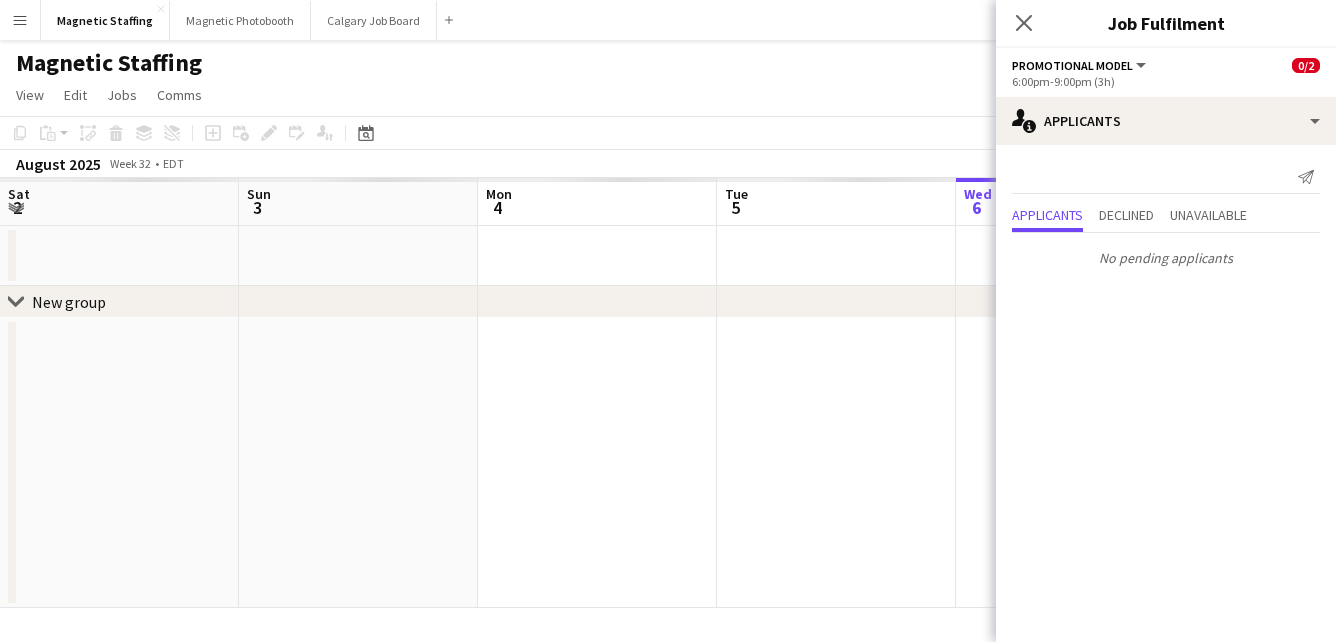 scroll, scrollTop: 0, scrollLeft: 0, axis: both 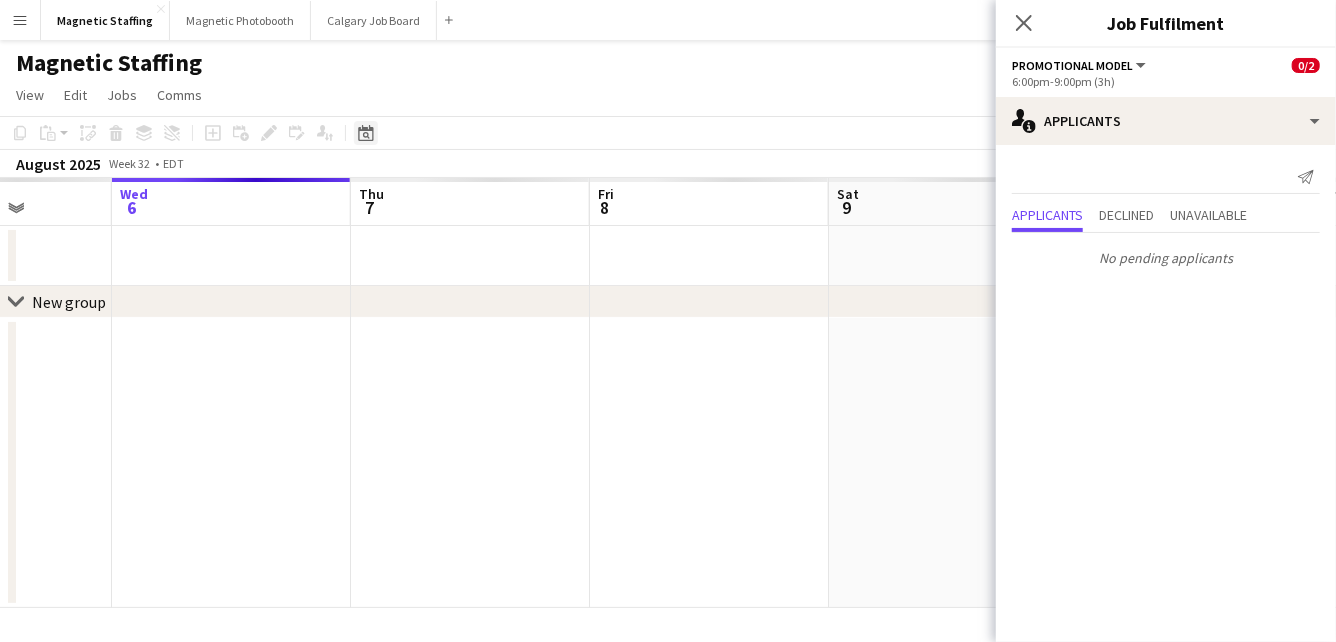click on "Date picker" 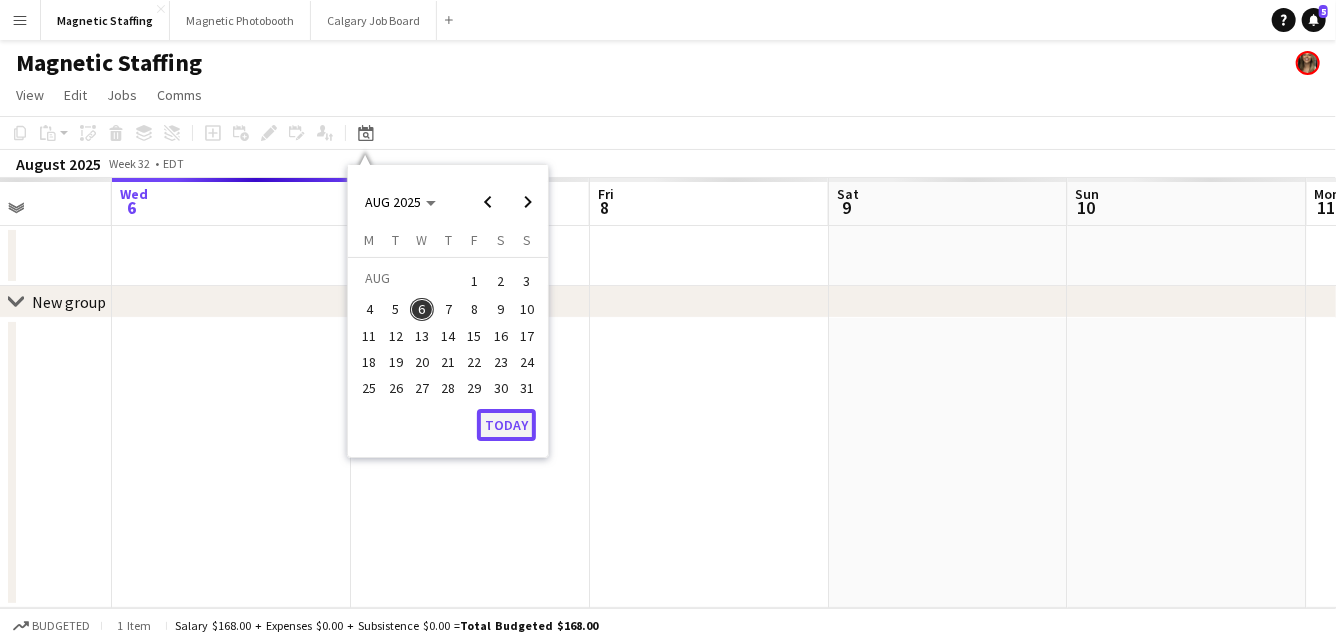 click on "Today" at bounding box center [506, 425] 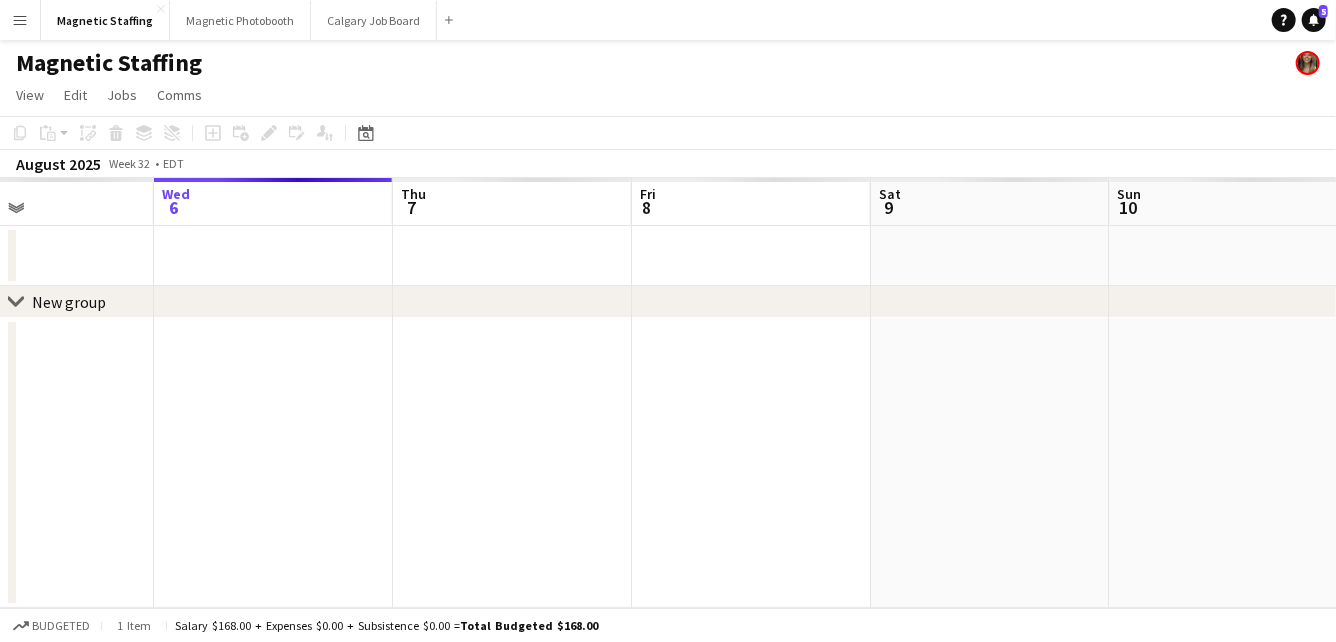 drag, startPoint x: 688, startPoint y: 413, endPoint x: 444, endPoint y: 421, distance: 244.13112 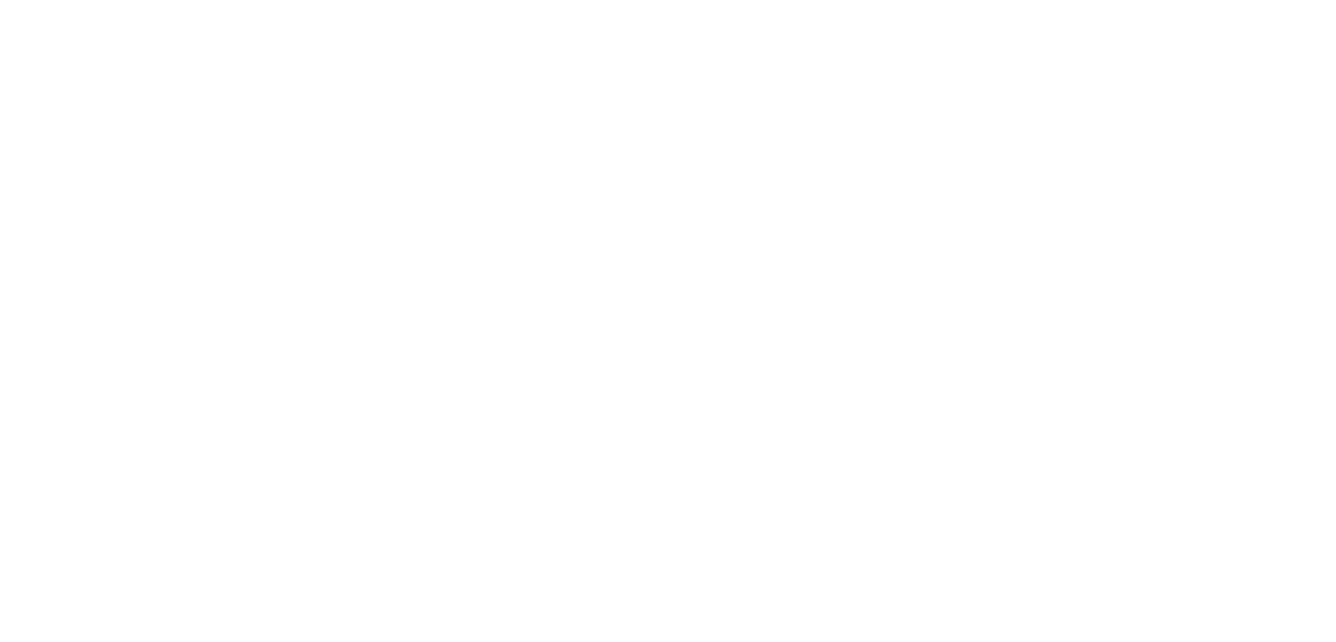 scroll, scrollTop: 0, scrollLeft: 0, axis: both 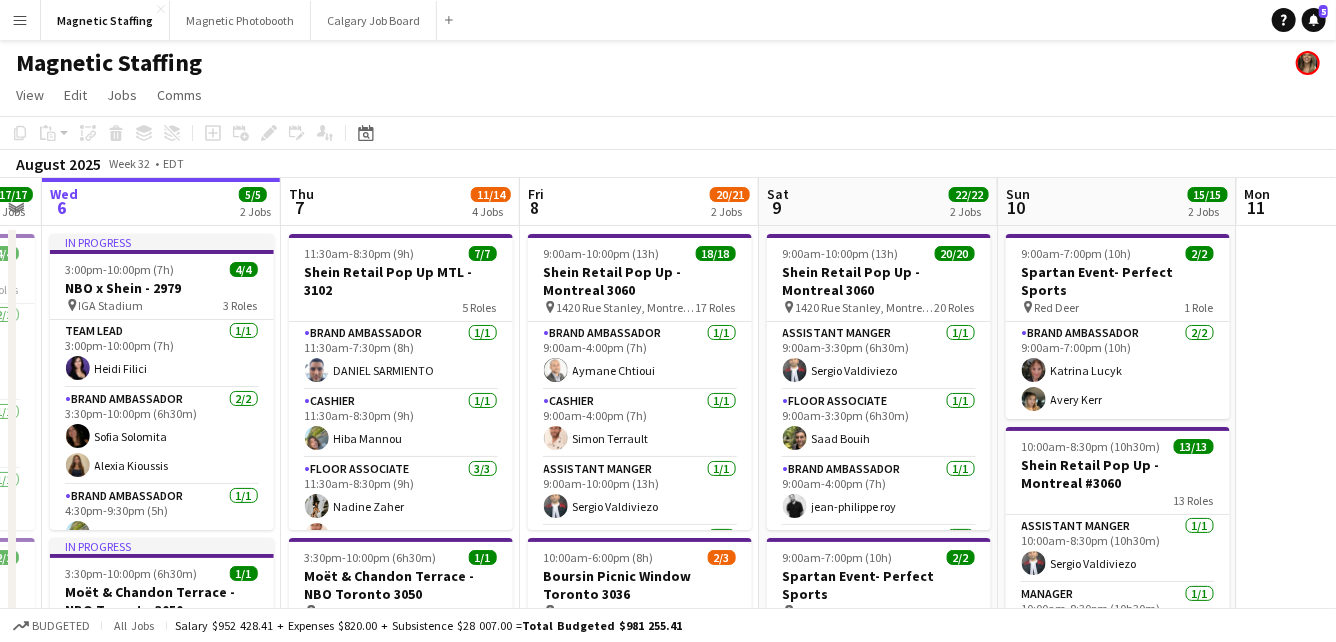 drag, startPoint x: 837, startPoint y: 322, endPoint x: 580, endPoint y: 322, distance: 257 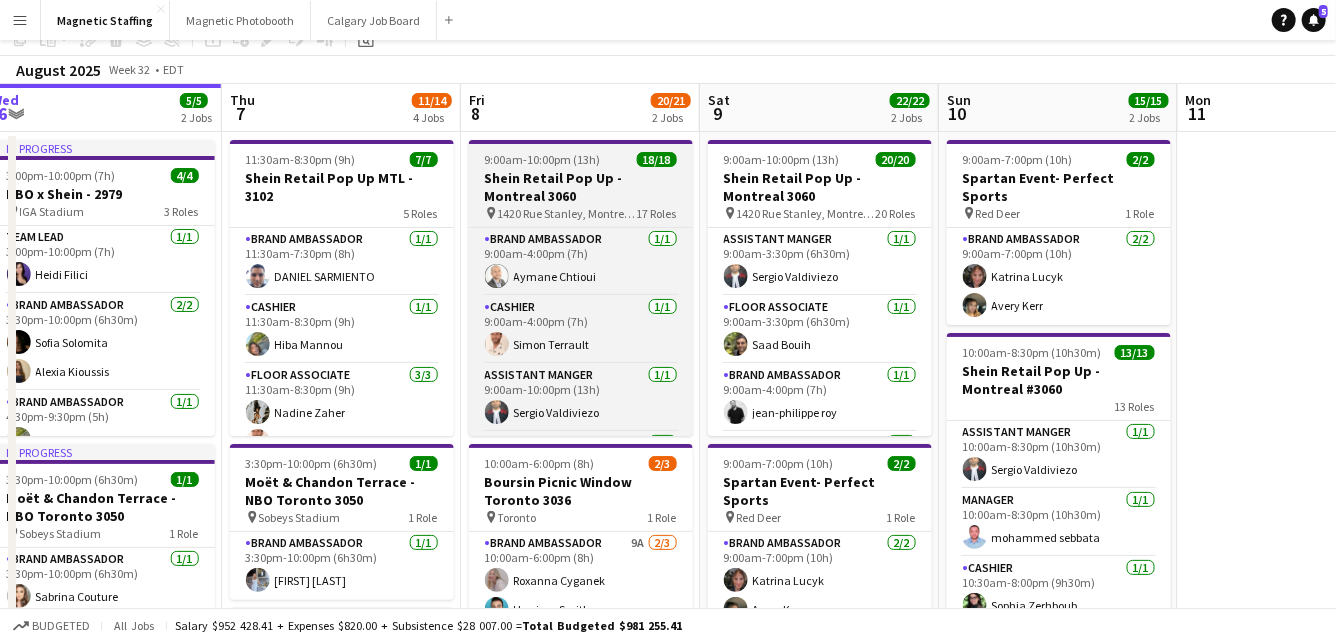 scroll, scrollTop: 212, scrollLeft: 0, axis: vertical 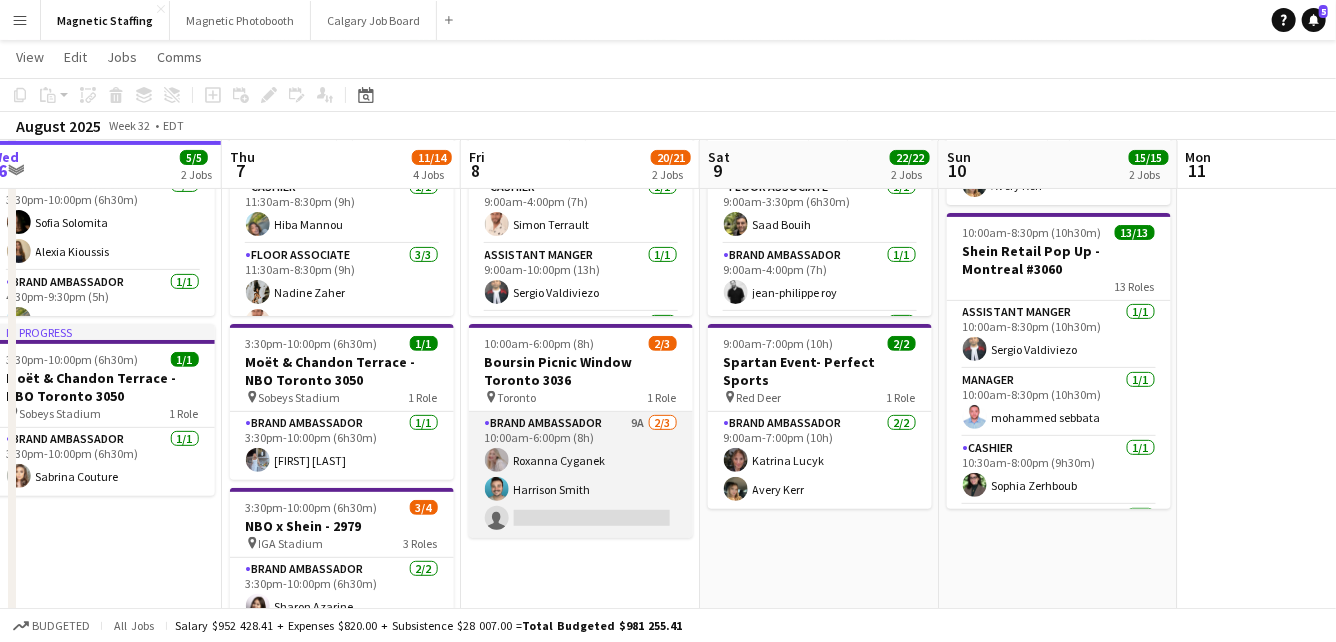 click on "Brand Ambassador   9A   2/3   [TIME]
[FIRST] [LAST] [FIRST] [LAST]
single-neutral-actions" at bounding box center (581, 475) 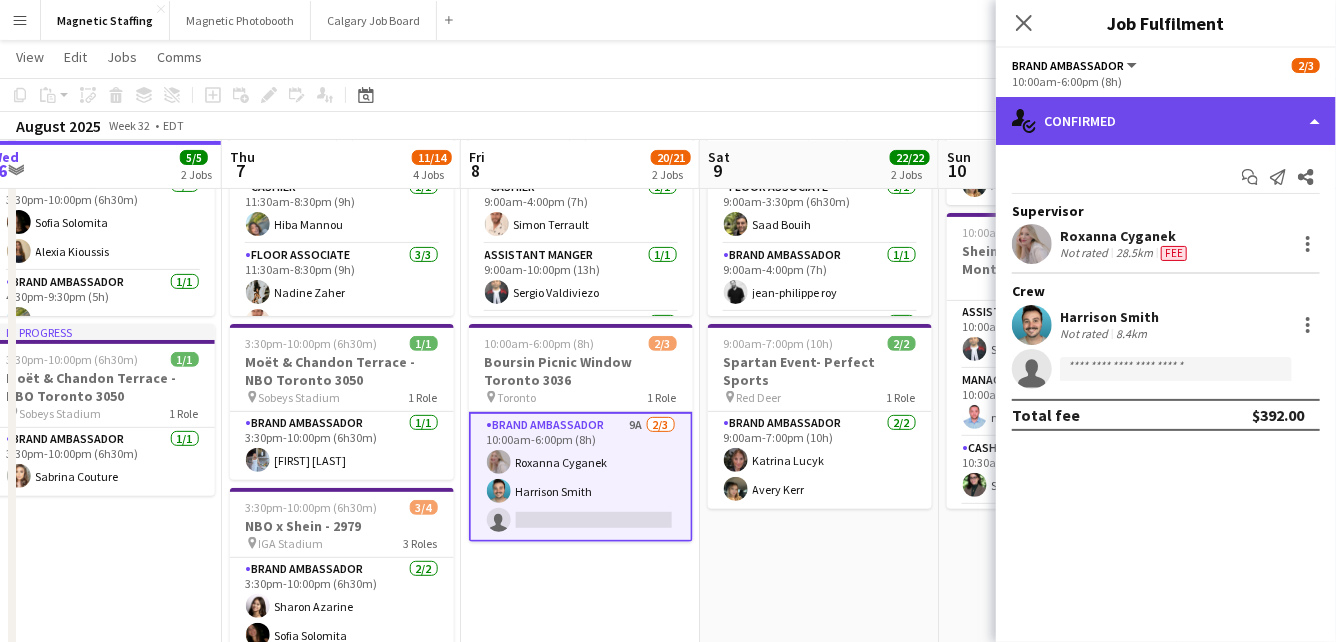 click on "single-neutral-actions-check-2
Confirmed" 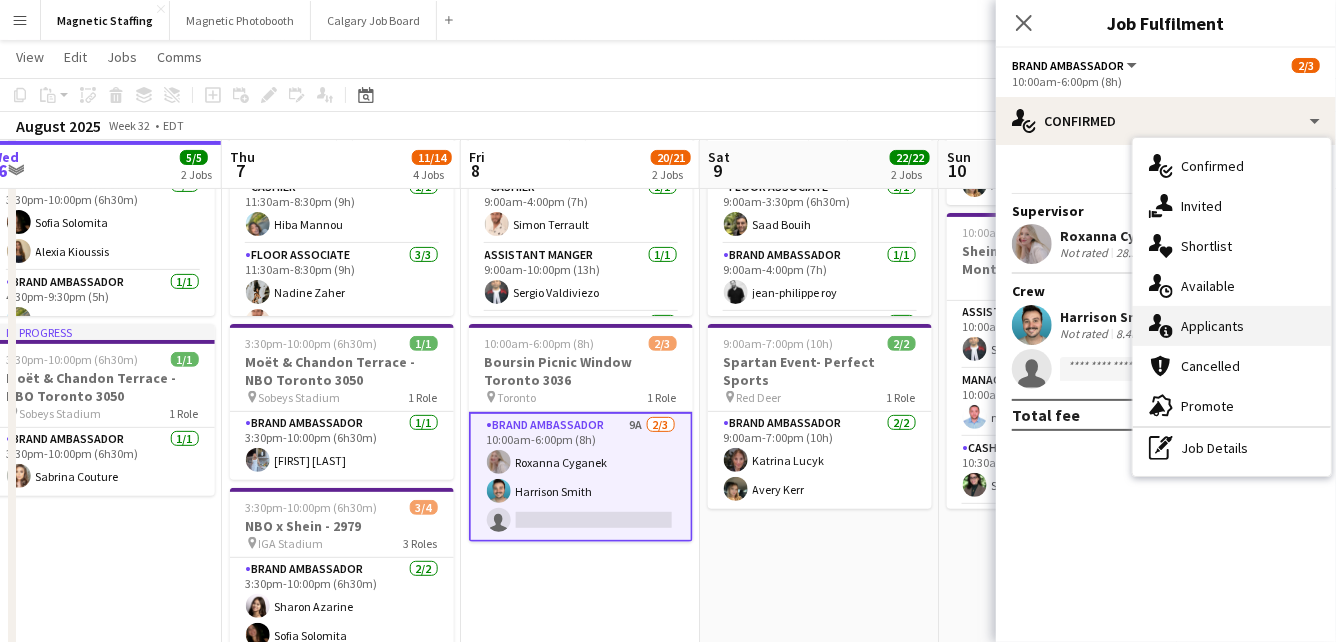click on "single-neutral-actions-information
Applicants" at bounding box center [1232, 326] 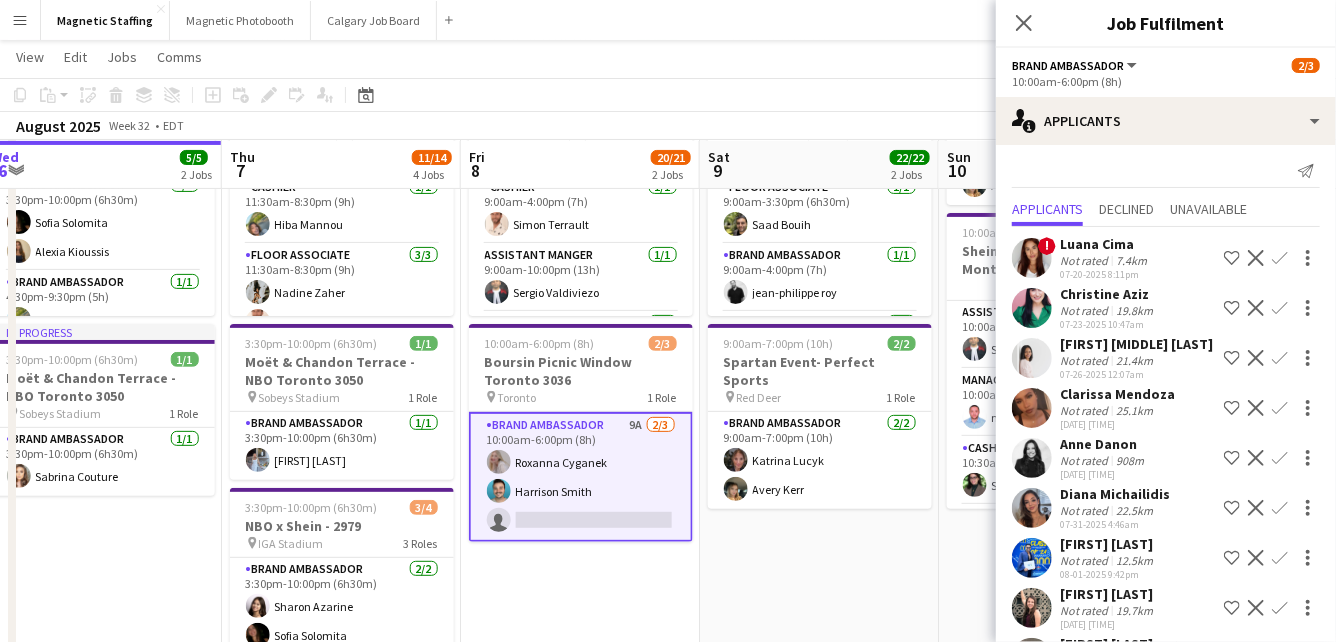 scroll, scrollTop: 64, scrollLeft: 0, axis: vertical 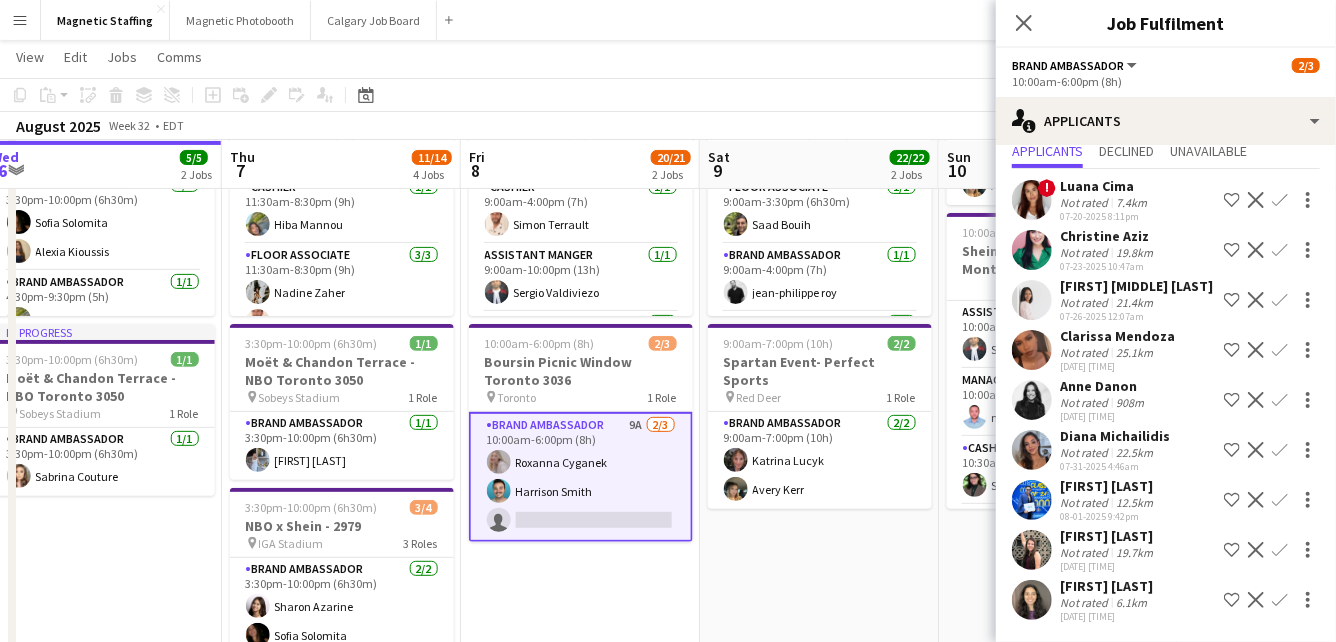 click on "Confirm" at bounding box center (1280, 500) 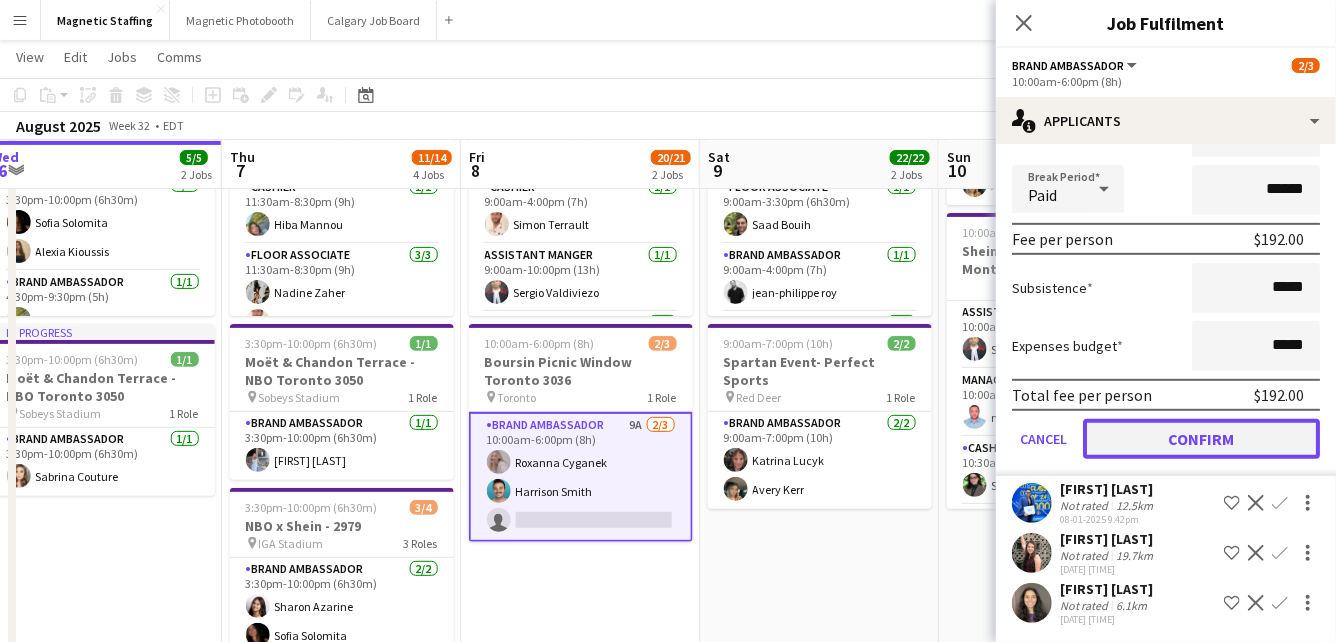 click on "Confirm" 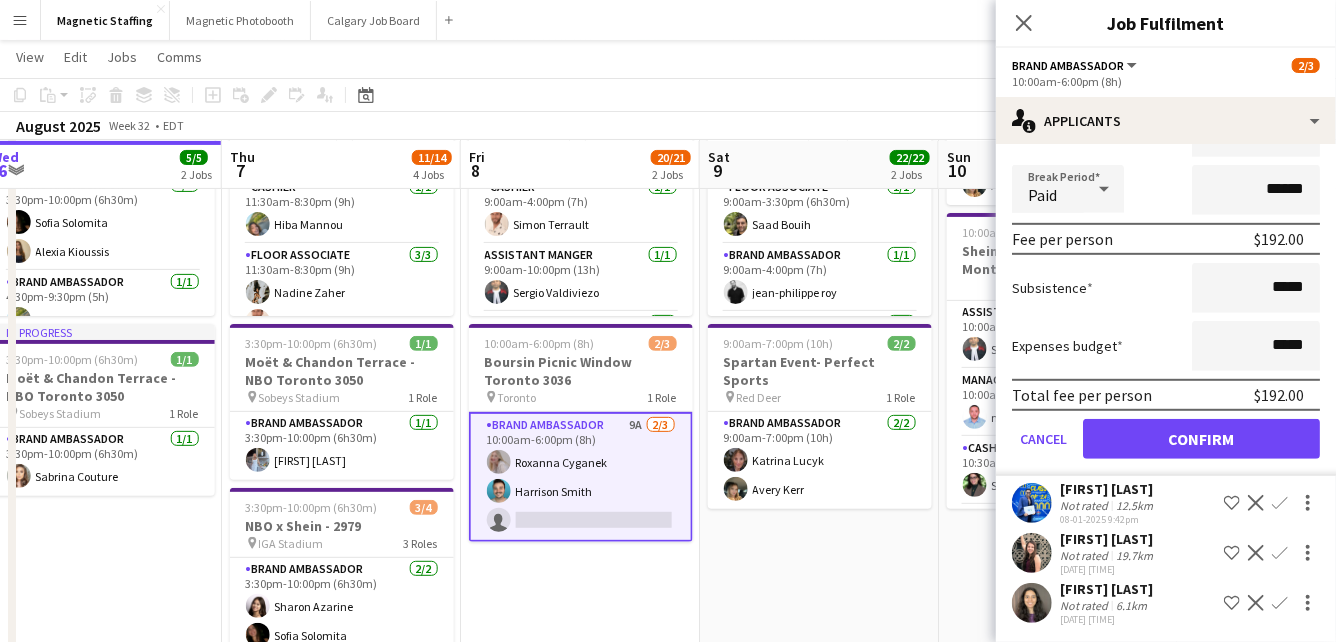 scroll, scrollTop: 14, scrollLeft: 0, axis: vertical 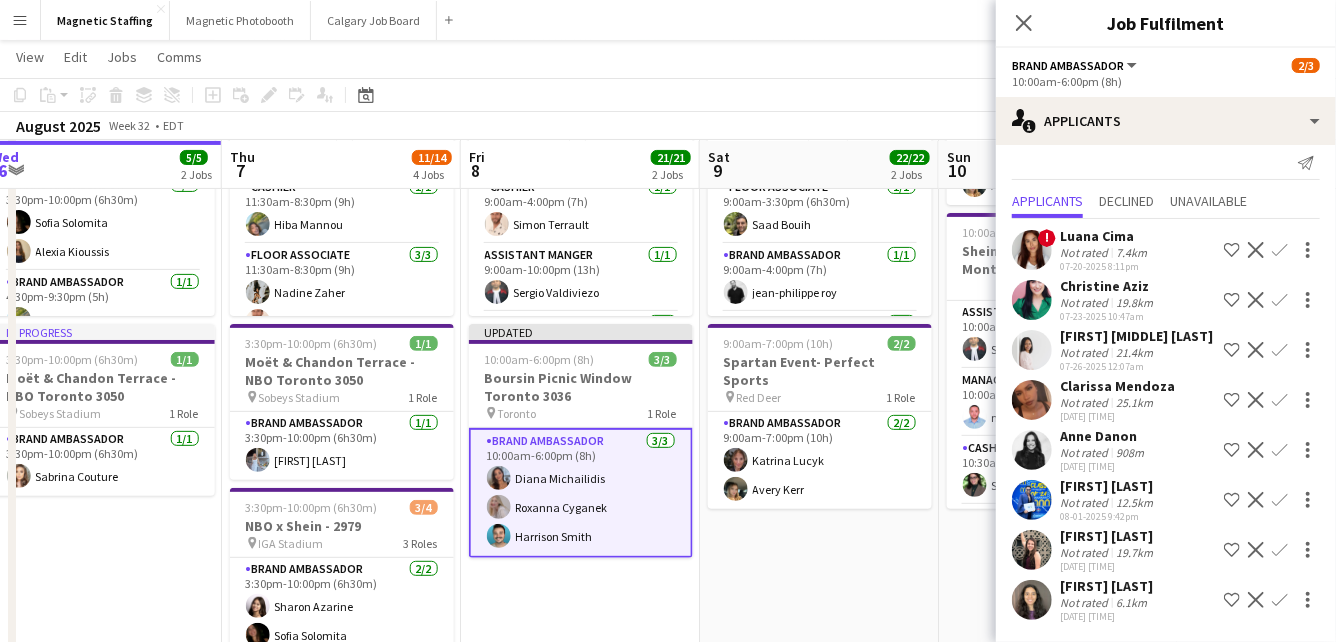 click on "[TIME]-[TIME] ([DURATION])    [COUNT]/[COUNT]   [BRAND] Retail Pop Up - [CITY] [NUMBER]
pin
[ADDRESS], [CITY], [PROVINCE]   [COUNT] Roles   [ROLE]    [COUNT]/[COUNT]   [TIME]-[TIME] ([DURATION])
[FIRST] [LAST]  [ROLE]   [COUNT]/[COUNT]   [TIME]-[TIME] ([DURATION])
[FIRST] [LAST]  [ROLE]   [COUNT]/[COUNT]   [TIME]-[TIME] ([DURATION])
[FIRST] [LAST]  [ROLE]   [COUNT]/[COUNT]   [TIME]-[TIME] ([DURATION])
[FIRST] [LAST]  [ROLE]   [COUNT]/[DURATION]
[FIRST] [LAST]  [ROLE]   [COUNT]/[DURATION]
[FIRST] [LAST]  [ROLE]   [COUNT]/[DURATION]
[FIRST] [LAST]  [ROLE]   [COUNT]/[DURATION]
[FIRST] [LAST]  [ROLE]   [COUNT]/[DURATION]
[FIRST] [LAST]  [ROLE]   [COUNT]/[DURATION]
[FIRST] [LAST]  [ROLE]   [COUNT]/[DURATION]
[FIRST] [LAST]  [ROLE]   [COUNT]/[DURATION]
[FIRST] [LAST]  [ROLE]   [COUNT]/[DURATION]" at bounding box center (819, 516) 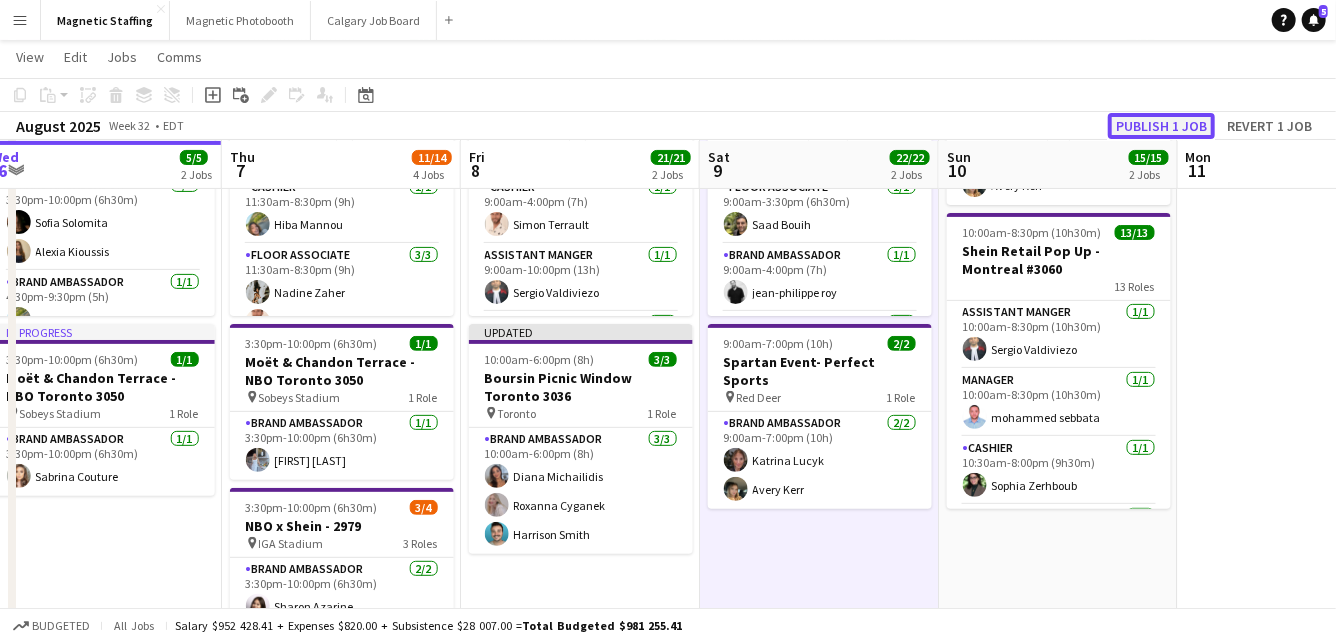 click on "Publish 1 job" 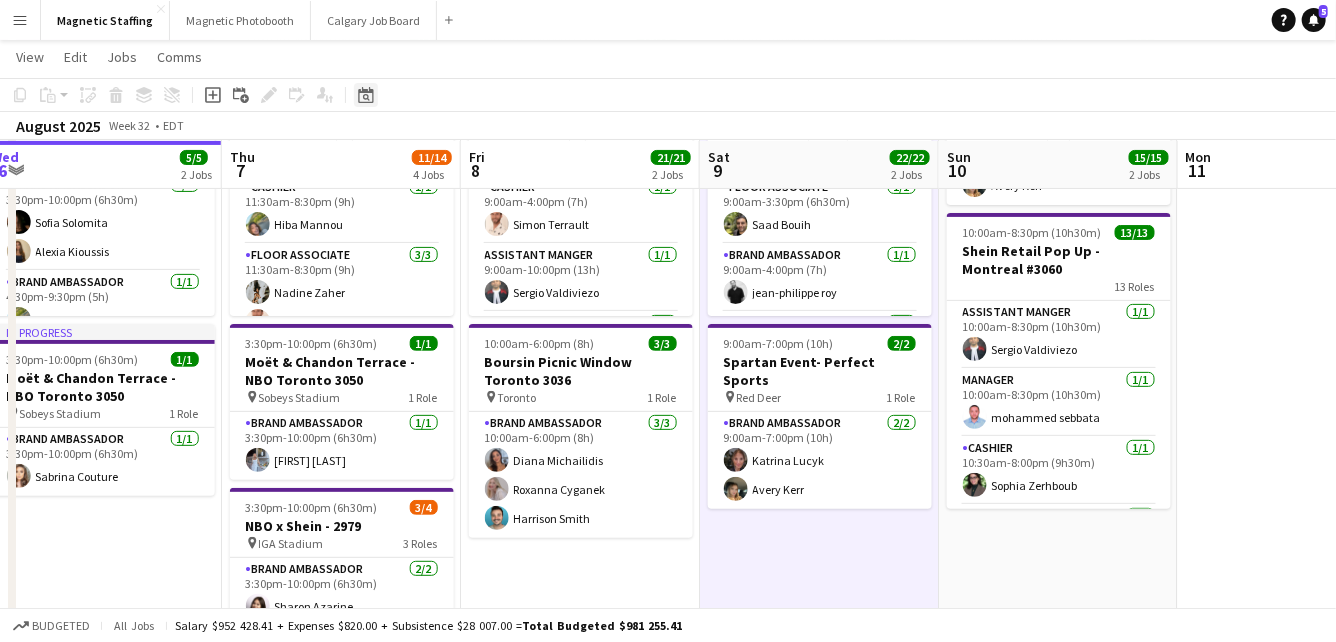 click 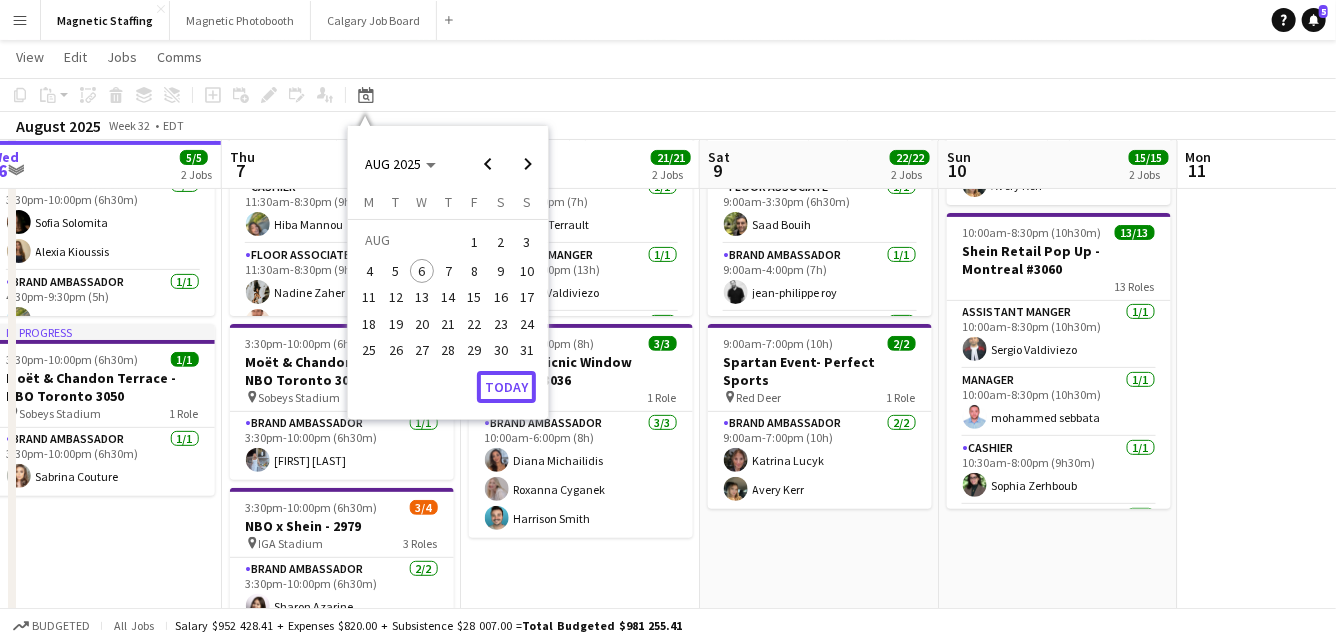 click on "Today" at bounding box center (506, 387) 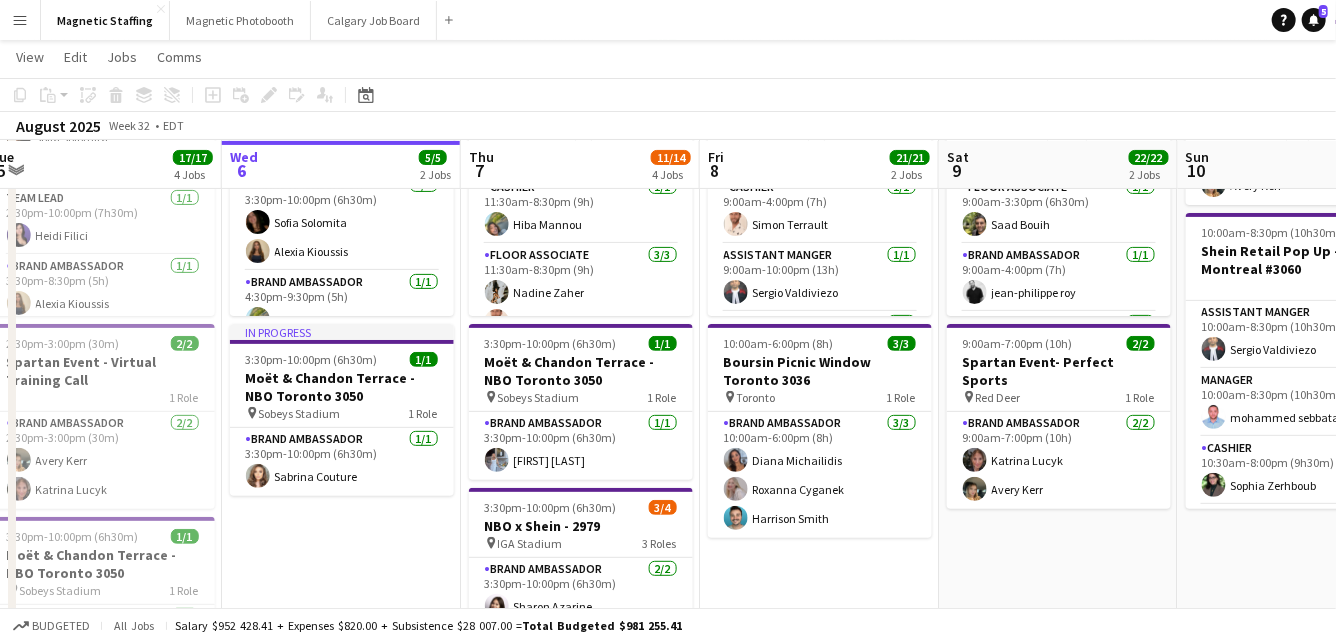 scroll, scrollTop: 0, scrollLeft: 687, axis: horizontal 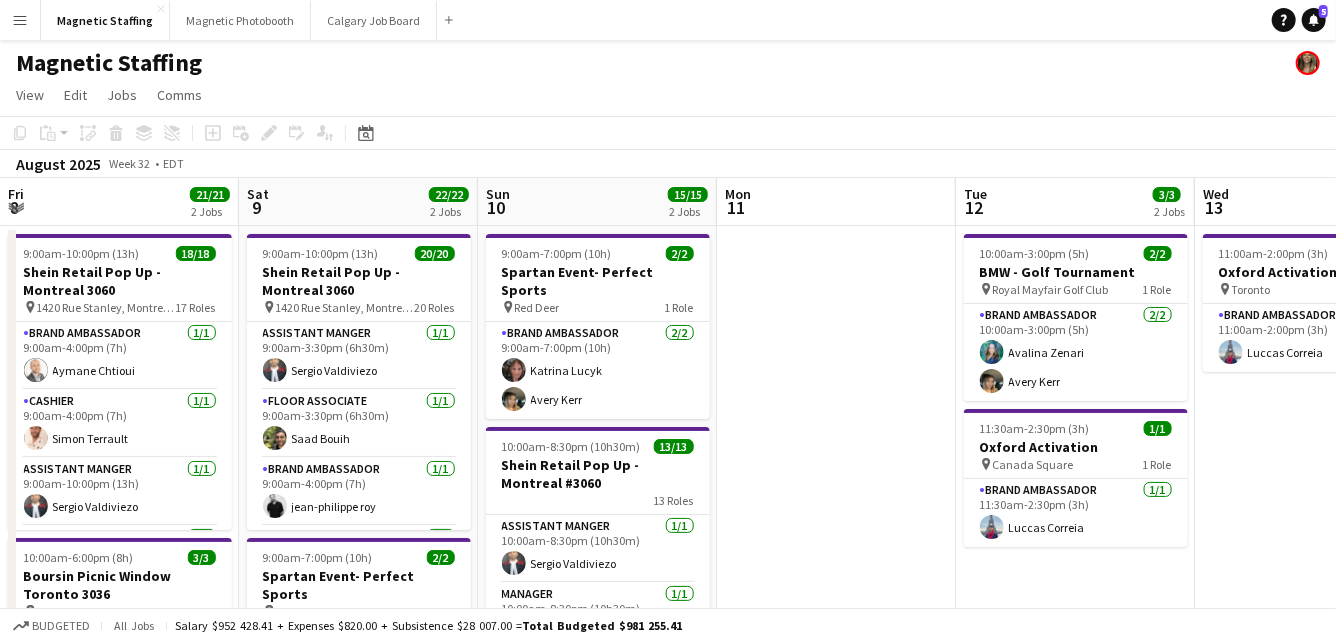 drag, startPoint x: 844, startPoint y: 371, endPoint x: 111, endPoint y: 525, distance: 749.0027 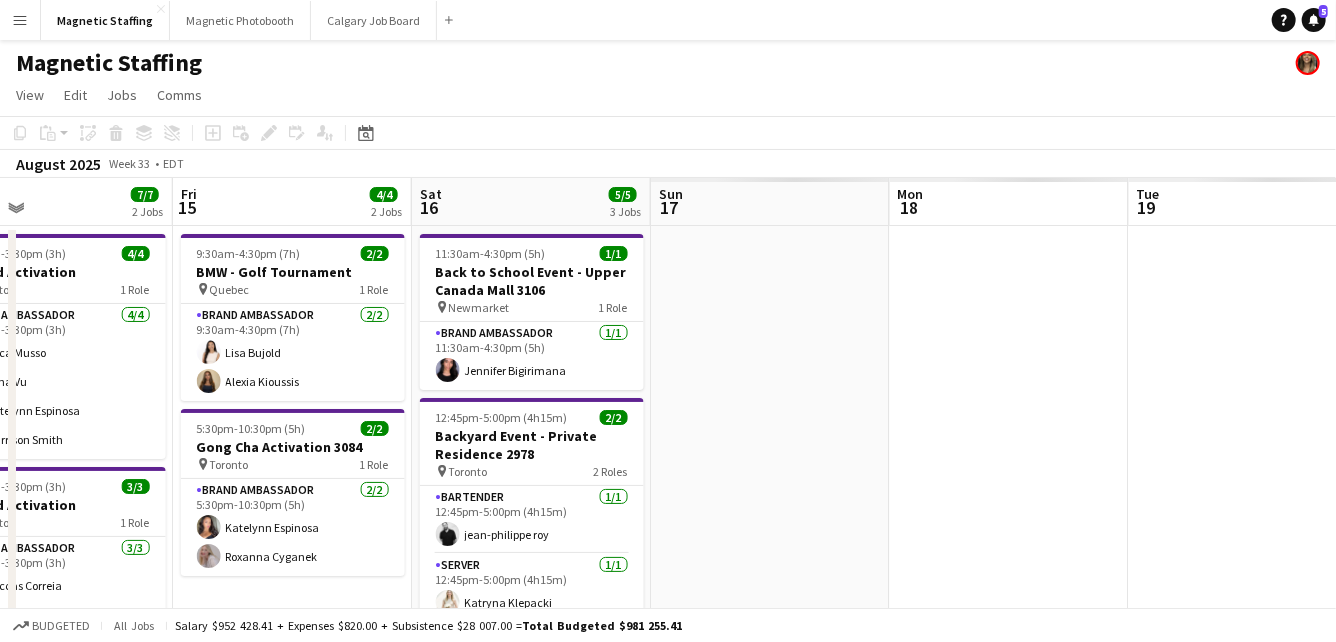 drag, startPoint x: 712, startPoint y: 453, endPoint x: 90, endPoint y: 456, distance: 622.00726 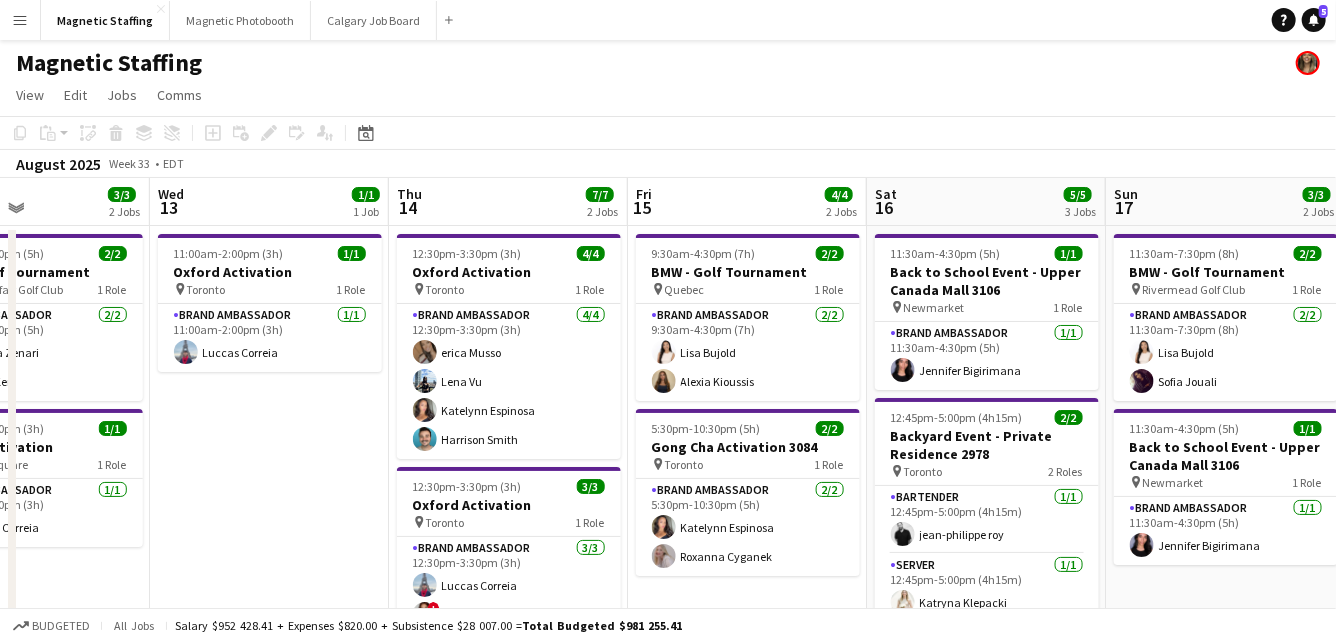 scroll, scrollTop: 0, scrollLeft: 568, axis: horizontal 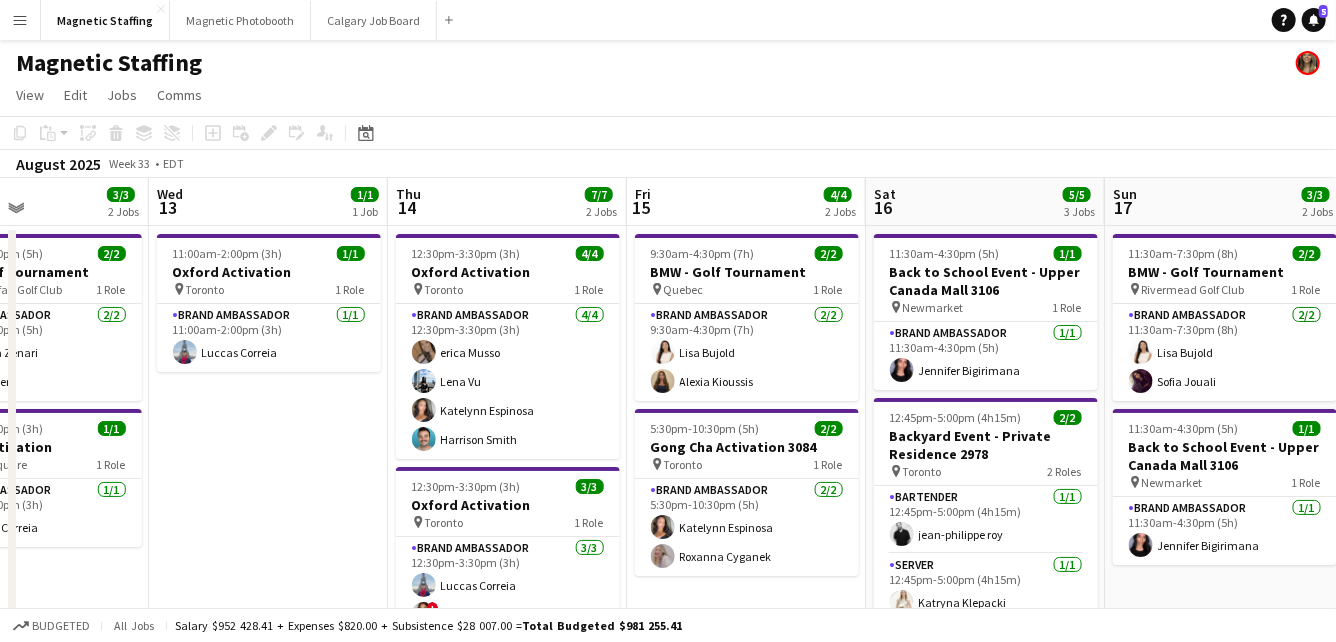 click on "[TIME]-[TIME] ([DURATION])    [COUNT]/[COUNT]   [BRAND] Event- Perfect Sports
pin
[CITY]   [COUNT] Role   [ROLE]   [COUNT]/[COUNT]   [TIME]-[TIME] ([DURATION])
[FIRST] [LAST]     [TIME]-[TIME] ([DURATION])    [COUNT]/[COUNT]   [BRAND] Retail Pop Up - [CITY] [NUMBER]    [COUNT] Roles   [ROLE]    [COUNT]/[COUNT]   [TIME]-[TIME] ([DURATION])
[FIRST] [LAST]  [ROLE]   [COUNT]/[COUNT]   [TIME]-[TIME] ([DURATION])
[FIRST] [LAST]  [ROLE]   [COUNT]/[DURATION]
[FIRST] [LAST]  [ROLE]   [COUNT]/[DURATION]
[FIRST] [LAST]  [ROLE]   [COUNT]/[DURATION]
[FIRST] [LAST]  [ROLE]   [COUNT]/[DURATION]
[FIRST] [LAST]  [ROLE]   [COUNT]/[DURATION]
[FIRST] [LAST]  [ROLE]   [COUNT]/[DURATION]" at bounding box center (668, 1070) 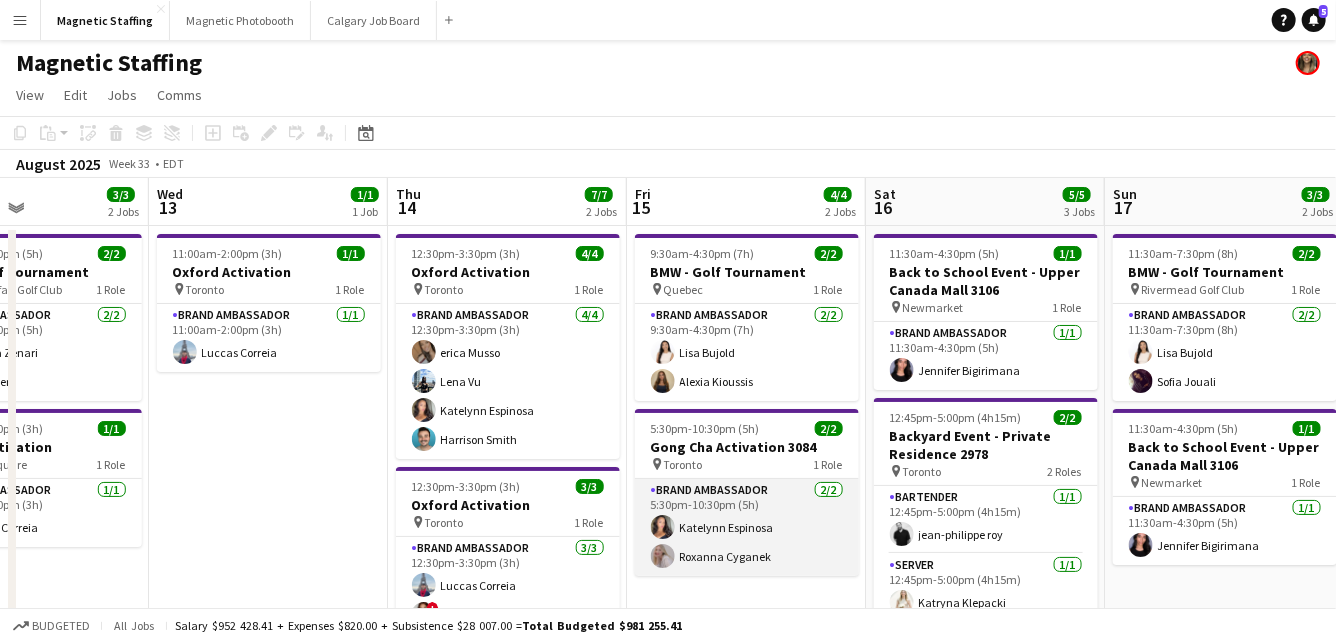 click on "[ROLE]   [COUNT]/[COUNT]   [TIME]-[TIME] ([DURATION])
[FIRST] [LAST]" at bounding box center (747, 527) 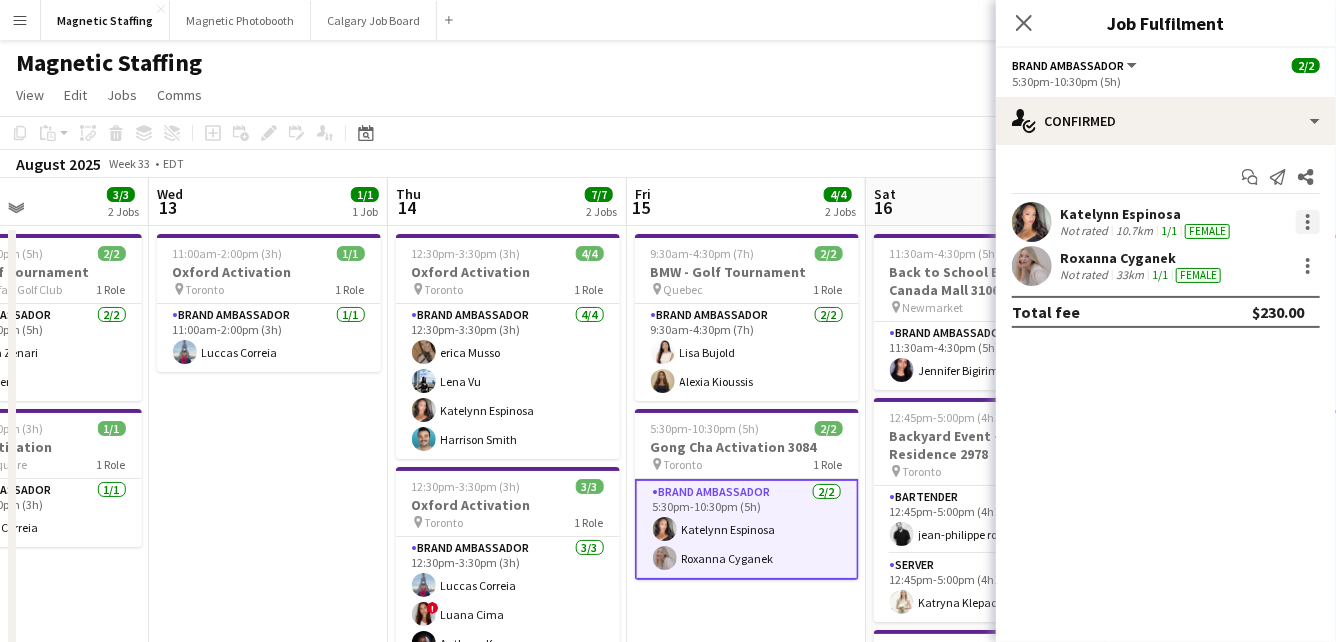 click at bounding box center [1308, 222] 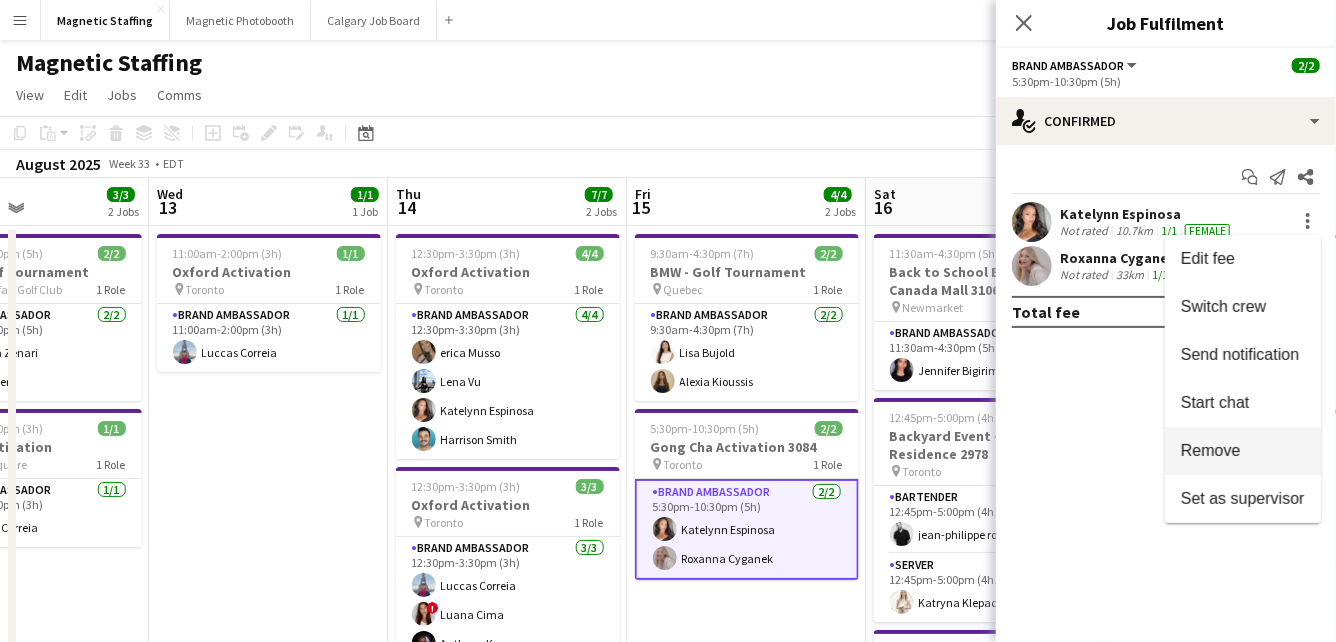 click on "Remove" at bounding box center (1243, 451) 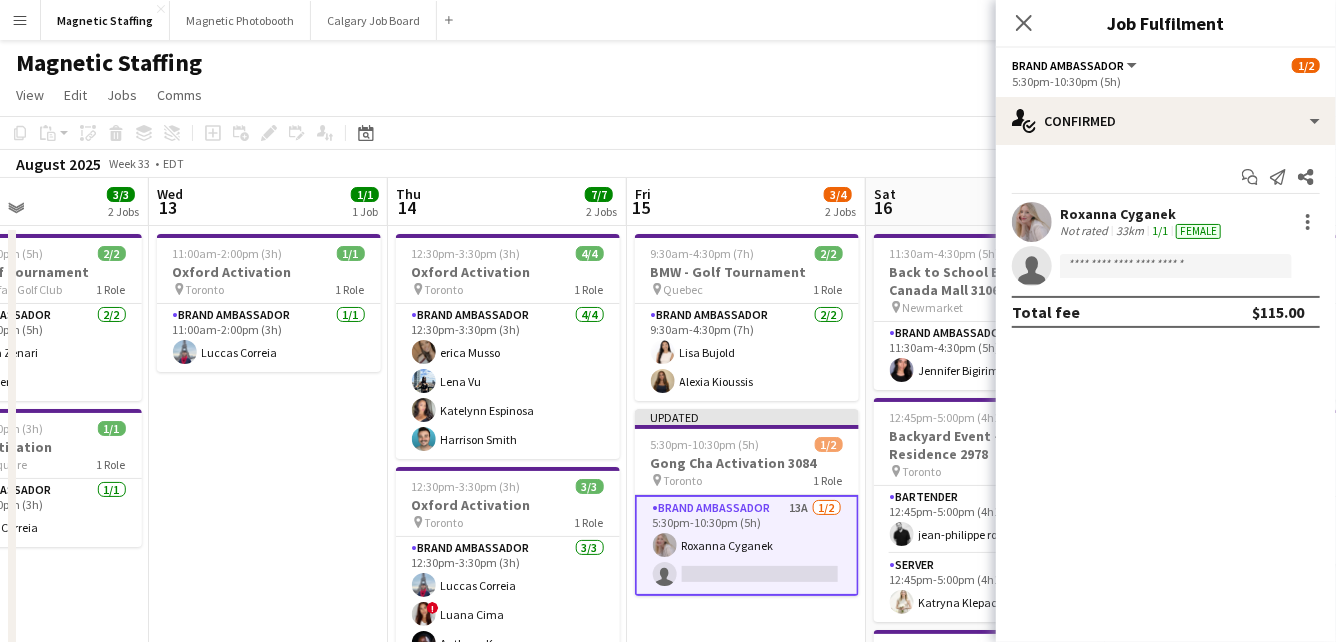 click on "View  Day view expanded Day view collapsed Month view Date picker Jump to today Expand Linked Jobs Collapse Linked Jobs  Edit  Copy
Command
C  Paste  Without Crew
Command
V With Crew
Command
Shift
V Paste as linked job  Group  Group Ungroup  Jobs  New Job Edit Job Delete Job New Linked Job Edit Linked Jobs Job fulfilment Promote Role Copy Role URL  Comms  Notify confirmed crew Create chat" 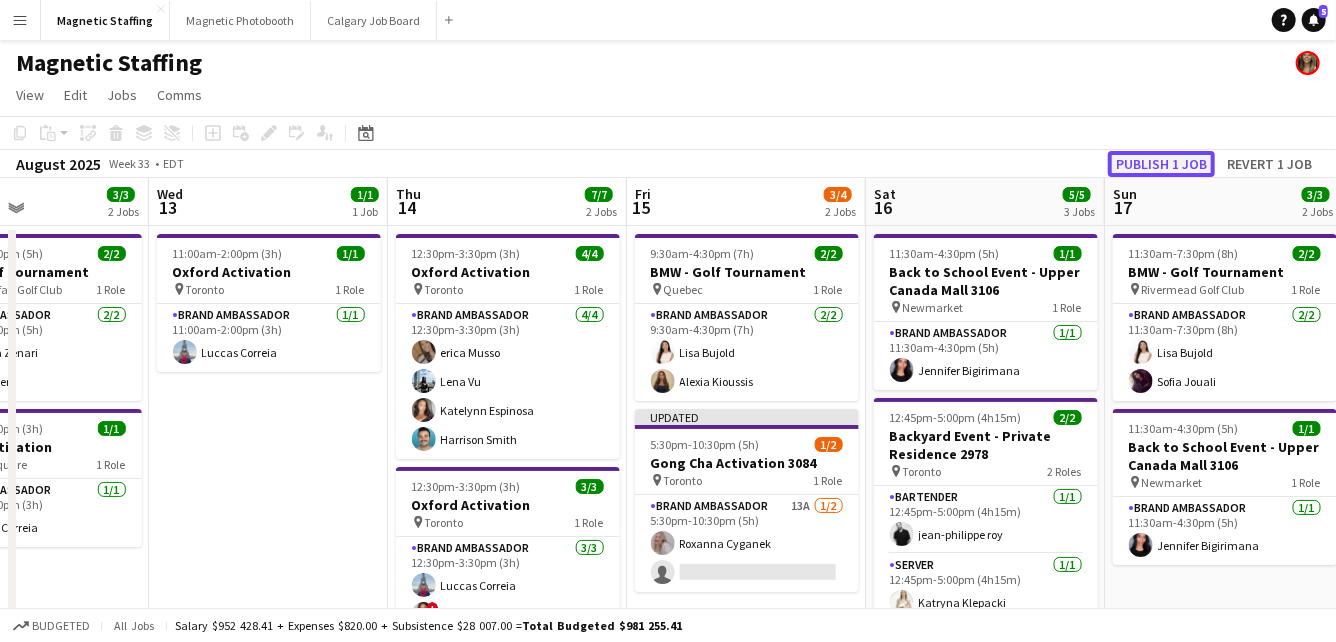 click on "Publish 1 job" 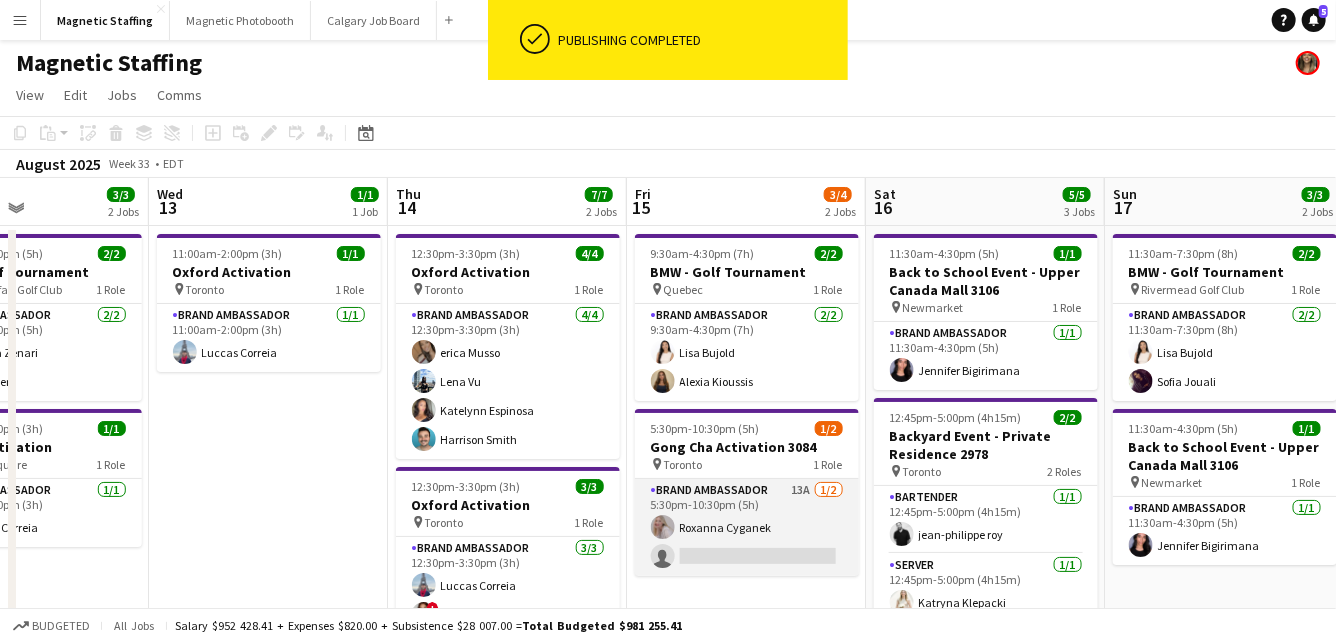 click on "[ROLE]   [COUNT]/[COUNT]   [TIME]-[TIME] ([DURATION])
[FIRST] [LAST]" at bounding box center (747, 527) 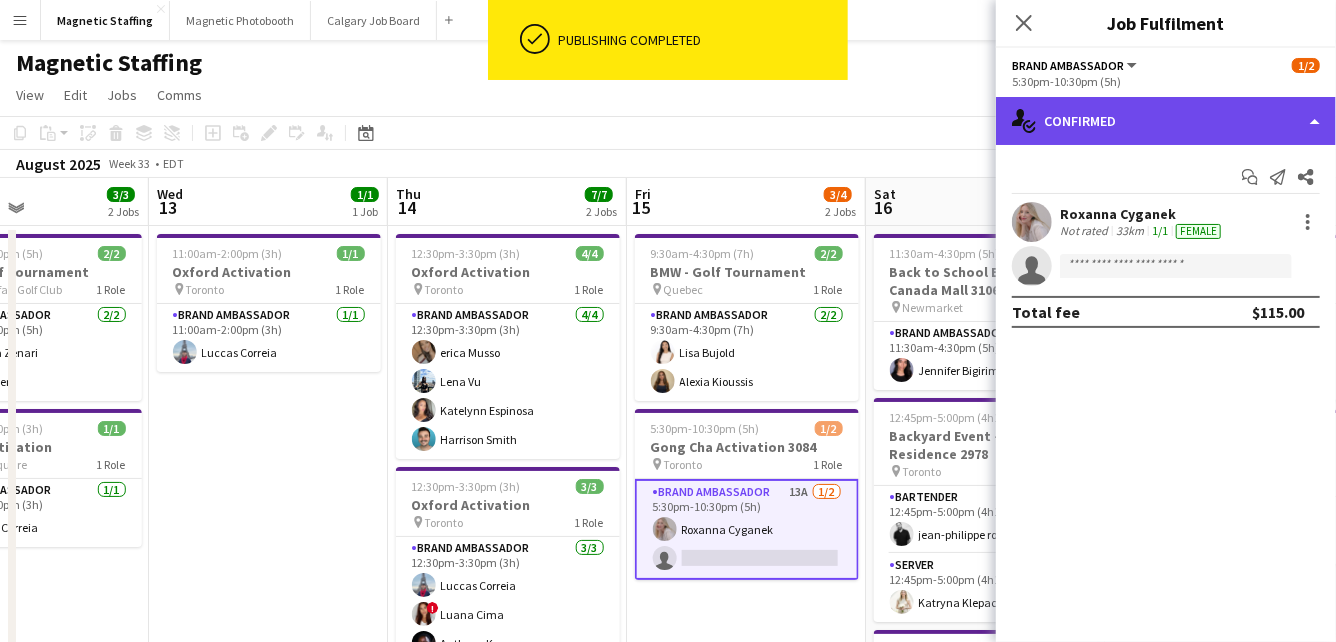 click on "single-neutral-actions-check-2
Confirmed" 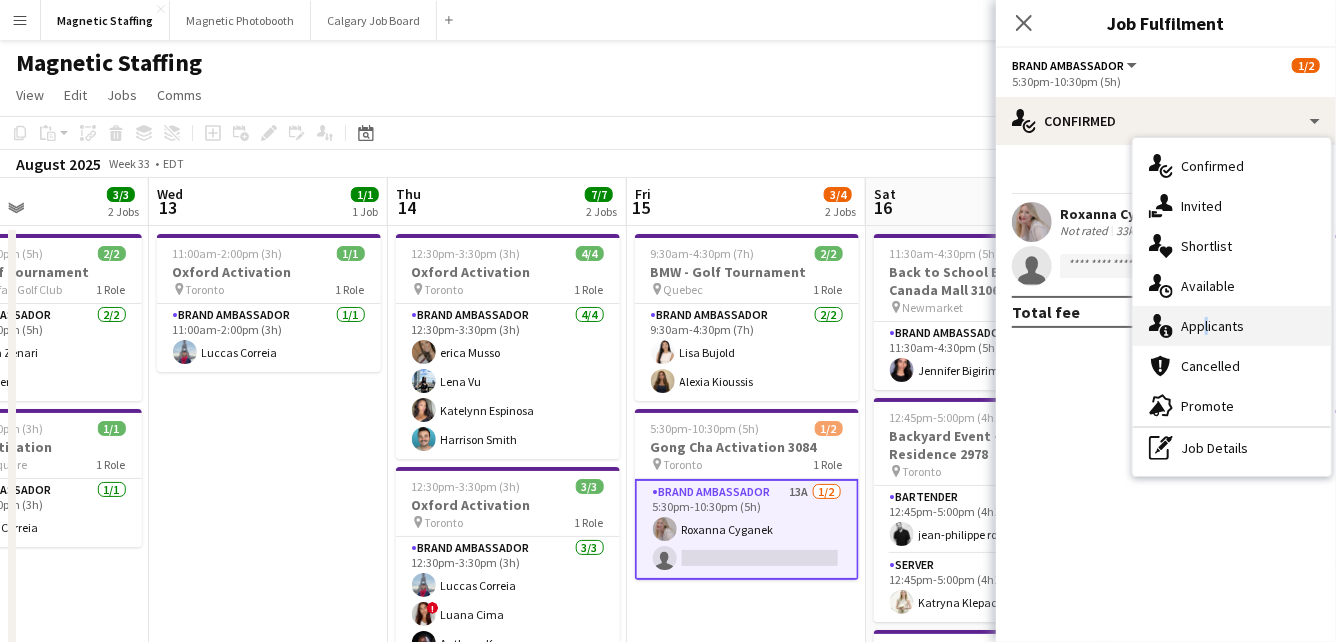 click on "single-neutral-actions-information
Applicants" at bounding box center [1232, 326] 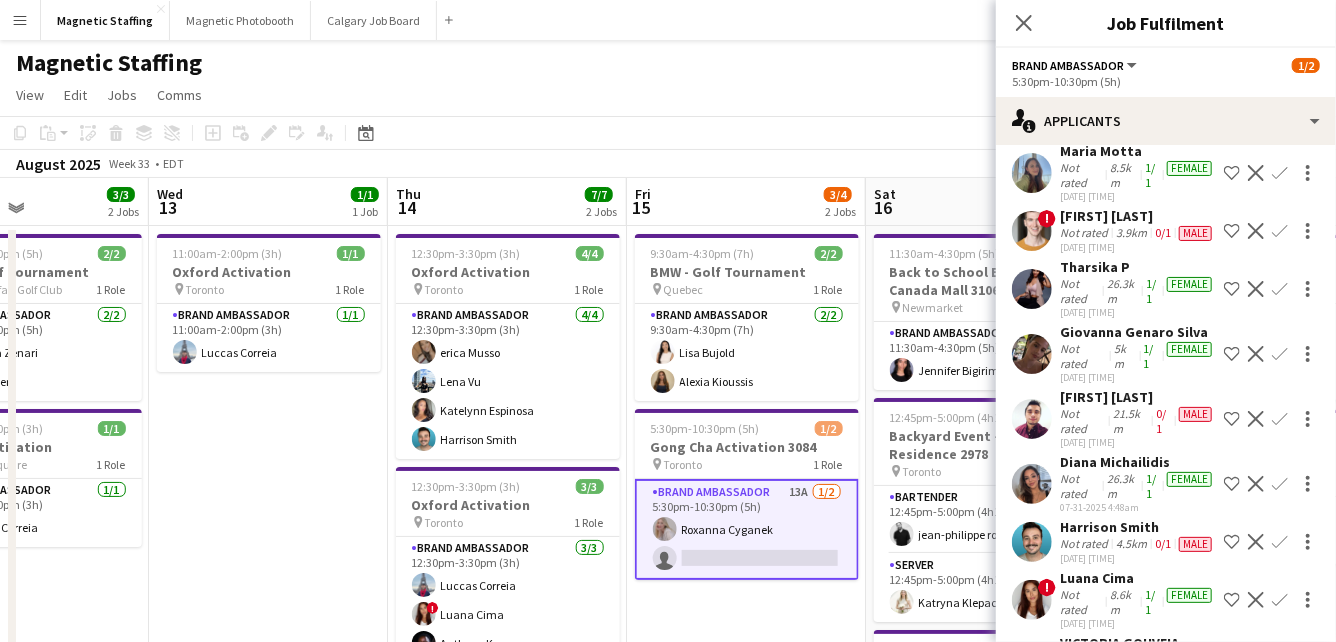 scroll, scrollTop: 300, scrollLeft: 0, axis: vertical 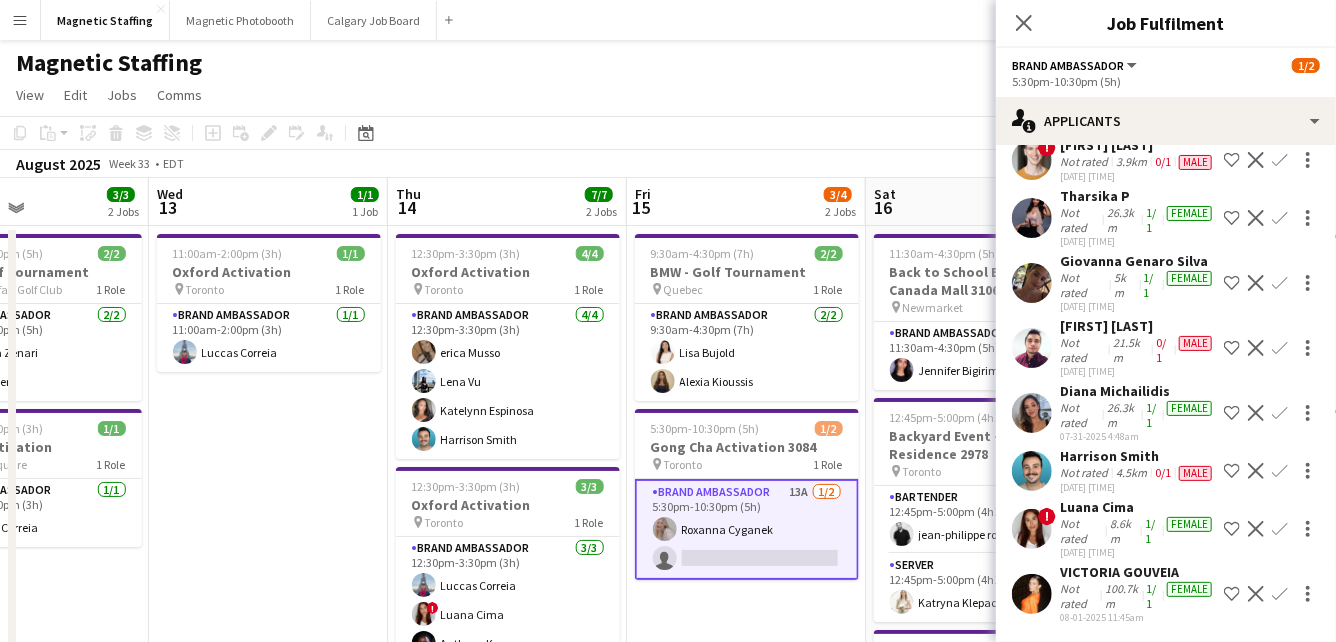 click at bounding box center [1032, 471] 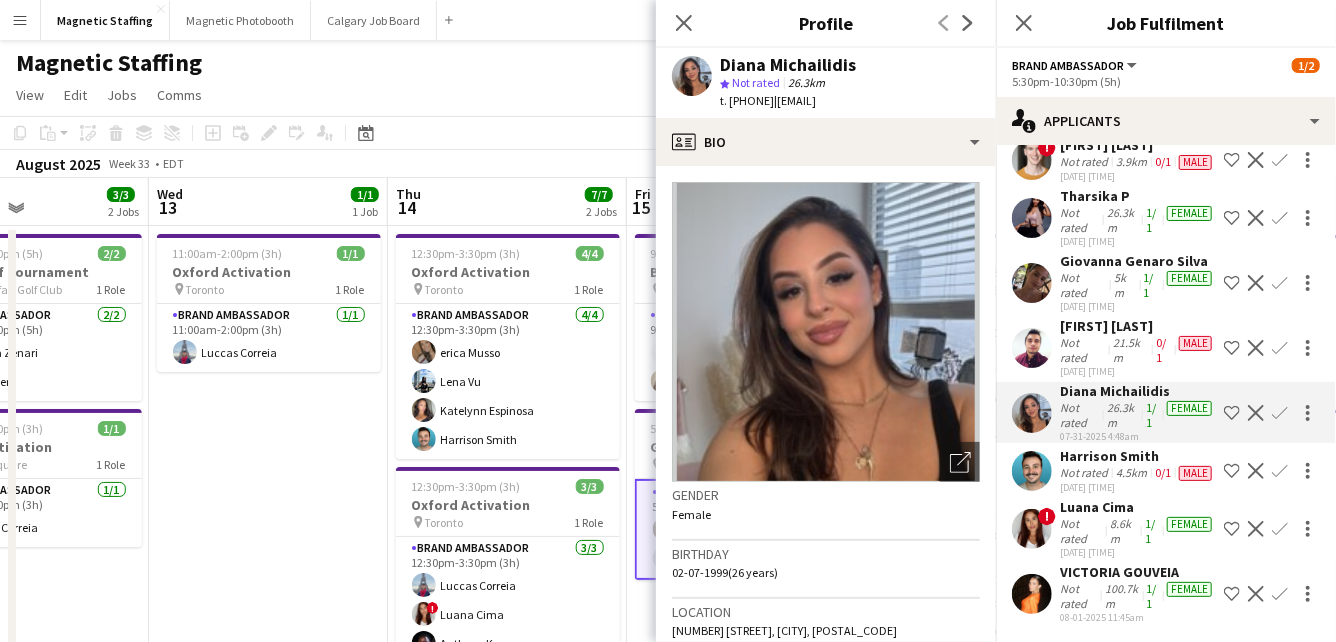 click at bounding box center (1032, 594) 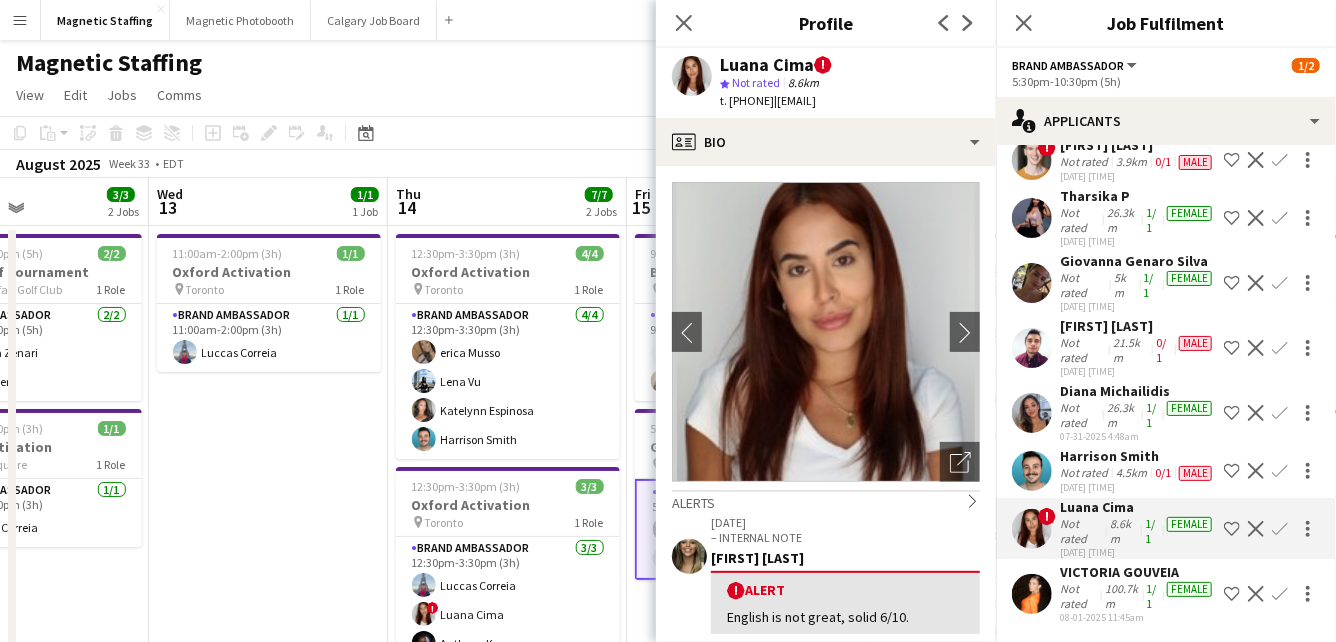 click 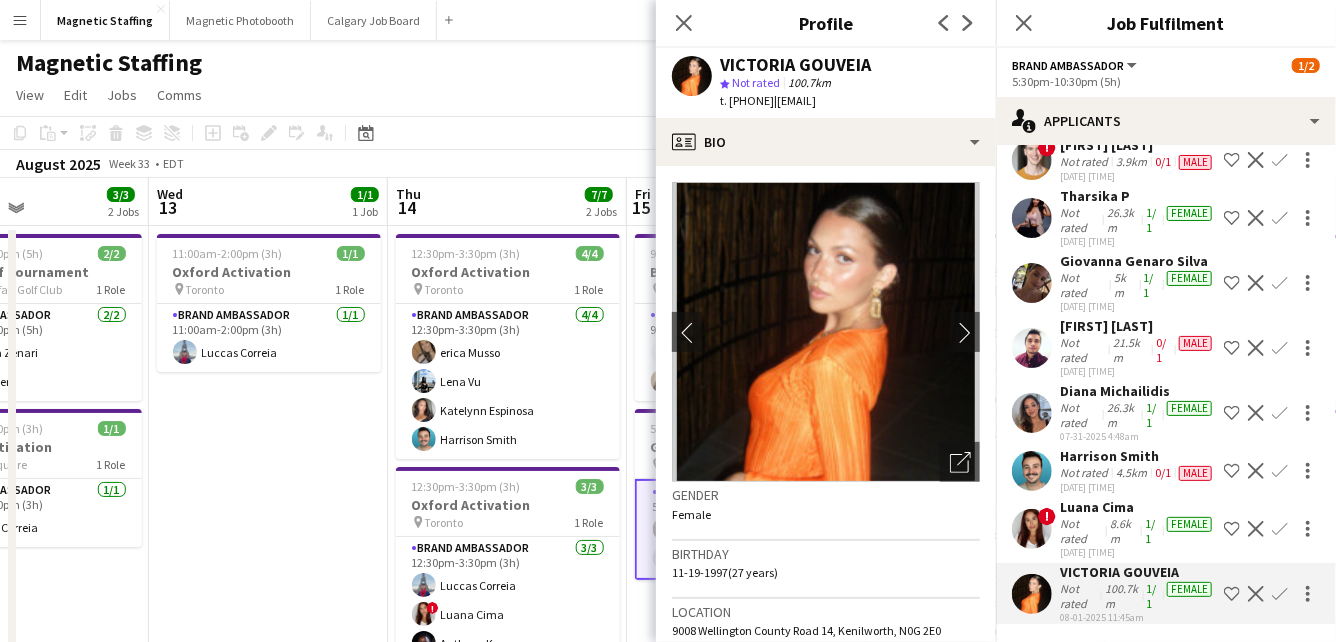 scroll, scrollTop: 0, scrollLeft: 0, axis: both 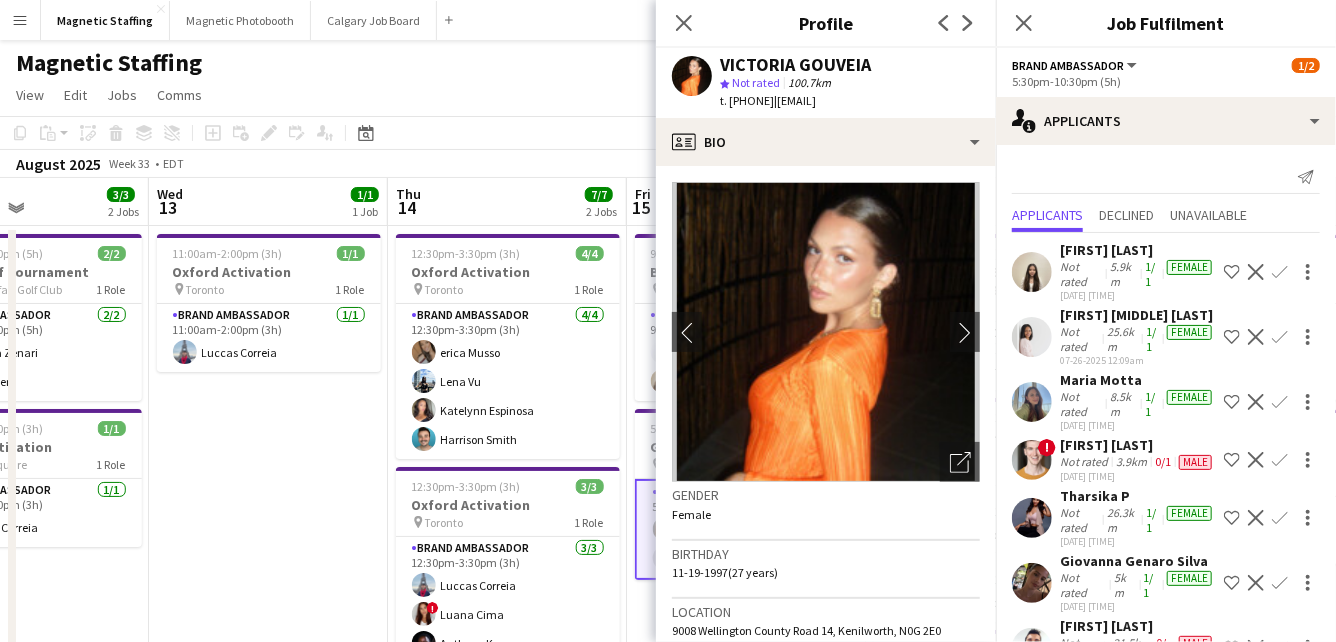 click at bounding box center (1032, 337) 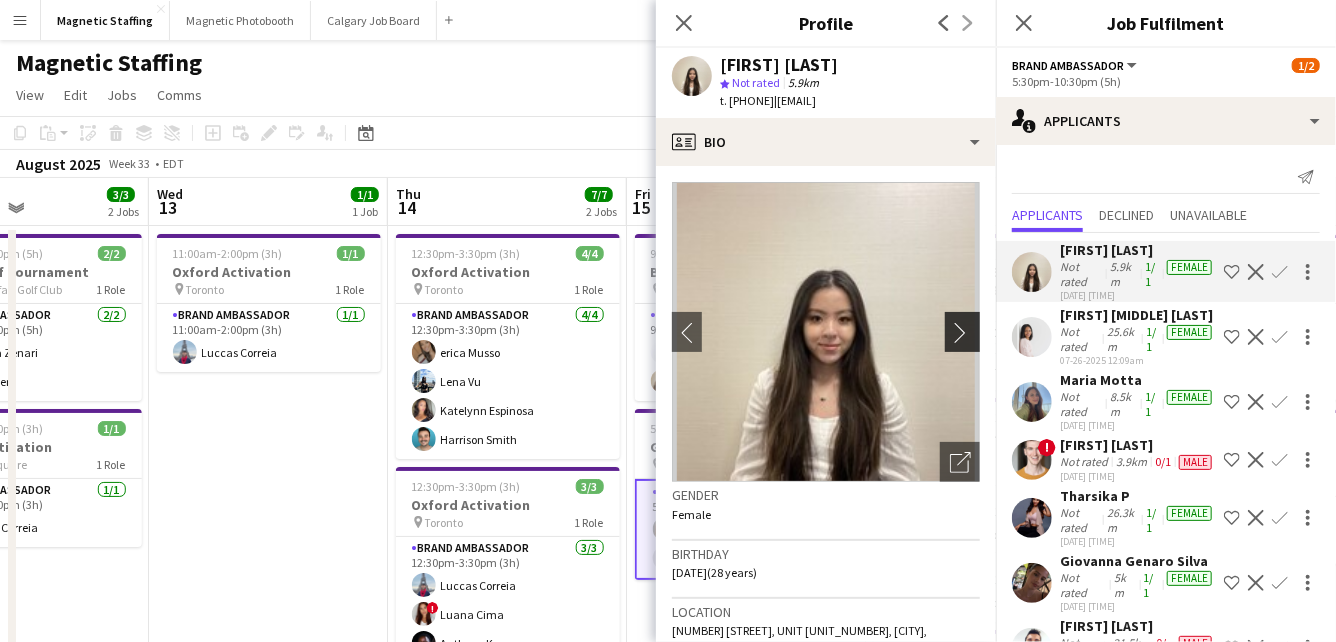 click on "chevron-right" 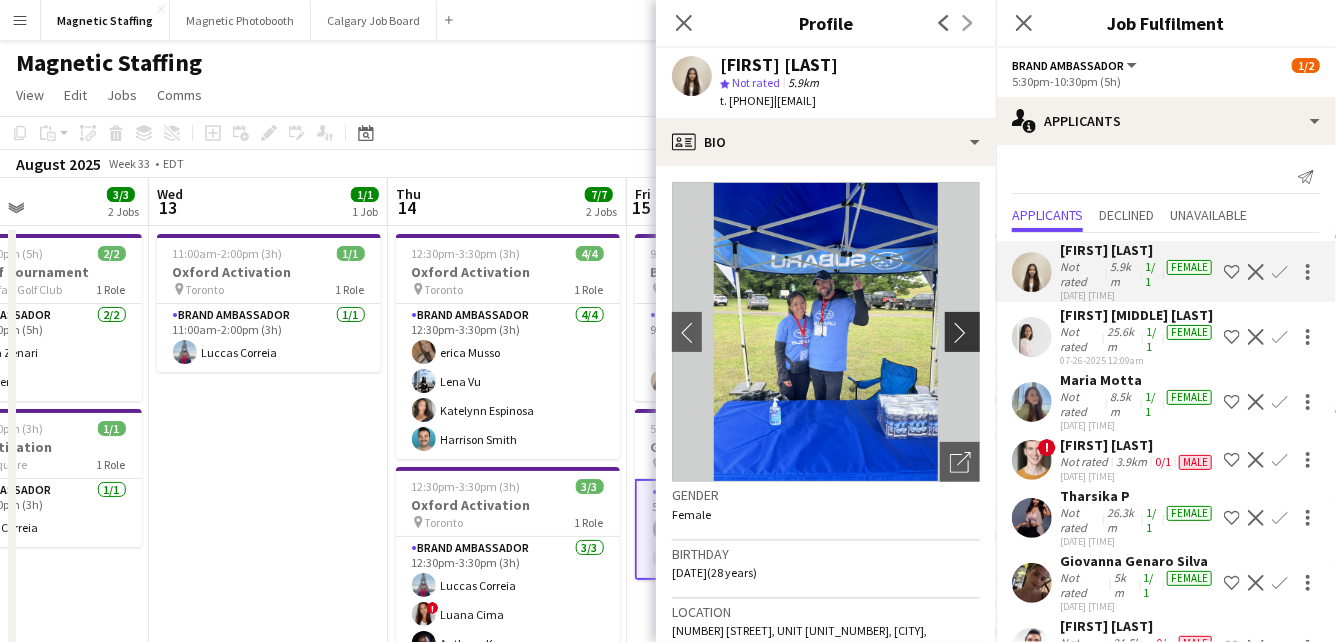 click on "chevron-right" 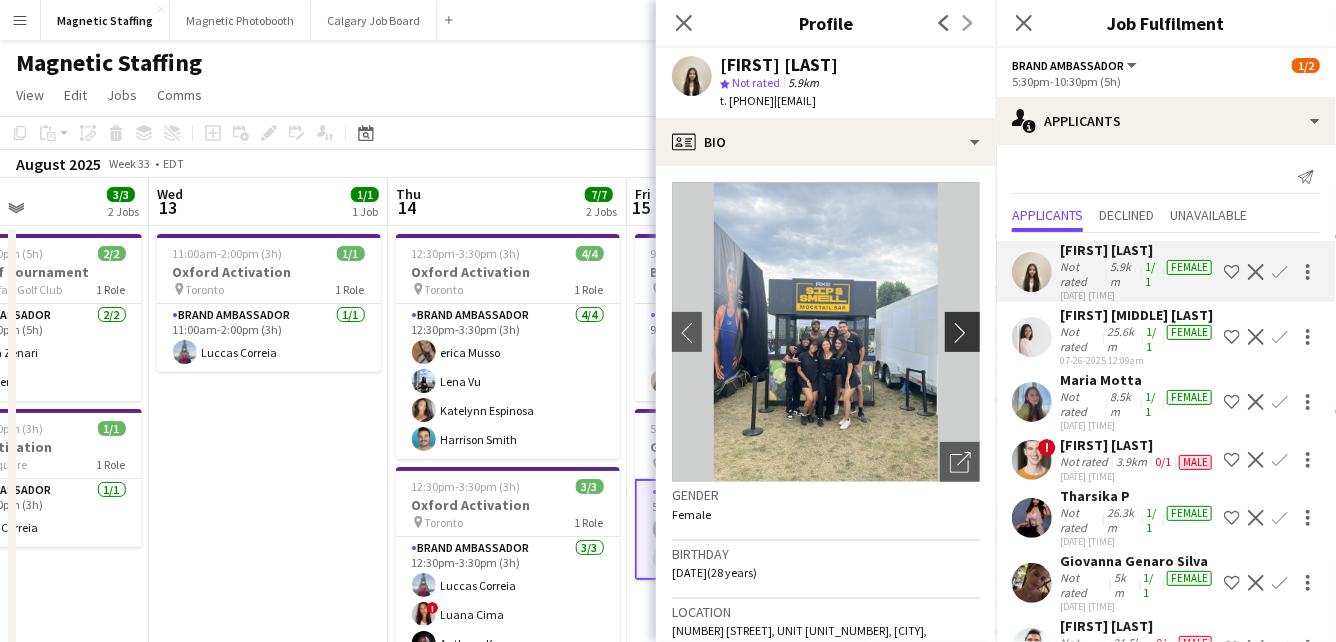 click on "chevron-right" 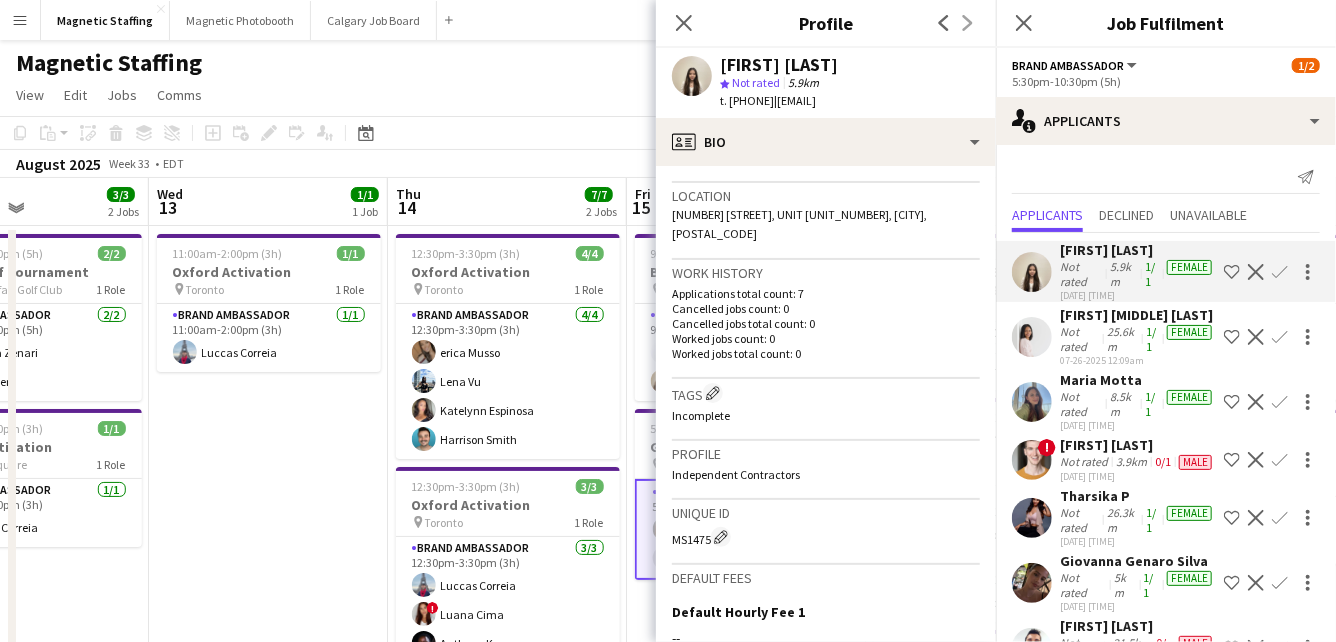 scroll, scrollTop: 670, scrollLeft: 0, axis: vertical 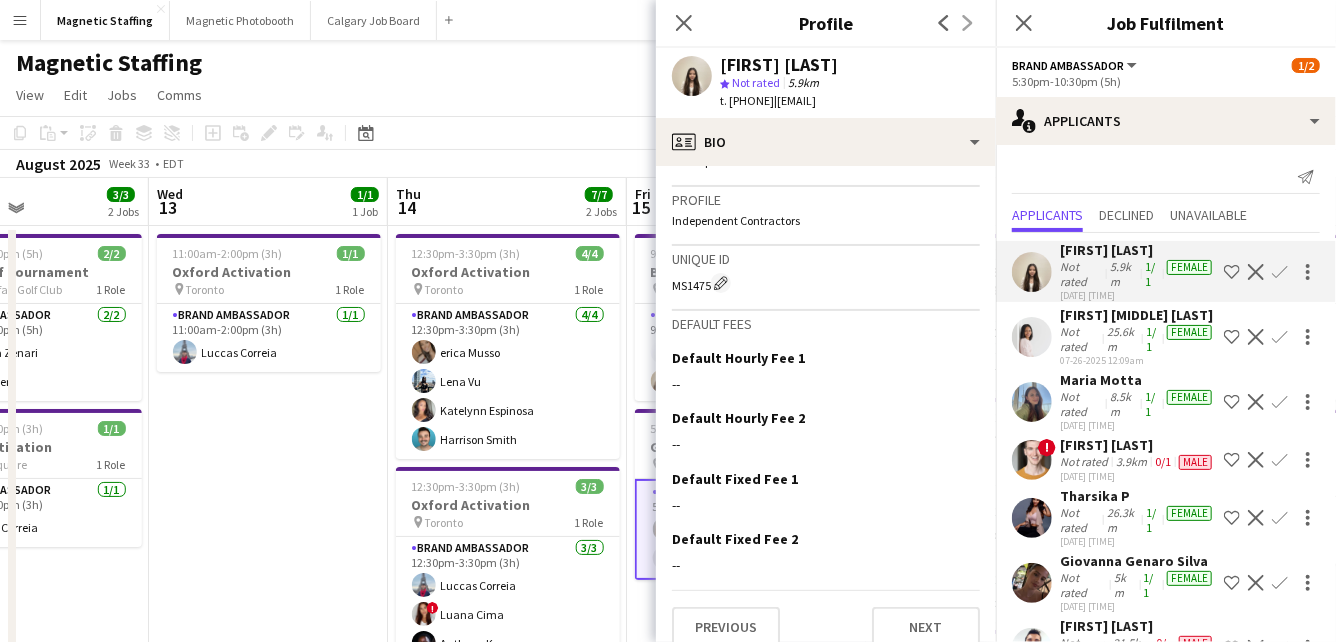 click on "August 2025   Week 33
•   EDT" 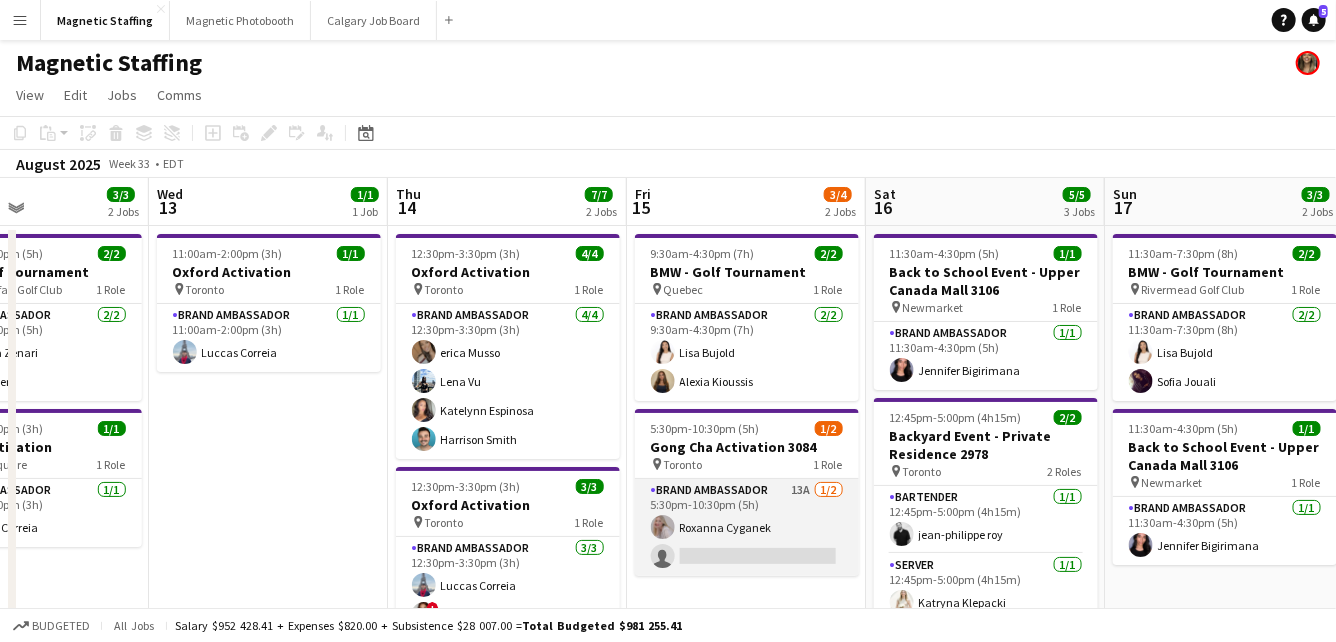 click on "[ROLE]   [COUNT]/[COUNT]   [TIME]-[TIME] ([DURATION])
[FIRST] [LAST]" at bounding box center [747, 527] 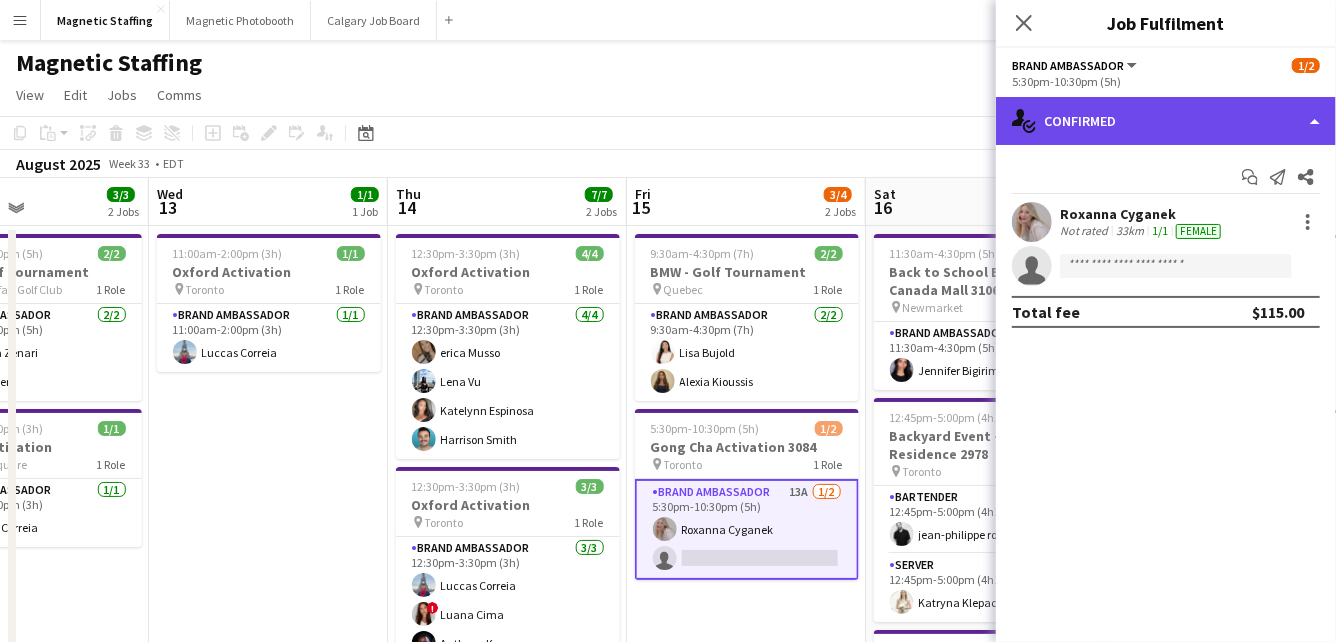 click on "single-neutral-actions-check-2
Confirmed" 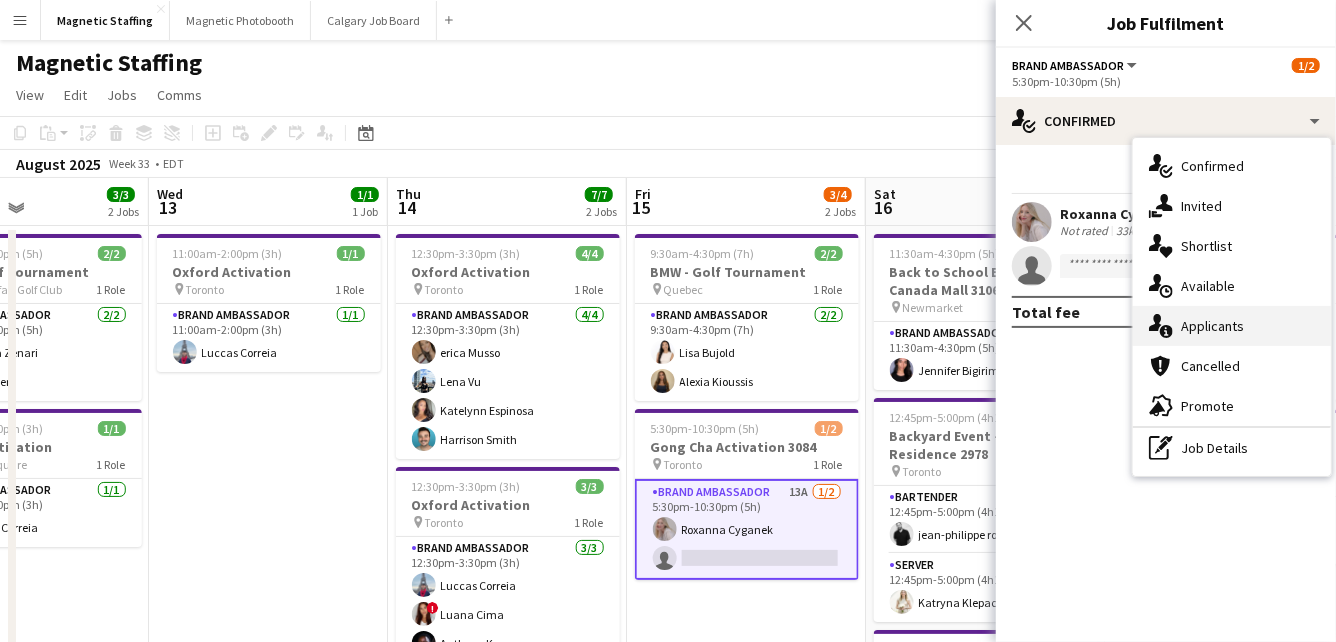 click on "single-neutral-actions-information
Applicants" at bounding box center (1232, 326) 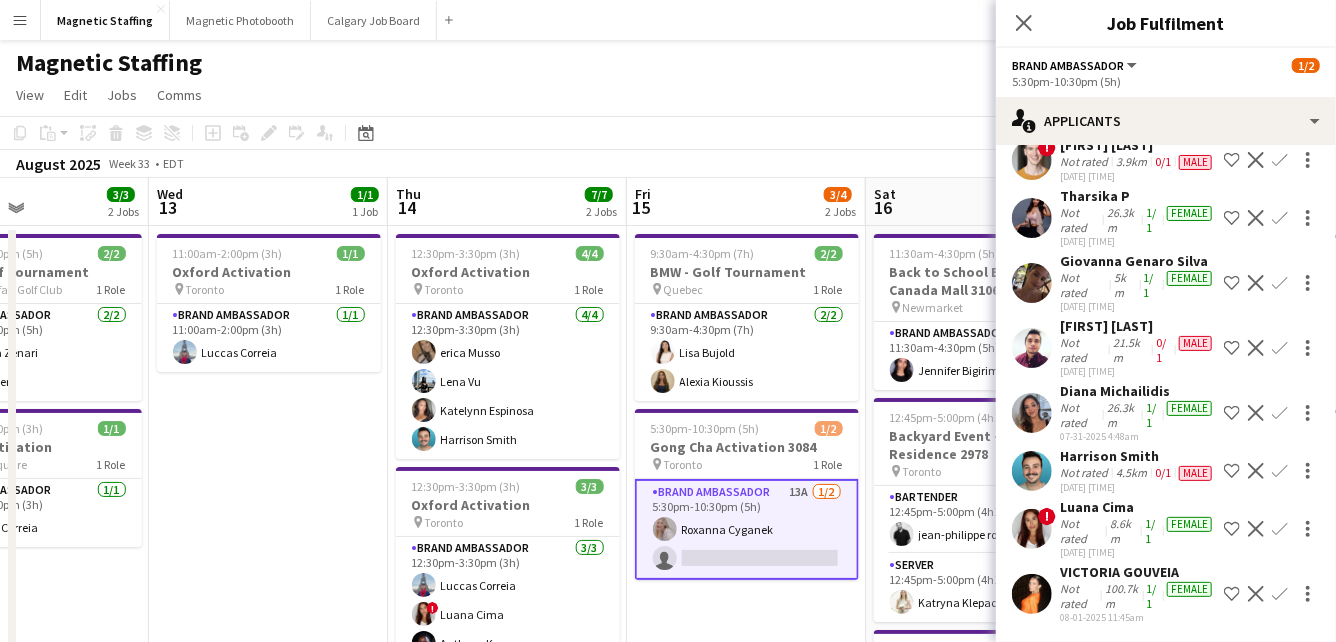 scroll, scrollTop: 0, scrollLeft: 0, axis: both 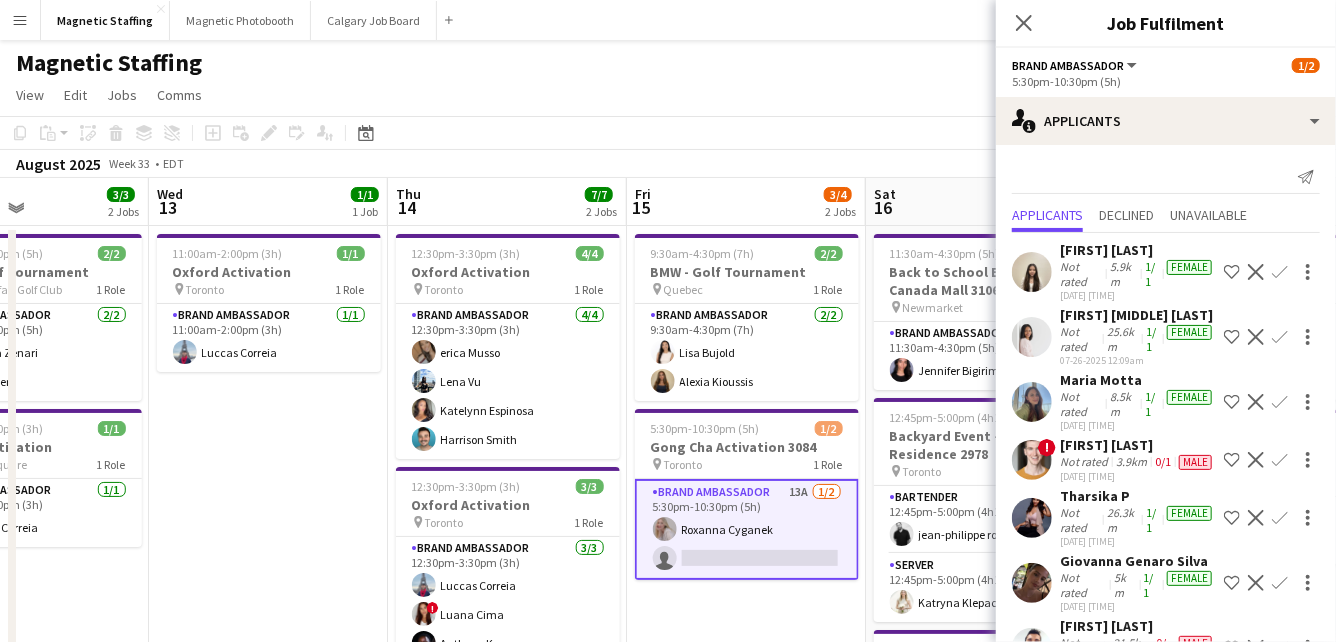 click at bounding box center (1032, 337) 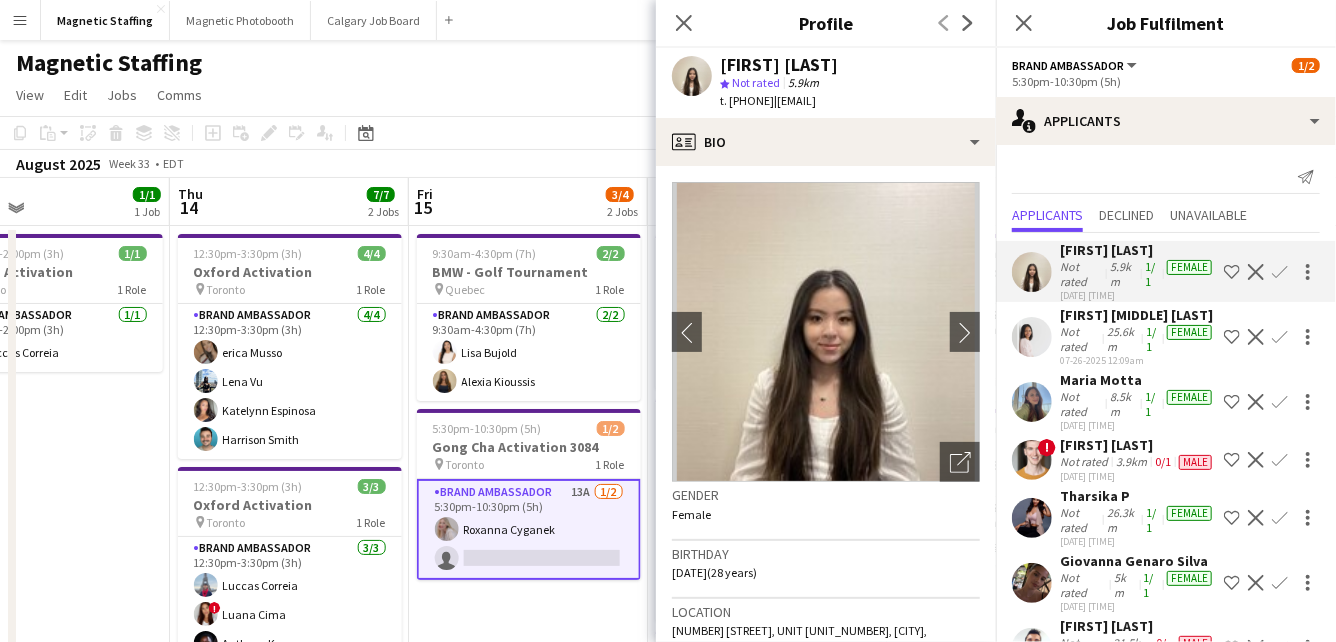 drag, startPoint x: 389, startPoint y: 352, endPoint x: 177, endPoint y: 353, distance: 212.00237 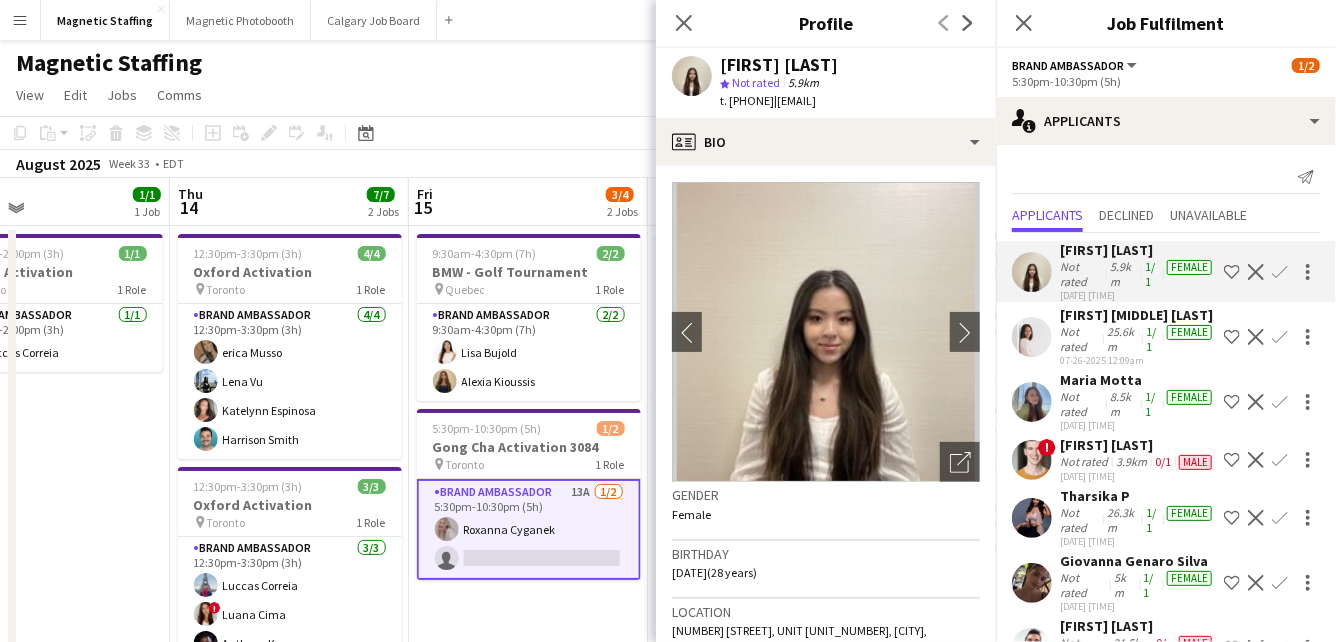 scroll, scrollTop: 0, scrollLeft: 890, axis: horizontal 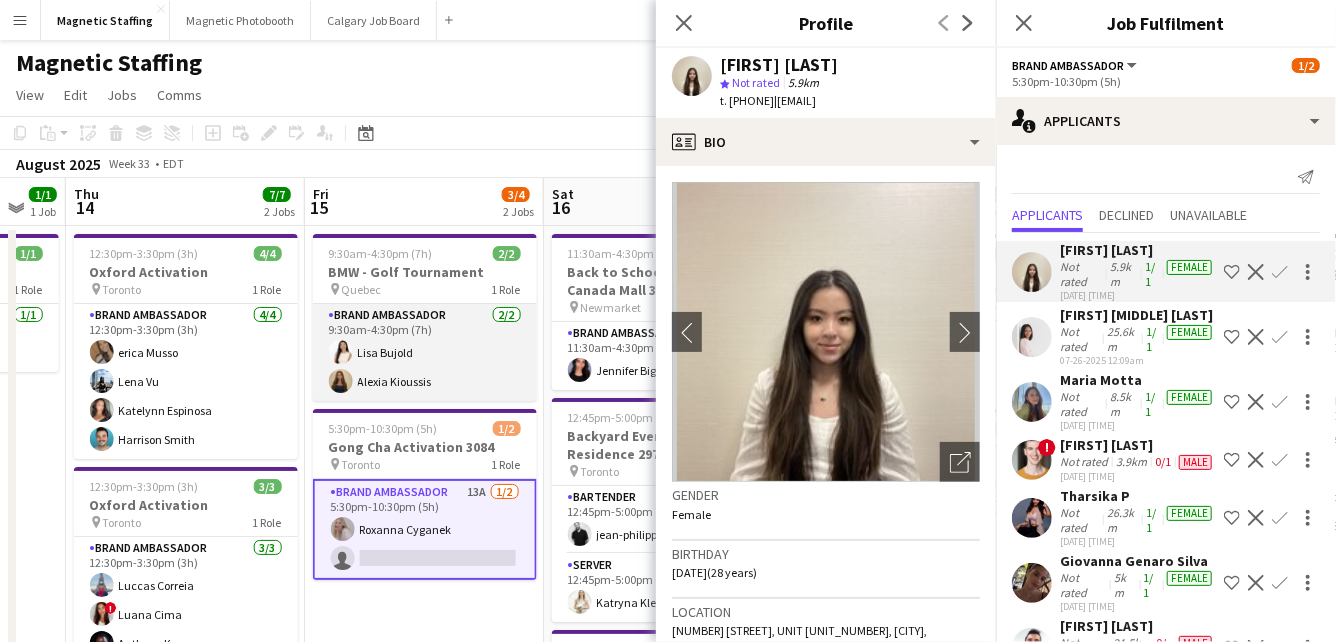 click on "[ROLE]   [COUNT]/[COUNT]   [TIME]-[TIME] ([DURATION])
[FIRST] [LAST]" at bounding box center (425, 352) 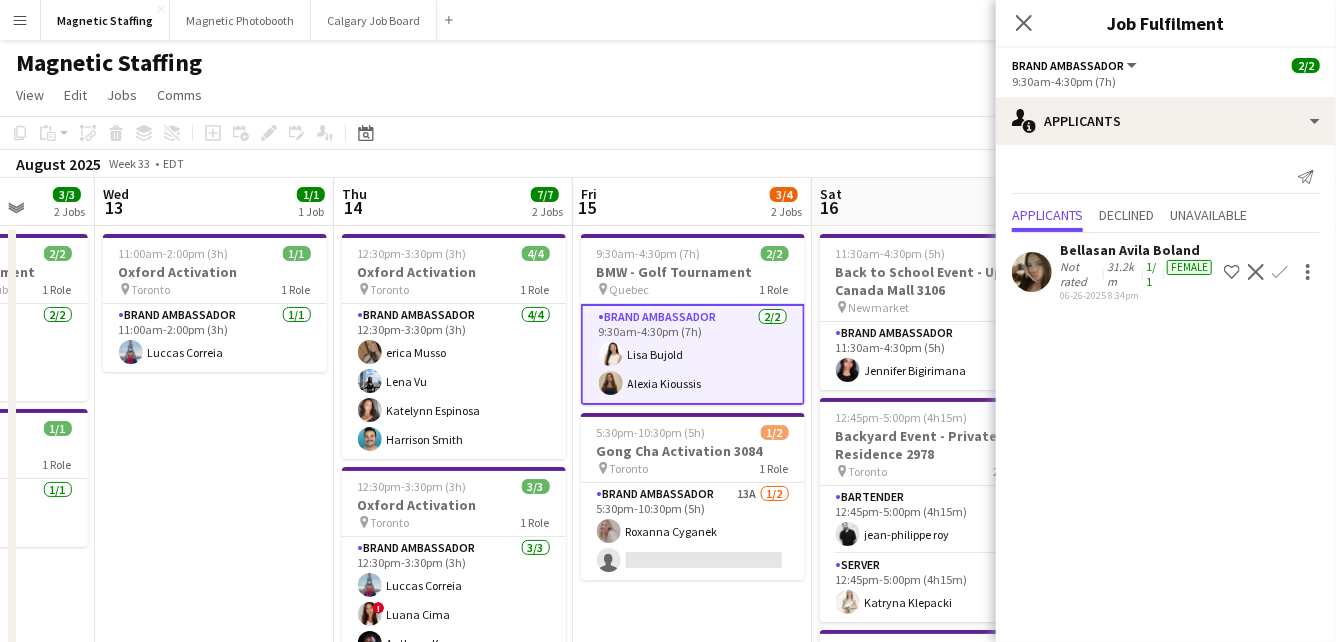 drag, startPoint x: 398, startPoint y: 347, endPoint x: 665, endPoint y: 304, distance: 270.44037 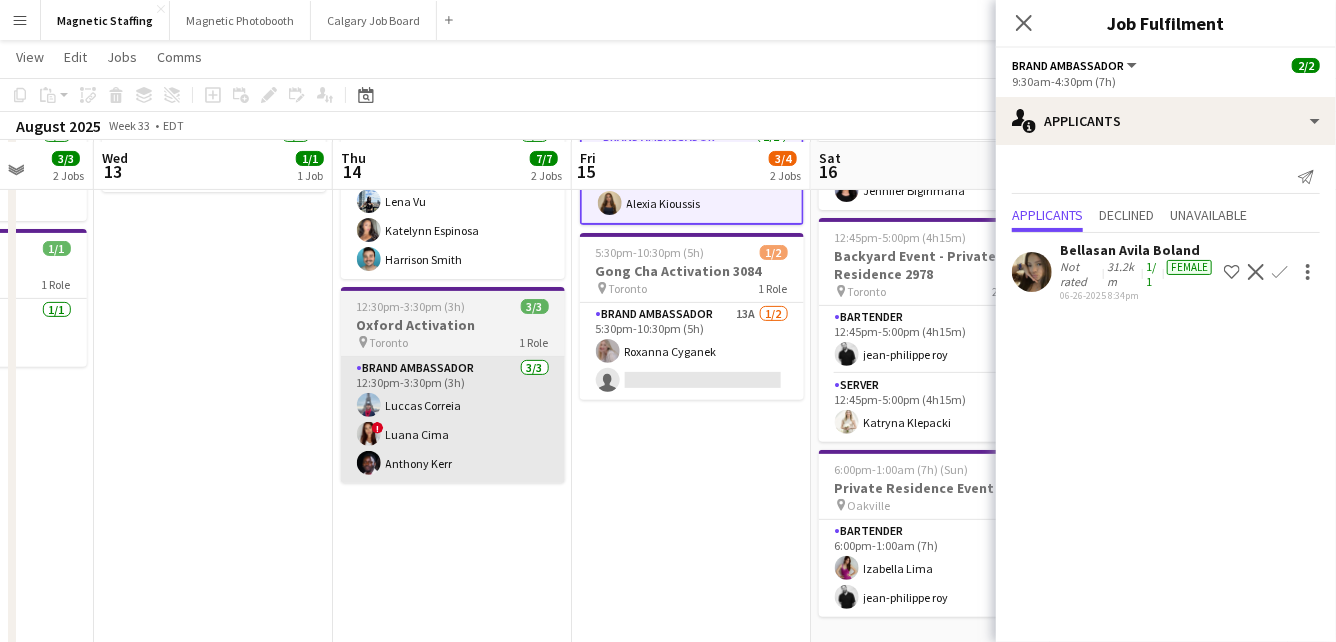 scroll, scrollTop: 180, scrollLeft: 0, axis: vertical 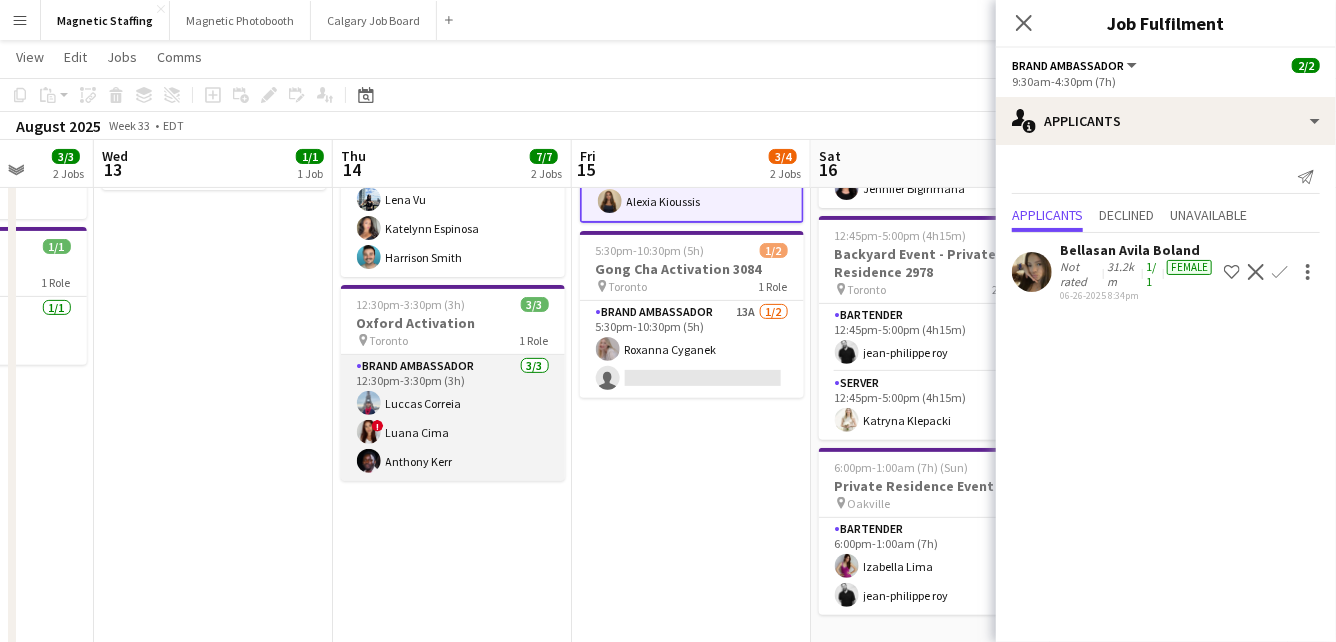 click on "Brand Ambassador   3/3   12:30pm-3:30pm (3h)
[FIRST] [LAST] ! [FIRST] [LAST]" at bounding box center [453, 418] 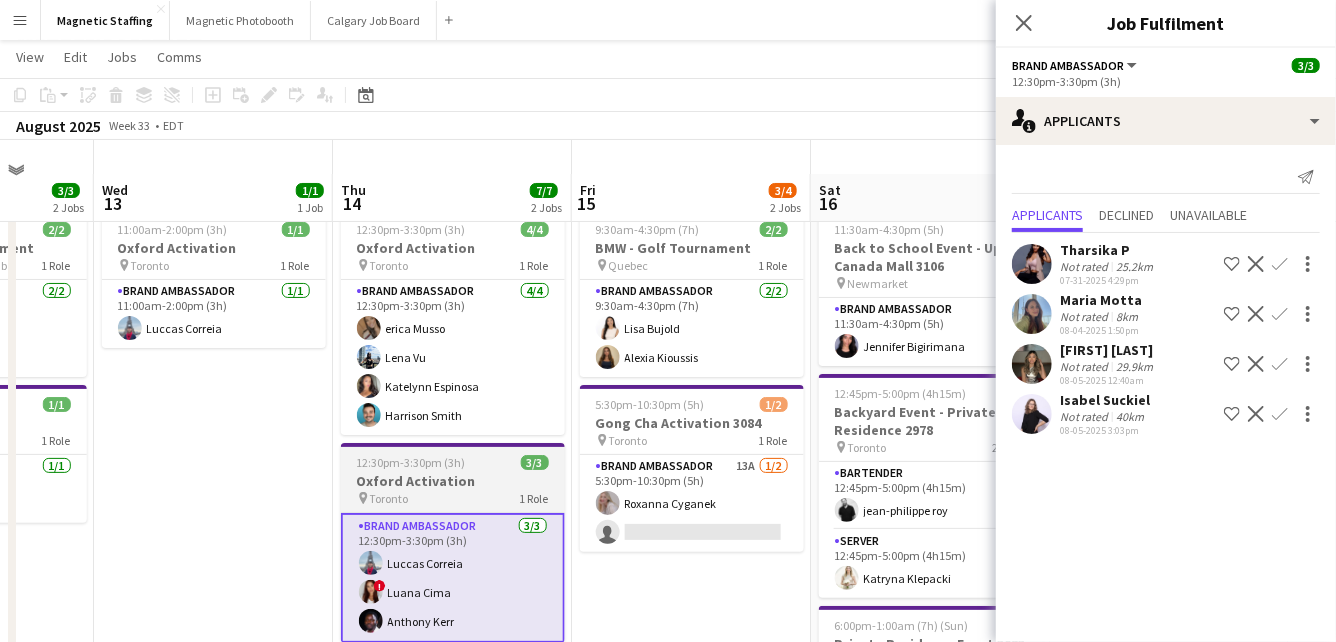 scroll, scrollTop: 20, scrollLeft: 0, axis: vertical 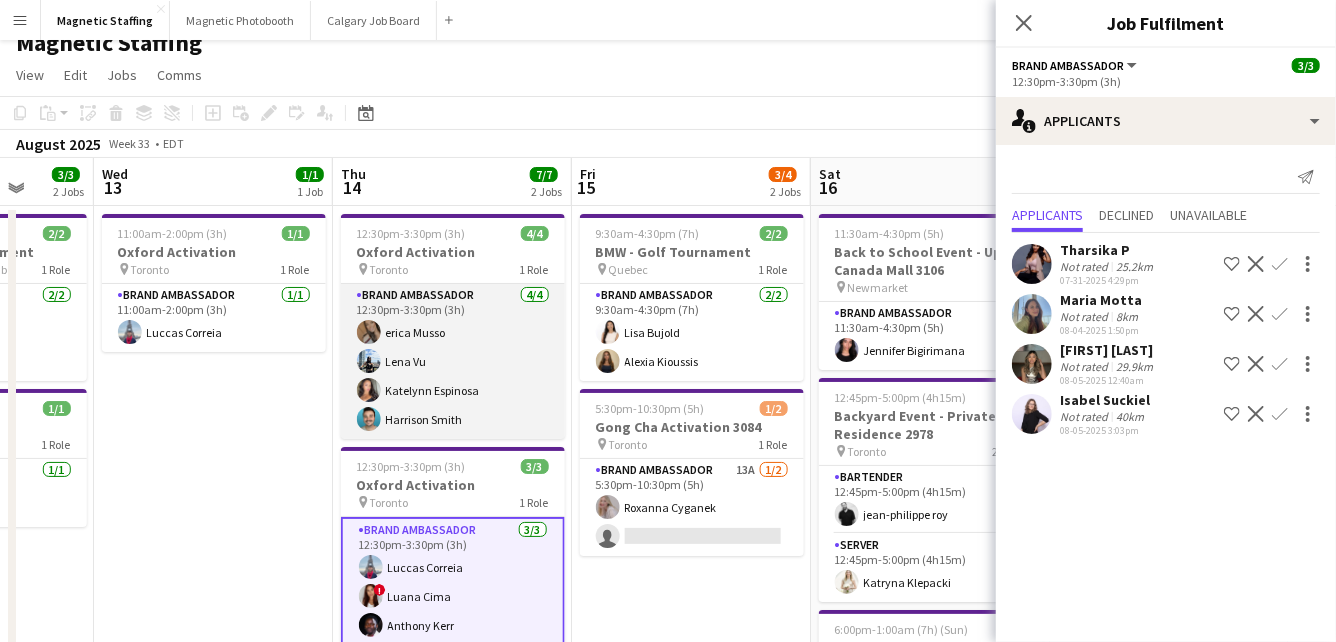 click on "Brand Ambassador   4/4   12:30pm-3:30pm (3h)
[FIRST] [LAST] [FIRST] [LAST] [FIRST] [LAST] [FIRST] [LAST]" at bounding box center [453, 361] 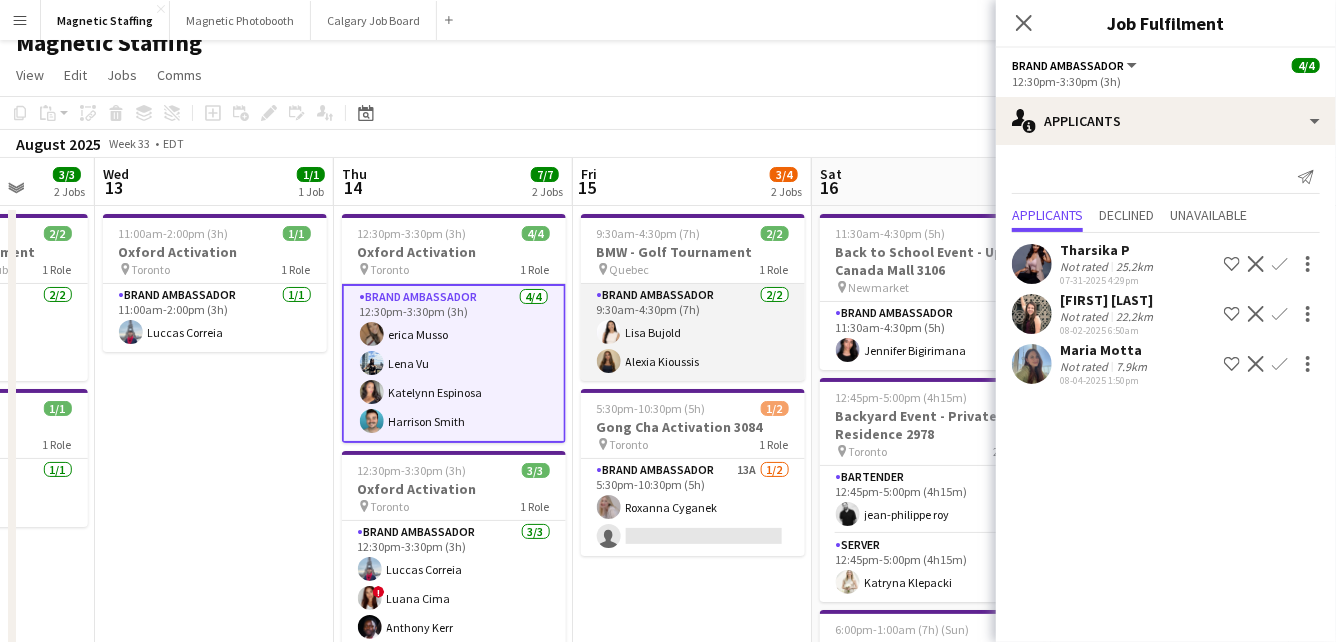 click on "[ROLE]   [COUNT]/[COUNT]   [TIME]-[TIME] ([DURATION])
[FIRST] [LAST]" at bounding box center (693, 332) 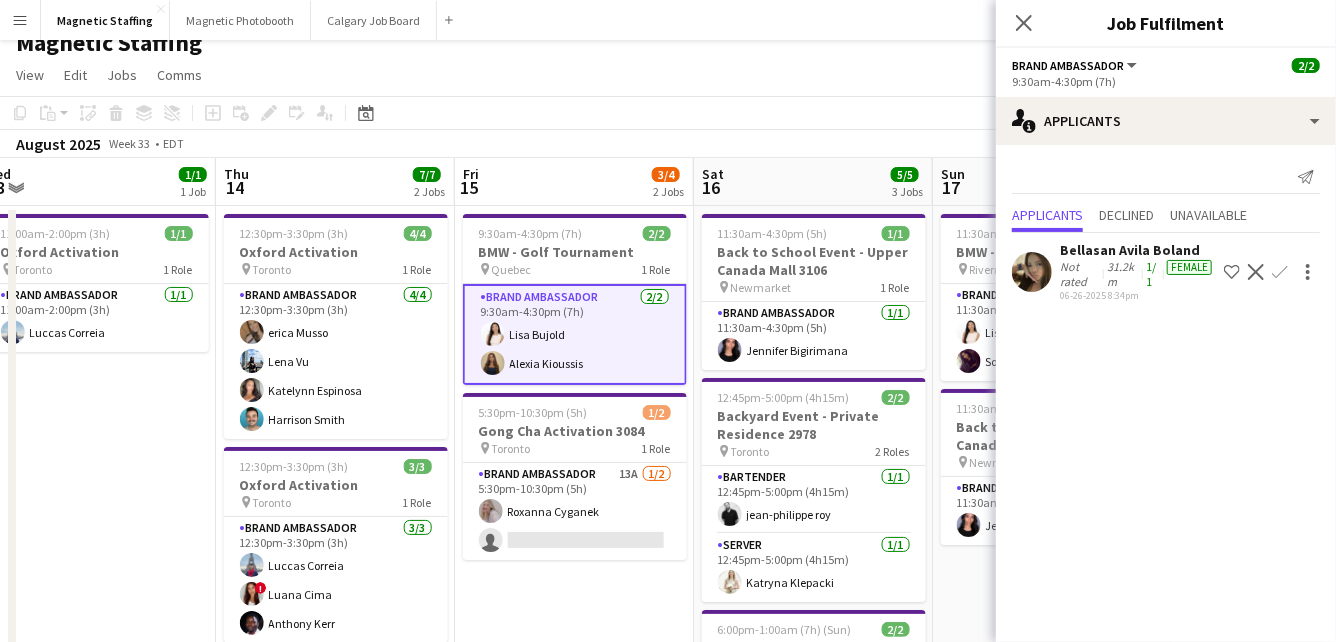 scroll, scrollTop: 0, scrollLeft: 886, axis: horizontal 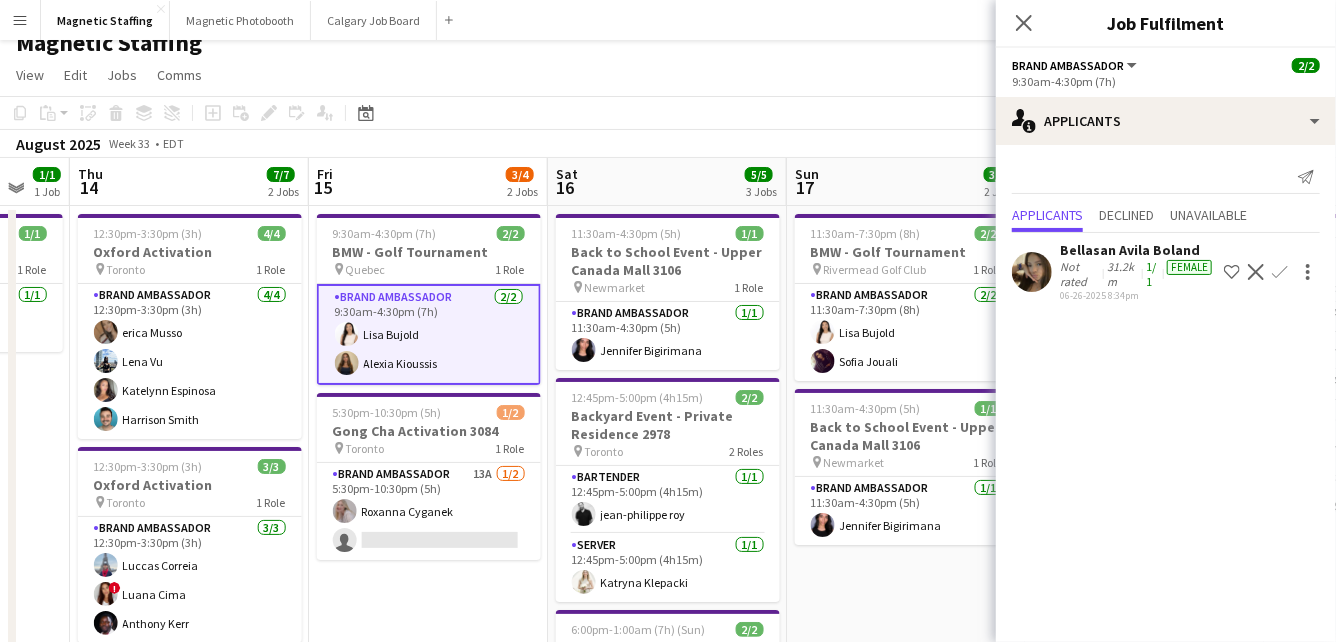 drag, startPoint x: 459, startPoint y: 363, endPoint x: 291, endPoint y: 396, distance: 171.2104 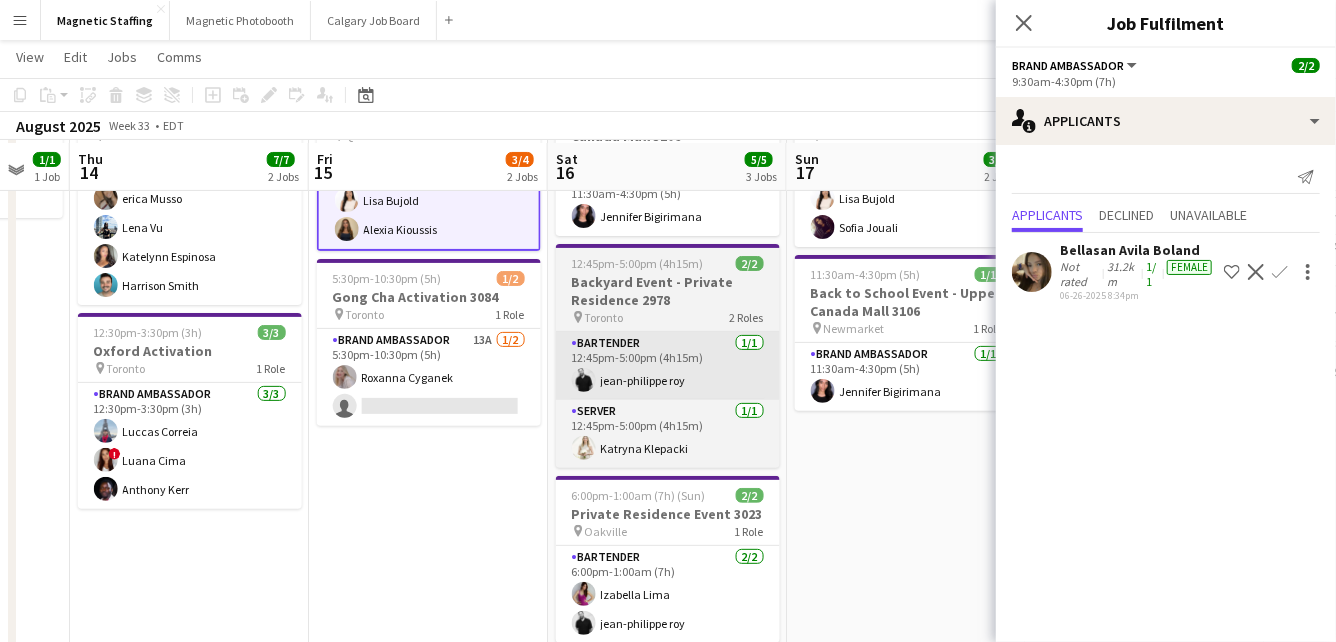 scroll, scrollTop: 155, scrollLeft: 0, axis: vertical 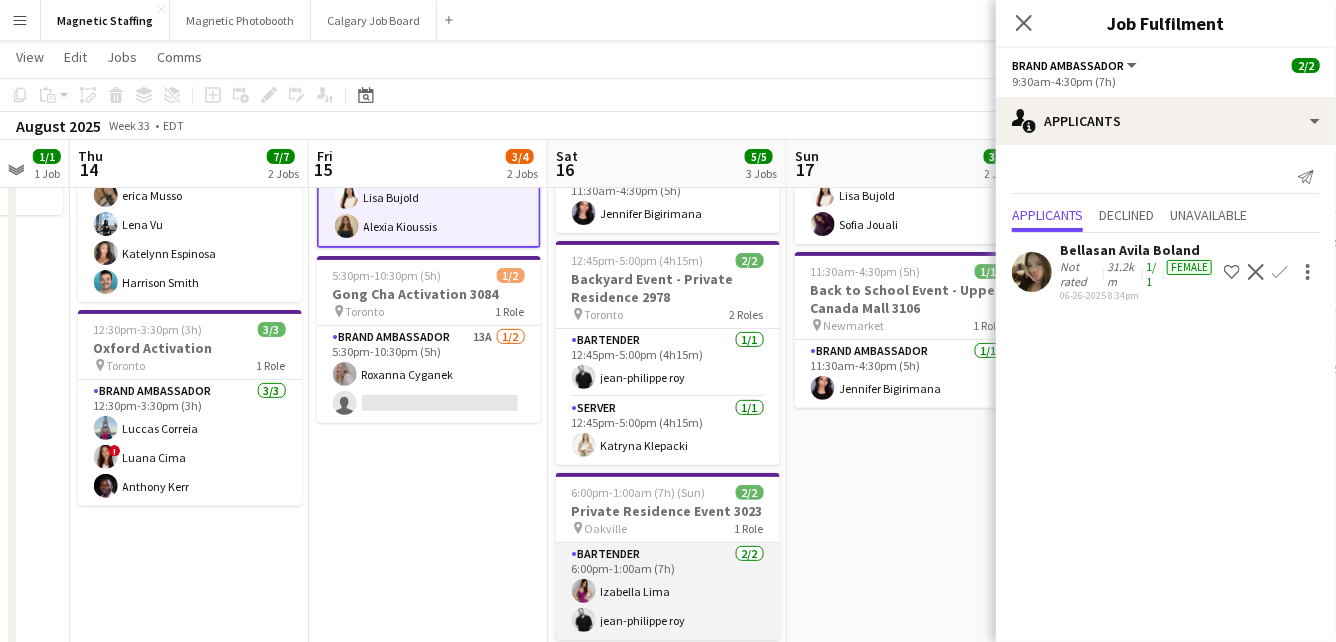 click on "Bartender   2/2   [TIME]
[FIRST] [LAST] [FIRST] [LAST]" at bounding box center [668, 591] 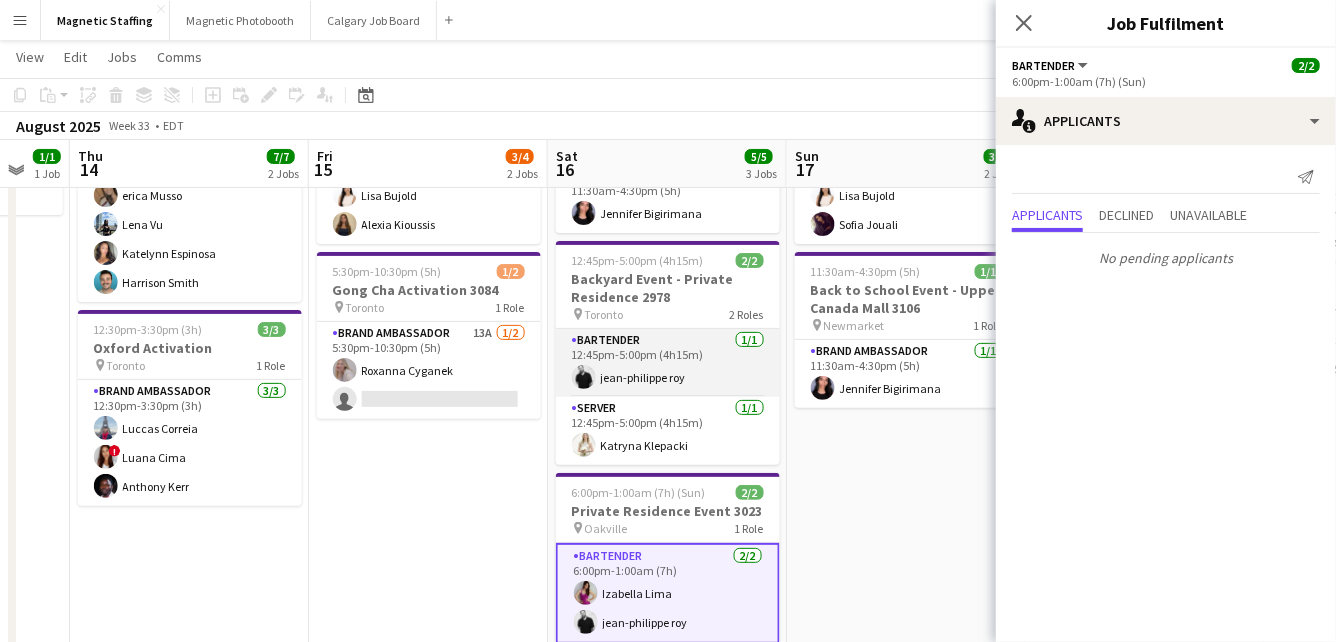 click on "Bartender   1/1   12:45pm-5:00pm (4h15m)
[FIRST] [LAST]" at bounding box center [668, 363] 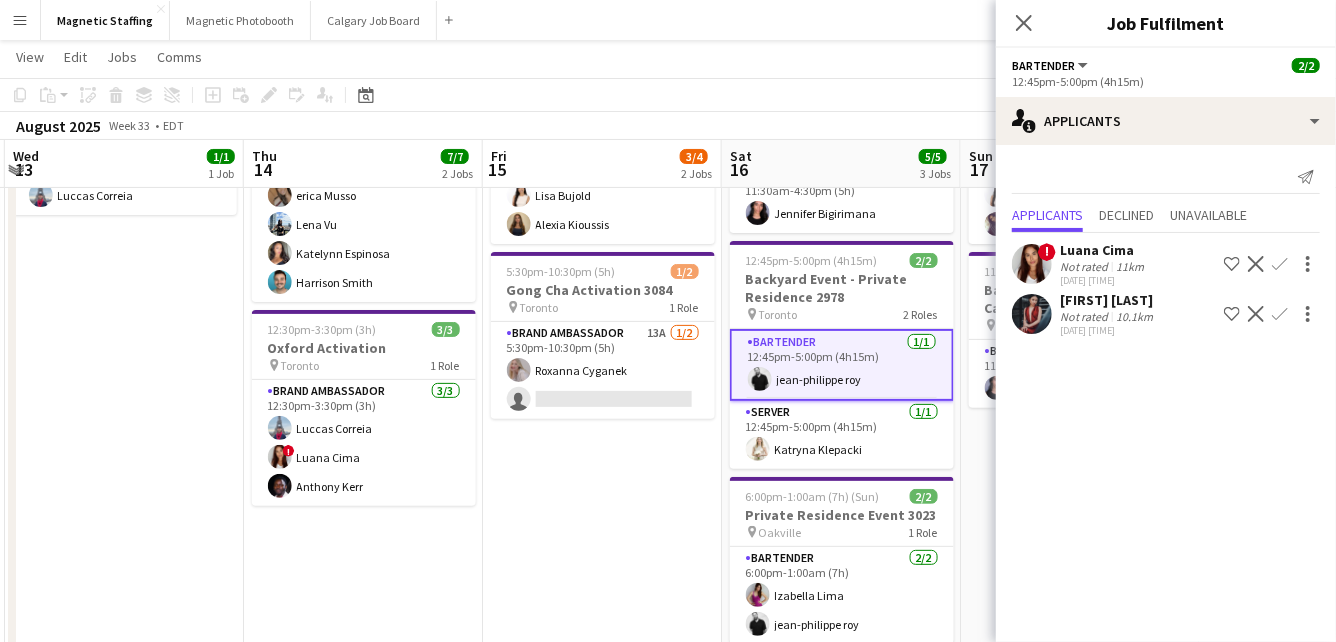 drag, startPoint x: 684, startPoint y: 386, endPoint x: 499, endPoint y: 399, distance: 185.45619 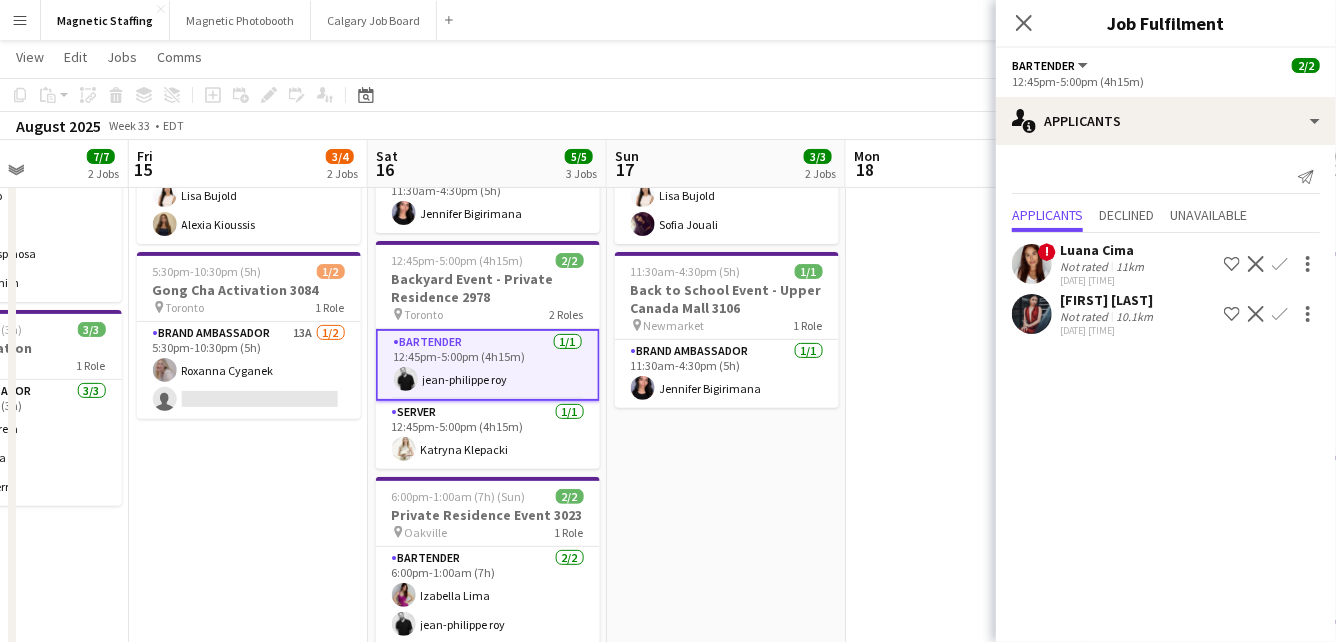 scroll, scrollTop: 0, scrollLeft: 0, axis: both 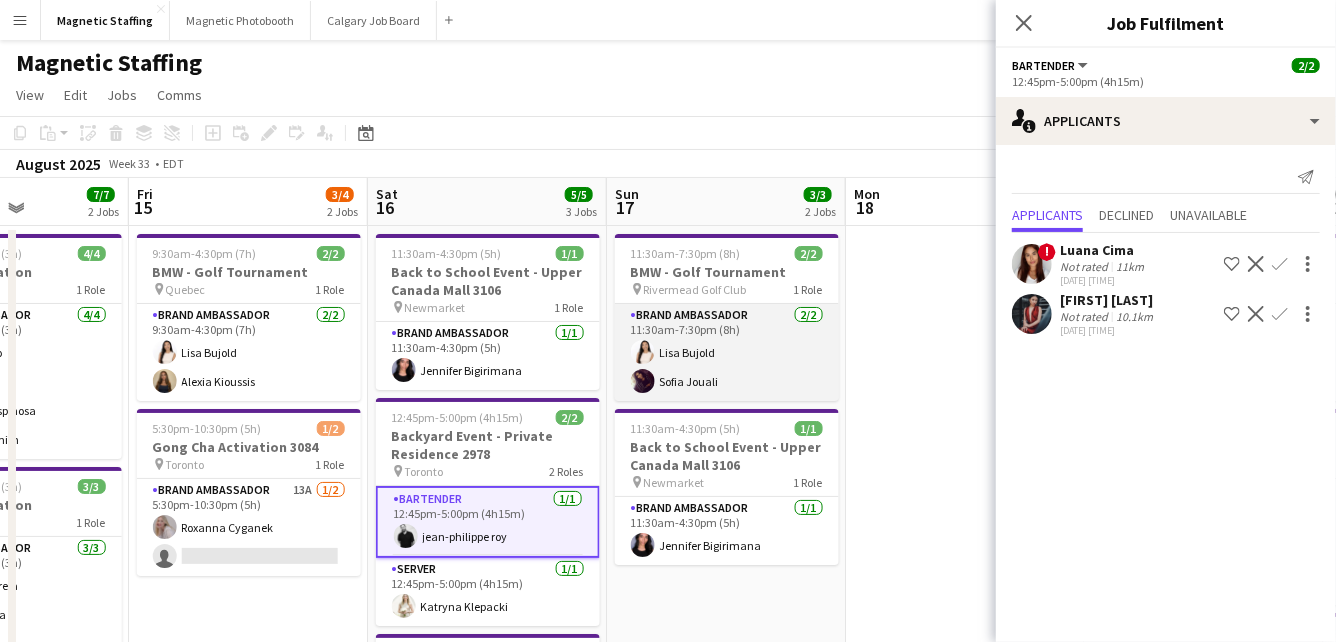 click on "Brand Ambassador   2/2   11:30am-7:30pm (8h)
[FIRST] [LAST] [FIRST] [LAST]" at bounding box center [727, 352] 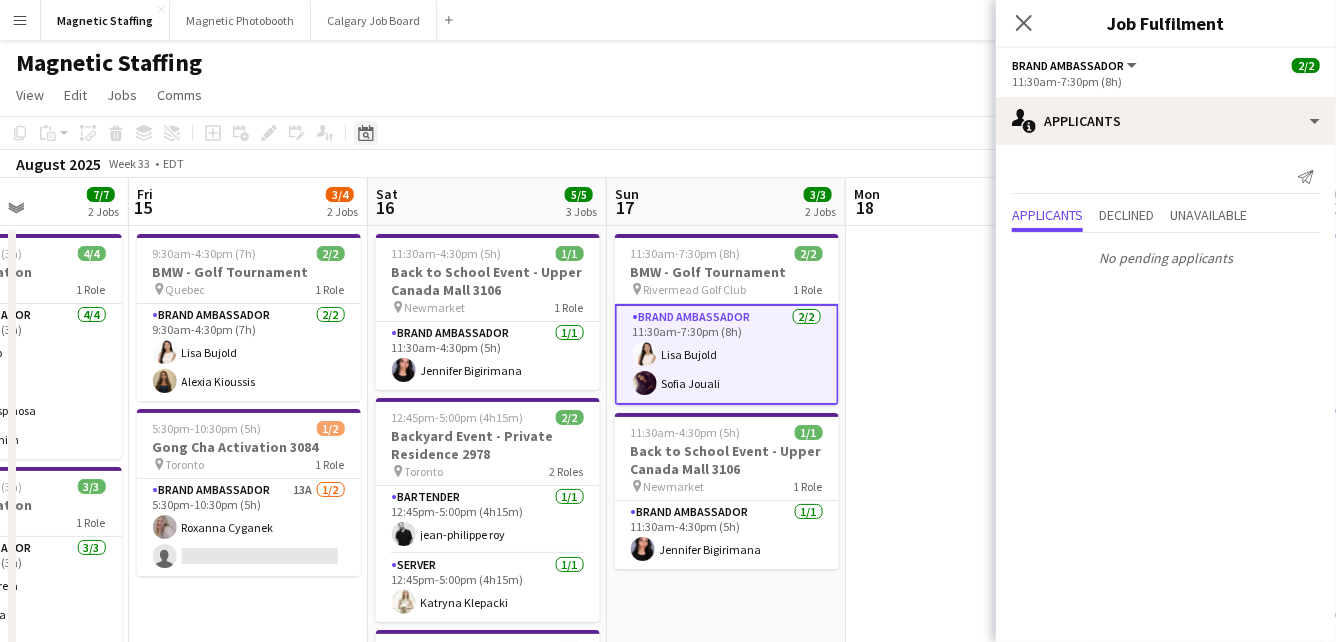 click on "Date picker" 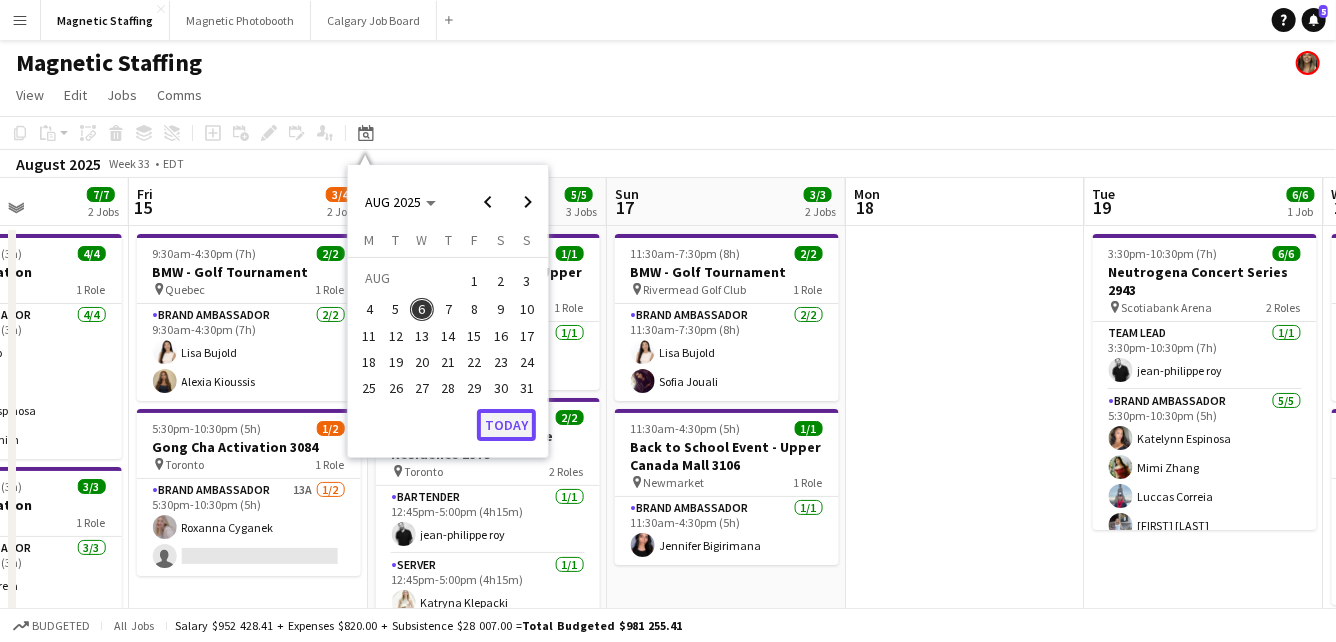 click on "Today" at bounding box center (506, 425) 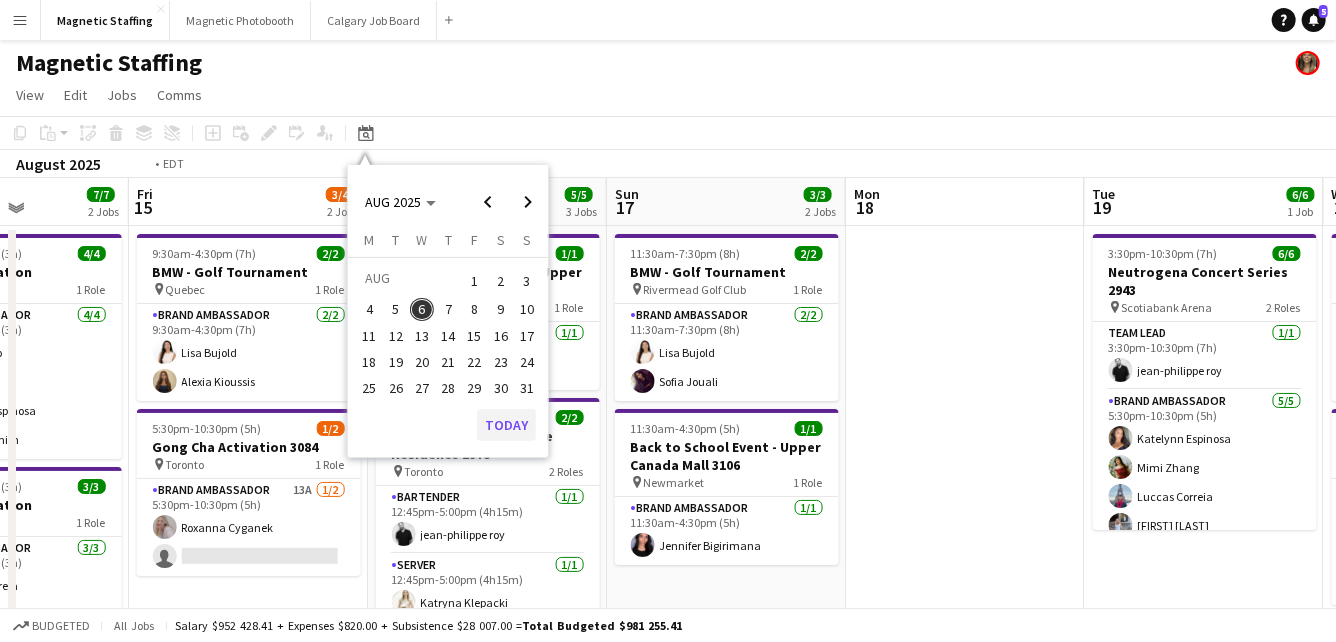 scroll, scrollTop: 0, scrollLeft: 687, axis: horizontal 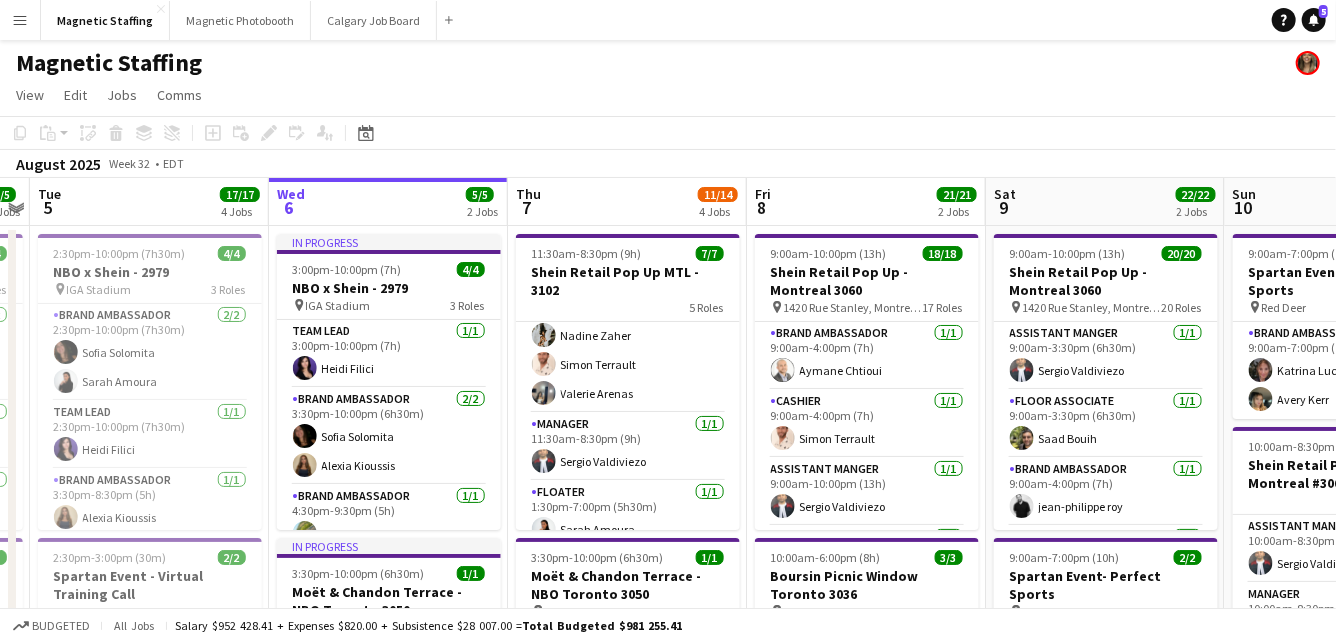 click on "Floor Associate   3/3   11:30am-8:30pm (9h)
[FIRST] [LAST] [FIRST] [LAST] [FIRST] [LAST]" at bounding box center [628, 350] 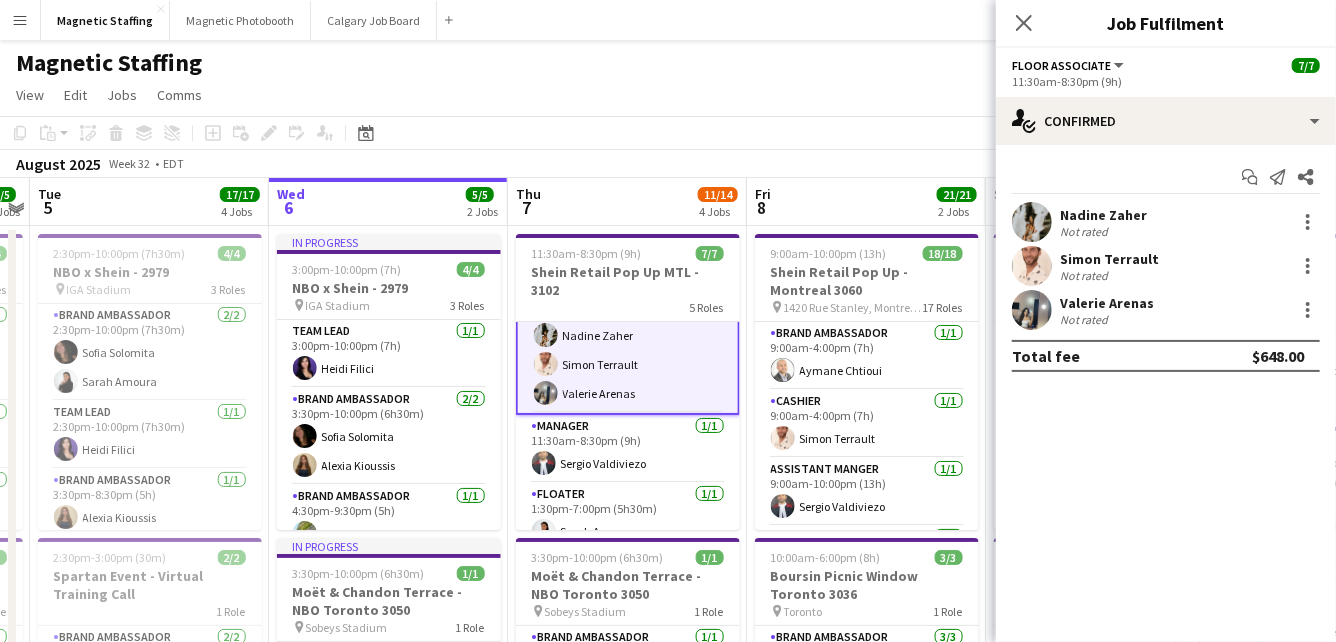 click at bounding box center (1032, 310) 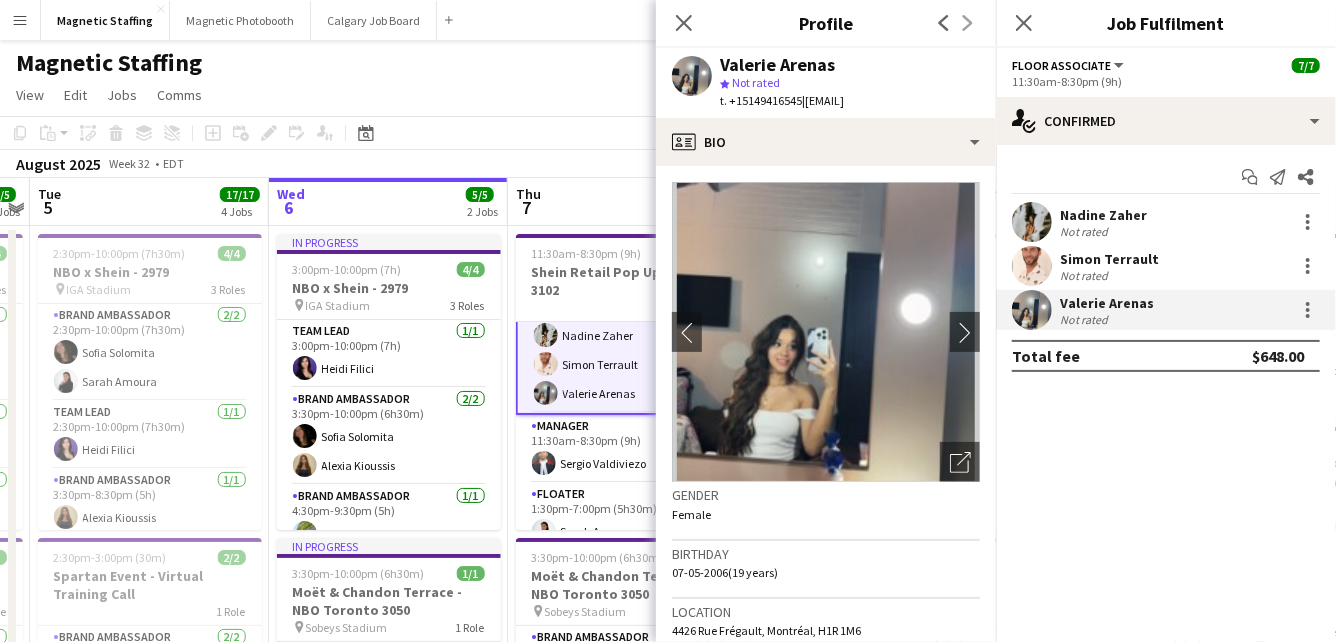 drag, startPoint x: 811, startPoint y: 101, endPoint x: 967, endPoint y: 106, distance: 156.08011 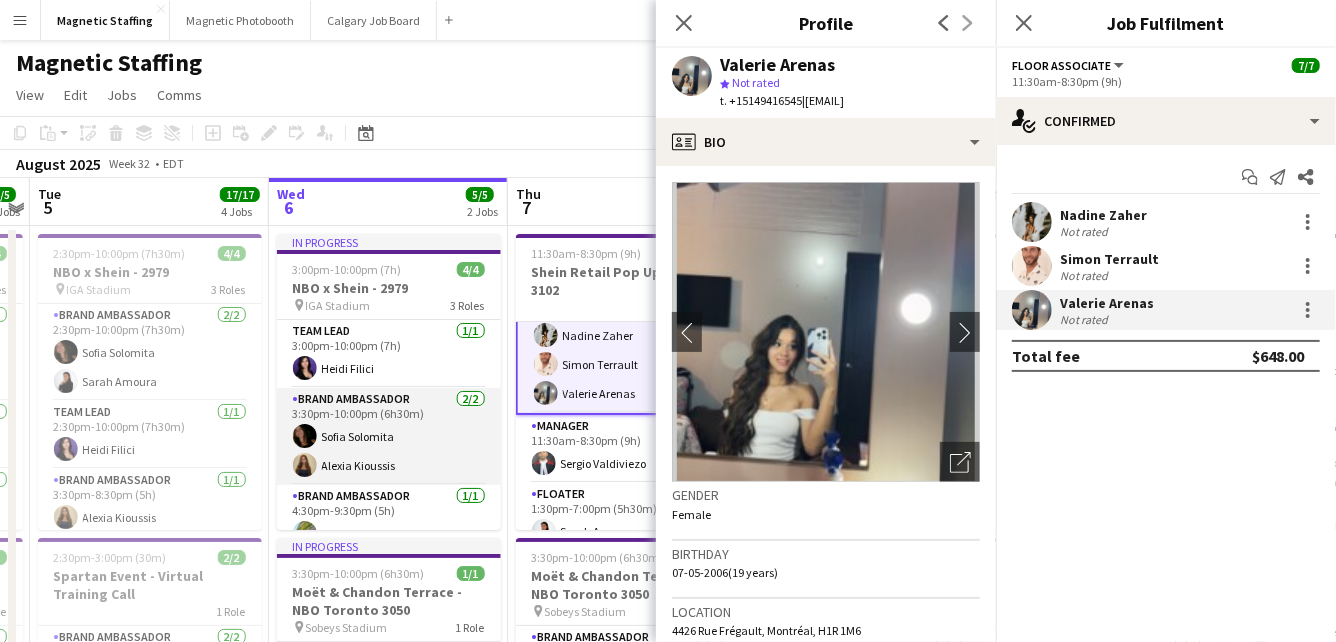 click on "[ROLE]   [COUNT]/[COUNT]   [TIME]-[TIME] ([DURATION])
[FIRST] [LAST]" at bounding box center [389, 436] 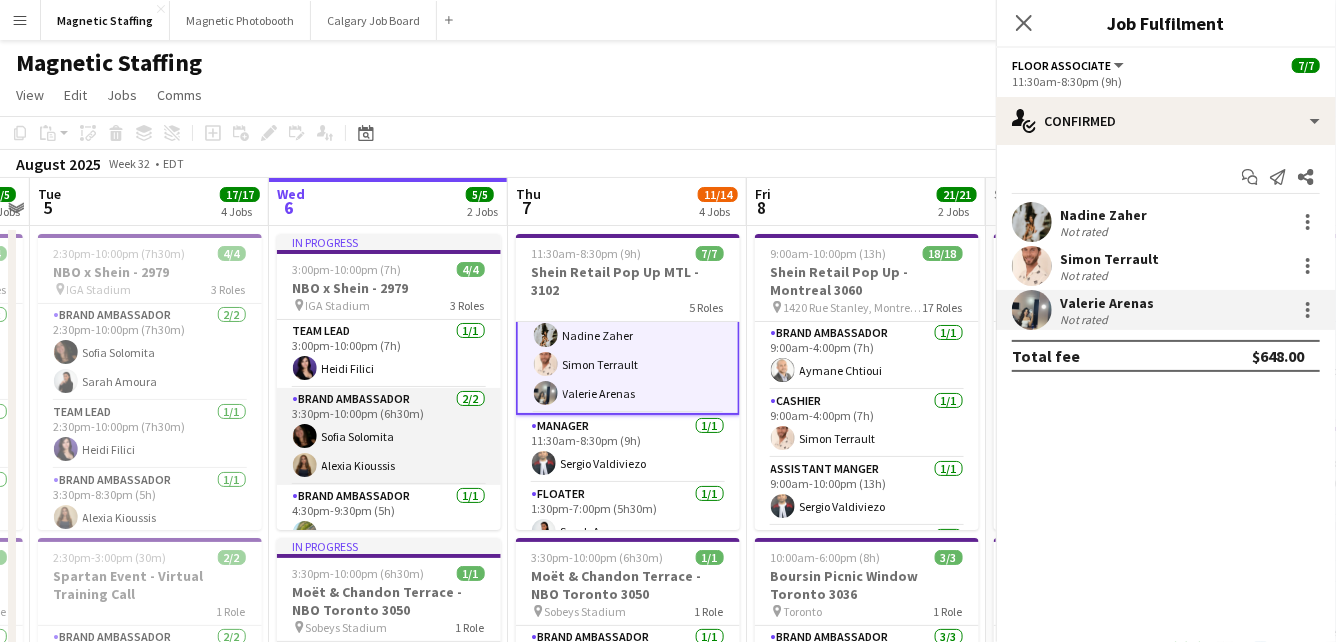 scroll, scrollTop: 0, scrollLeft: 686, axis: horizontal 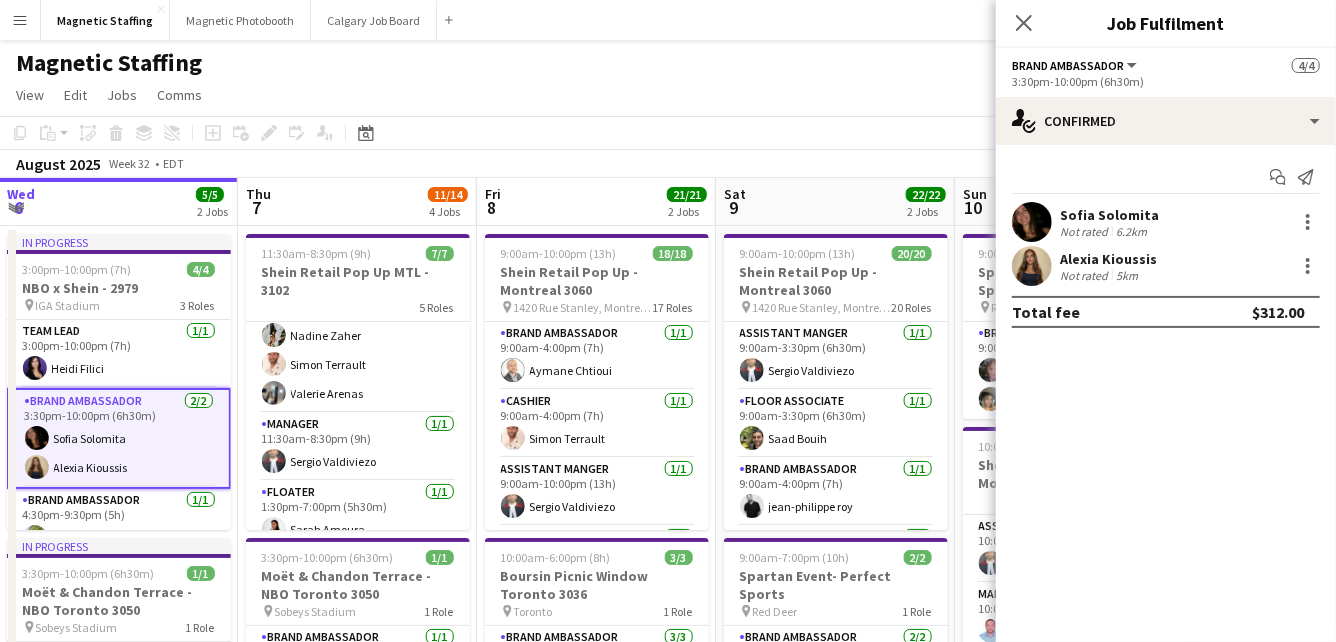 drag, startPoint x: 634, startPoint y: 517, endPoint x: -6, endPoint y: 556, distance: 641.1872 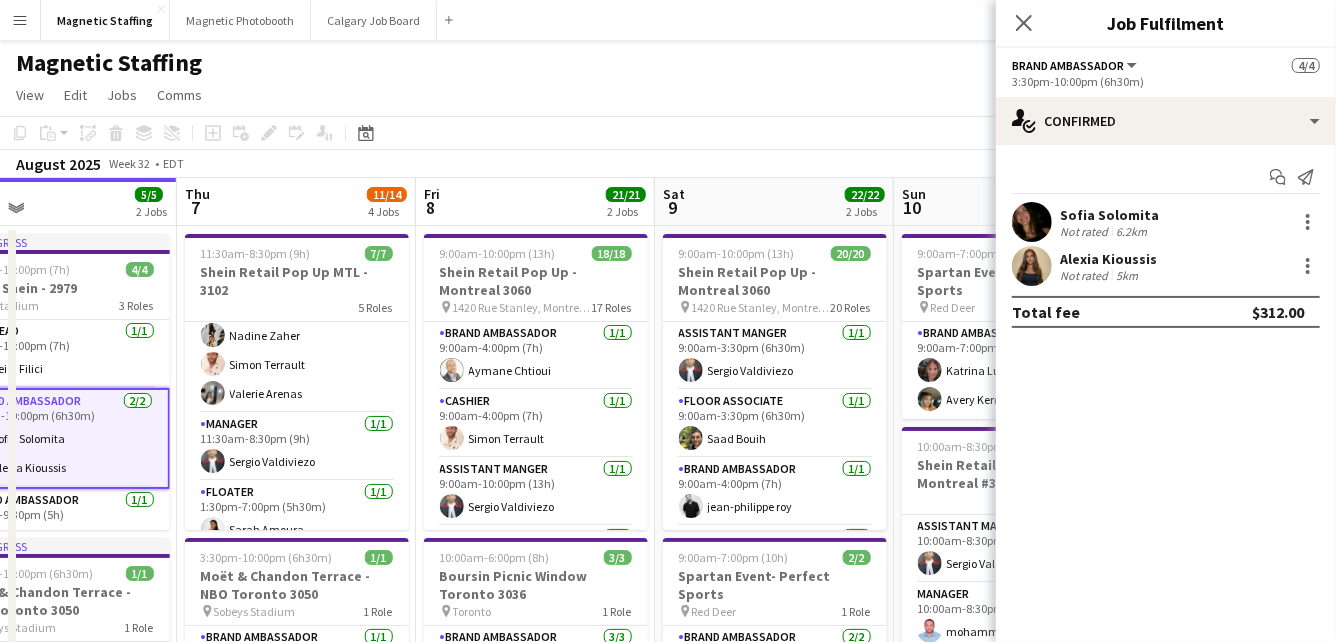 drag, startPoint x: 586, startPoint y: 373, endPoint x: 338, endPoint y: 410, distance: 250.74489 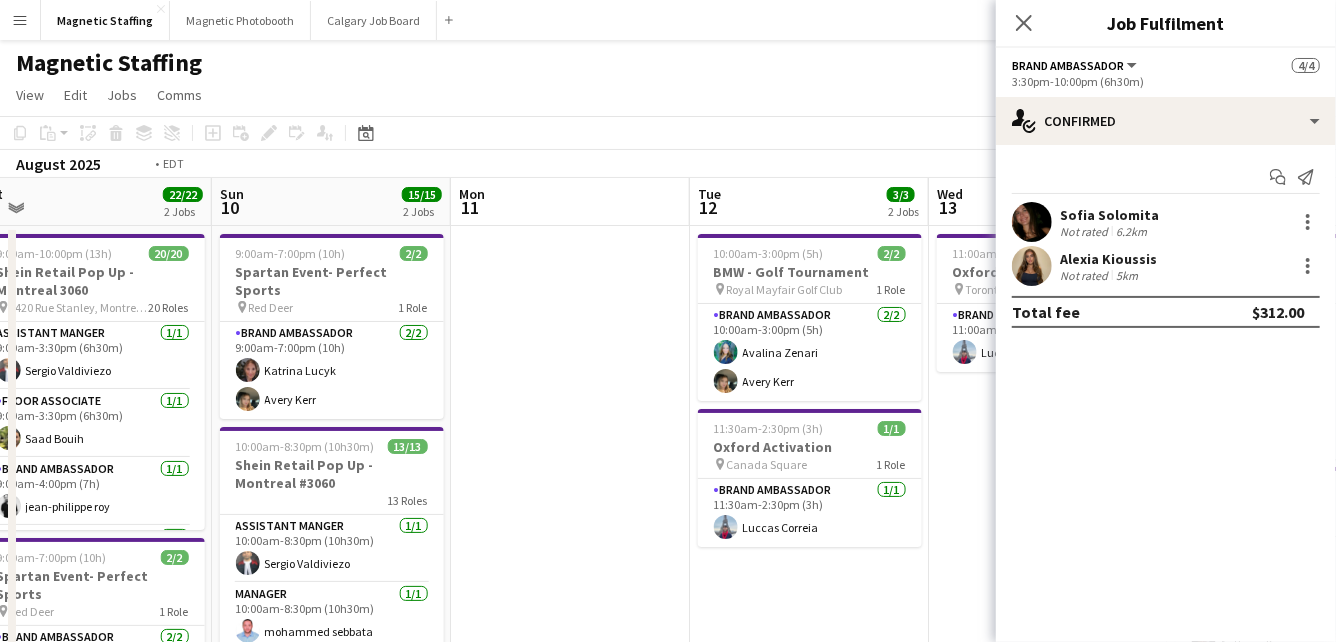drag, startPoint x: 788, startPoint y: 443, endPoint x: 131, endPoint y: 479, distance: 657.98553 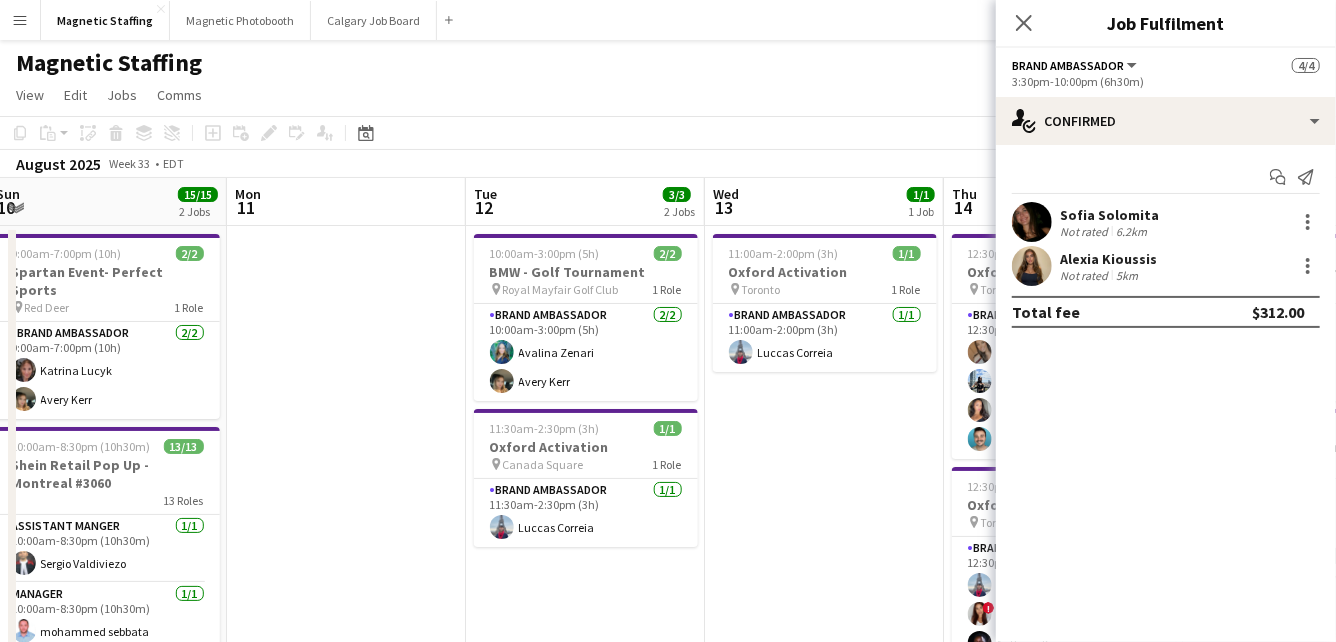 drag, startPoint x: 703, startPoint y: 422, endPoint x: 346, endPoint y: 423, distance: 357.0014 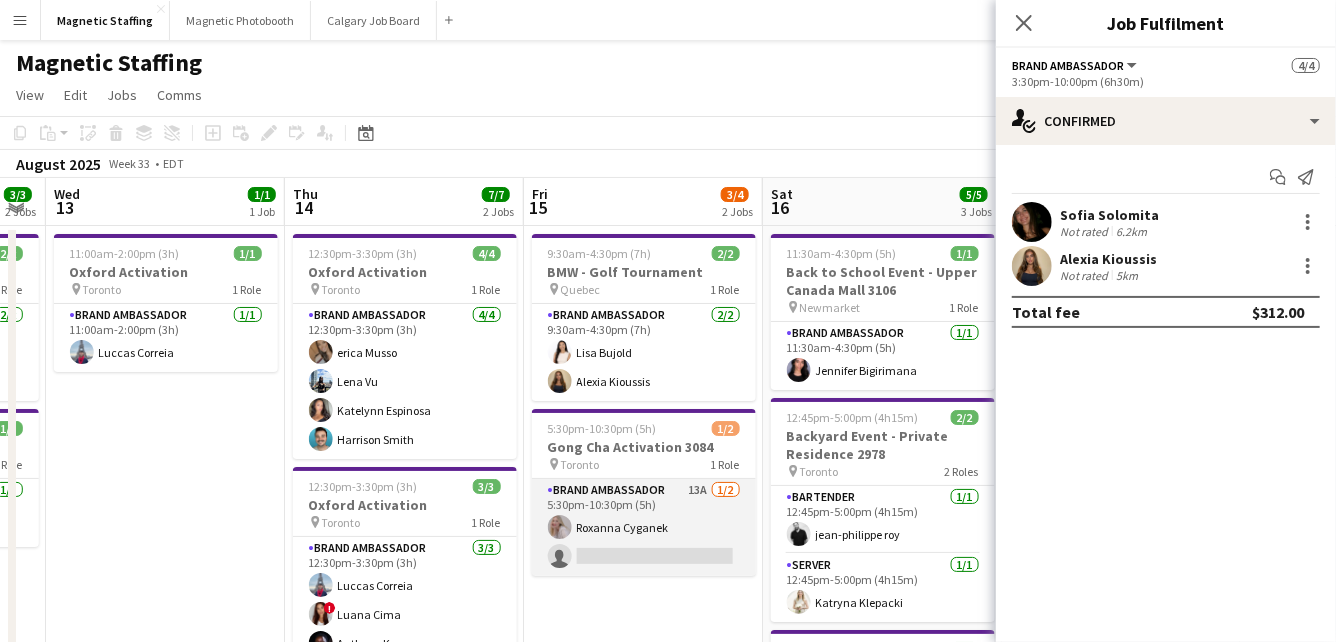 click on "[ROLE]   [COUNT]/[COUNT]   [TIME]-[TIME] ([DURATION])
[FIRST] [LAST]" at bounding box center (644, 527) 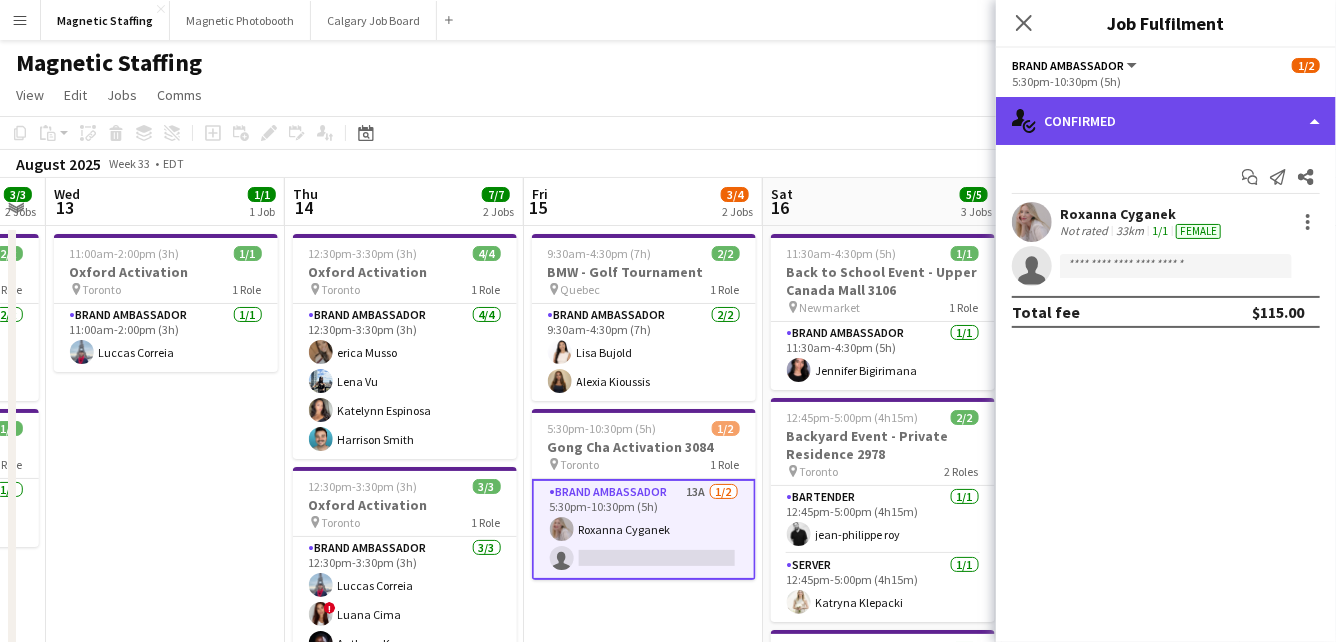 click on "single-neutral-actions-check-2
Confirmed" 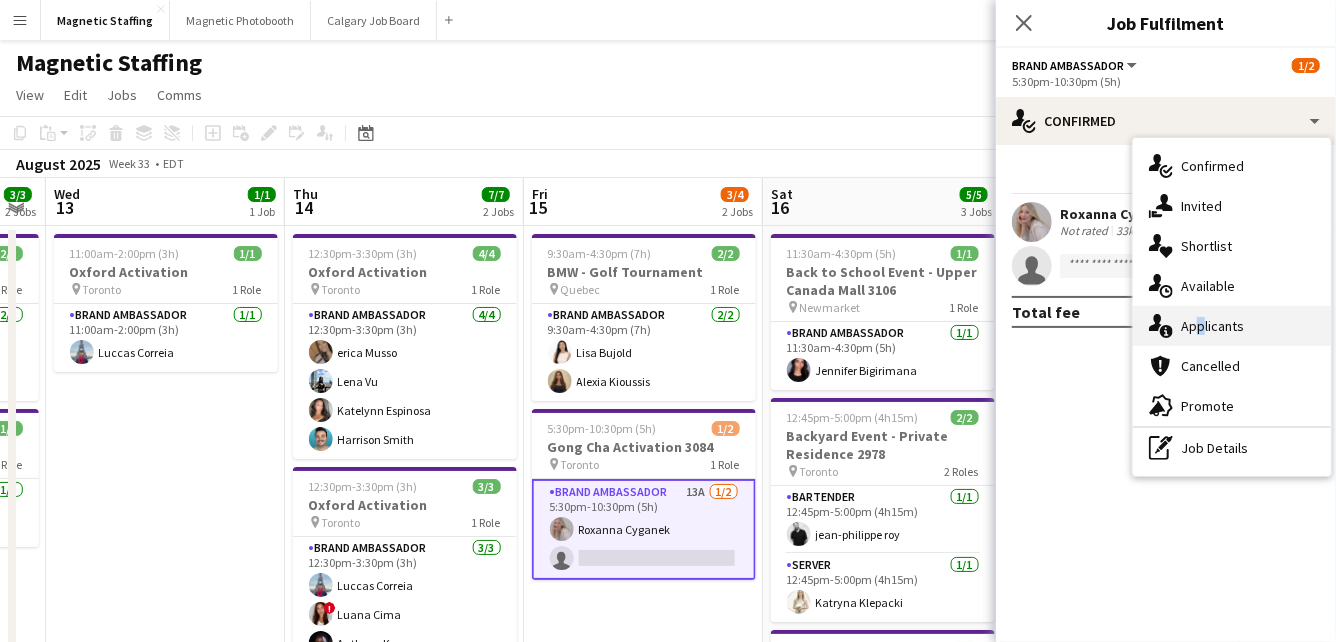 click on "single-neutral-actions-information
Applicants" at bounding box center [1232, 326] 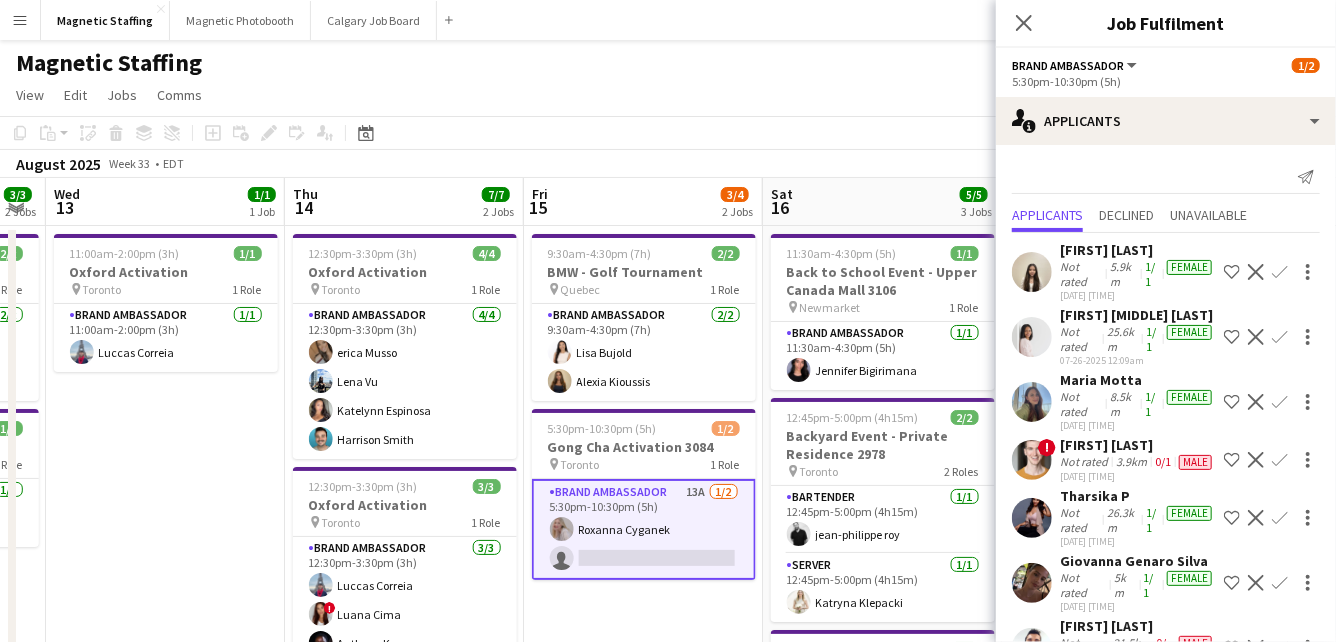 click on "Confirm" at bounding box center [1280, 337] 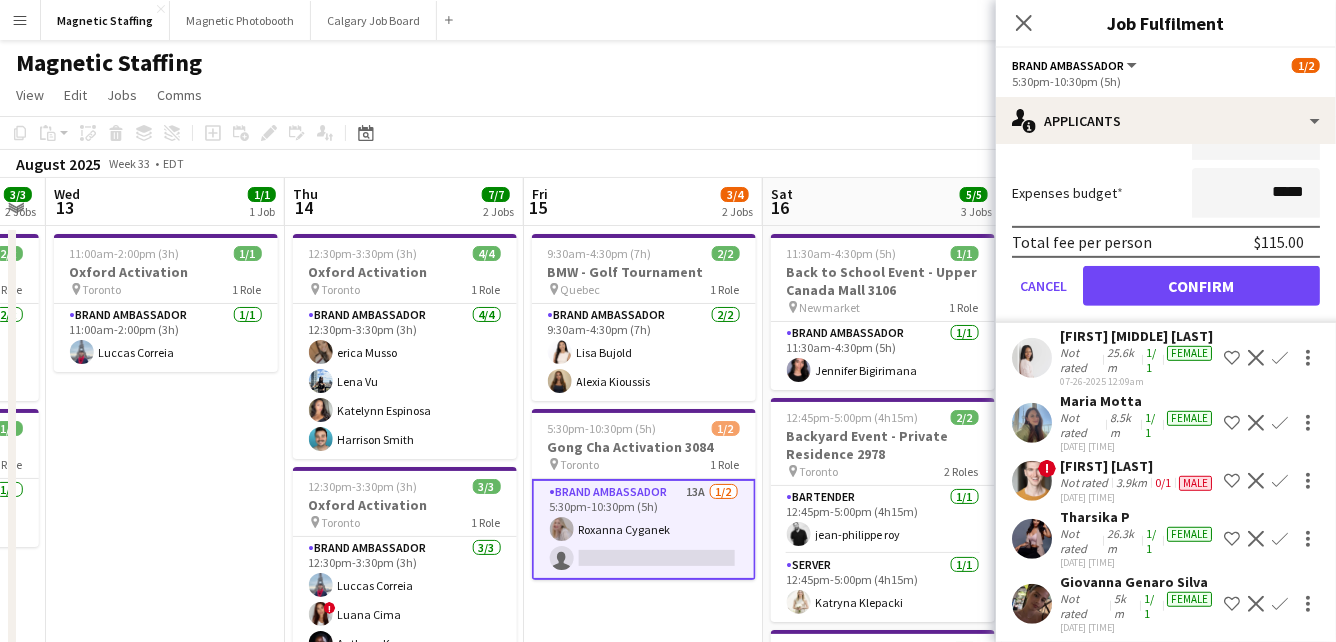 scroll, scrollTop: 278, scrollLeft: 0, axis: vertical 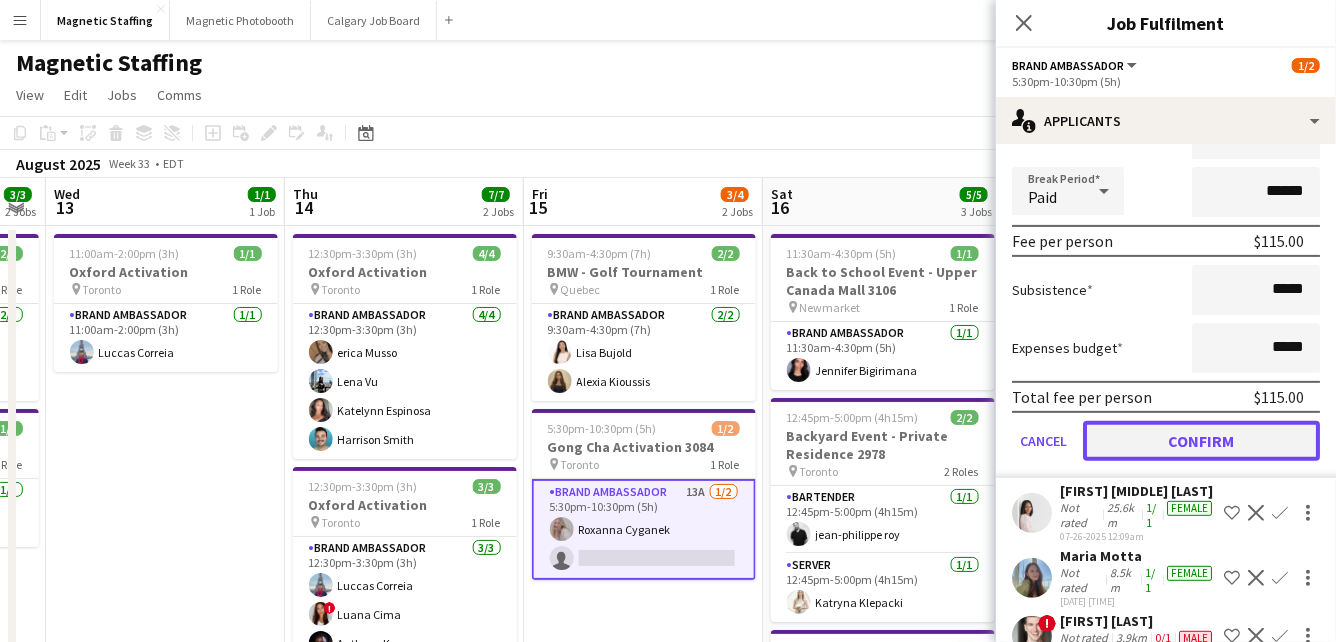 click on "Confirm" 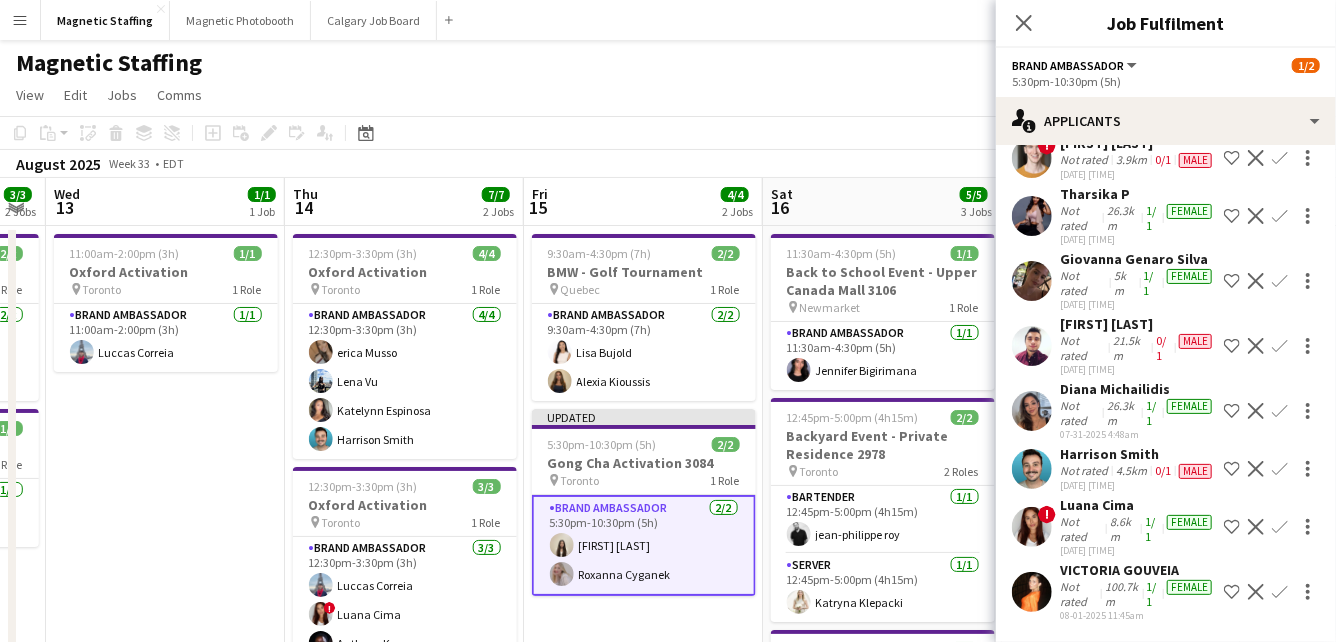 scroll, scrollTop: 0, scrollLeft: 0, axis: both 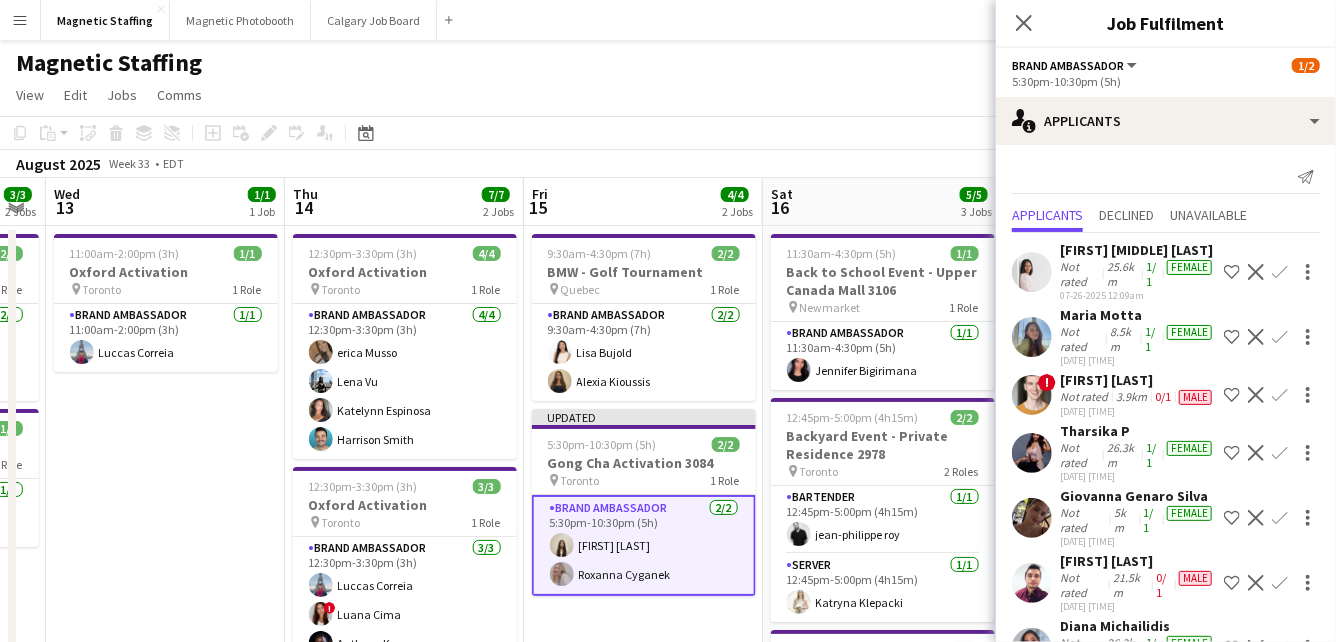 click on "View  Day view expanded Day view collapsed Month view Date picker Jump to today Expand Linked Jobs Collapse Linked Jobs  Edit  Copy
Command
C  Paste  Without Crew
Command
V With Crew
Command
Shift
V Paste as linked job  Group  Group Ungroup  Jobs  New Job Edit Job Delete Job New Linked Job Edit Linked Jobs Job fulfilment Promote Role Copy Role URL  Comms  Notify confirmed crew Create chat" 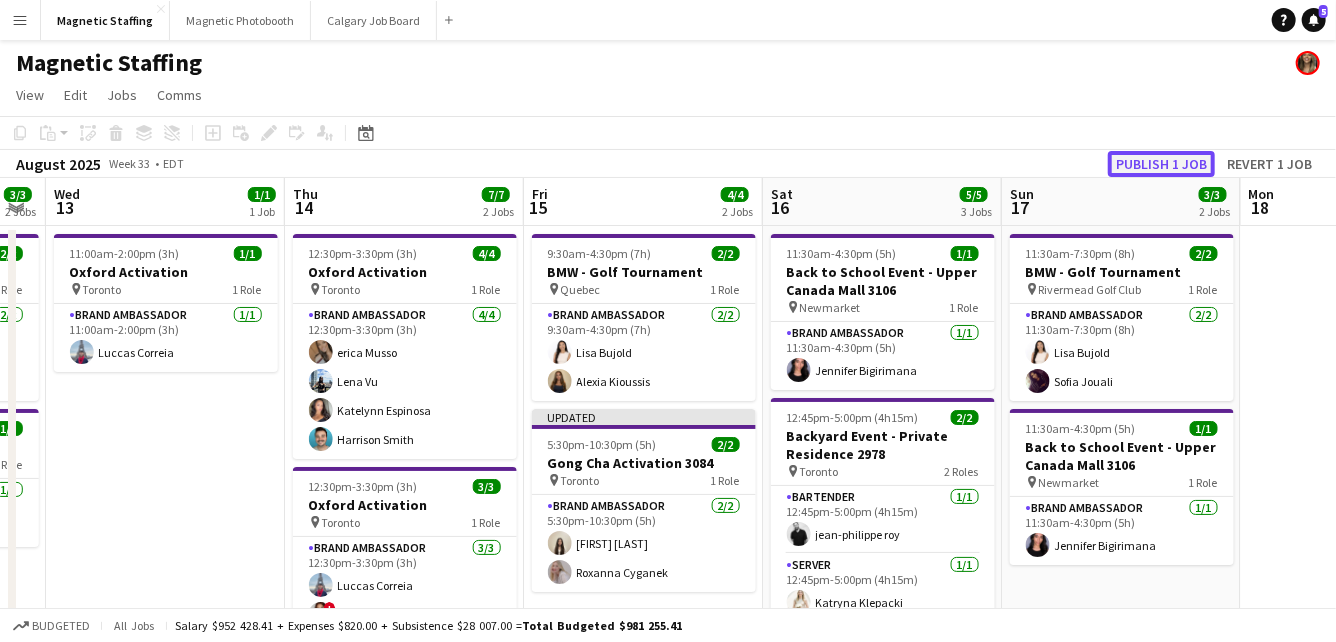 click on "Publish 1 job" 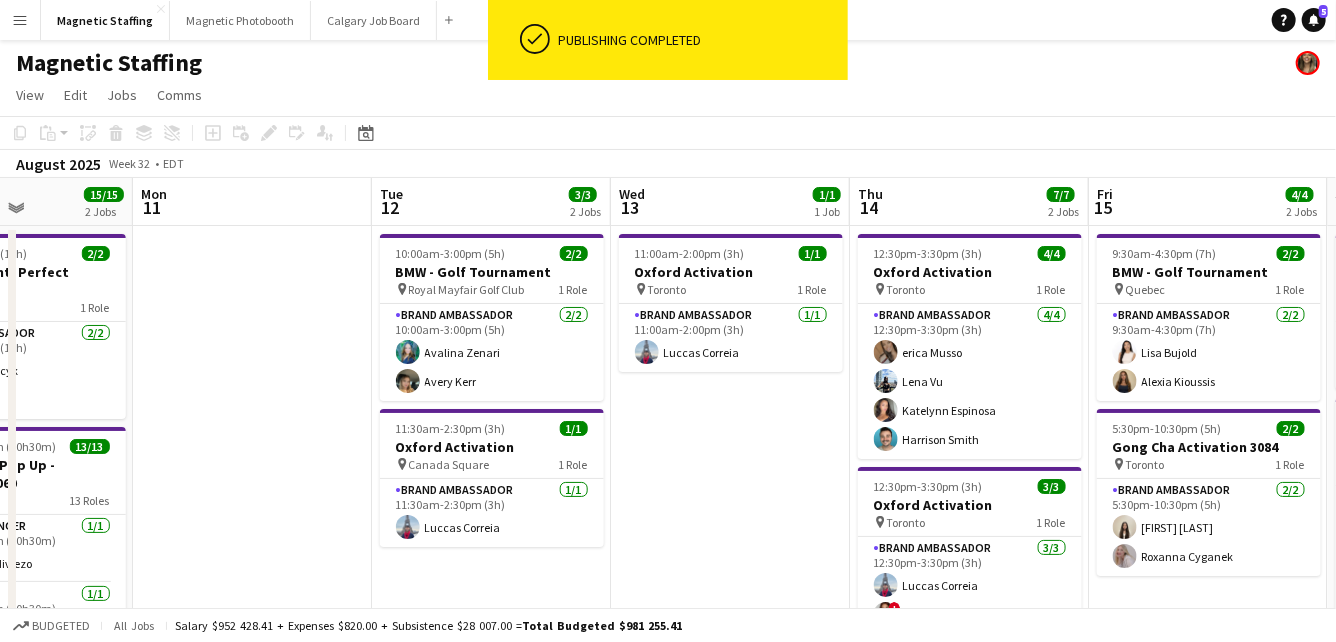 drag, startPoint x: 741, startPoint y: 353, endPoint x: 1227, endPoint y: 283, distance: 491.0153 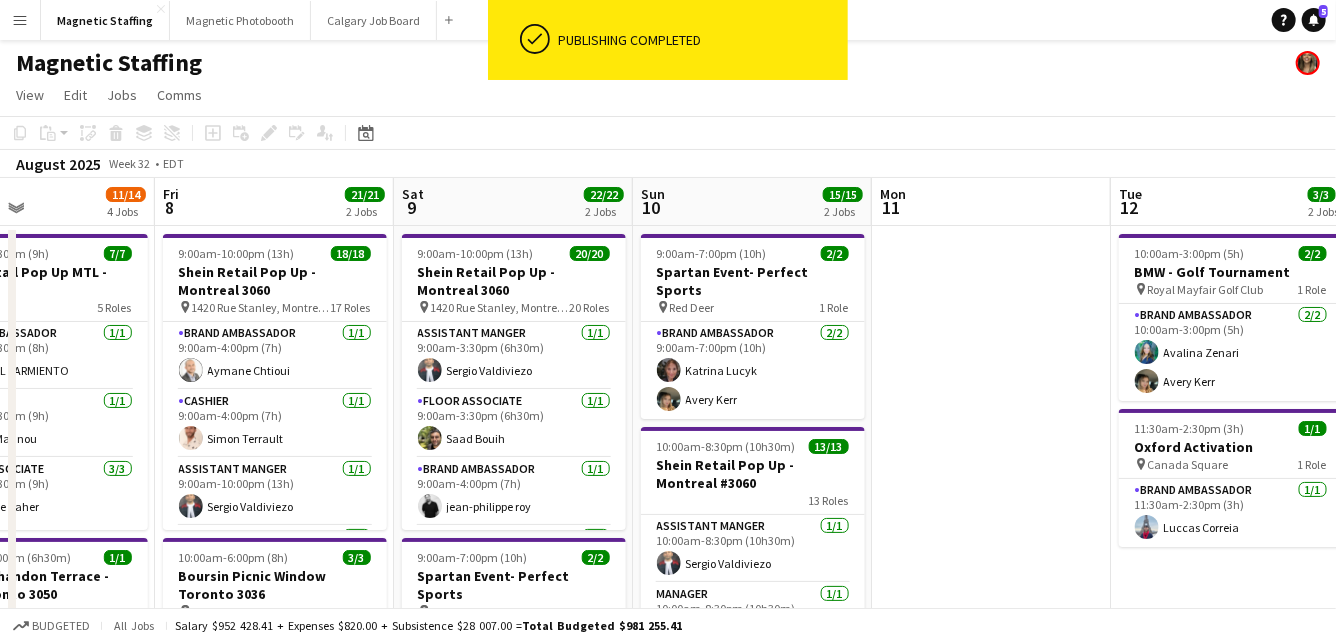 drag, startPoint x: 466, startPoint y: 372, endPoint x: 1065, endPoint y: 319, distance: 601.34015 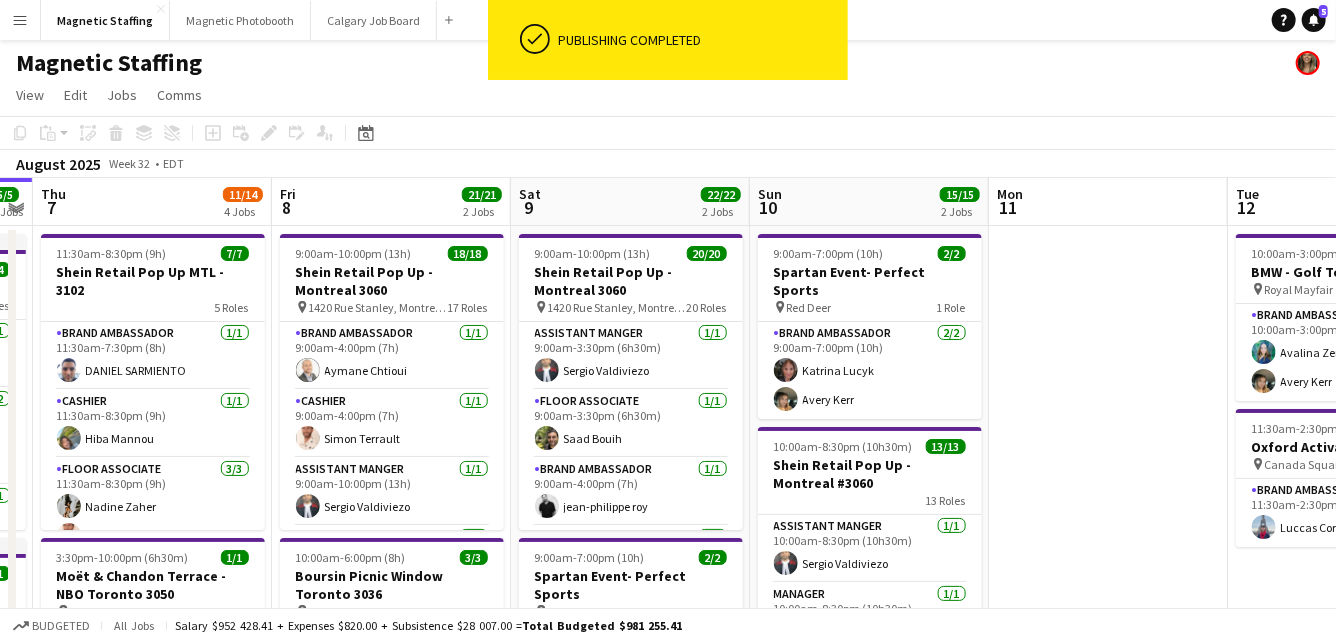 scroll, scrollTop: 0, scrollLeft: 424, axis: horizontal 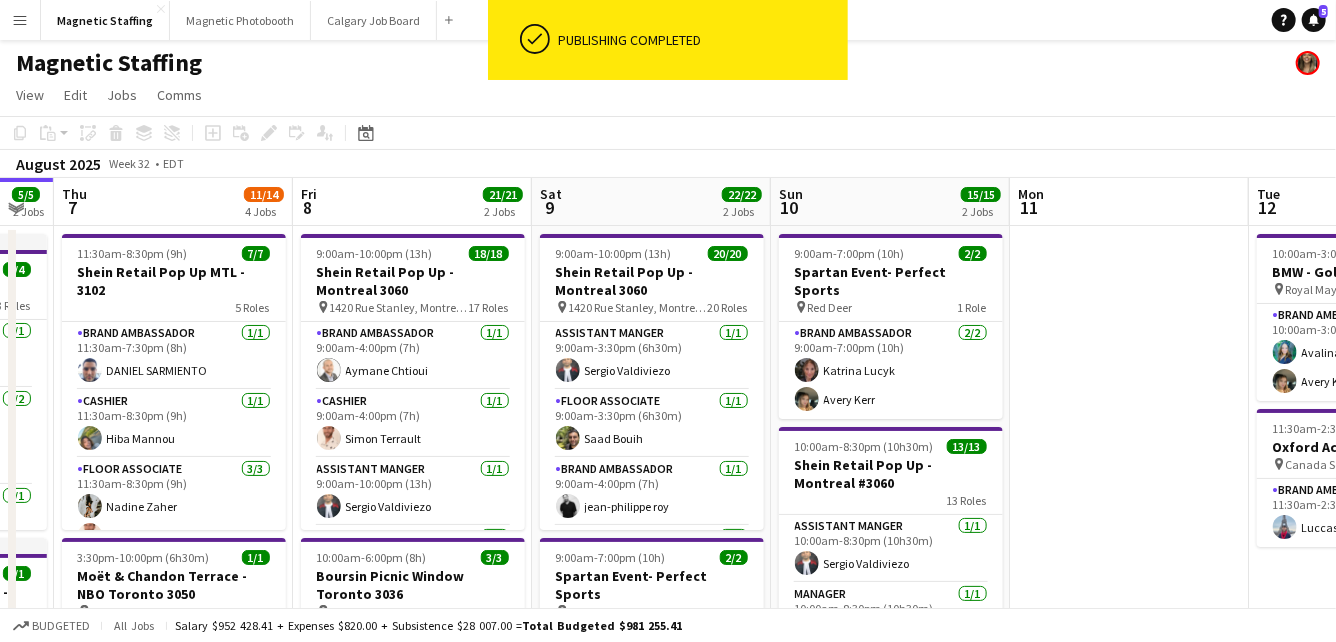 drag, startPoint x: 506, startPoint y: 398, endPoint x: 874, endPoint y: 339, distance: 372.69962 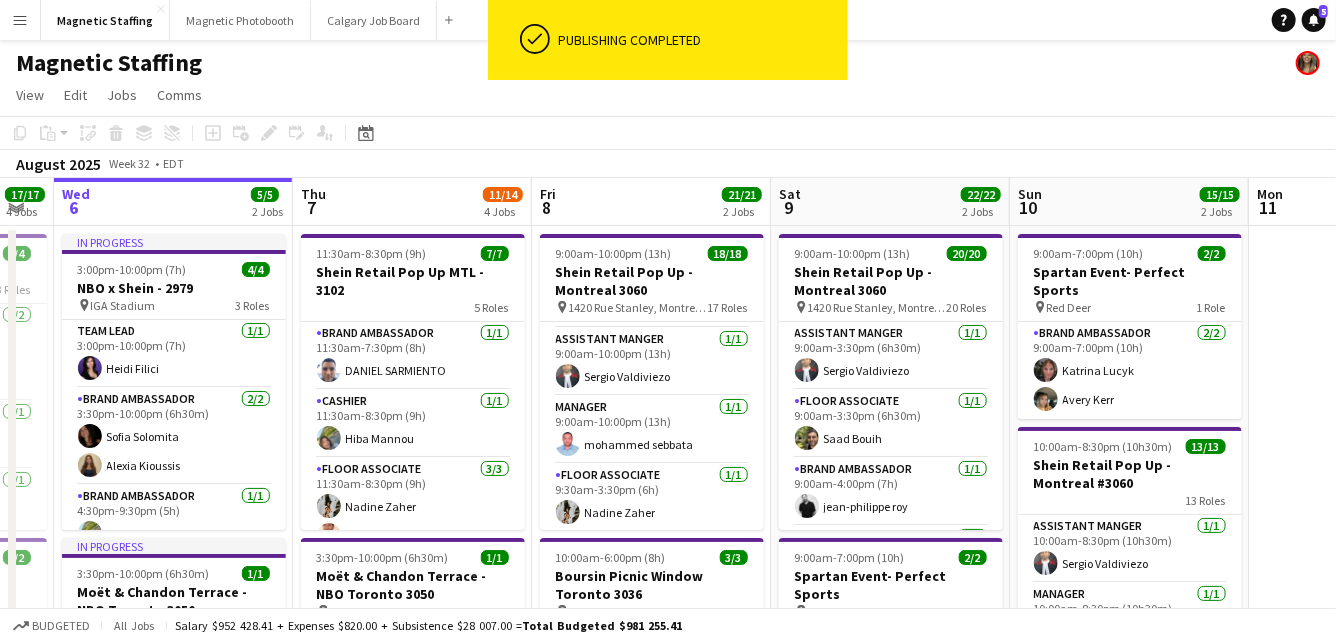 scroll, scrollTop: 315, scrollLeft: 0, axis: vertical 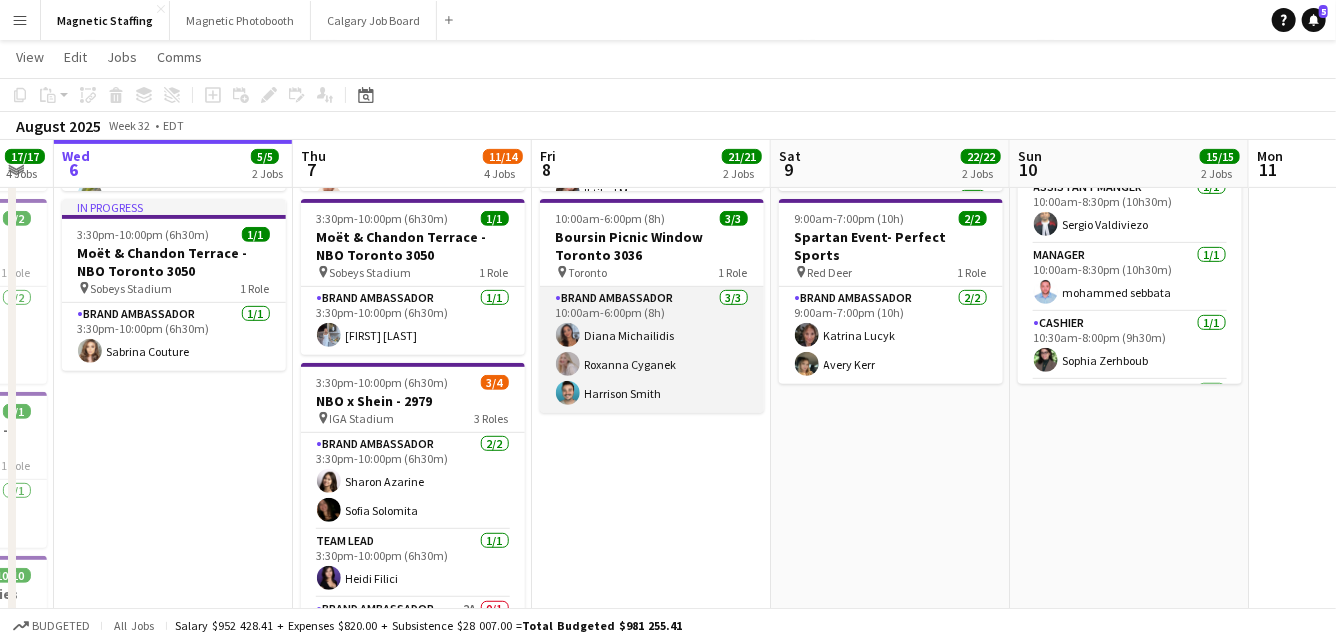click on "Brand Ambassador   3/3   10:00am-6:00pm (8h)
[FIRST] [LAST] [FIRST] [LAST] [FIRST] [LAST]" at bounding box center [652, 350] 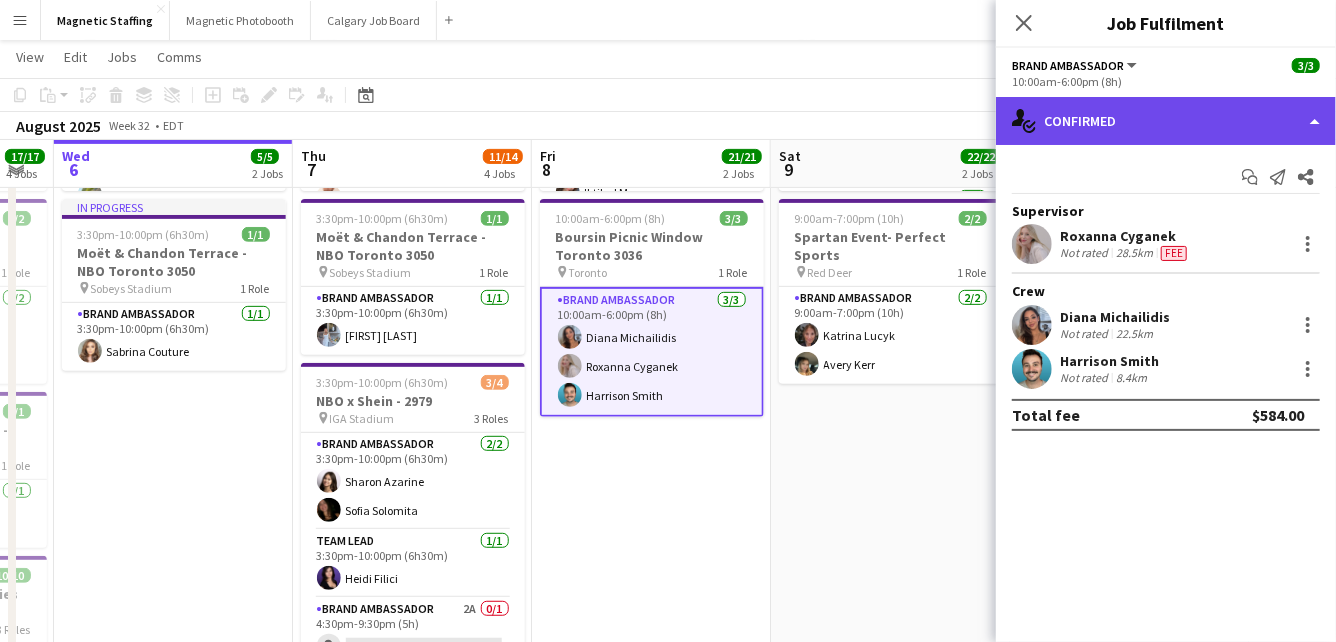 click on "single-neutral-actions-check-2
Confirmed" 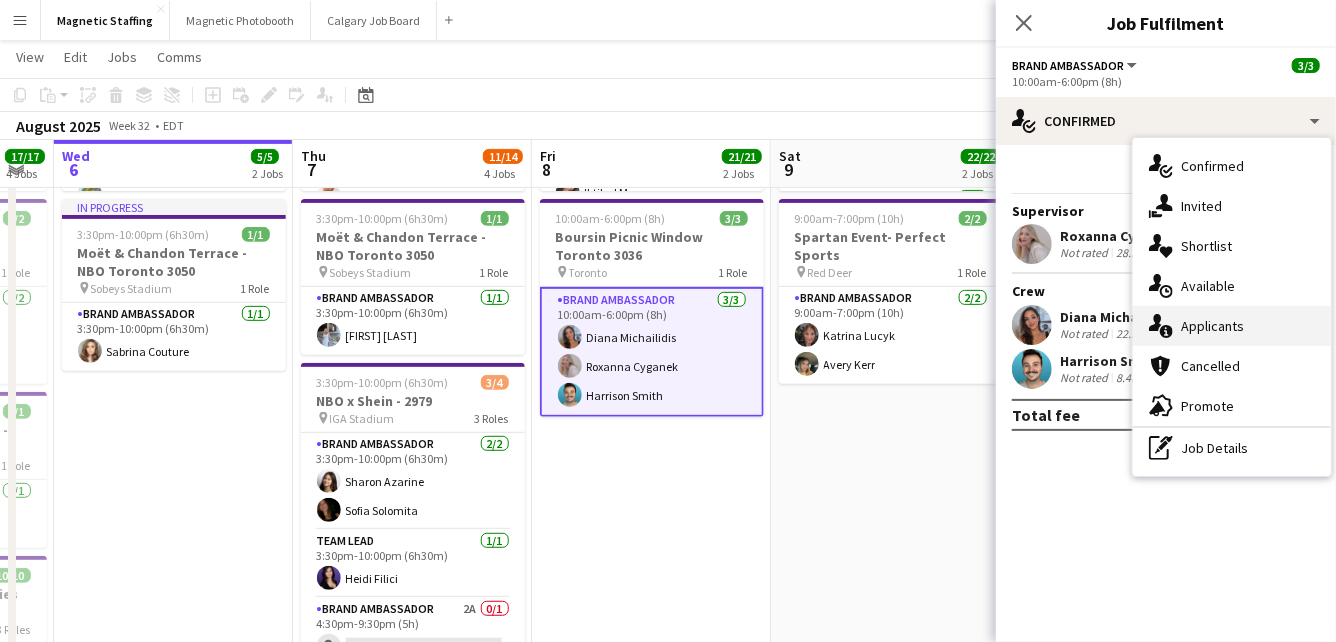 click on "single-neutral-actions-information
Applicants" at bounding box center [1232, 326] 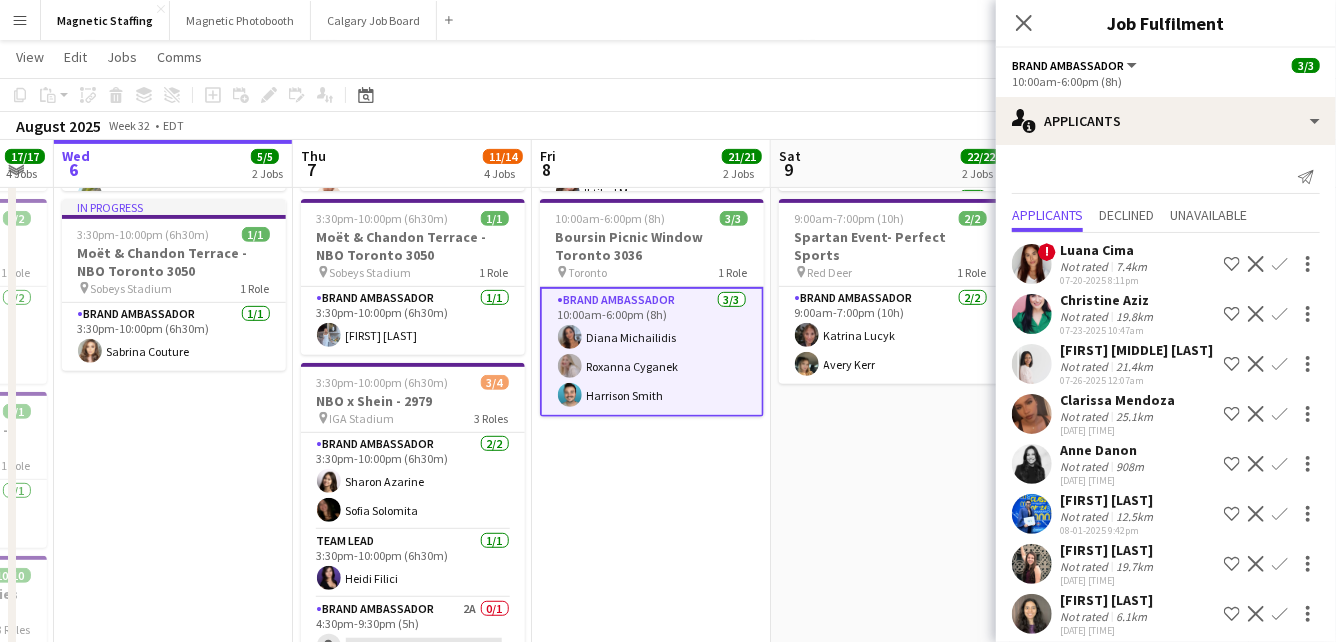 scroll, scrollTop: 14, scrollLeft: 0, axis: vertical 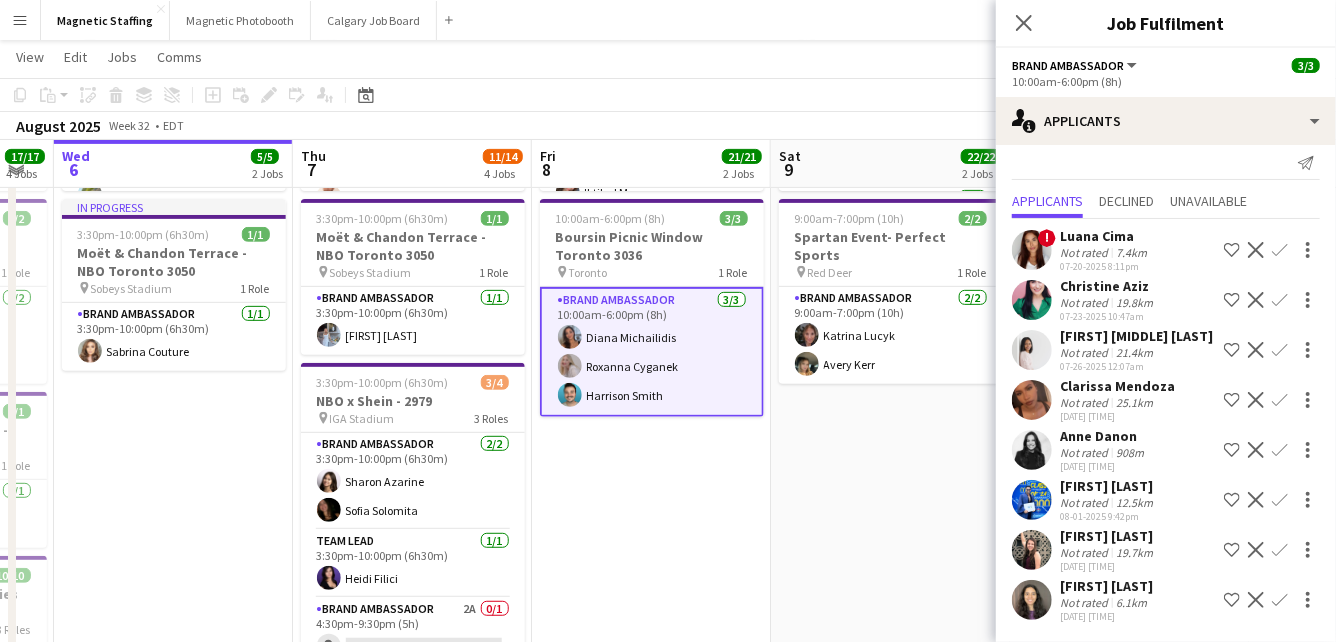 click on "[TIME]-[TIME] ([DURATION])    [COUNT]/[COUNT]   [BRAND] Retail Pop Up - [CITY] [NUMBER]
pin
[ADDRESS], [CITY], [PROVINCE]   [COUNT] Roles   [ROLE]    [COUNT]/[COUNT]   [TIME]-[TIME] ([DURATION])
[FIRST] [LAST]  [ROLE]   [COUNT]/[COUNT]   [TIME]-[TIME] ([DURATION])
[FIRST] [LAST]  [ROLE]   [COUNT]/[COUNT]   [TIME]-[TIME] ([DURATION])
[FIRST] [LAST]  [ROLE]   [COUNT]/[COUNT]   [TIME]-[TIME] ([DURATION])
[FIRST] [LAST]  [ROLE]   [COUNT]/[DURATION]
[FIRST] [LAST]  [ROLE]   [COUNT]/[DURATION]
[FIRST] [LAST]  [ROLE]   [COUNT]/[DURATION]
[FIRST] [LAST]  [ROLE]   [COUNT]/[DURATION]
[FIRST] [LAST]  [ROLE]   [COUNT]/[DURATION]
[FIRST] [LAST]  [ROLE]   [COUNT]/[DURATION]
[FIRST] [LAST]  [ROLE]   [COUNT]/[DURATION]
[FIRST] [LAST]  [ROLE]   [COUNT]/[DURATION]
[FIRST] [LAST]  [ROLE]   [COUNT]/[DURATION]" at bounding box center (890, 709) 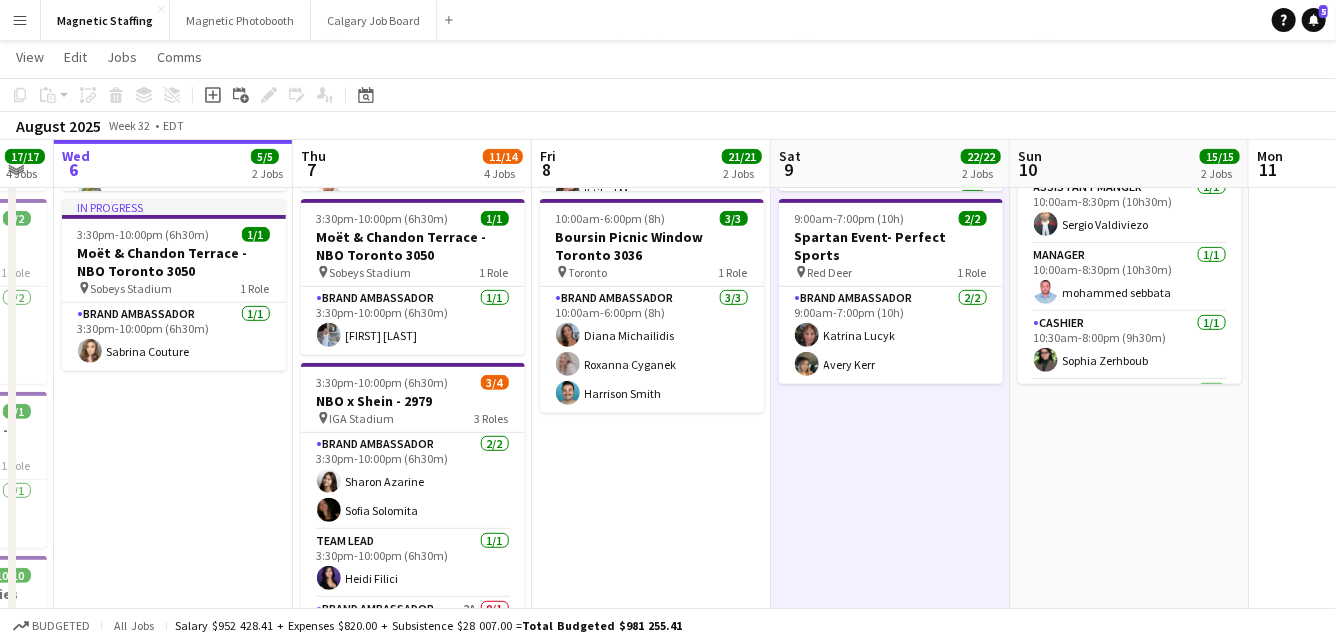 scroll, scrollTop: 0, scrollLeft: 423, axis: horizontal 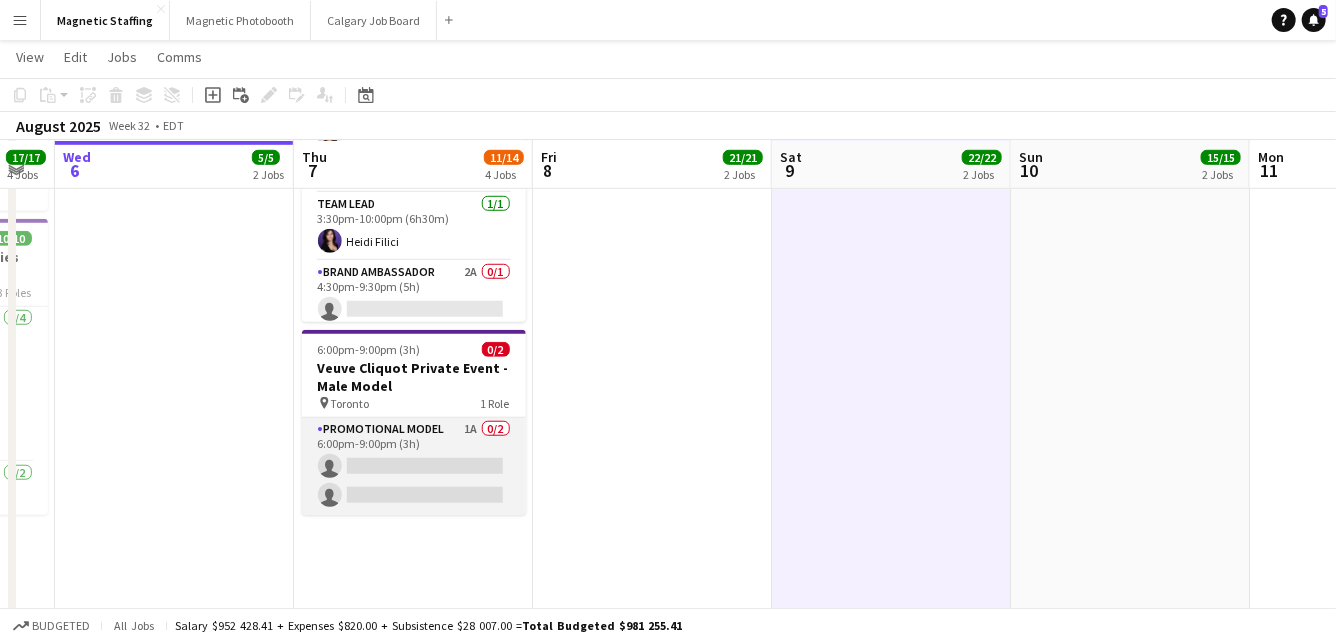 click on "Promotional Model   1A   0/2   6:00pm-9:00pm (3h)
single-neutral-actions
single-neutral-actions" at bounding box center (414, 466) 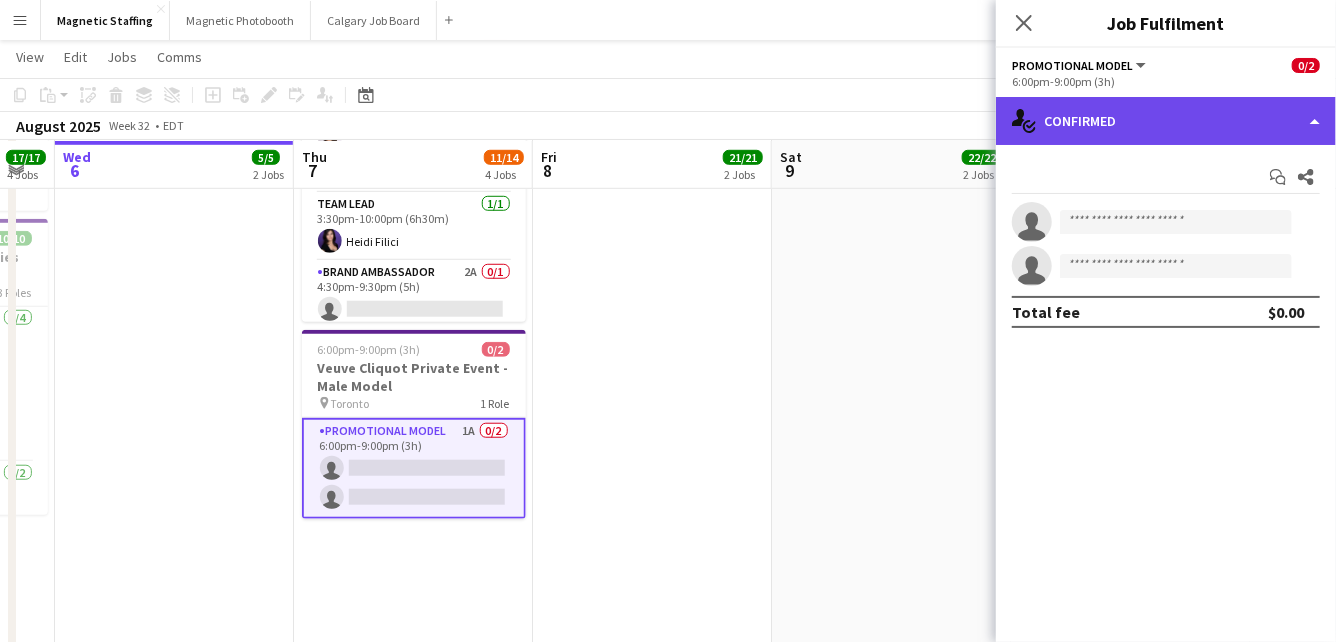 click on "single-neutral-actions-check-2
Confirmed" 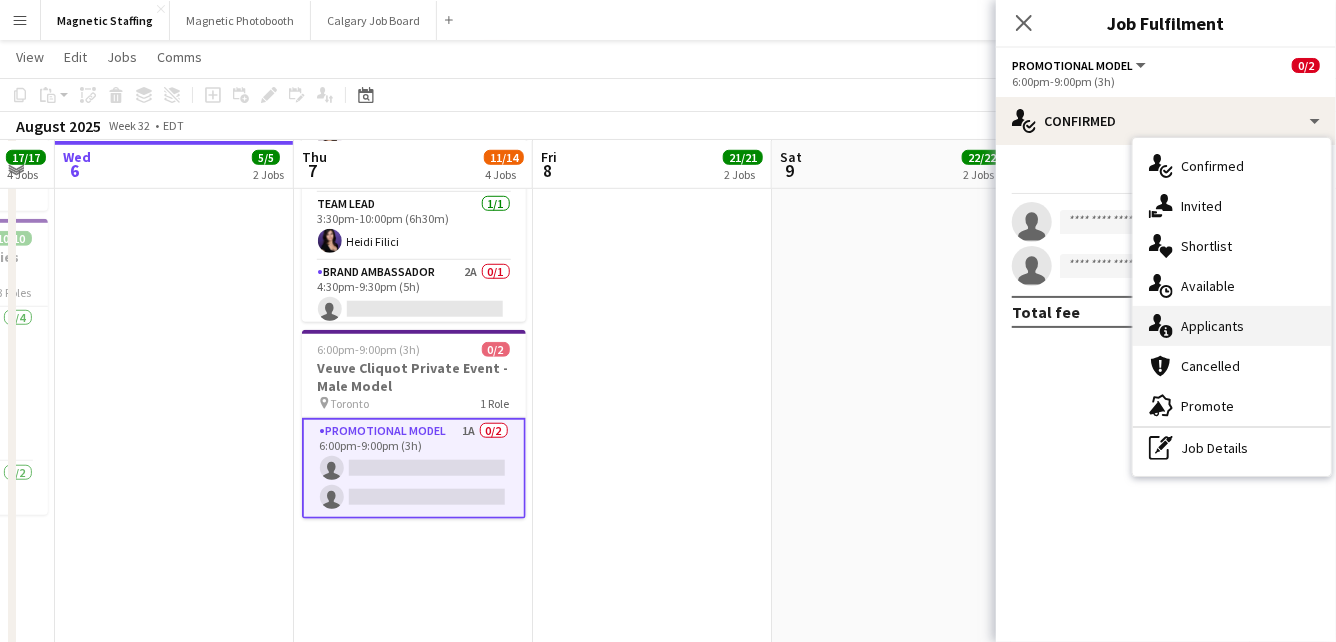 click on "single-neutral-actions-information
Applicants" at bounding box center [1232, 326] 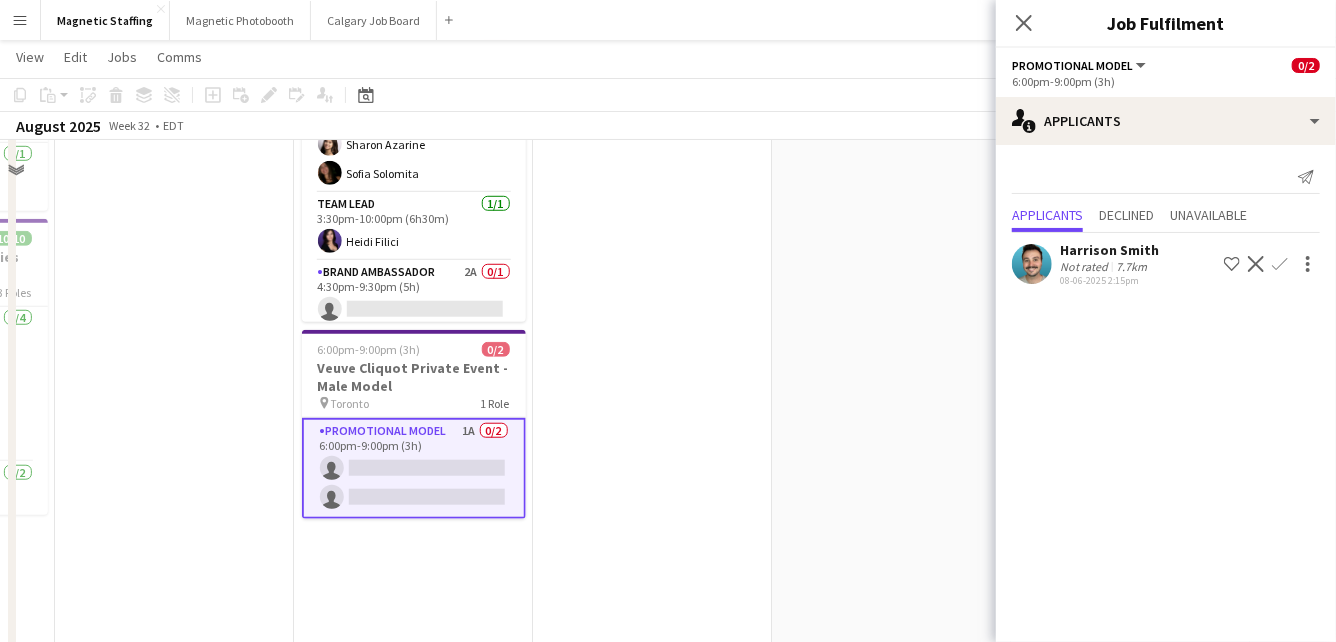 scroll, scrollTop: 60, scrollLeft: 0, axis: vertical 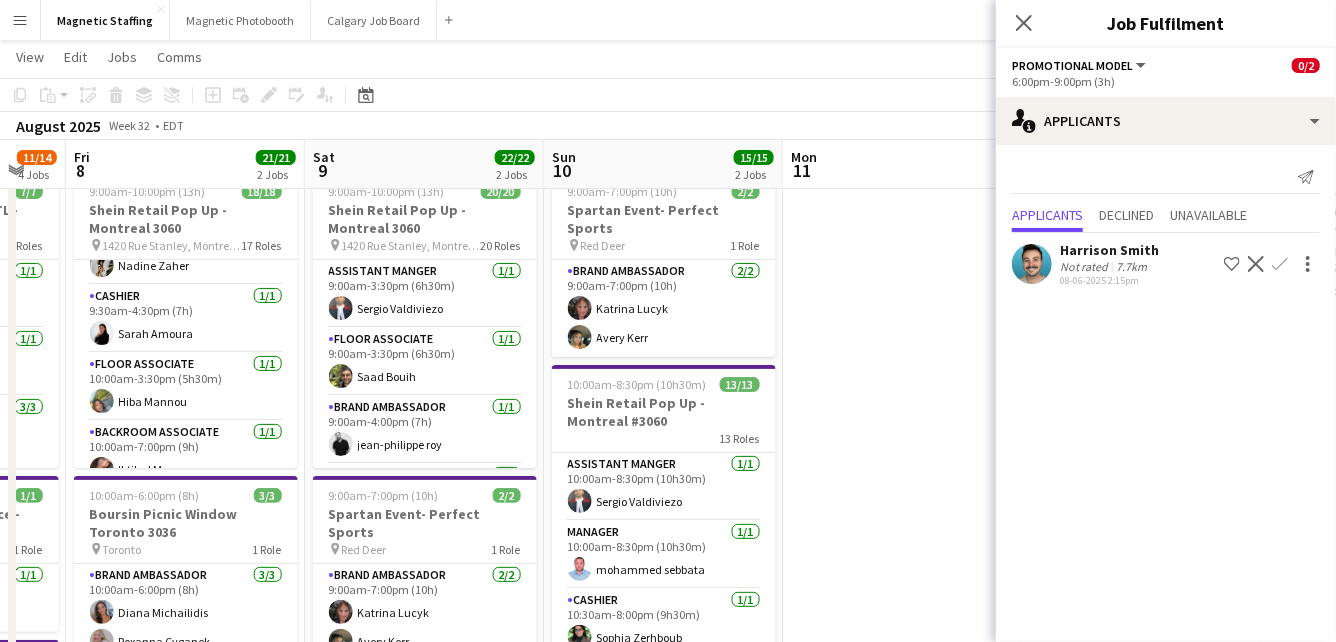 drag, startPoint x: 749, startPoint y: 400, endPoint x: 192, endPoint y: 414, distance: 557.1759 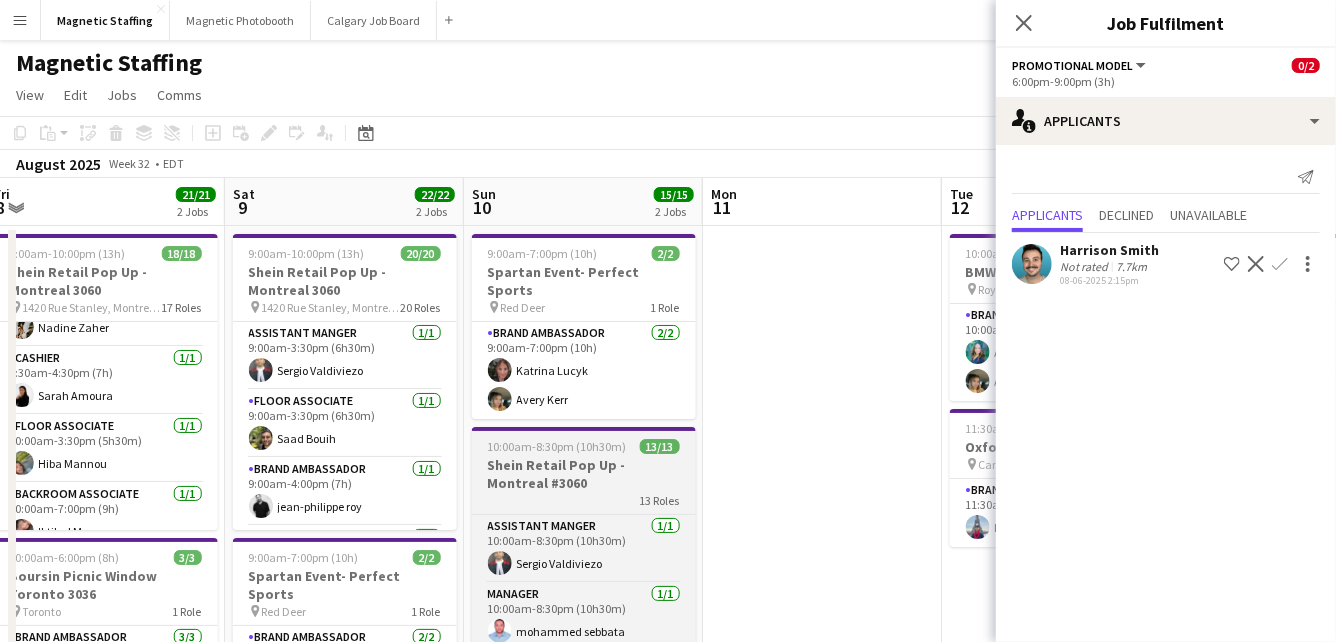 scroll, scrollTop: 3, scrollLeft: 0, axis: vertical 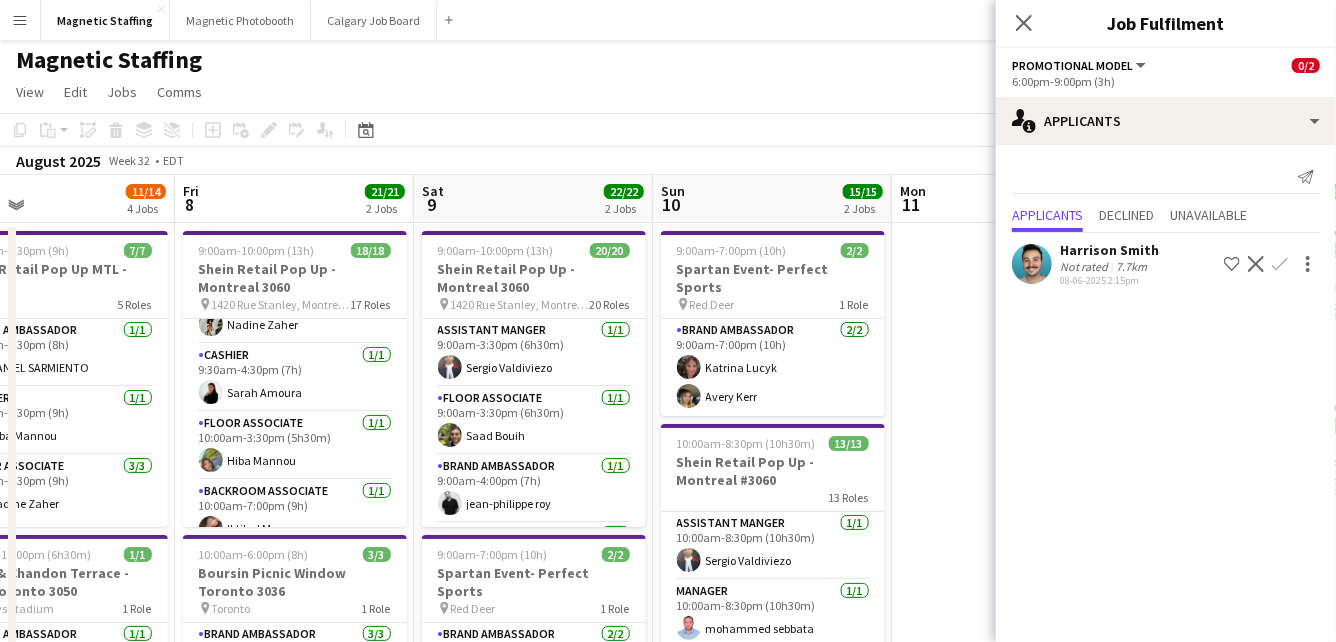 drag, startPoint x: 534, startPoint y: 418, endPoint x: 723, endPoint y: 404, distance: 189.5178 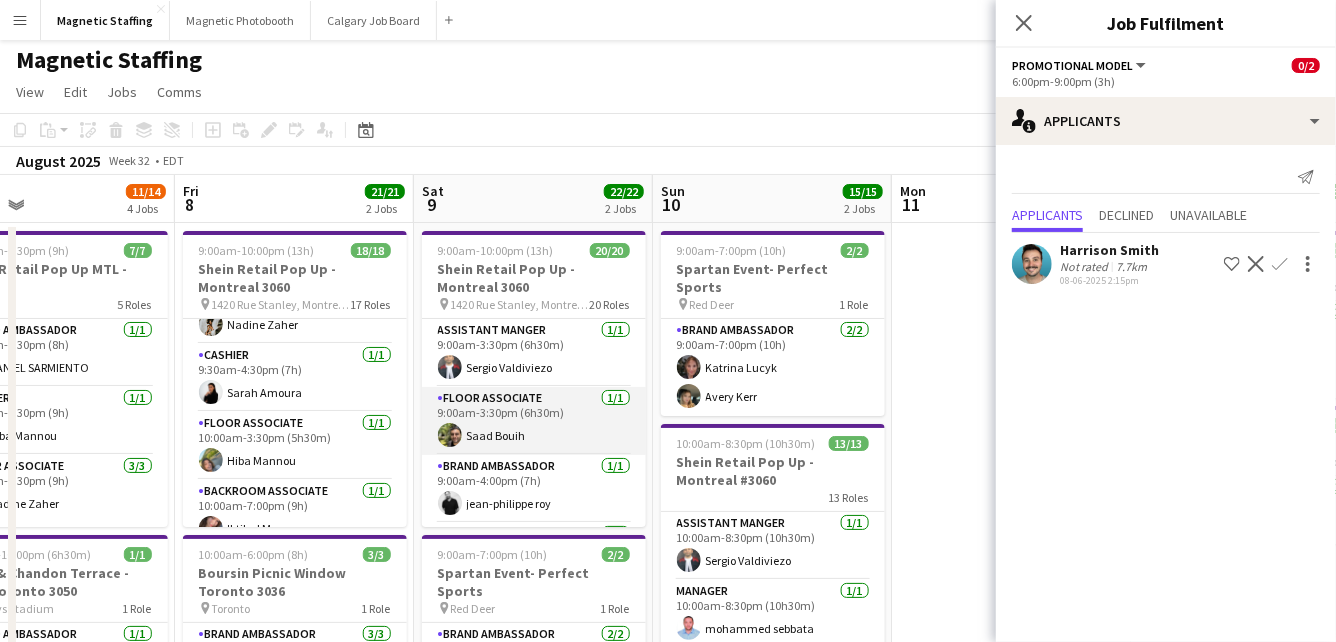 scroll, scrollTop: 263, scrollLeft: 0, axis: vertical 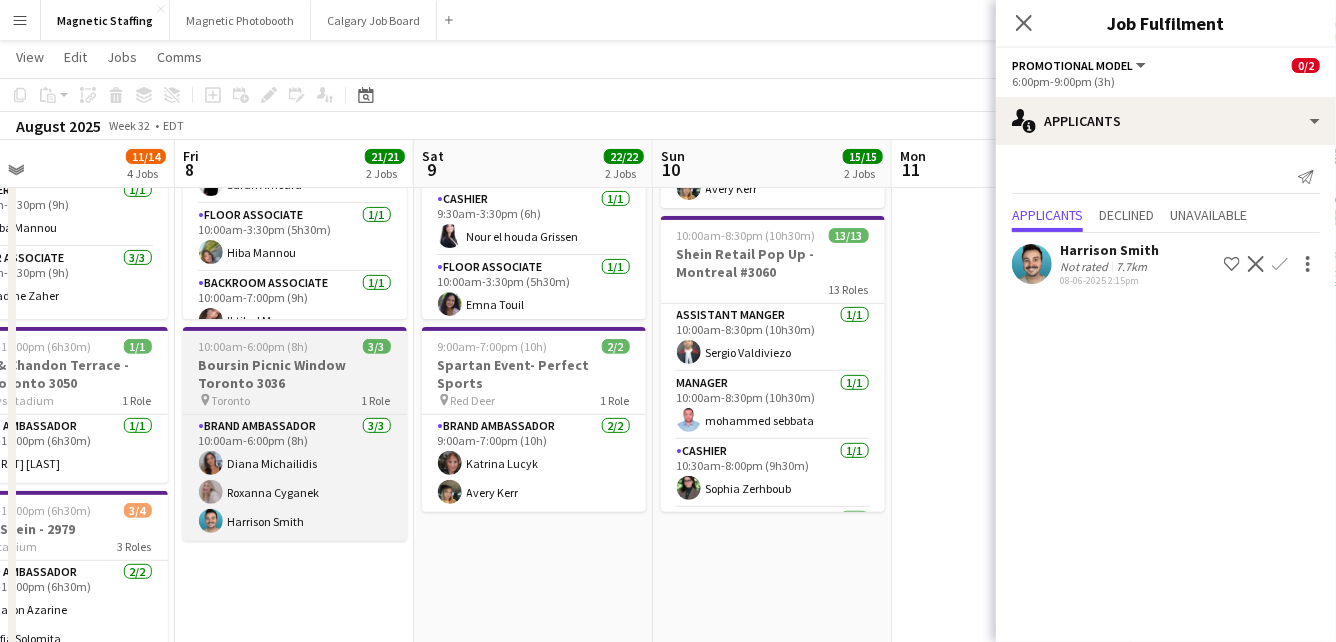 click on "Boursin Picnic Window Toronto 3036" at bounding box center (295, 374) 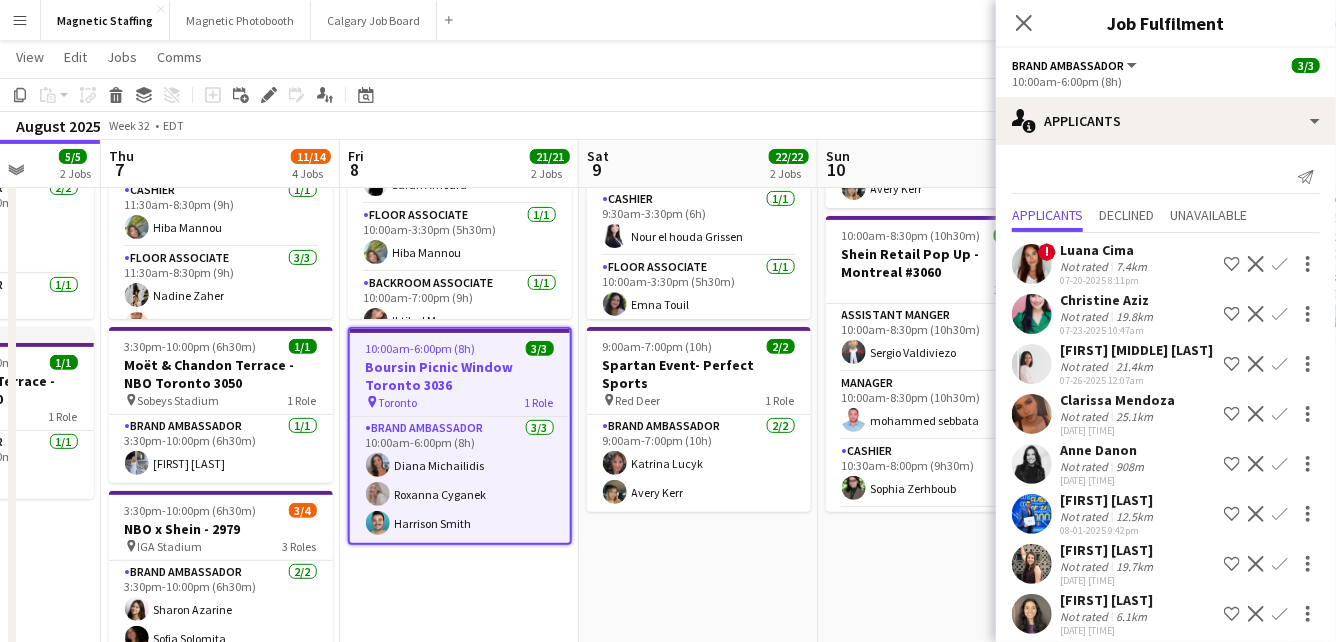 scroll, scrollTop: 0, scrollLeft: 612, axis: horizontal 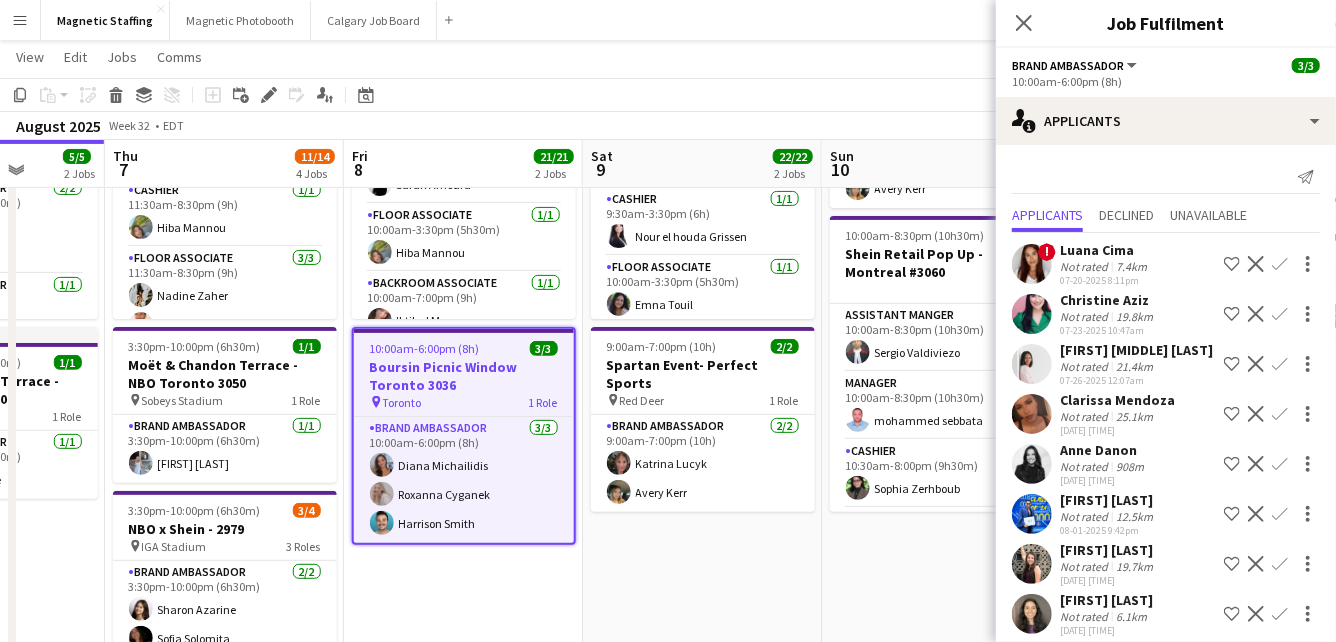 drag, startPoint x: 257, startPoint y: 379, endPoint x: 428, endPoint y: 371, distance: 171.18703 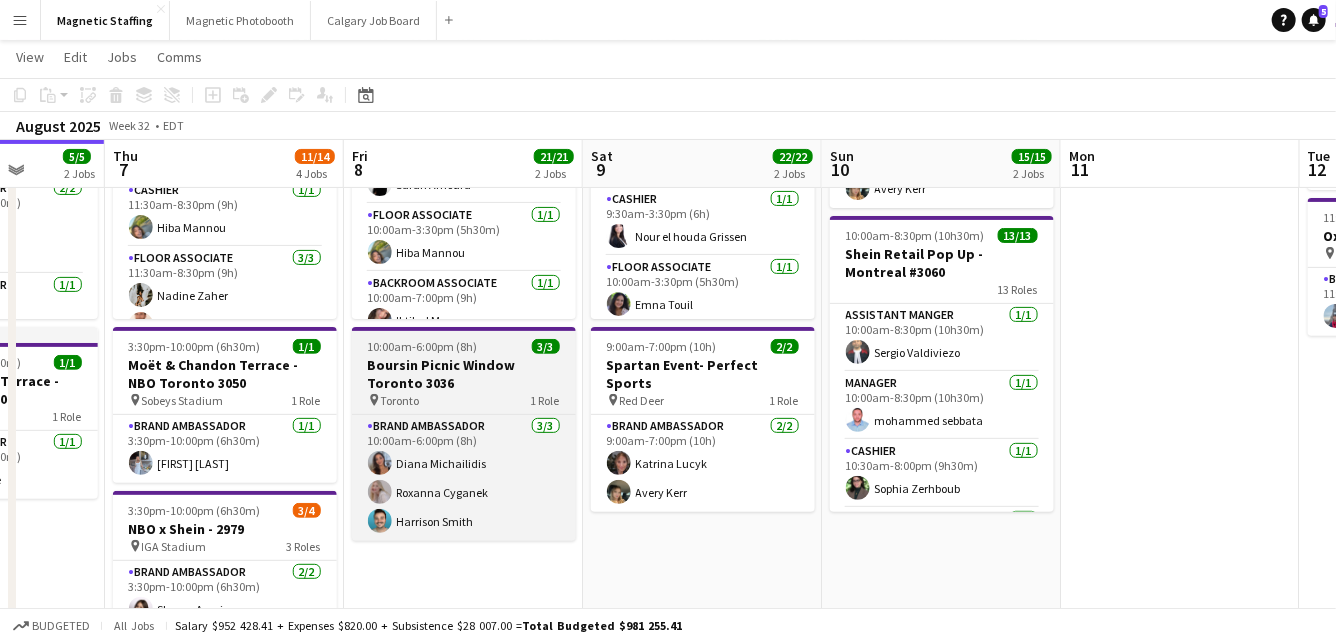 click on "Boursin Picnic Window Toronto 3036" at bounding box center (464, 374) 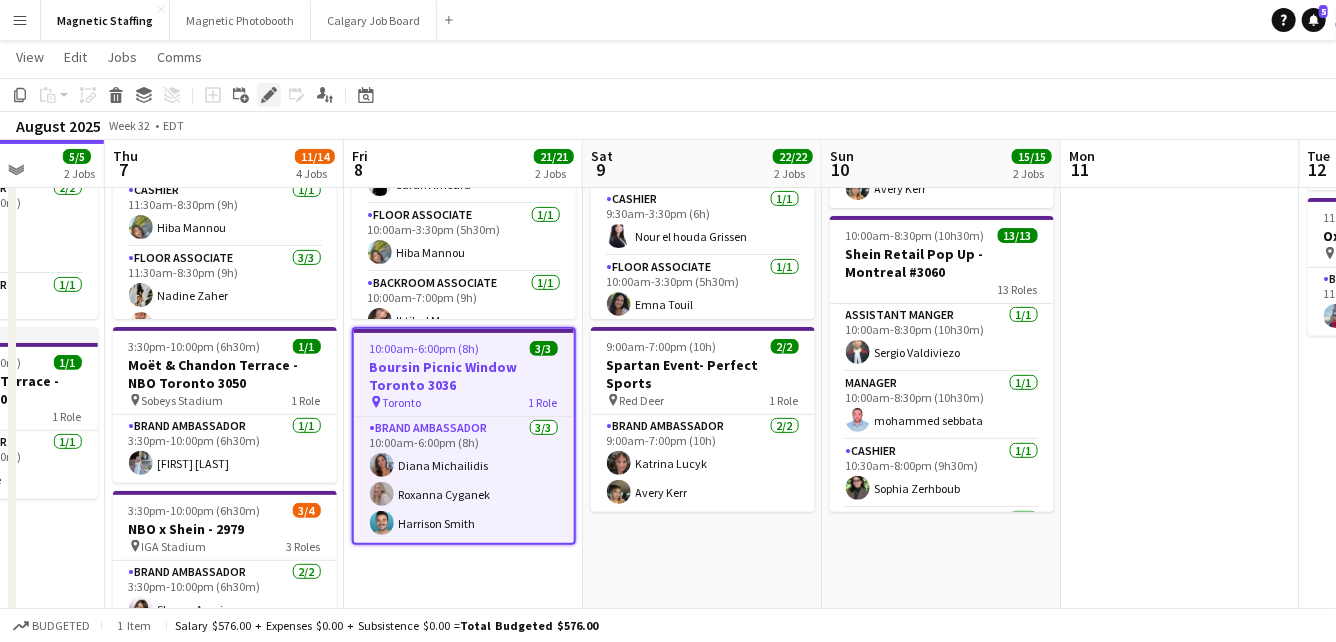 click on "Edit" 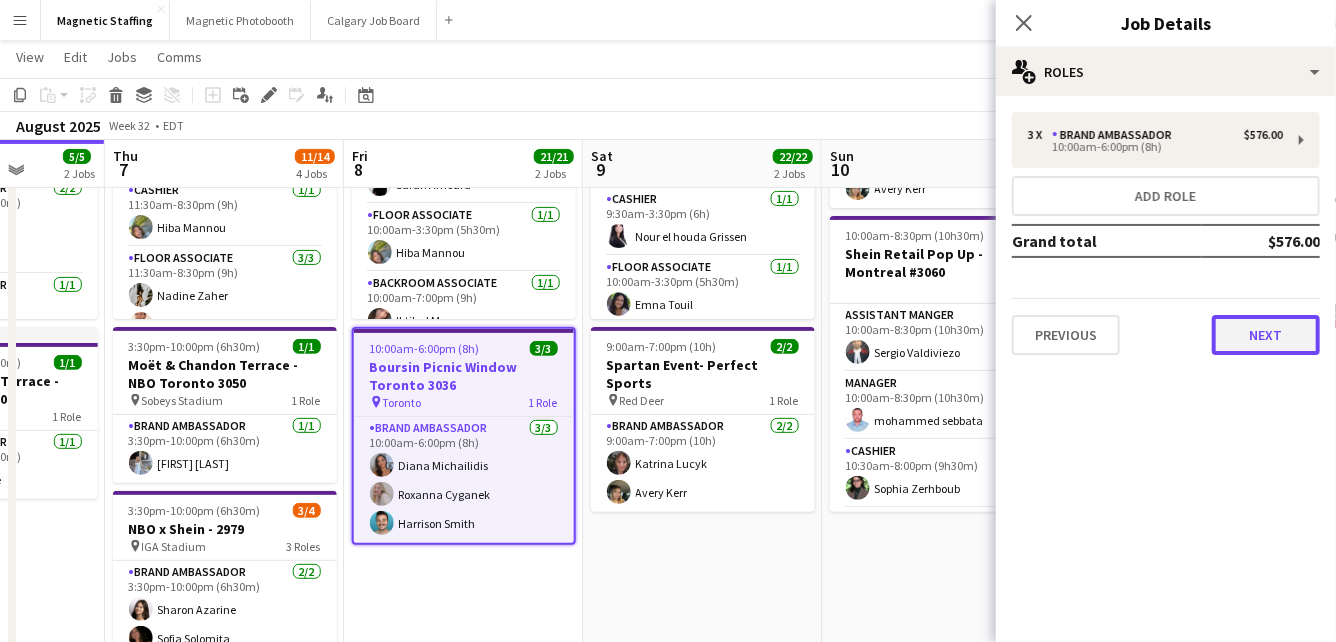 click on "Next" at bounding box center [1266, 335] 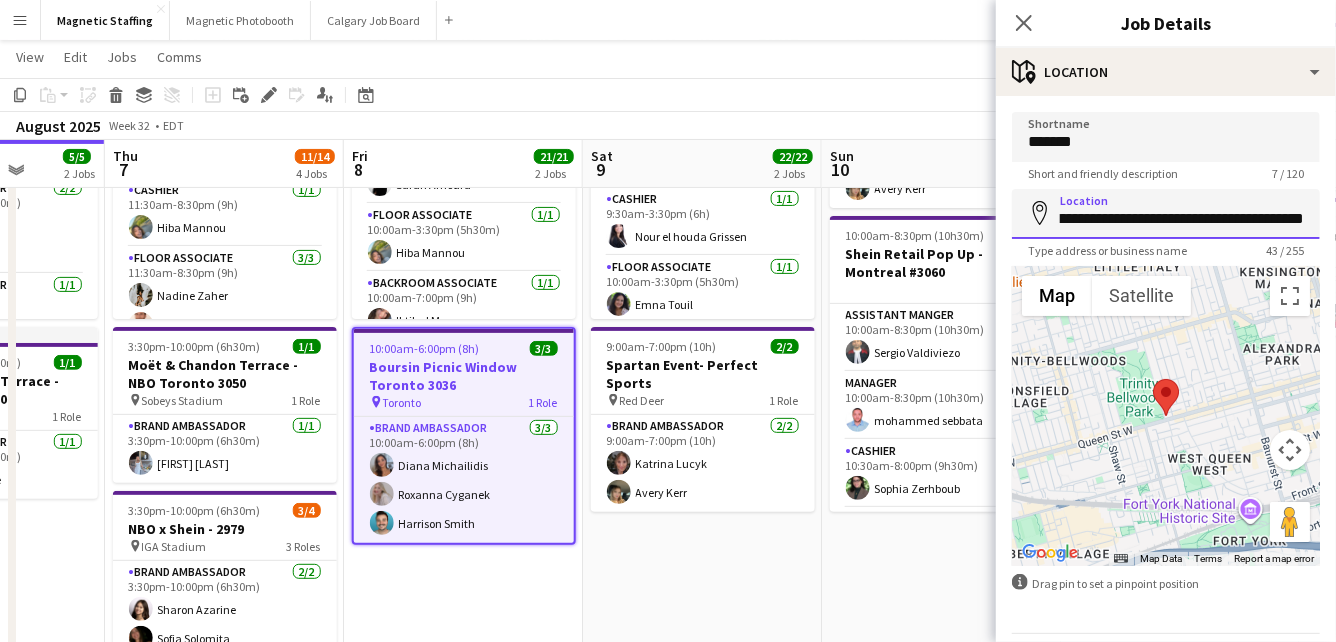 scroll, scrollTop: 0, scrollLeft: 63, axis: horizontal 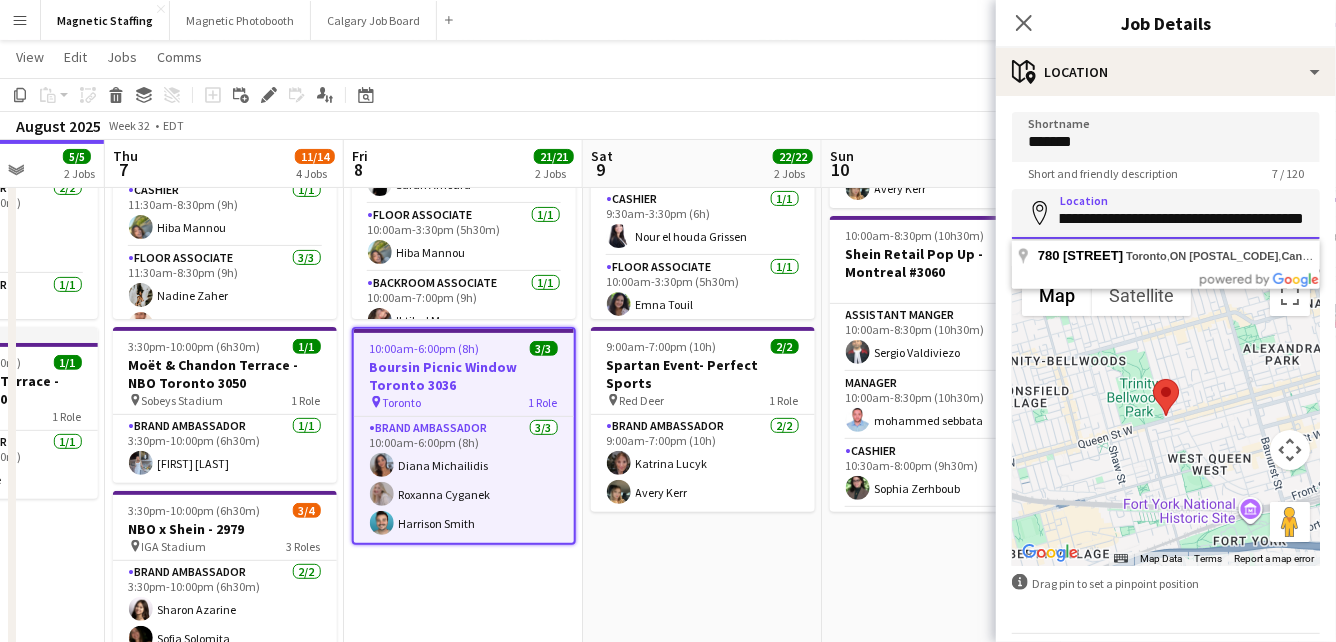 drag, startPoint x: 1068, startPoint y: 218, endPoint x: 1319, endPoint y: 219, distance: 251.002 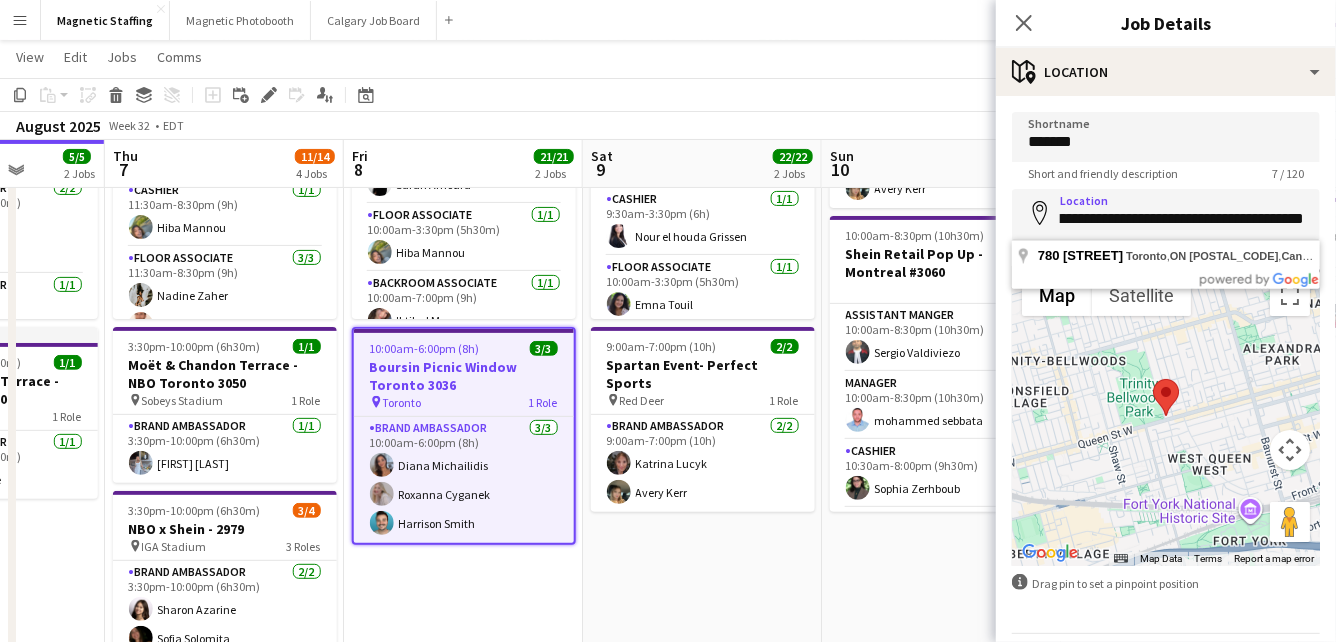 click on "Menu
Boards
Boards   Boards   All jobs   Status
Workforce
Workforce   My Workforce   Recruiting
Comms
Comms
Pay
Pay   Approvals   Payments   Reports
Platform Settings
Platform Settings   Your settings
Training Academy
Training Academy
Knowledge Base
Knowledge Base
Product Updates
Product Updates   Log Out   Privacy   Magnetic Staffing
Close
Magnetic Photobooth
Close
Calgary Job Board
Close
Add
Help
Notifications
5   Magnetic Staffing   View  Day view expanded Day view collapsed Month view Date picker Copy" at bounding box center [668, 788] 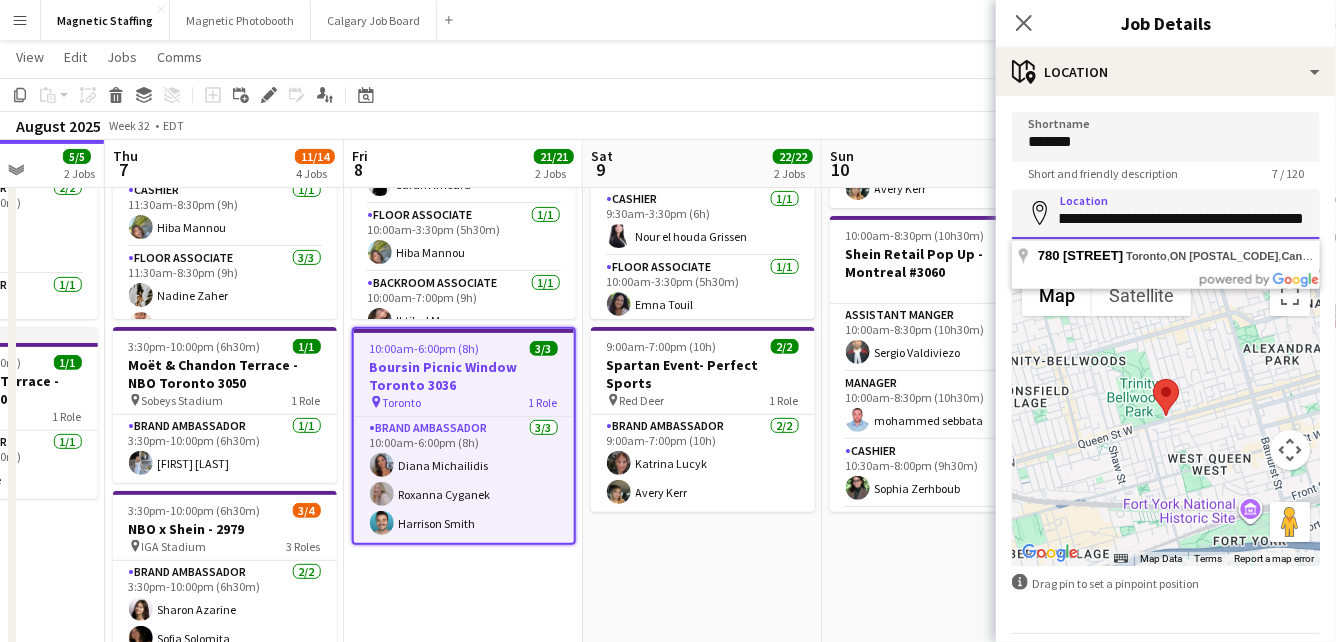 scroll, scrollTop: 0, scrollLeft: 0, axis: both 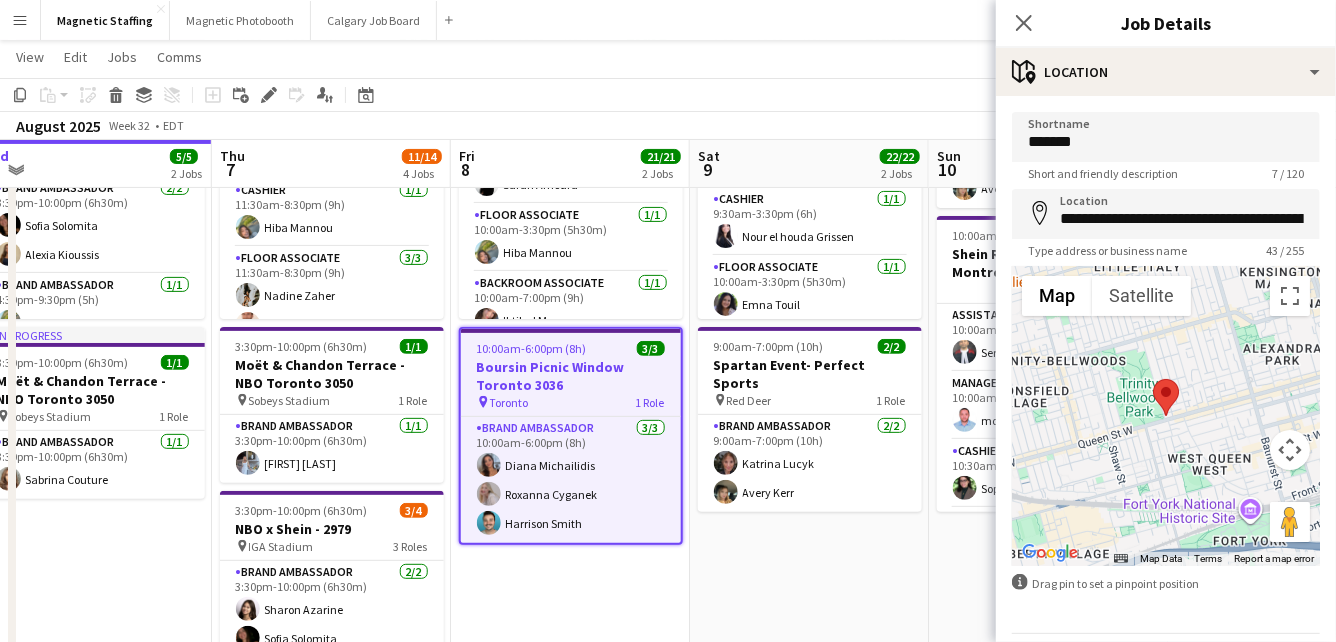 drag, startPoint x: 787, startPoint y: 312, endPoint x: -6, endPoint y: 559, distance: 830.5769 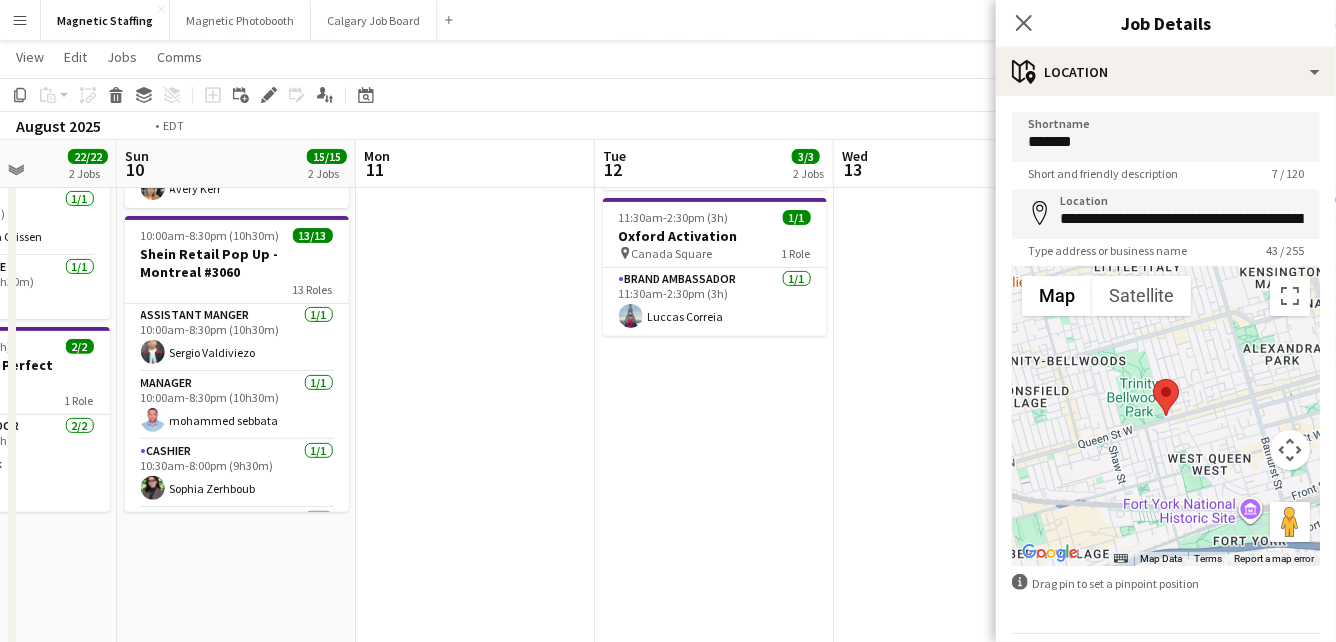 drag, startPoint x: 914, startPoint y: 495, endPoint x: 21, endPoint y: 599, distance: 899.0356 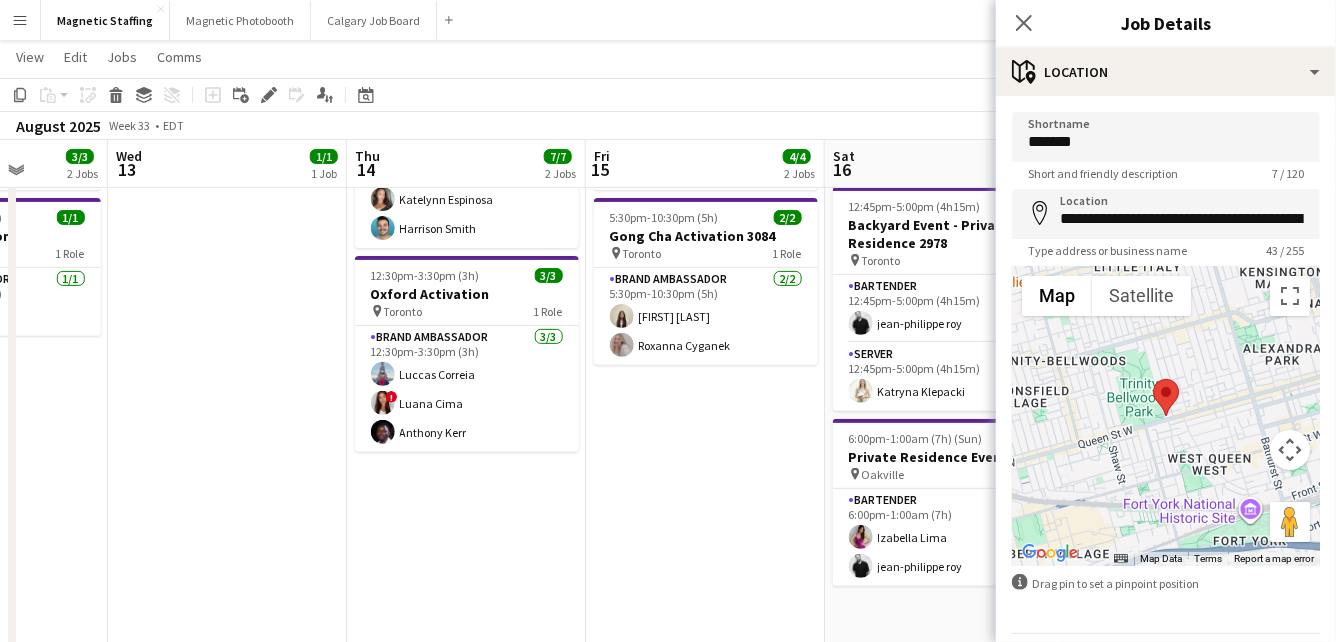 drag, startPoint x: 674, startPoint y: 502, endPoint x: 190, endPoint y: 527, distance: 484.64523 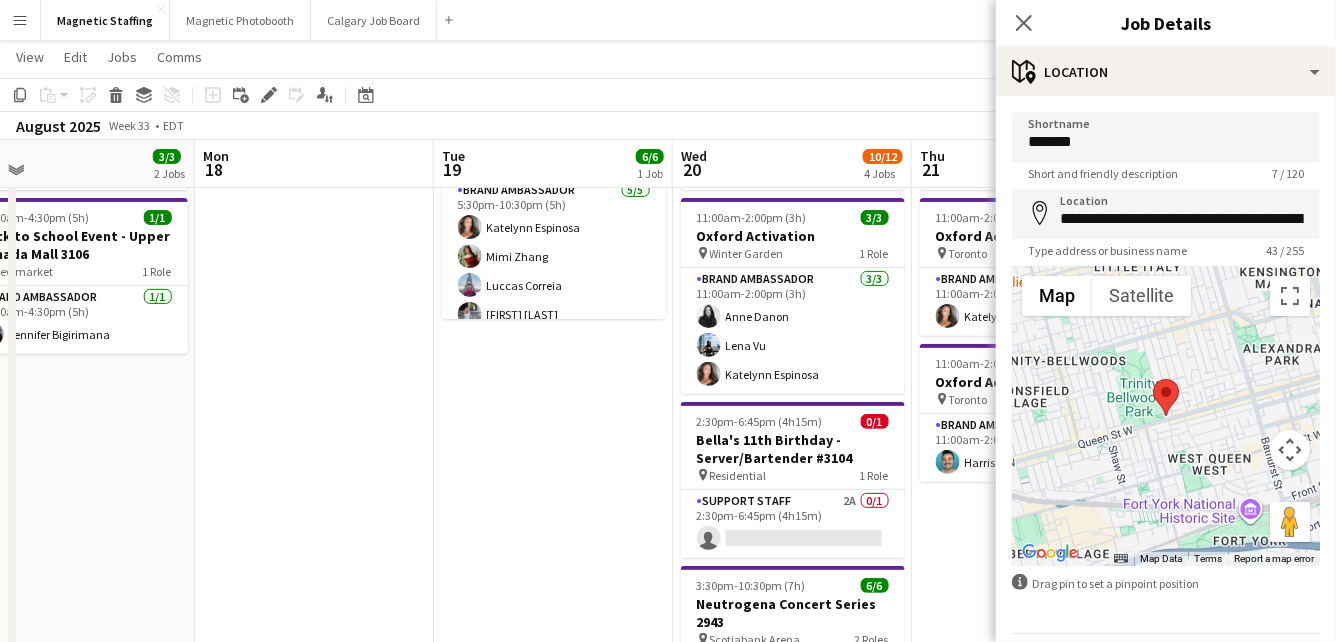 drag, startPoint x: 522, startPoint y: 455, endPoint x: -6, endPoint y: 545, distance: 535.61554 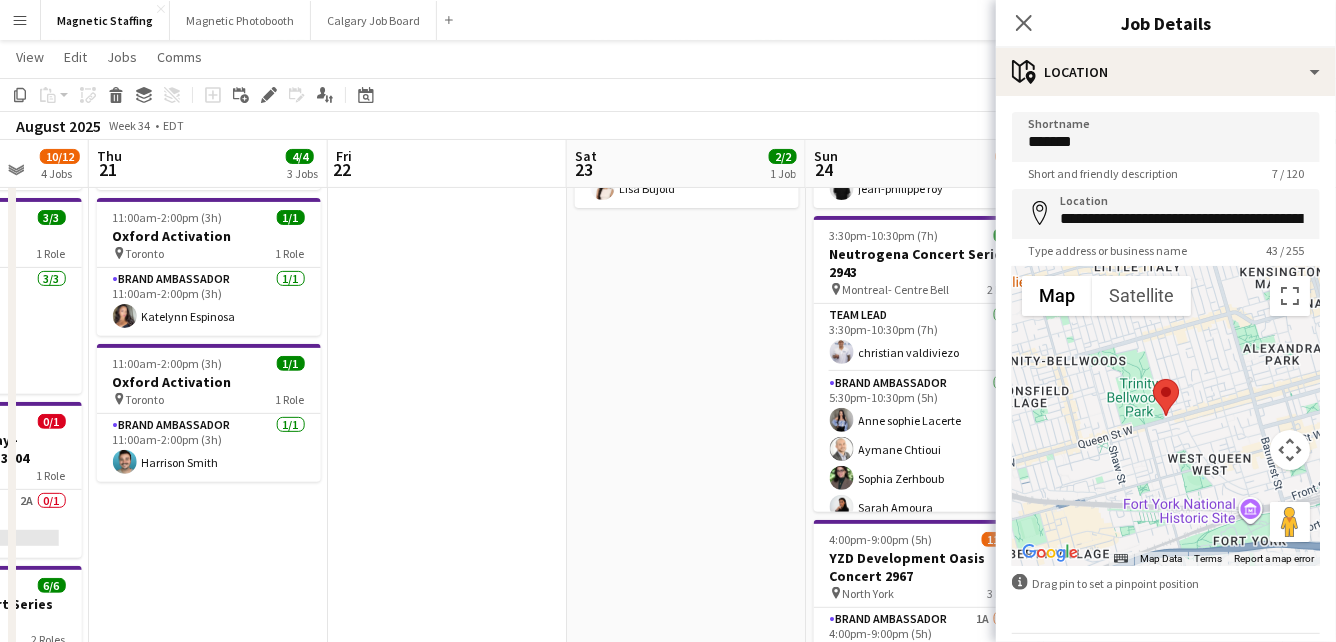 drag, startPoint x: 463, startPoint y: 458, endPoint x: -6, endPoint y: 521, distance: 473.21243 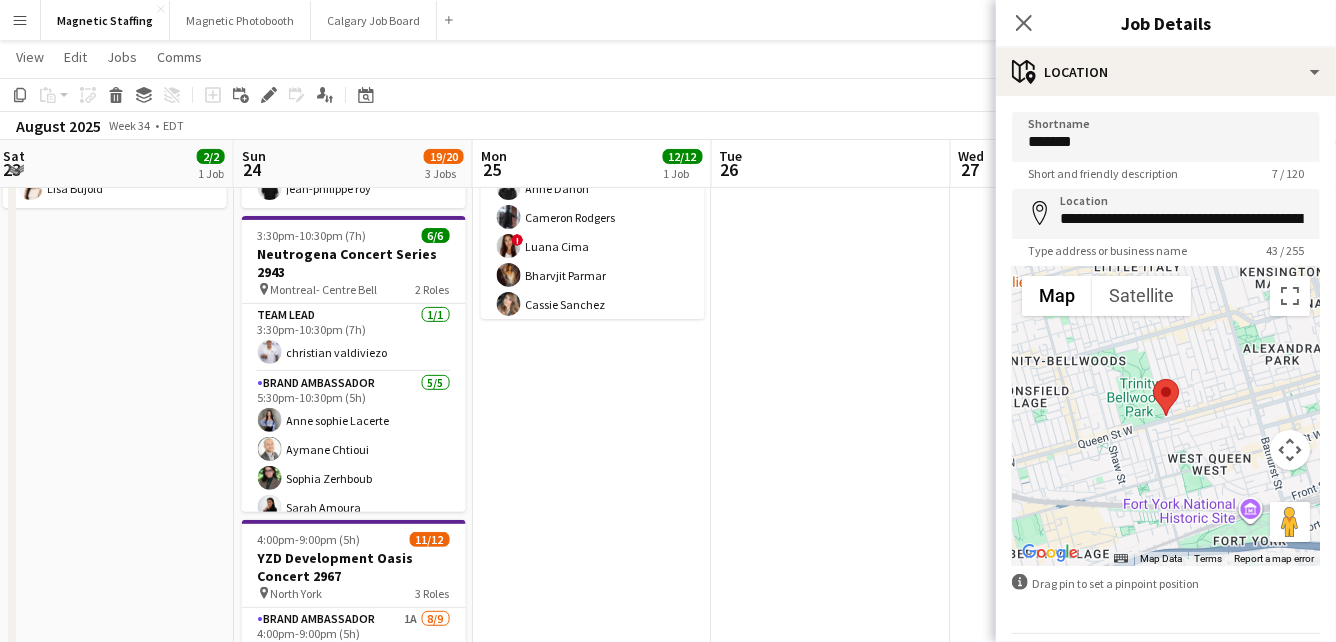 drag, startPoint x: 533, startPoint y: 448, endPoint x: 7, endPoint y: 513, distance: 530.0009 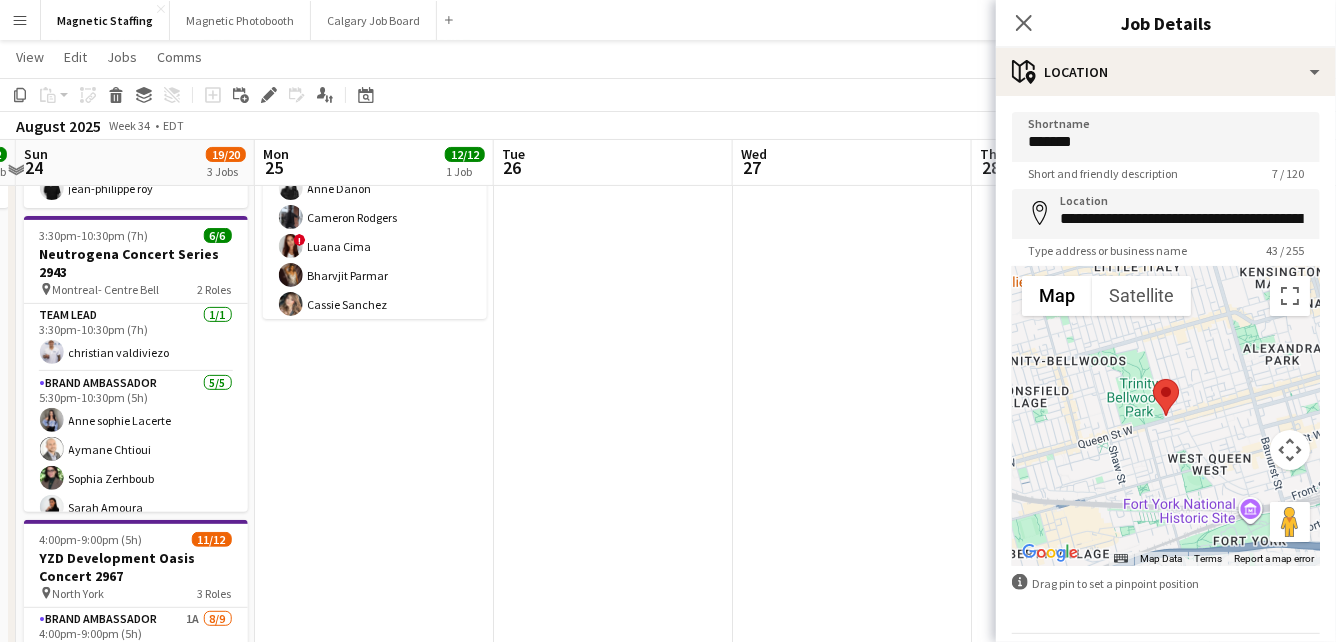 scroll, scrollTop: 0, scrollLeft: 0, axis: both 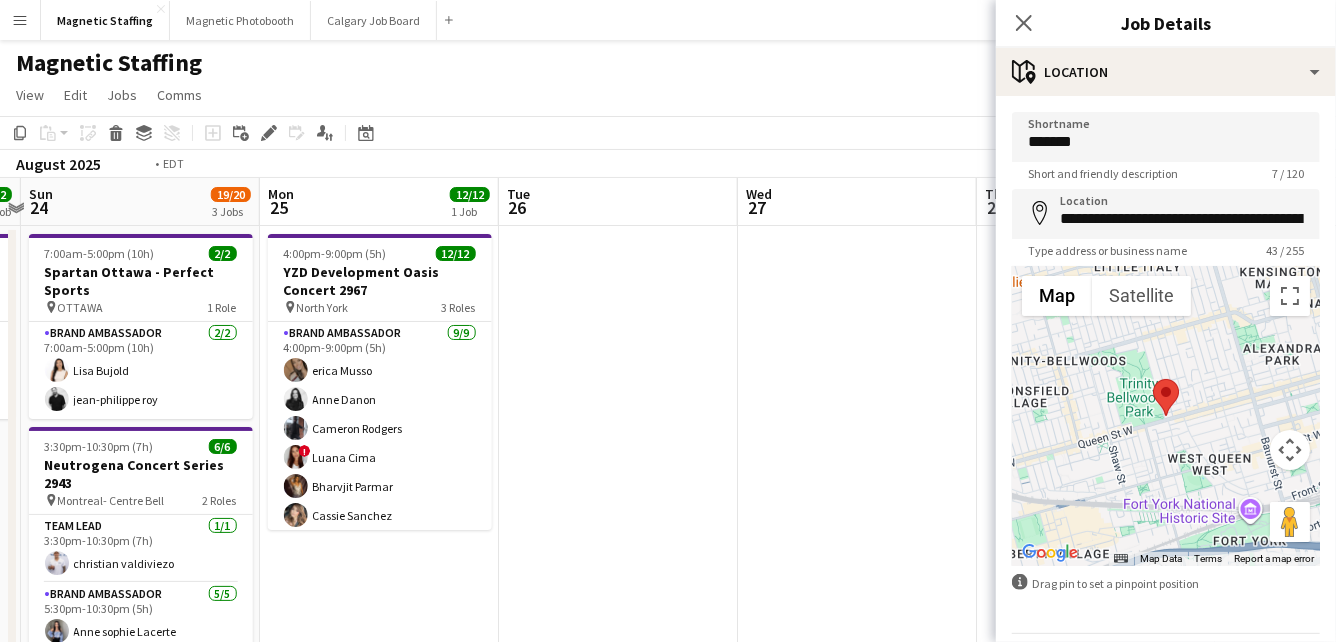 drag, startPoint x: 739, startPoint y: 457, endPoint x: -6, endPoint y: 549, distance: 750.65906 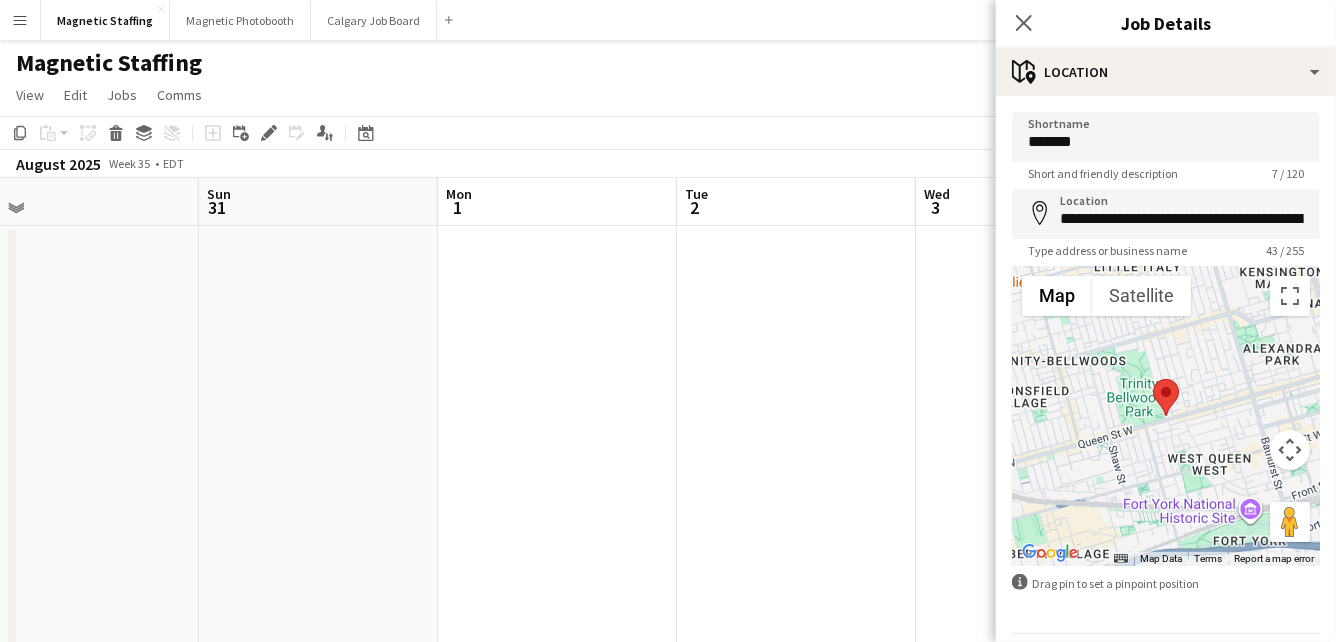 drag, startPoint x: 244, startPoint y: 482, endPoint x: -6, endPoint y: 526, distance: 253.84247 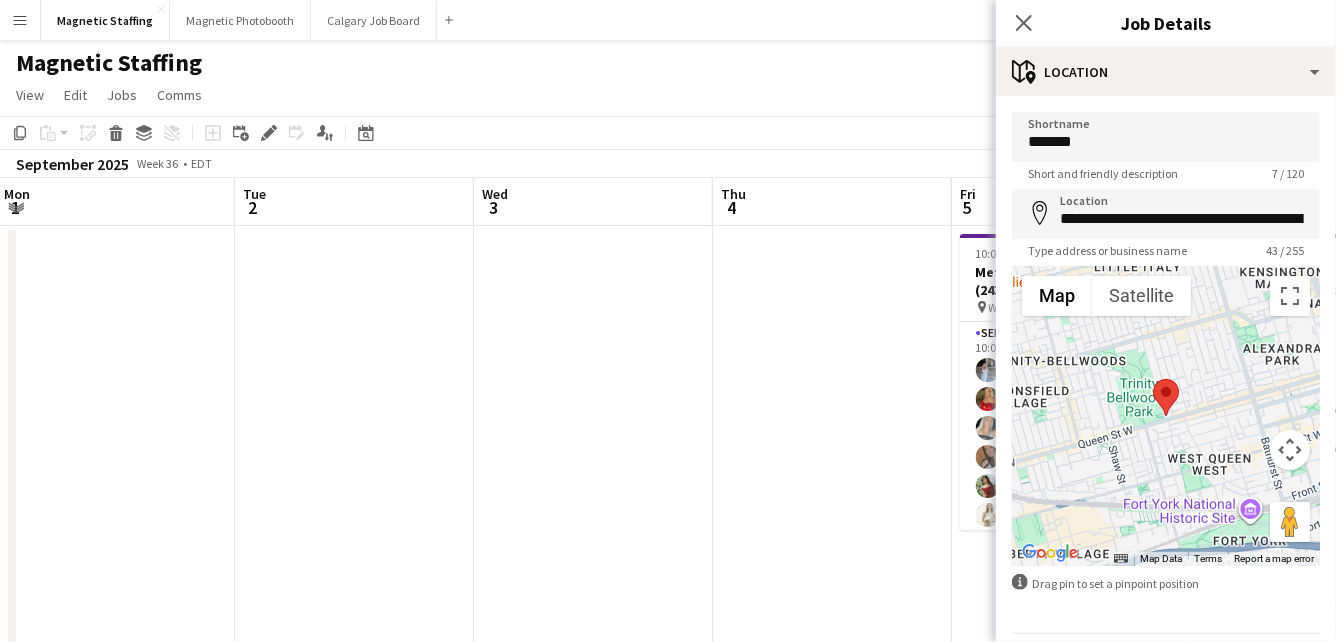 drag, startPoint x: 605, startPoint y: 434, endPoint x: -6, endPoint y: 512, distance: 615.9586 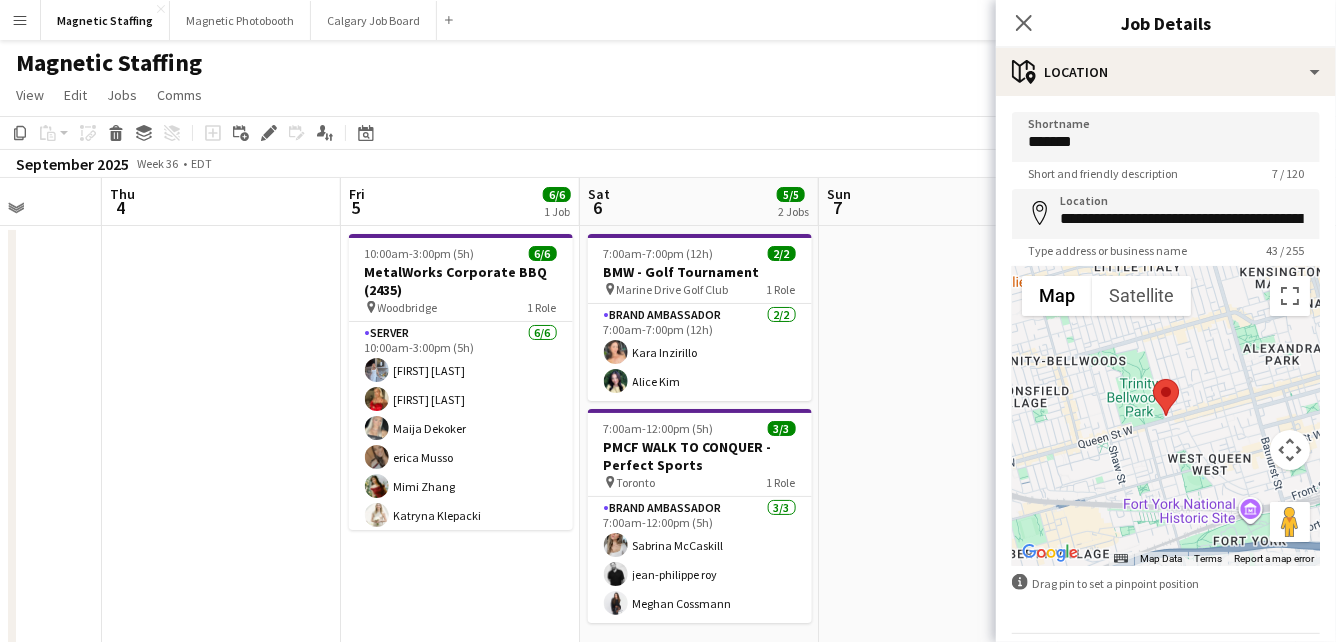 drag, startPoint x: 781, startPoint y: 432, endPoint x: 60, endPoint y: 507, distance: 724.8903 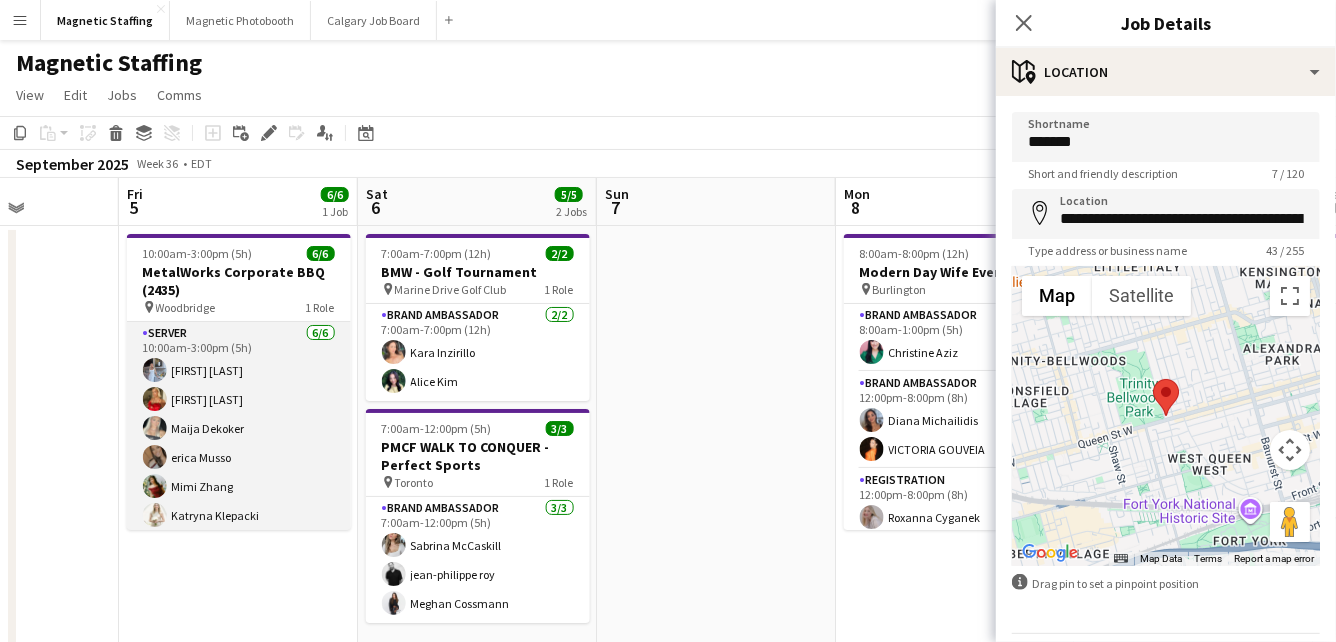 click on "Server   6/6   [TIME]
[FIRST] [LAST] [FIRST] [LAST] [FIRST] [LAST] [FIRST] [LAST] [FIRST] [LAST] [FIRST] [LAST]" at bounding box center (239, 428) 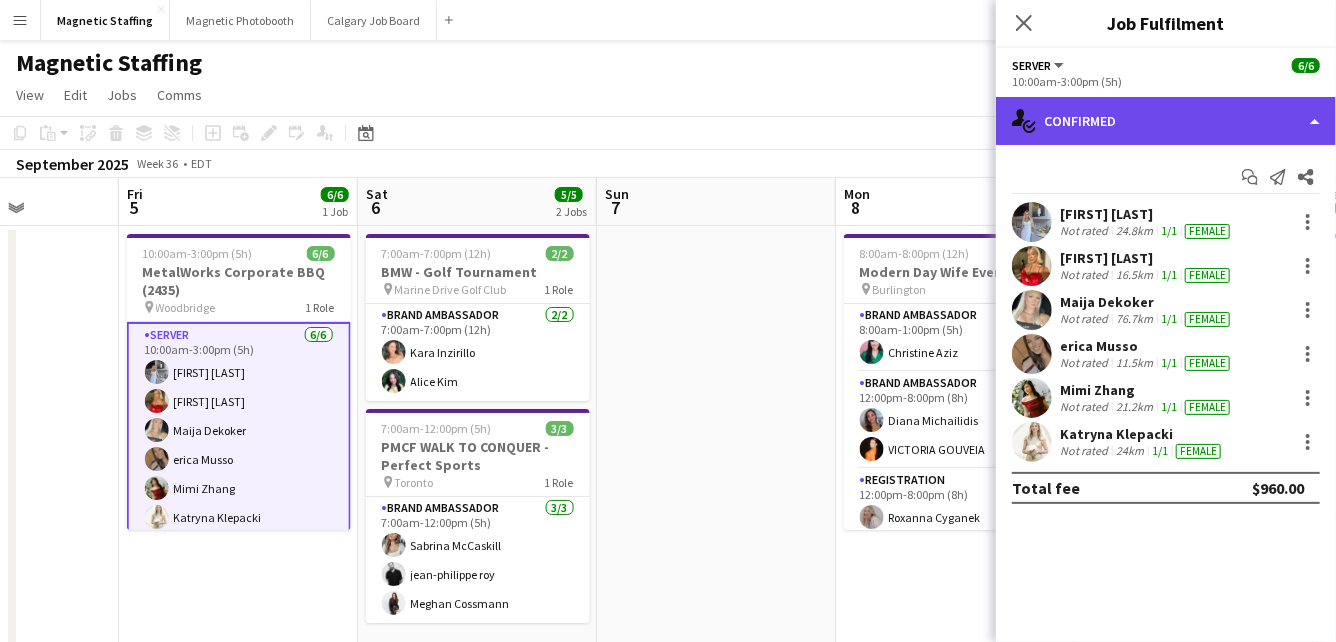 click on "single-neutral-actions-check-2
Confirmed" 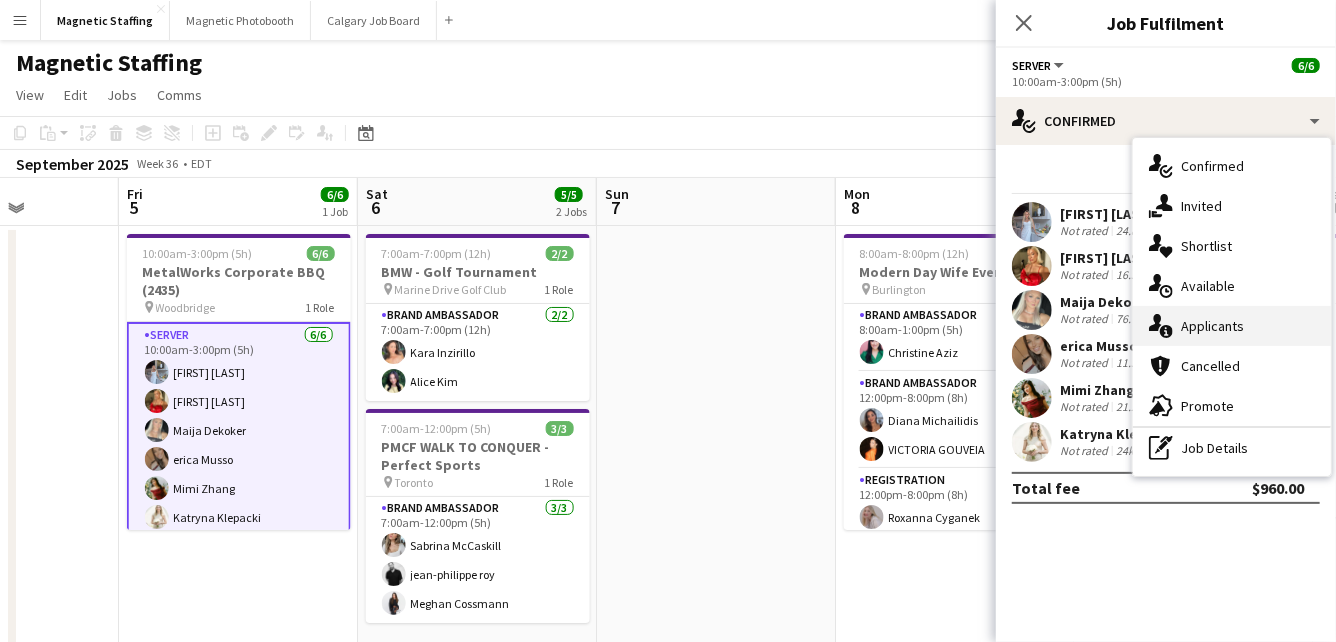 click on "single-neutral-actions-information
Applicants" at bounding box center (1232, 326) 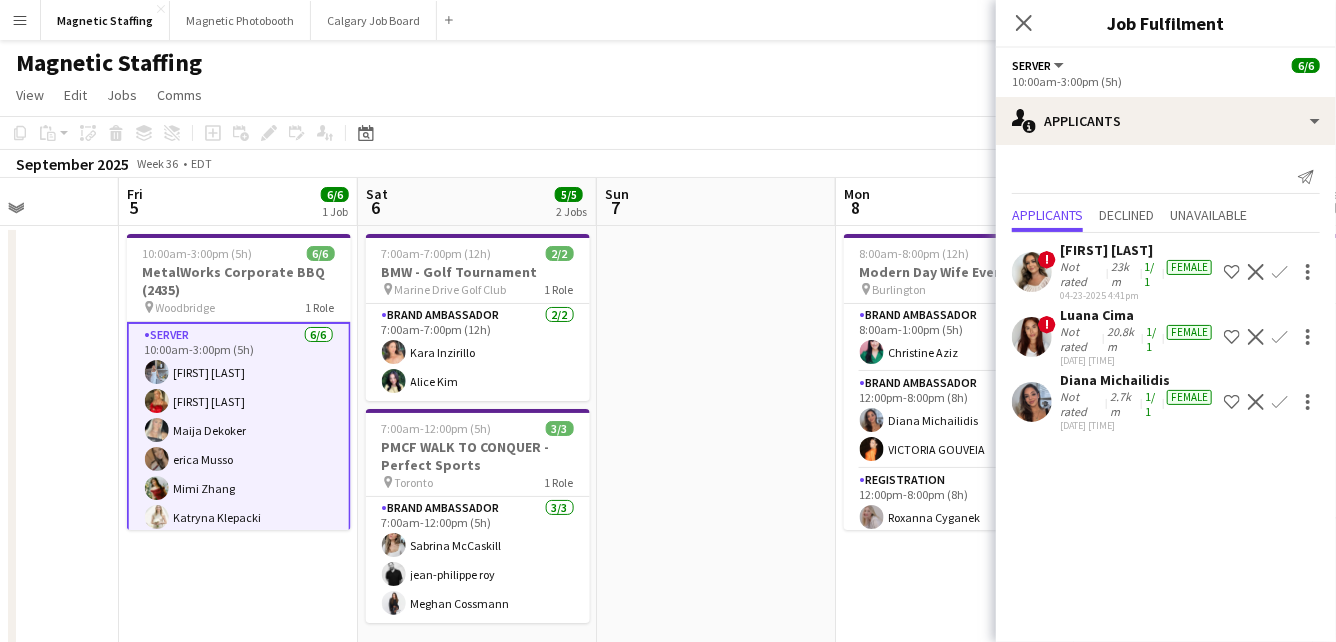 click 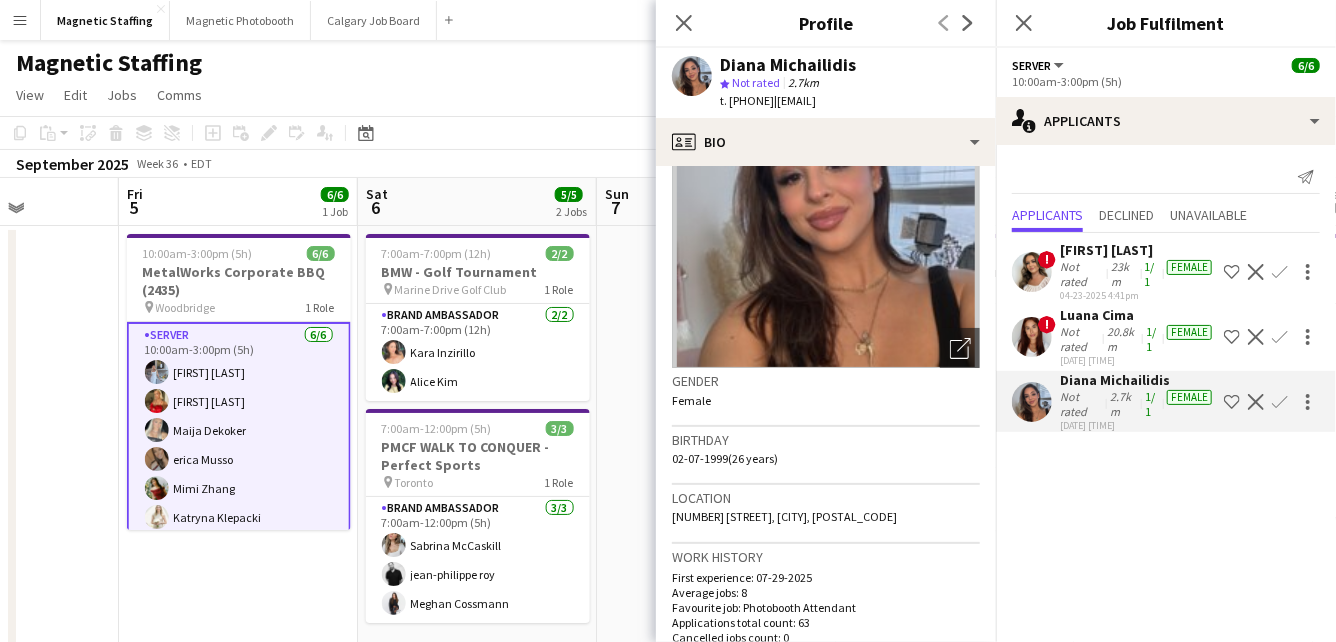 scroll, scrollTop: 315, scrollLeft: 0, axis: vertical 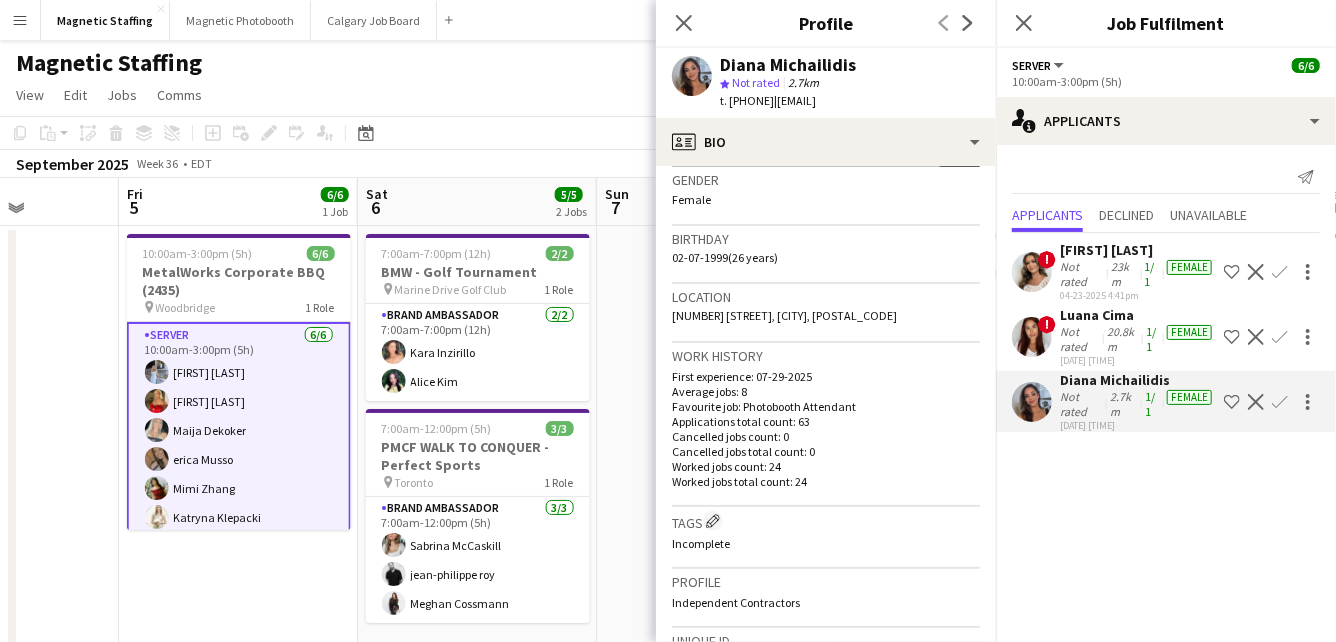 click 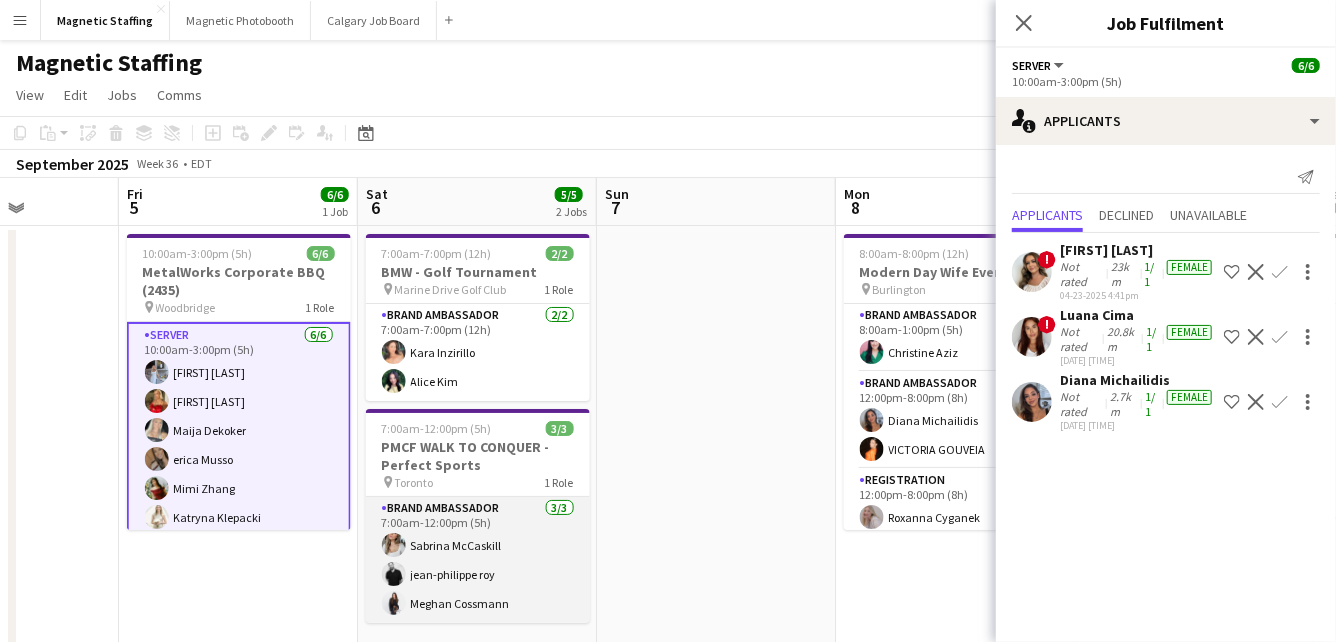 click on "Brand Ambassador   3/3   [TIME]
[FIRST] [LAST] [FIRST] [LAST] [FIRST] [LAST]" at bounding box center [478, 560] 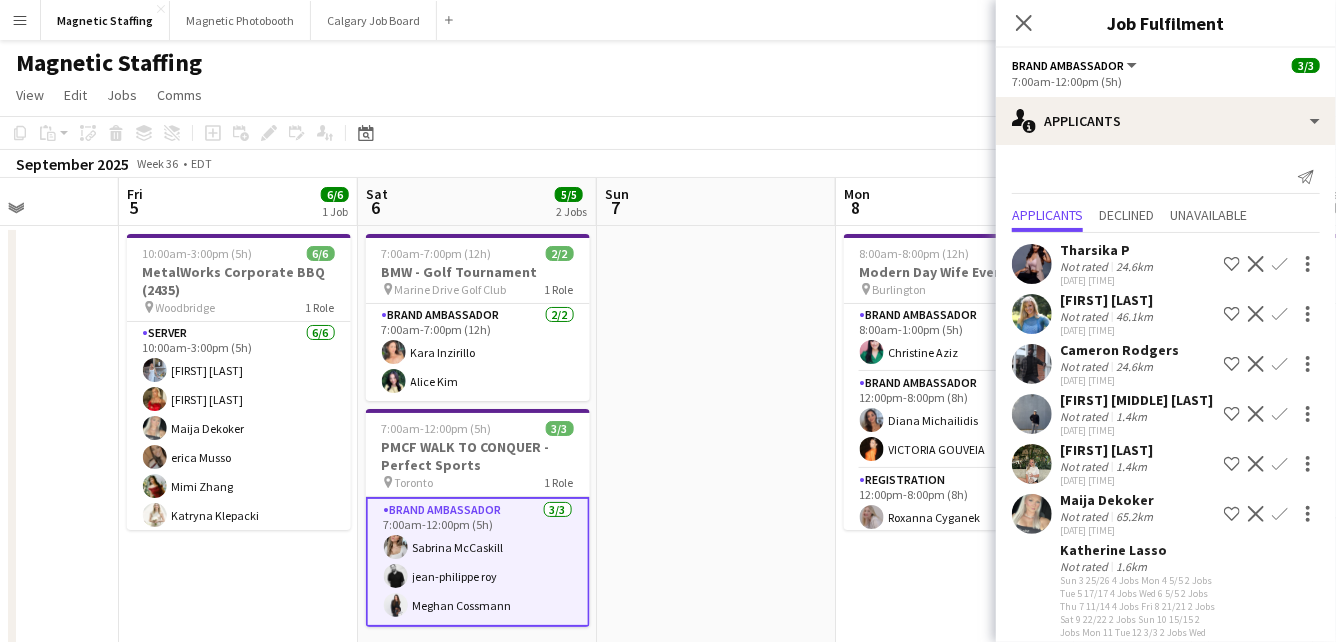 scroll, scrollTop: 314, scrollLeft: 0, axis: vertical 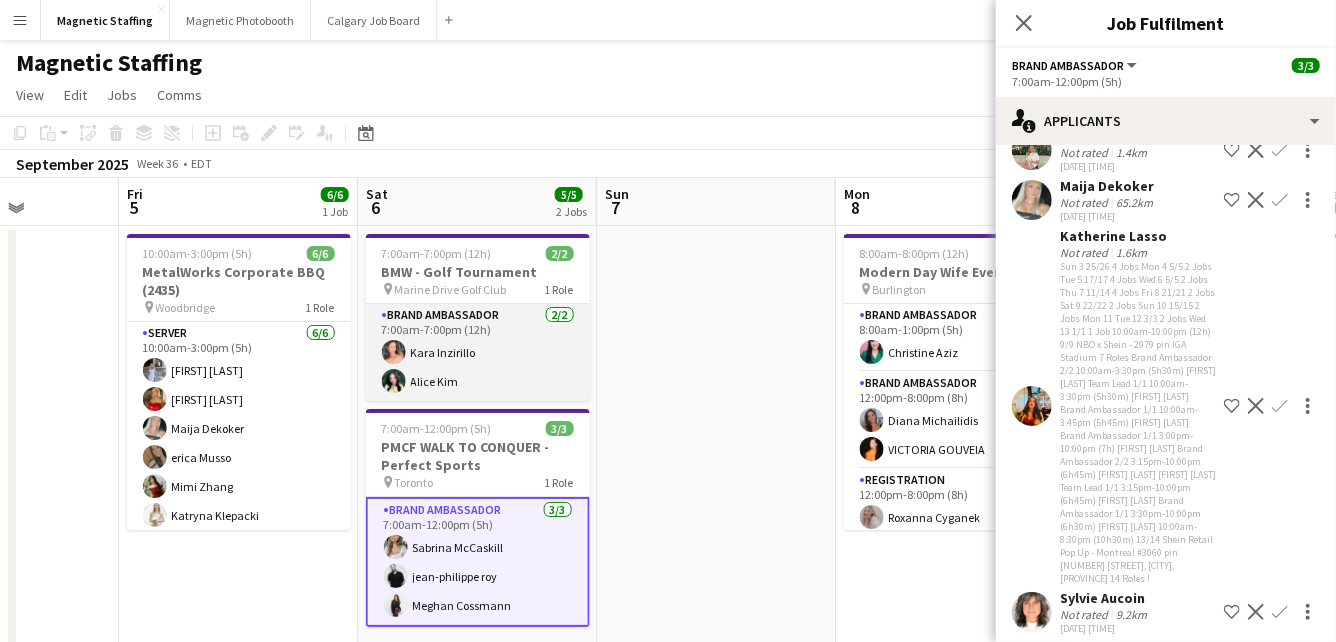 click on "Brand Ambassador   2/2   7:00am-7:00pm (12h)
[FIRST] [LAST] [FIRST] [LAST]" at bounding box center [478, 352] 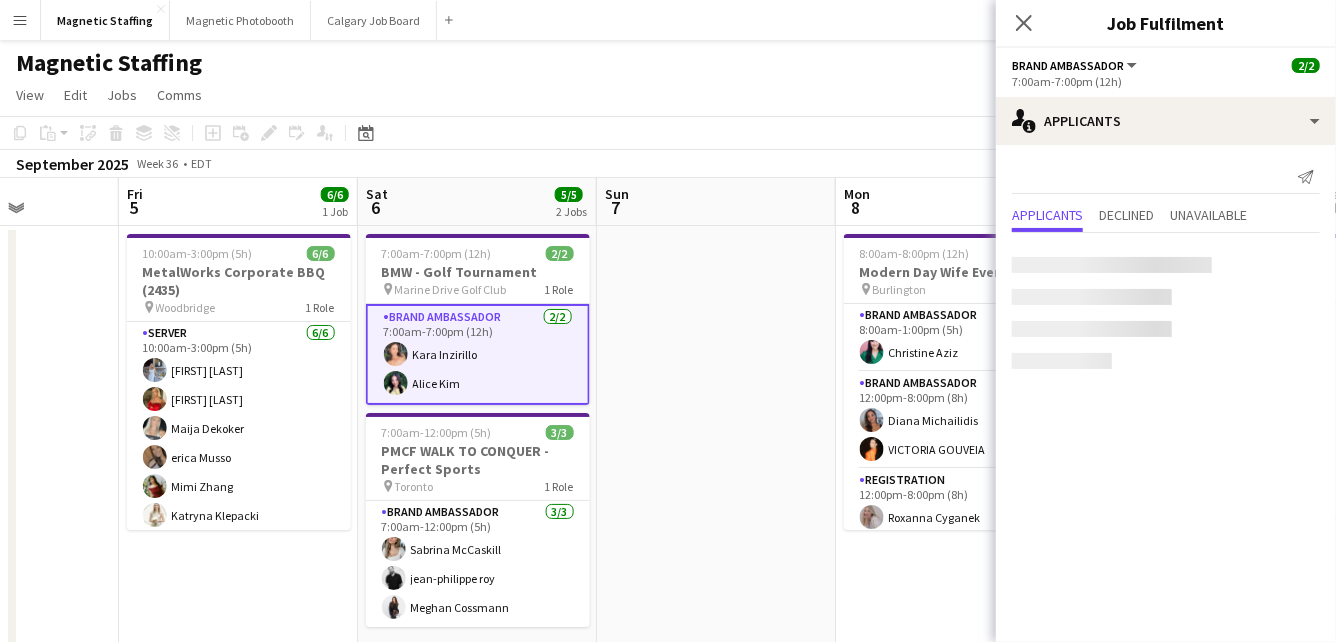 scroll, scrollTop: 0, scrollLeft: 0, axis: both 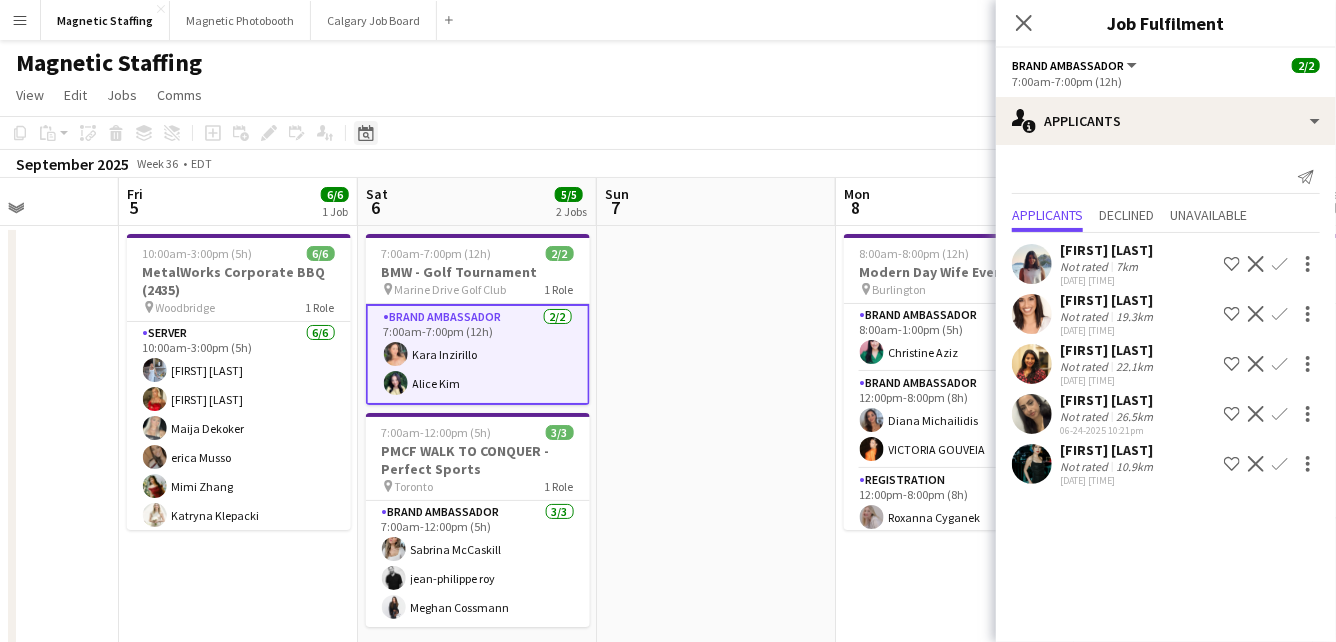 click 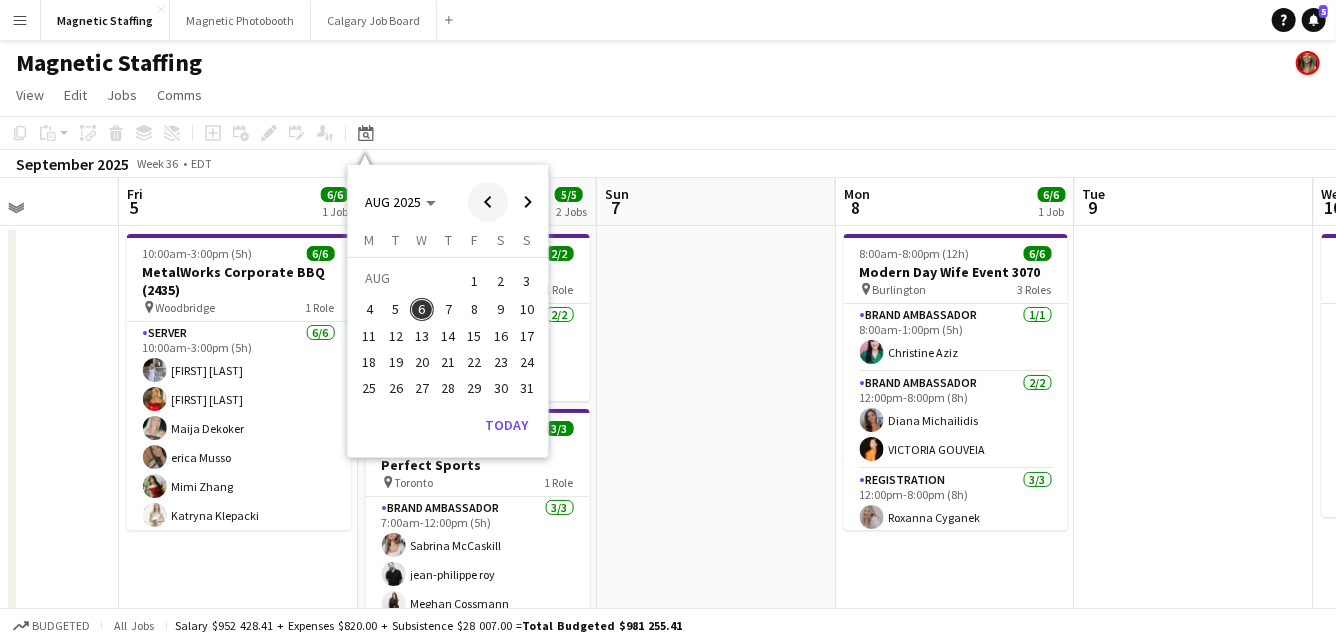 click at bounding box center (488, 202) 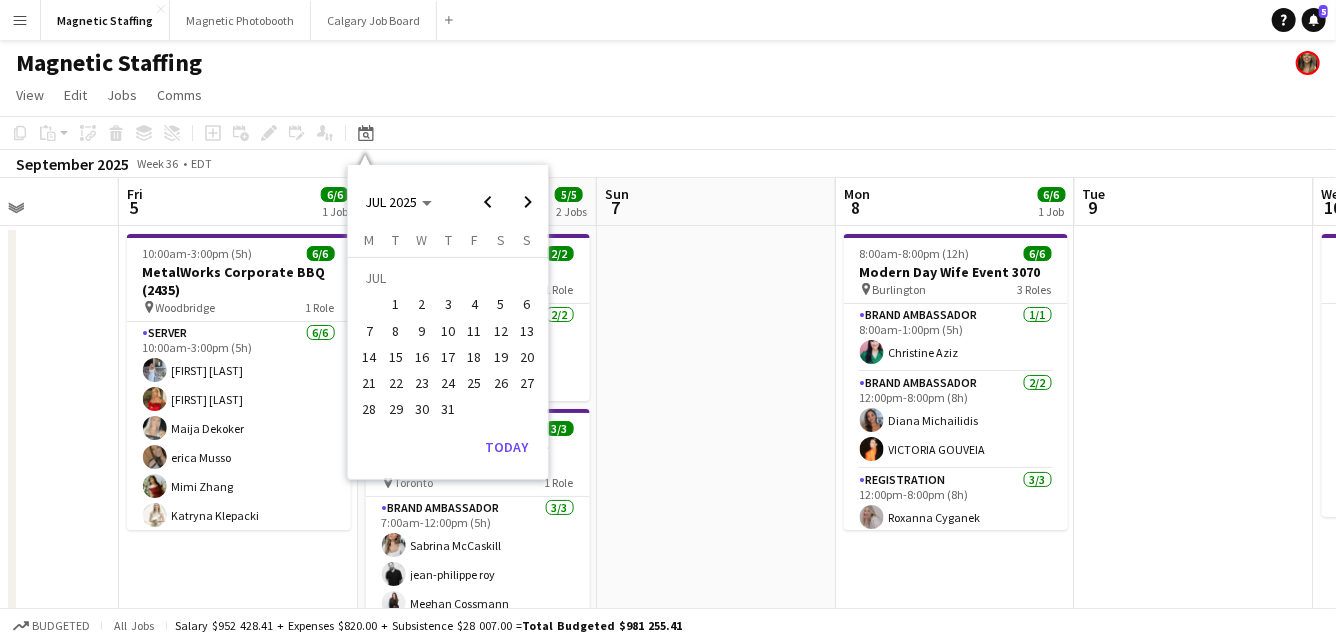 click on "25" at bounding box center (475, 383) 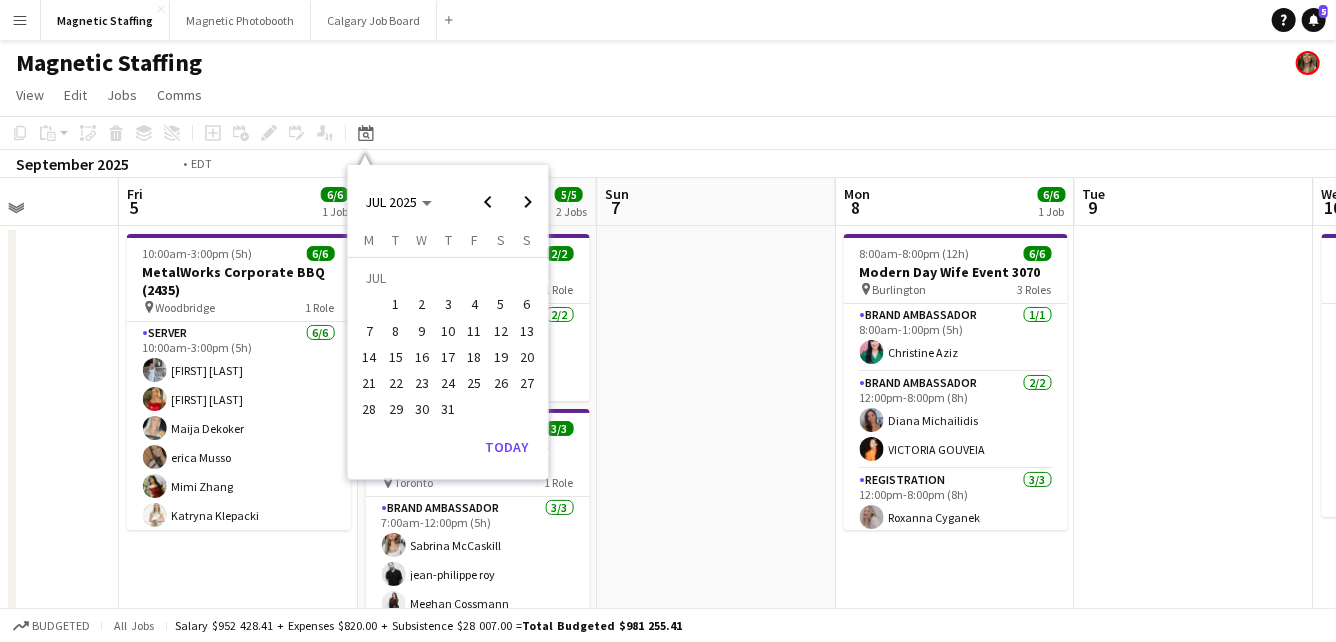 scroll, scrollTop: 0, scrollLeft: 687, axis: horizontal 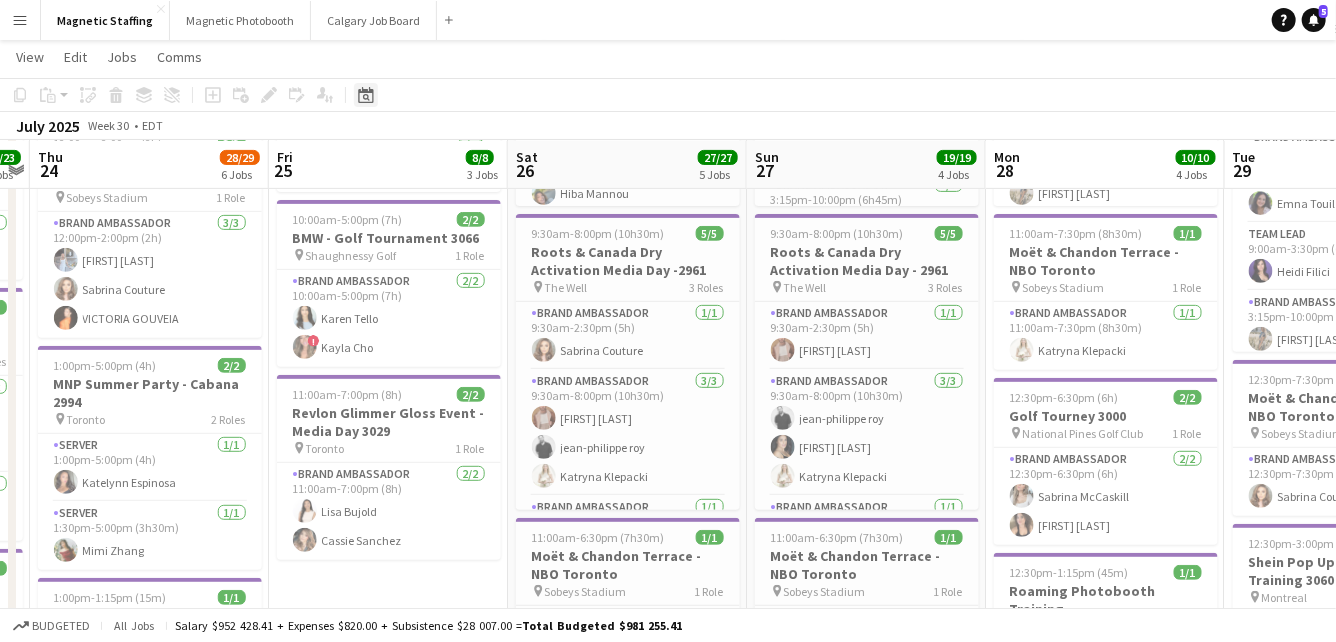 click on "Date picker" 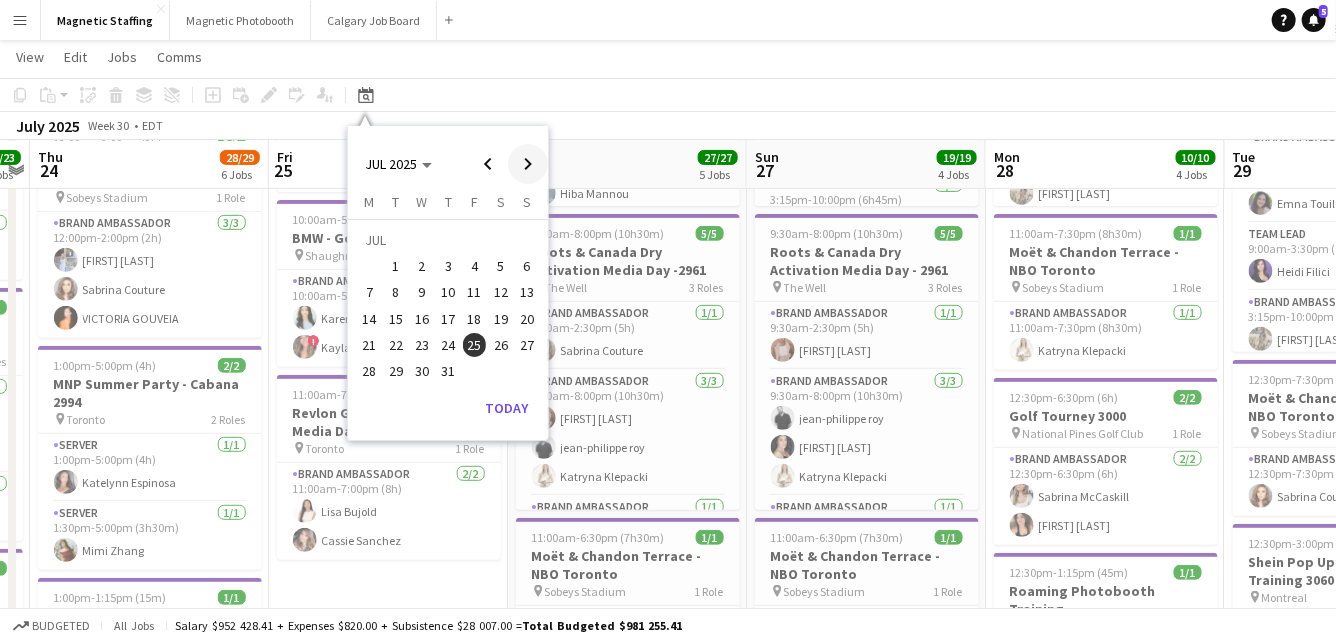 click at bounding box center [528, 164] 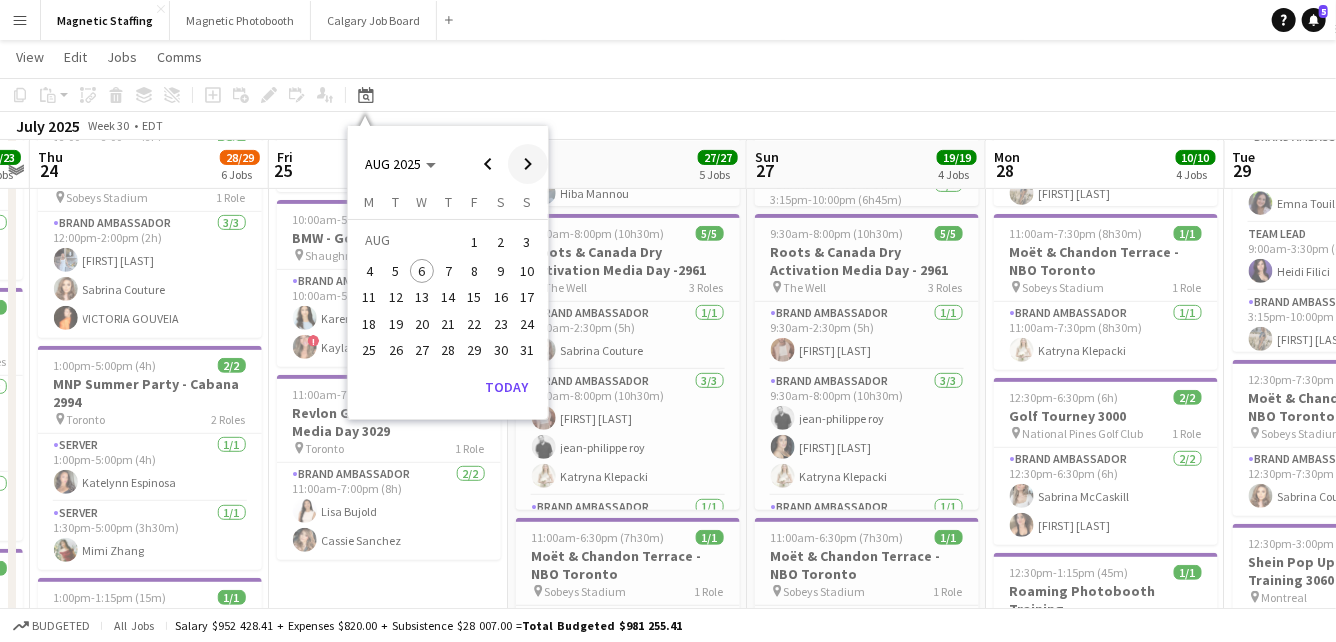 click at bounding box center [528, 164] 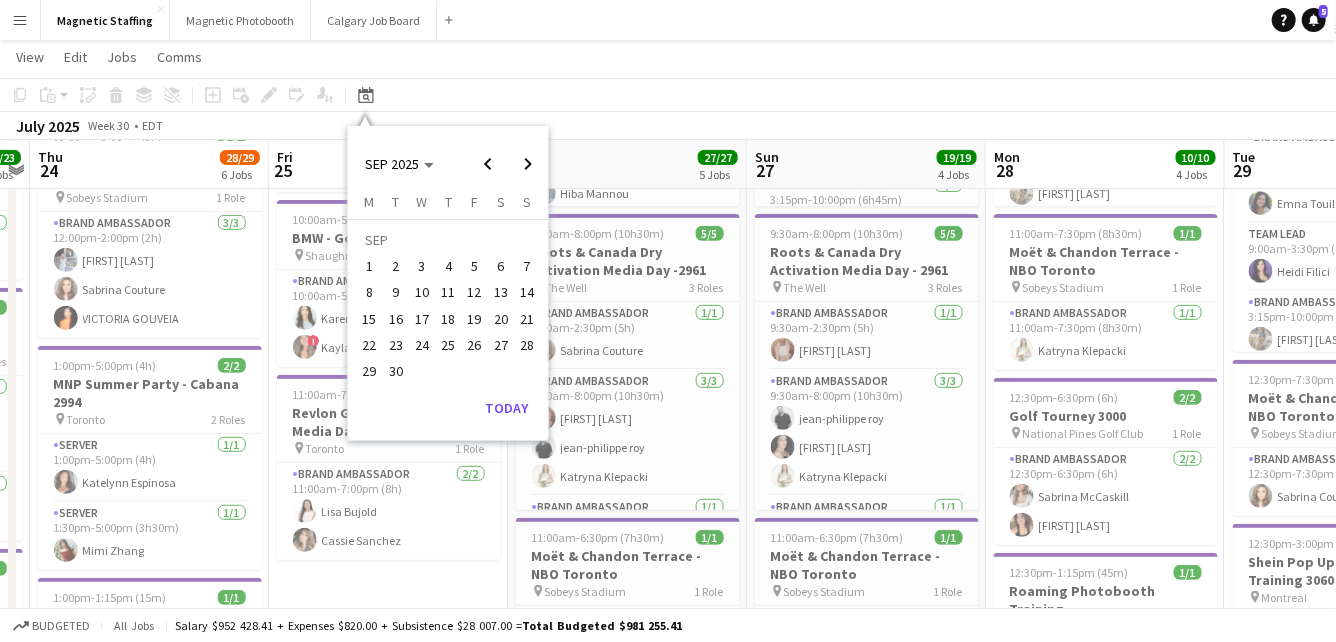 click on "5" at bounding box center (475, 266) 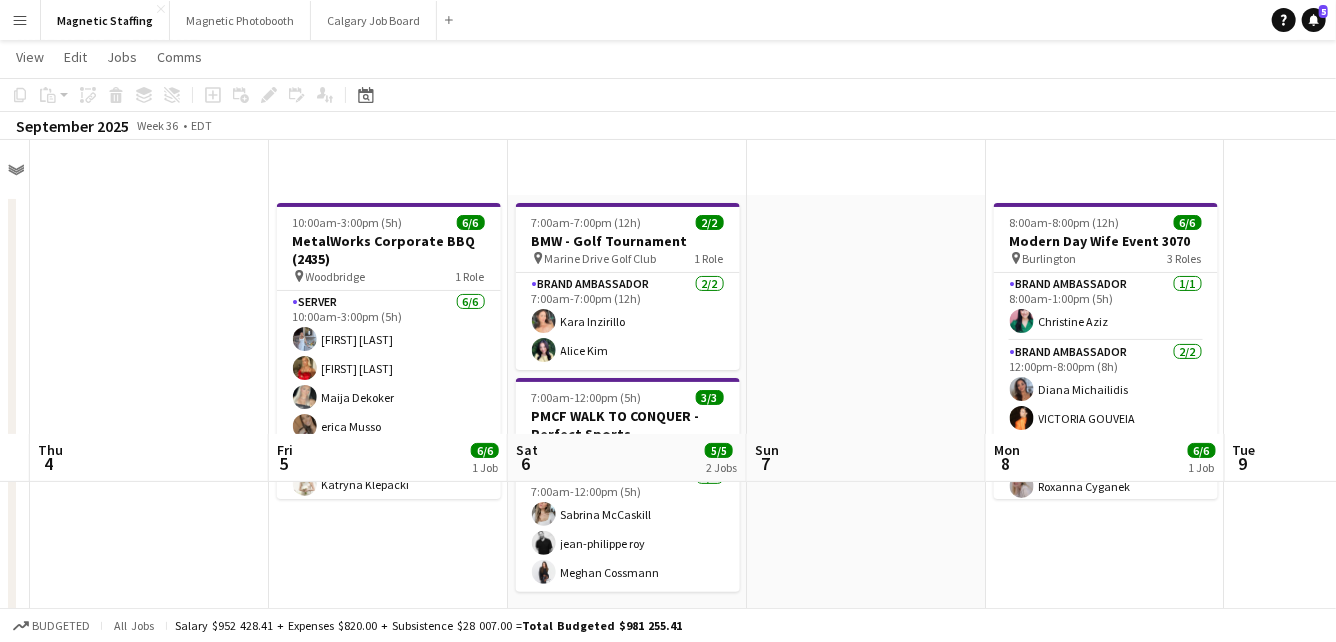 scroll, scrollTop: 0, scrollLeft: 0, axis: both 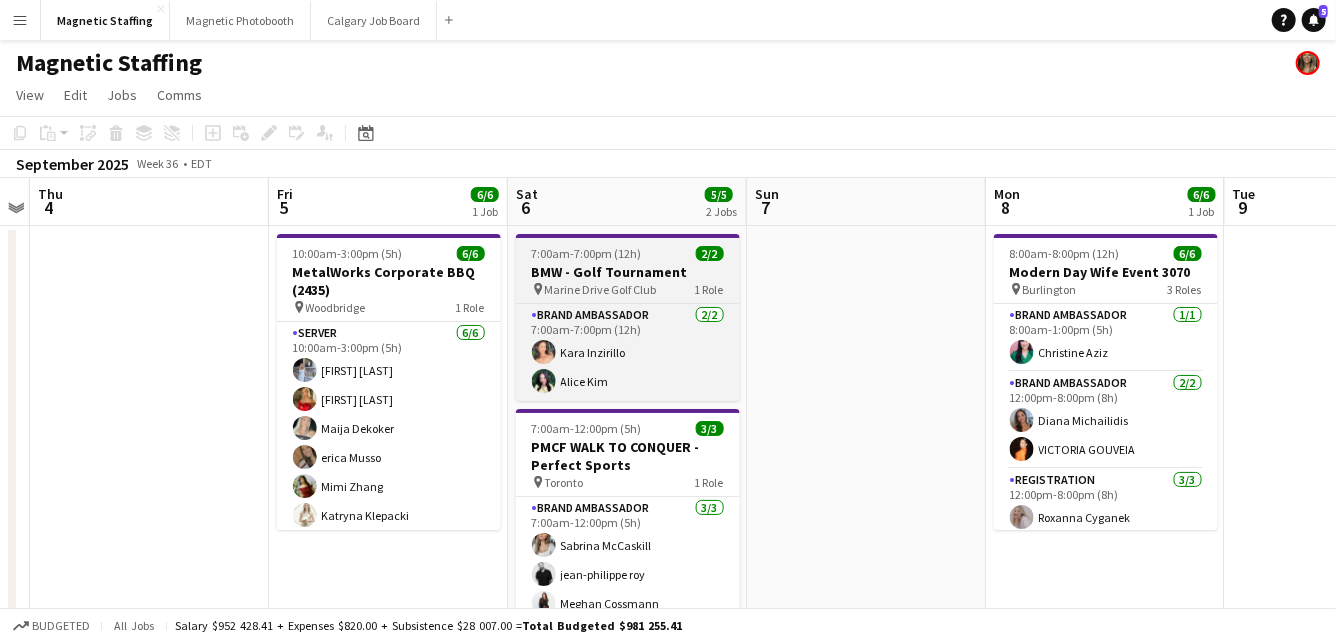 click on "BMW - Golf Tournament" at bounding box center (628, 272) 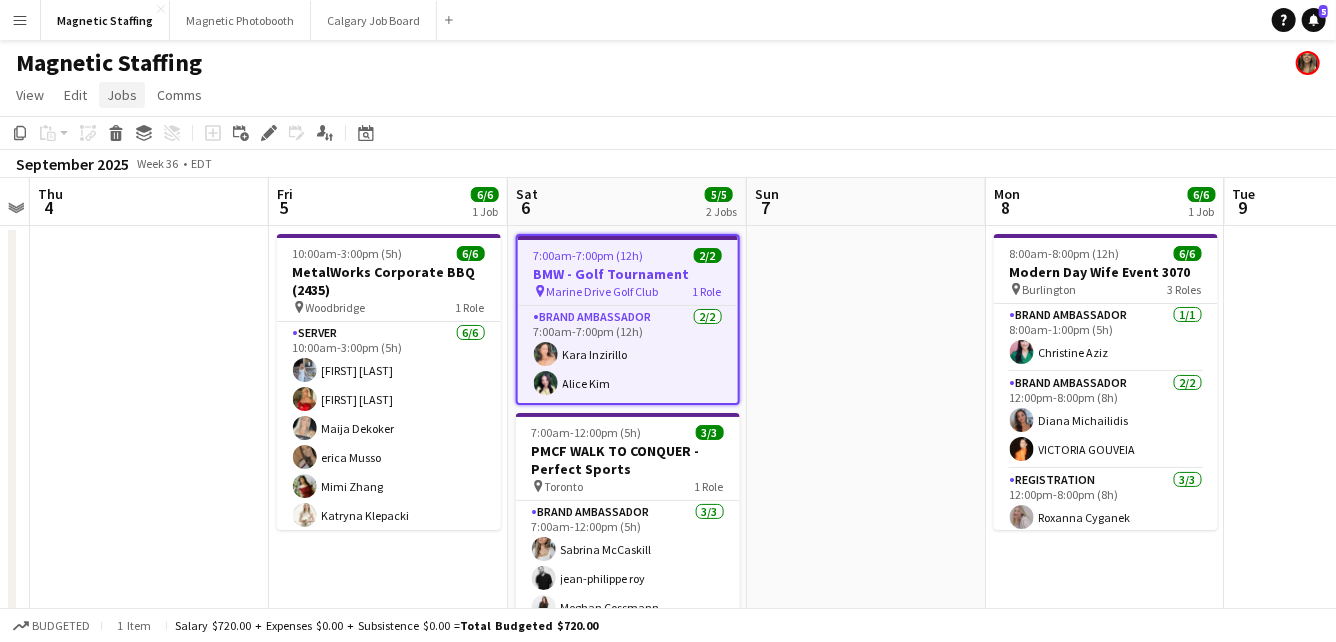 click on "Jobs" 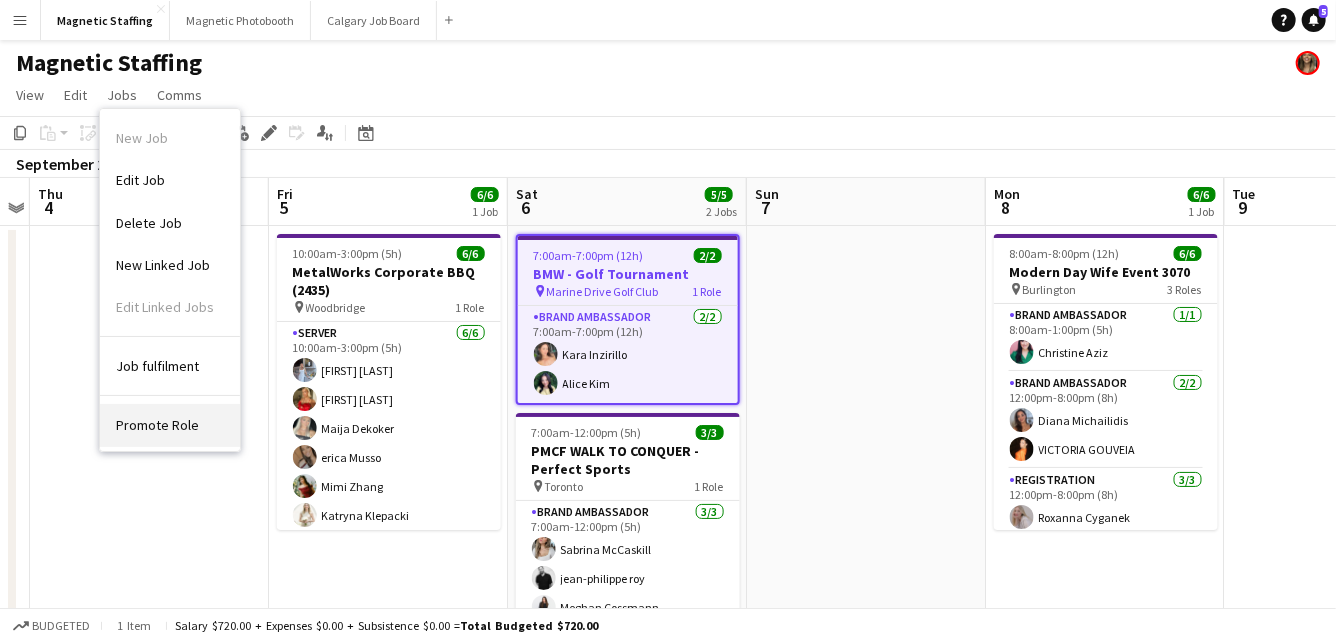 click on "Promote Role" at bounding box center (157, 425) 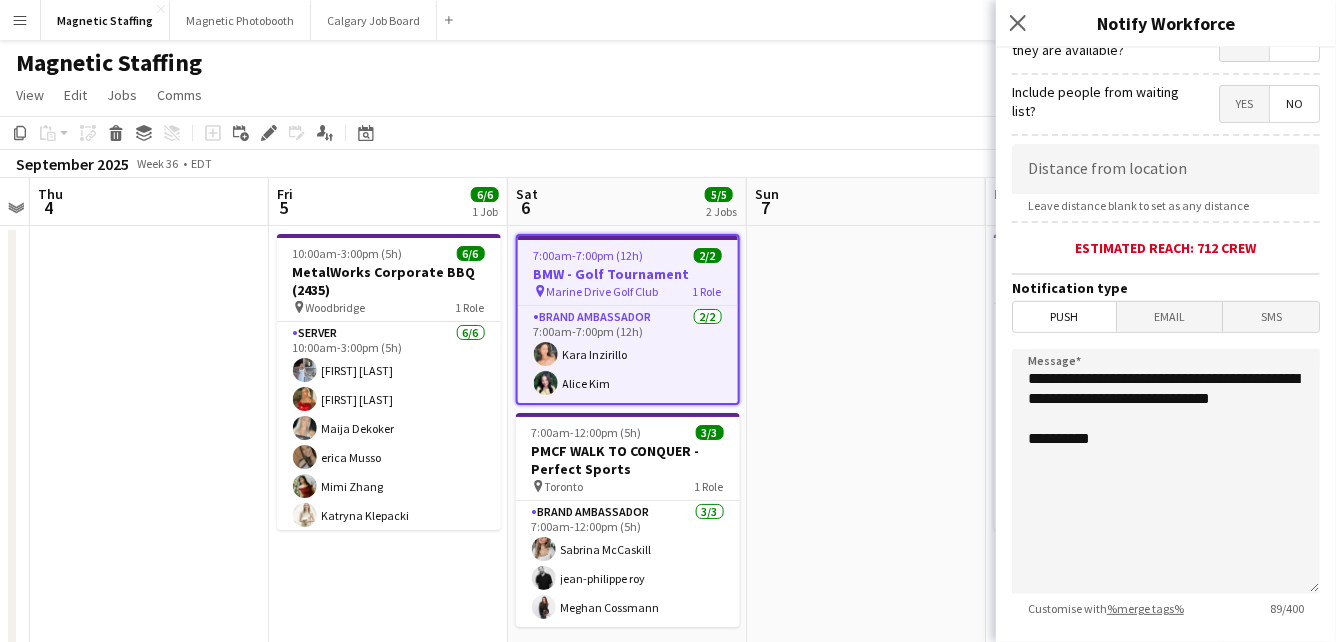 scroll, scrollTop: 406, scrollLeft: 0, axis: vertical 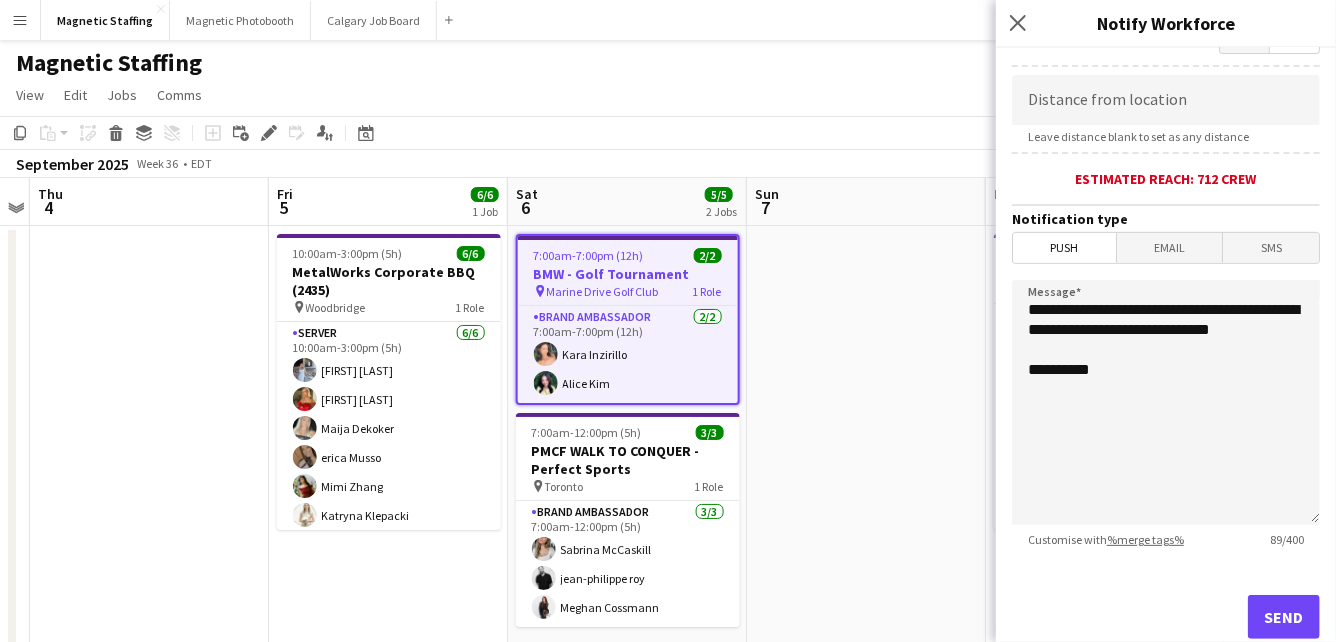 click on "Email" at bounding box center (1170, 248) 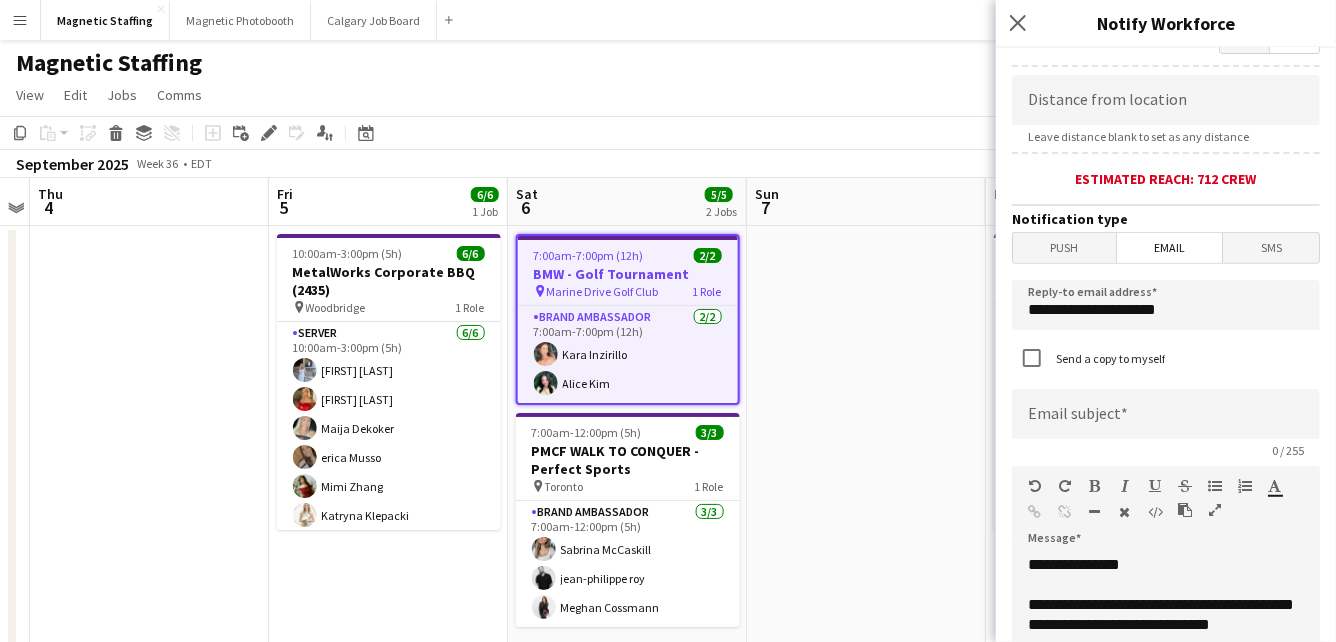 click on "SMS" at bounding box center [1271, 248] 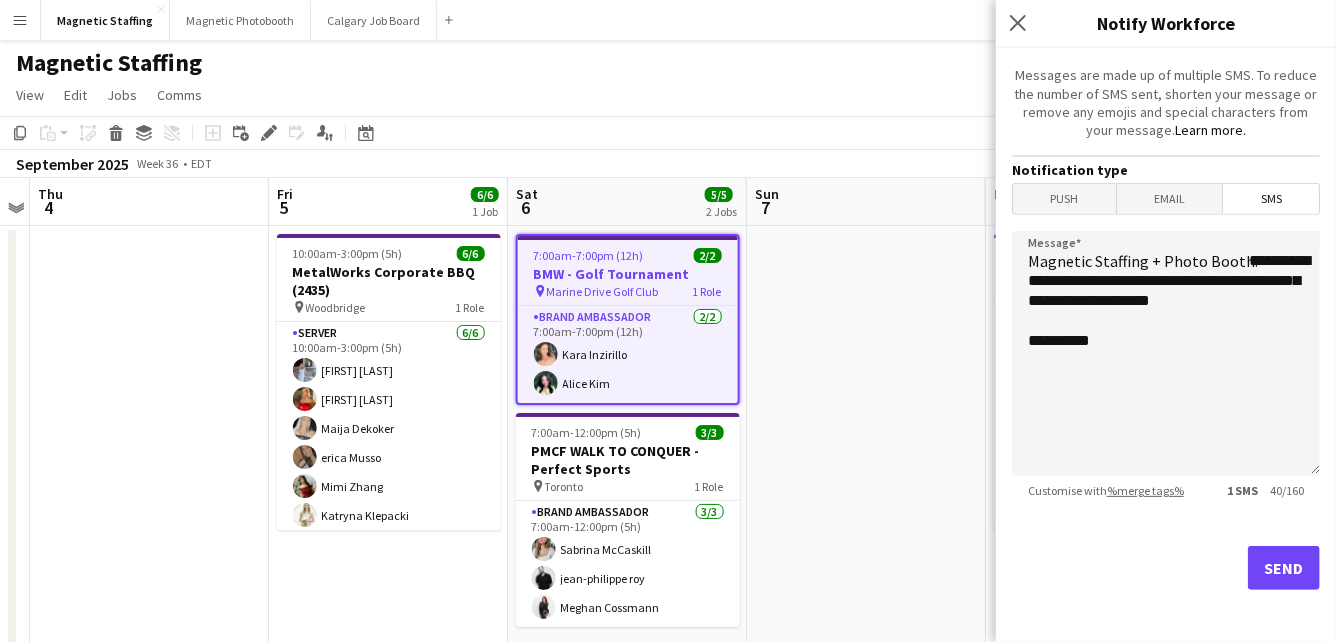 scroll, scrollTop: 0, scrollLeft: 0, axis: both 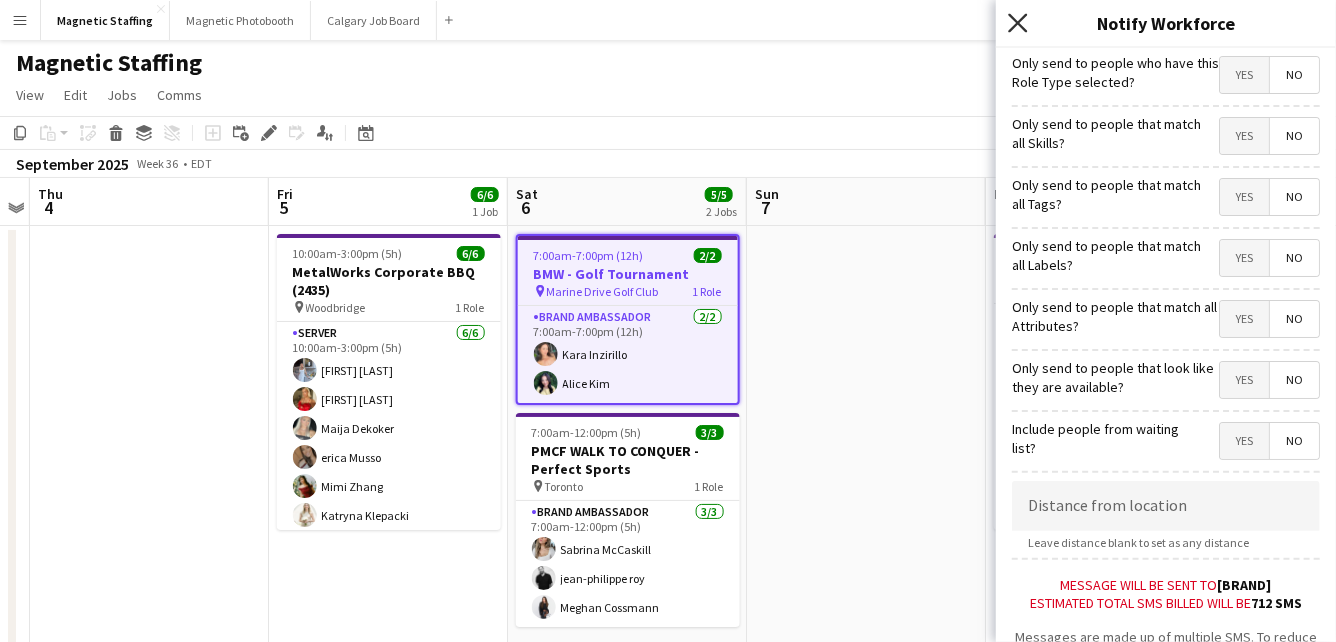 click on "Close pop-in" 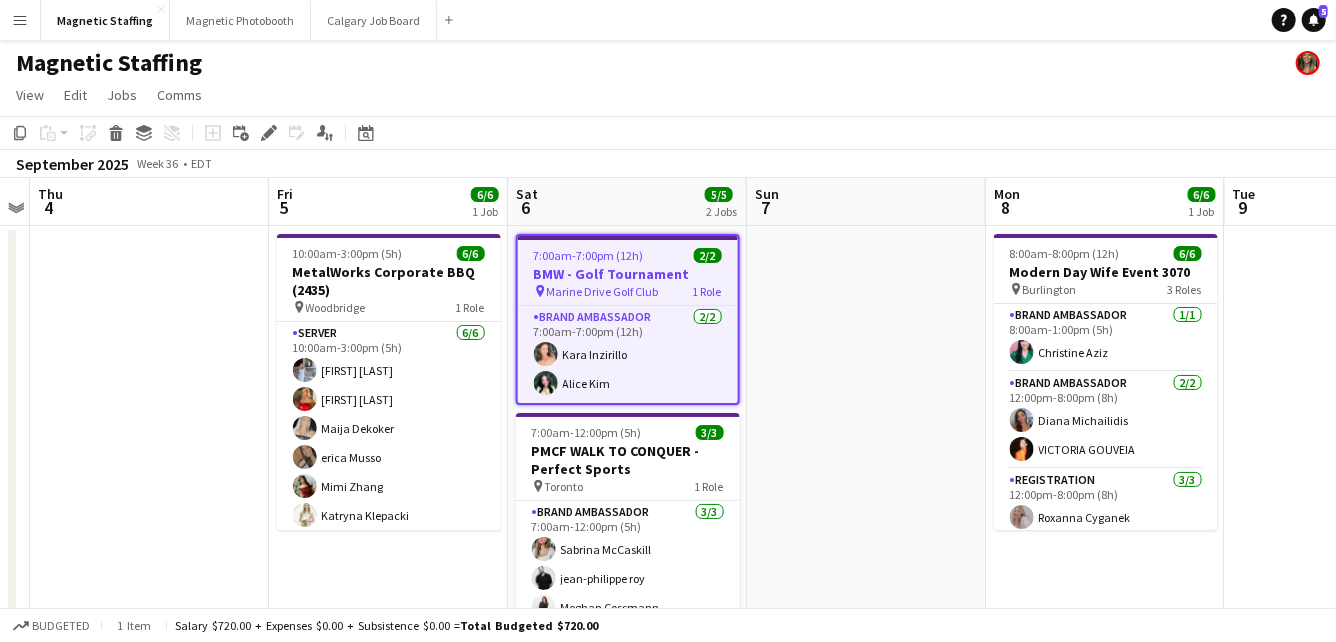 click on "7:00am-7:00pm (12h)    2/2" at bounding box center (628, 255) 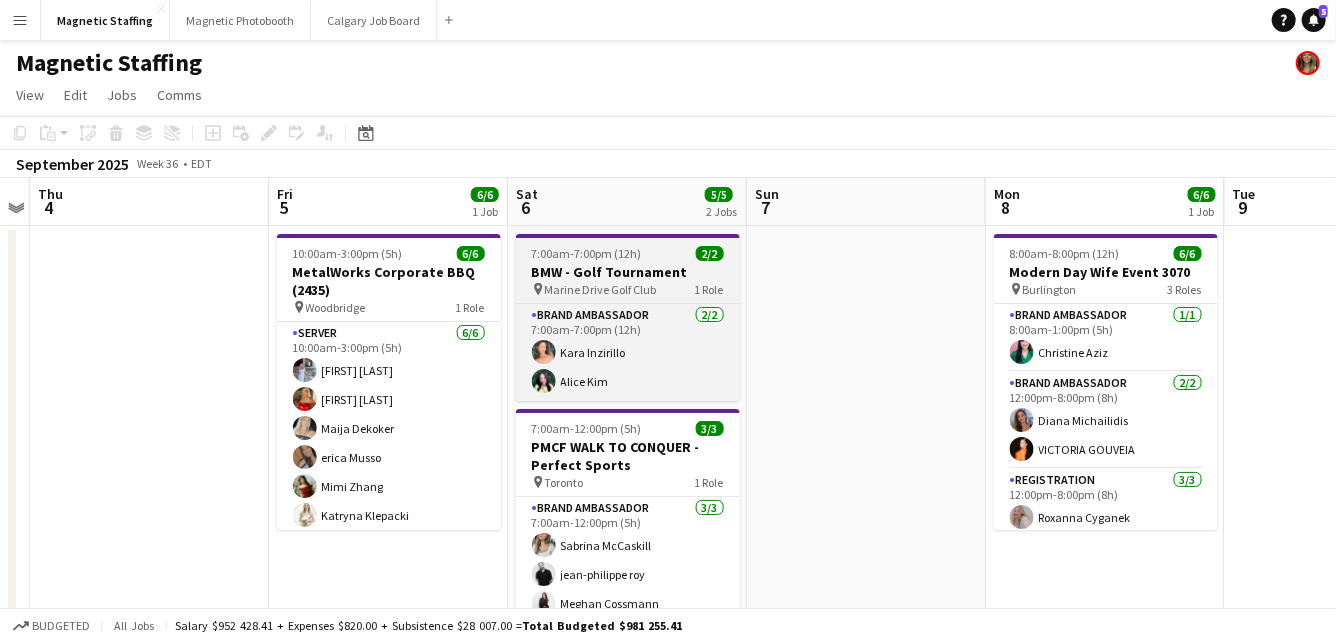 click on "[TIME]-[TIME] ([DURATION])
[NAME] [NAME]" at bounding box center (628, 317) 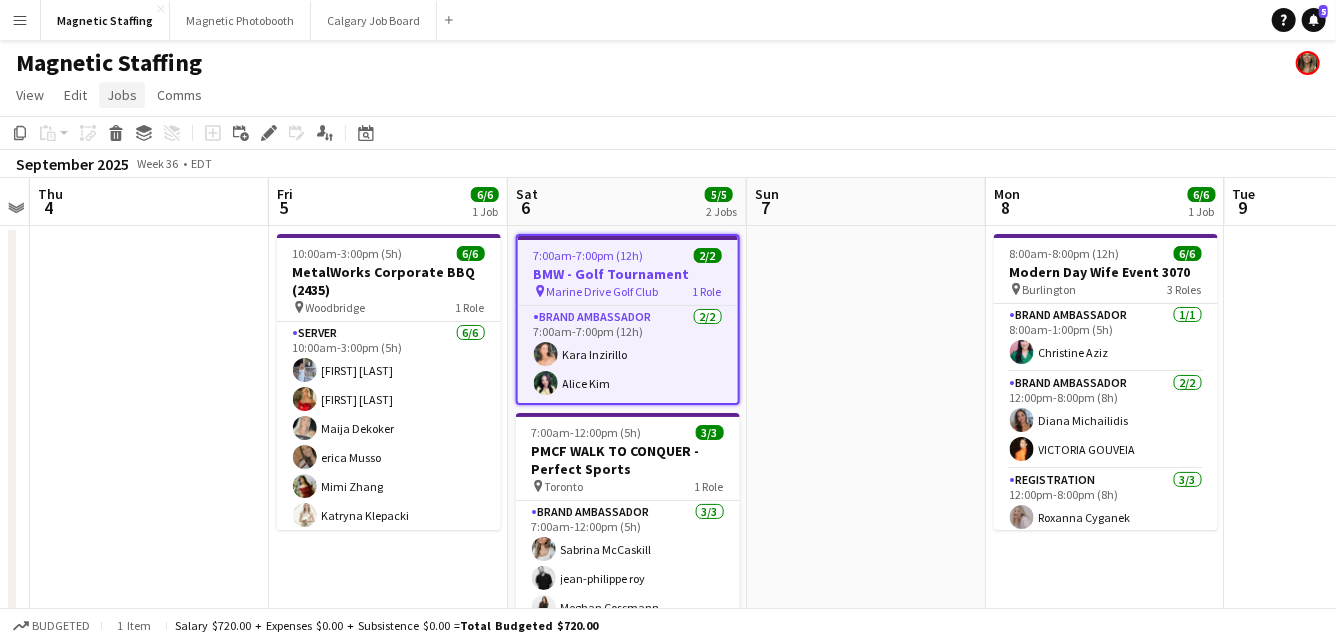 click on "Jobs" 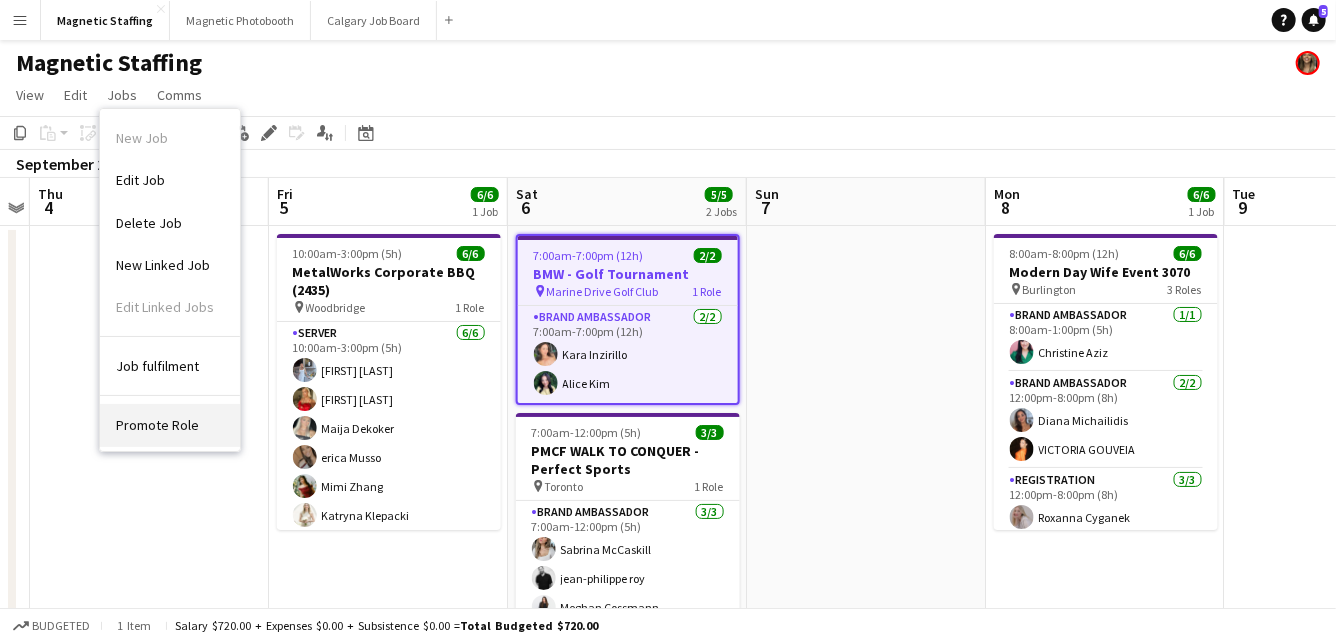 click on "Promote Role" at bounding box center (170, 425) 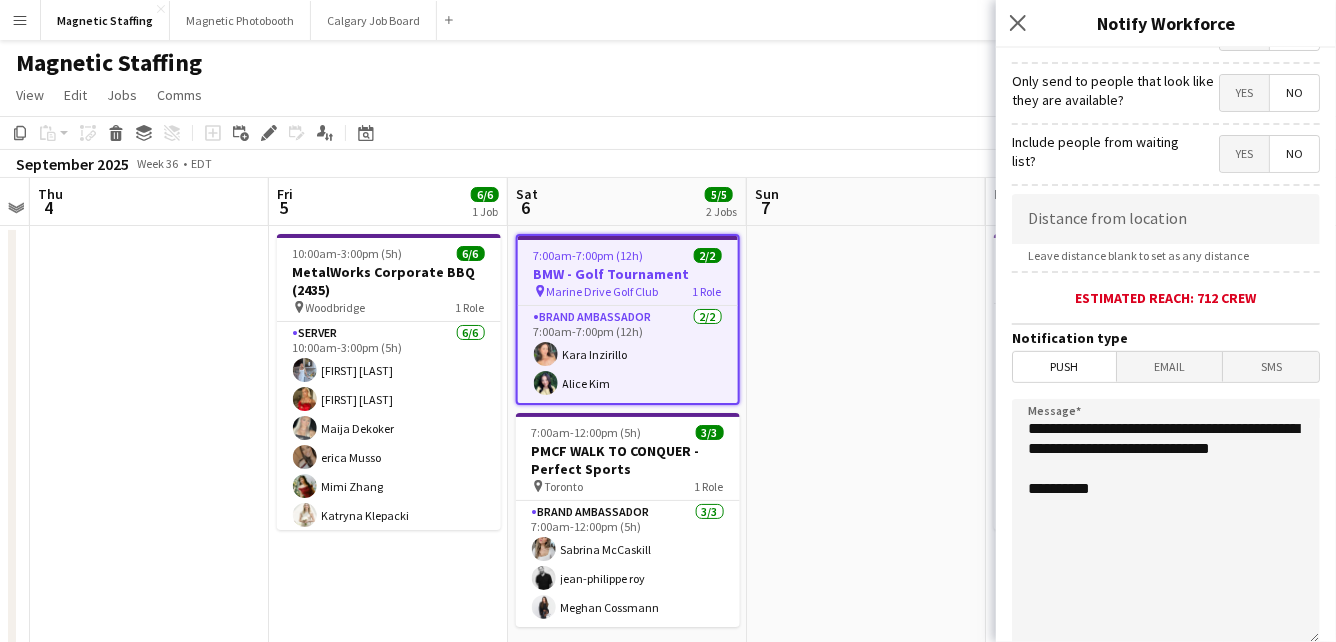 scroll, scrollTop: 286, scrollLeft: 0, axis: vertical 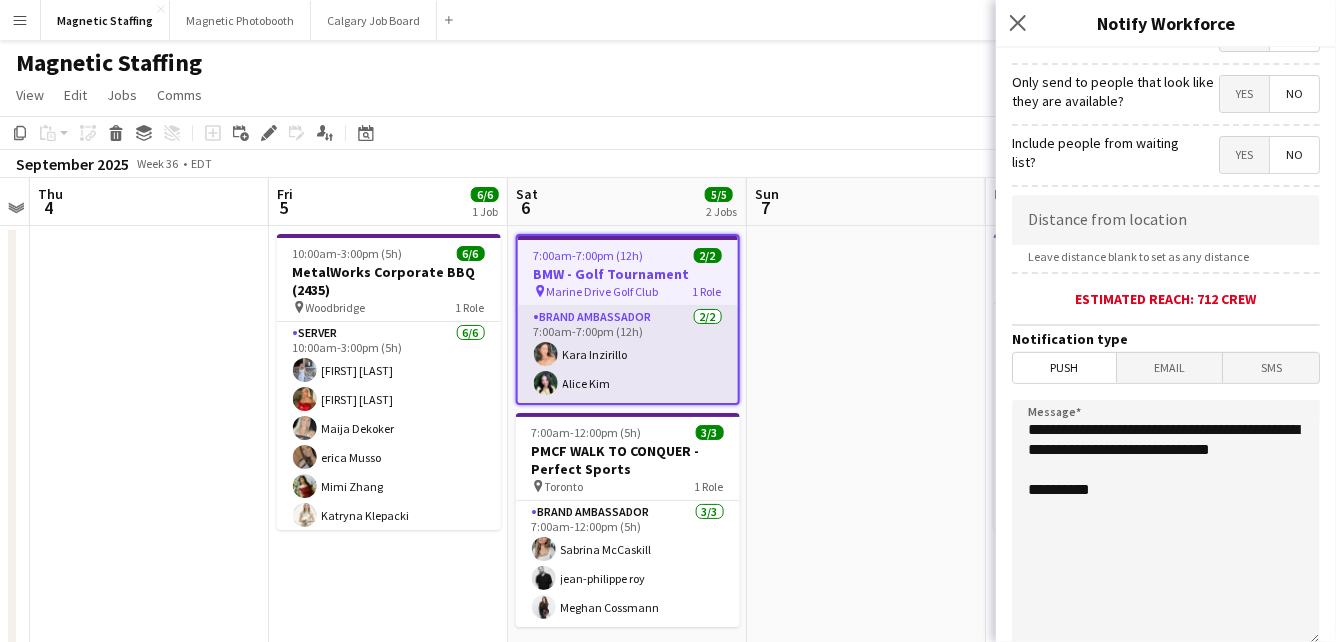 click at bounding box center [546, 354] 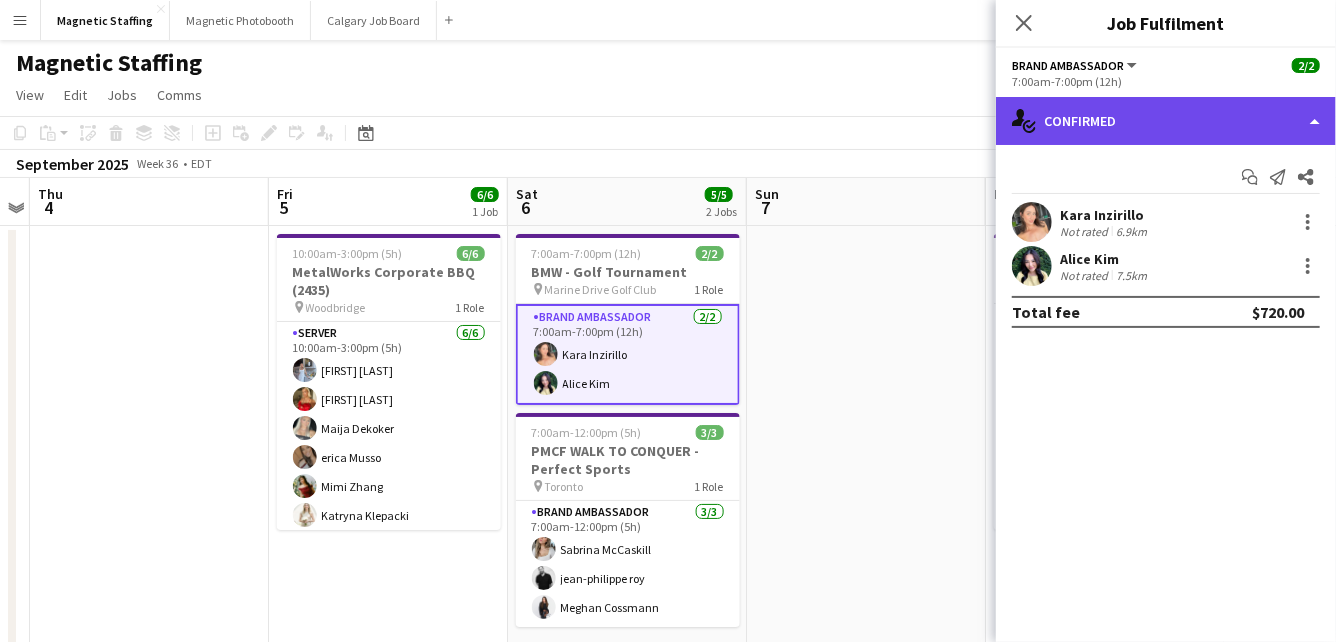 click on "single-neutral-actions-check-2
Confirmed" 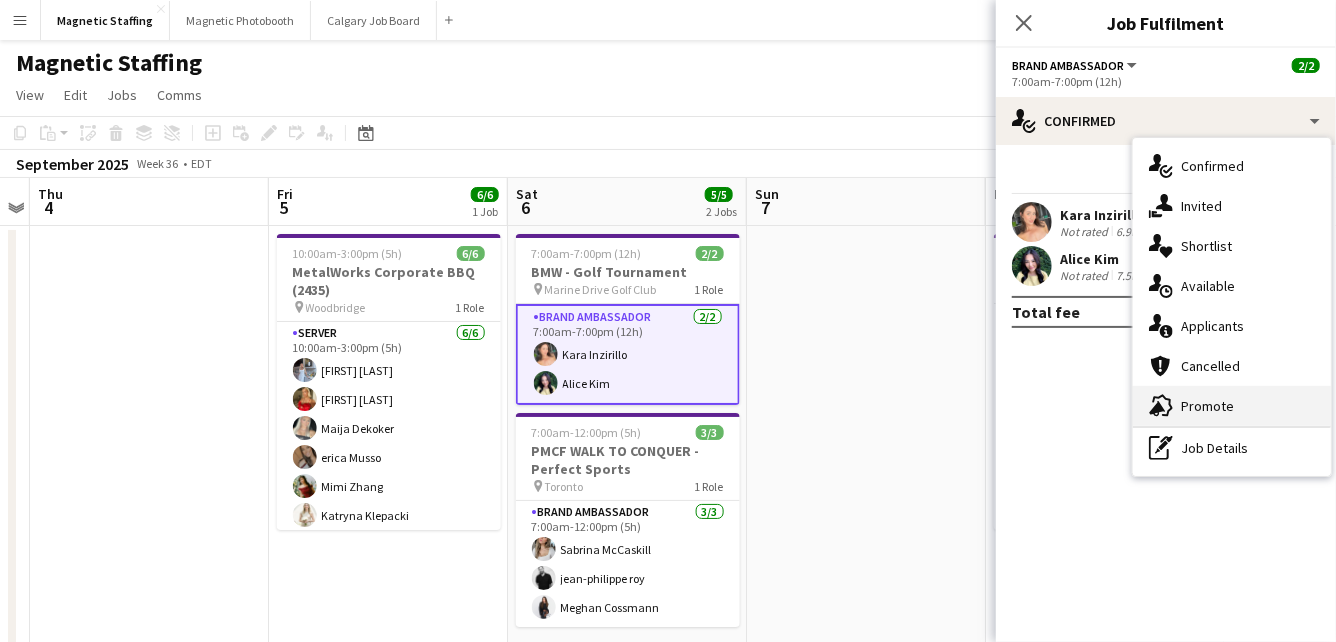 click on "advertising-megaphone
Promote" at bounding box center [1232, 406] 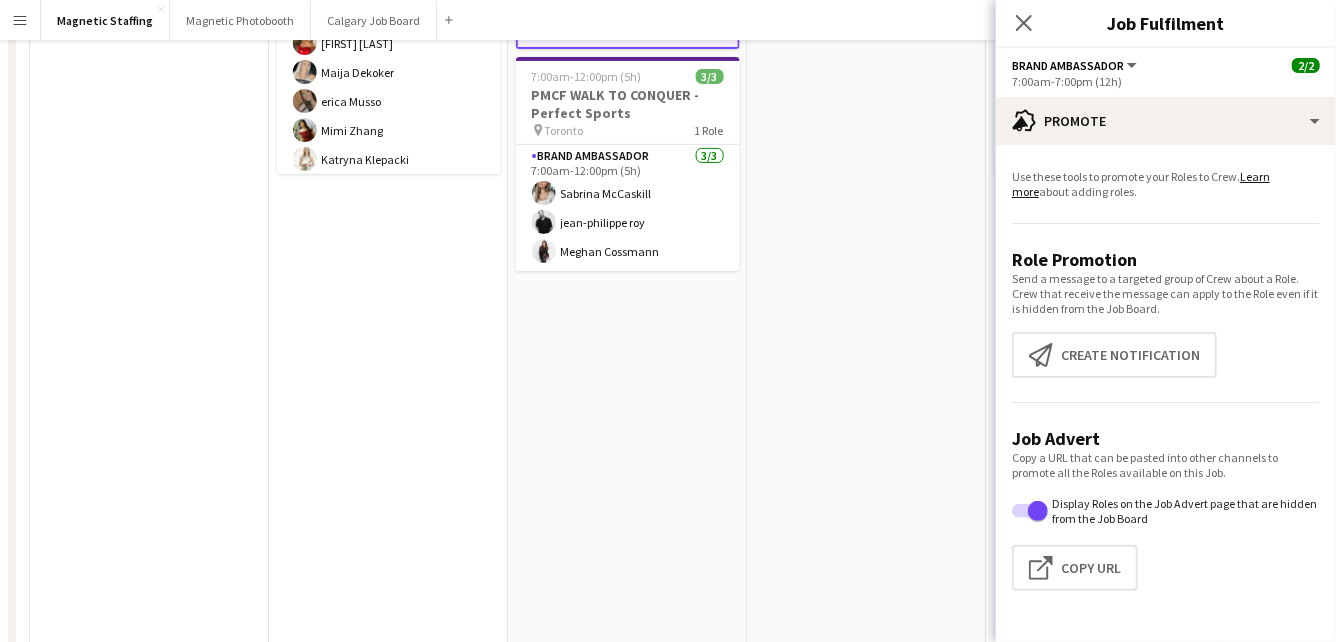 scroll, scrollTop: 884, scrollLeft: 0, axis: vertical 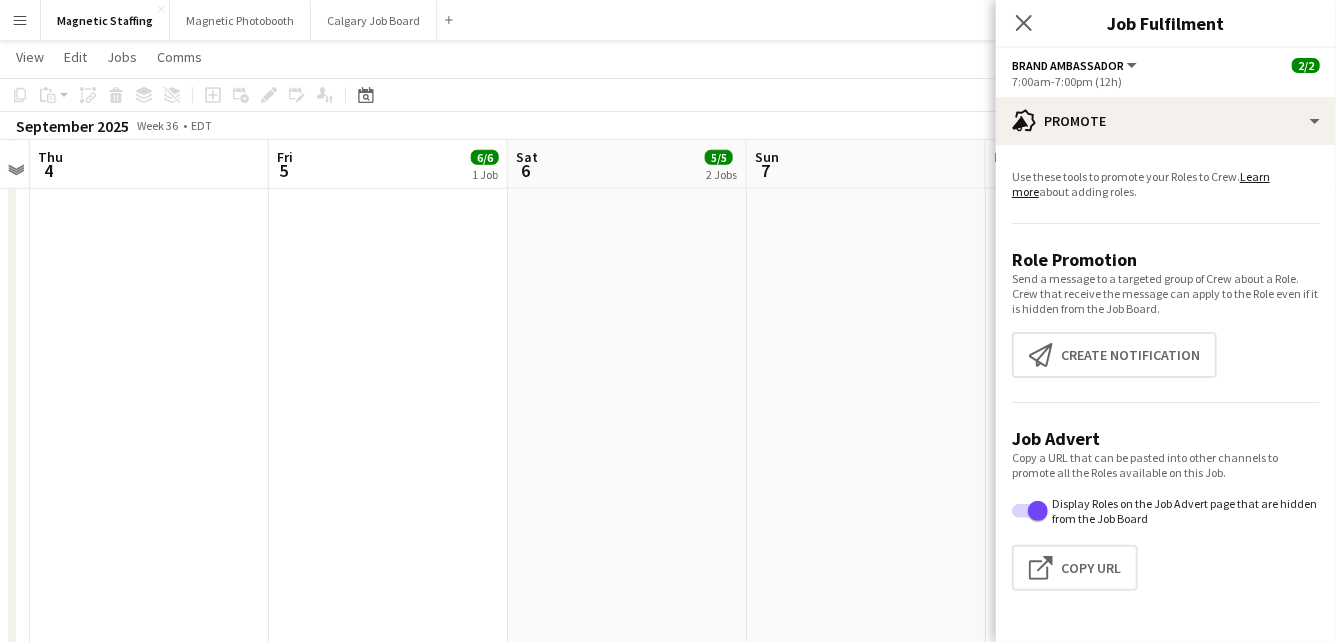 click on "Copy a URL that can be pasted into other channels to promote all the Roles available on this Job.   Display Roles on the Job Advert page that are hidden from the Job Board
Click to copy URL
Copy Url" at bounding box center [1166, 528] 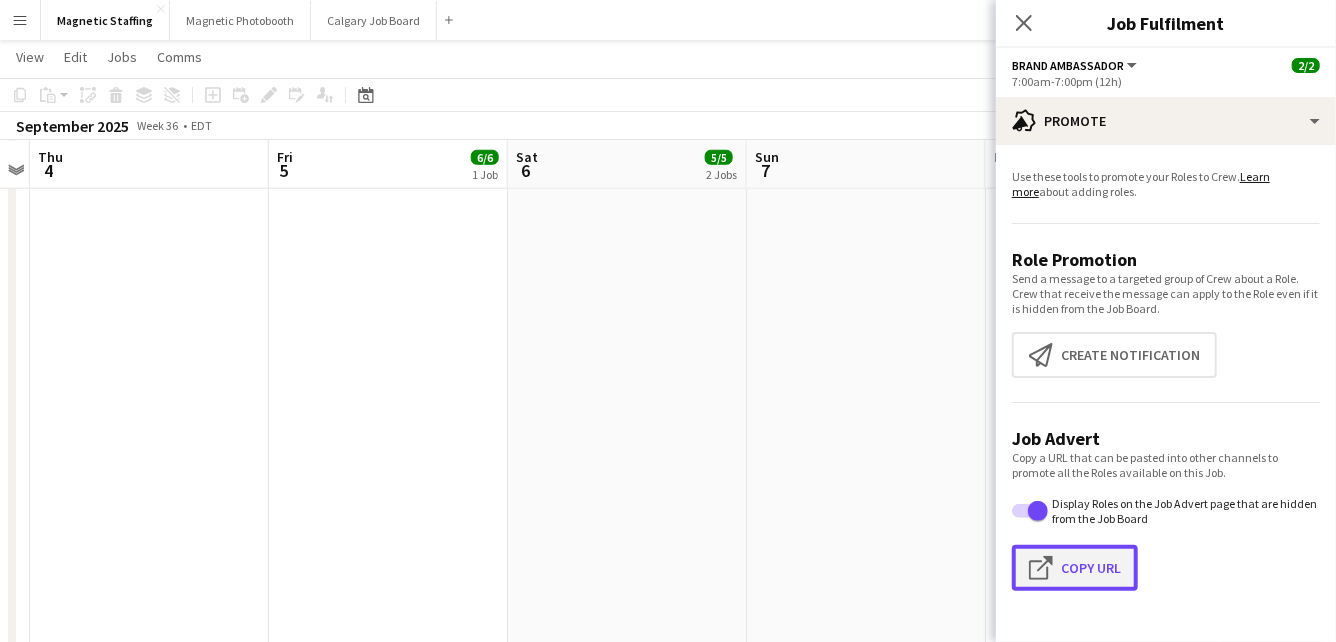 click on "Click to copy URL
Copy Url" at bounding box center [1075, 568] 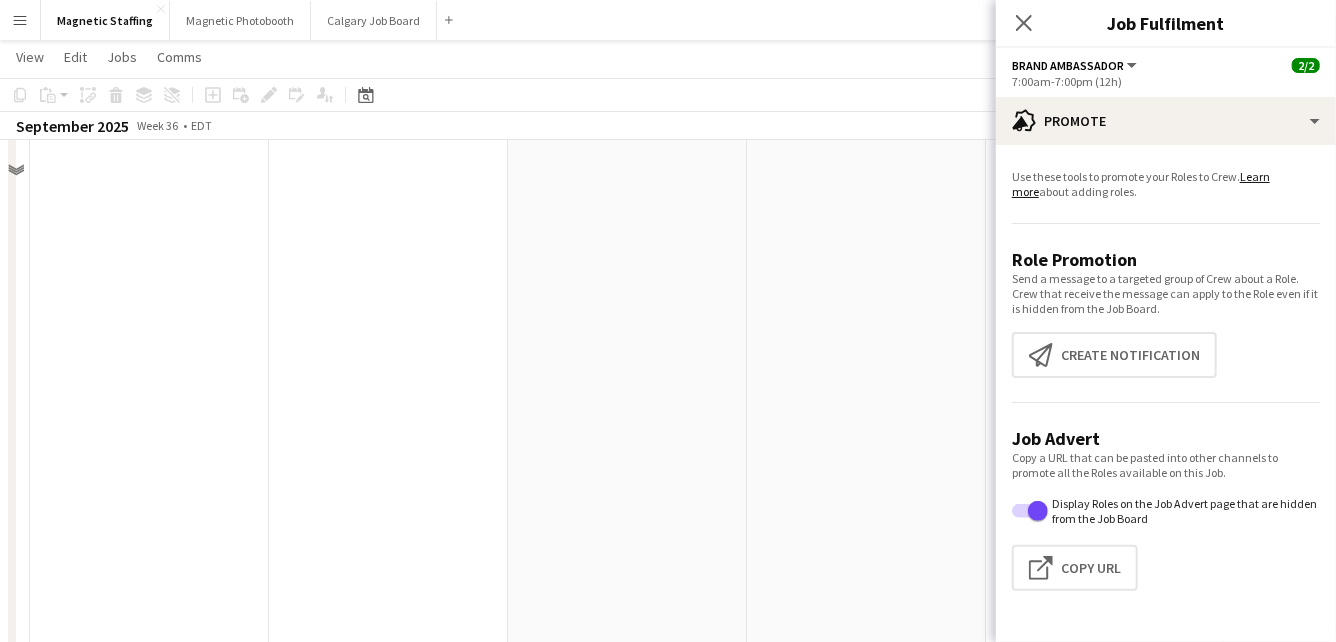 scroll, scrollTop: 0, scrollLeft: 0, axis: both 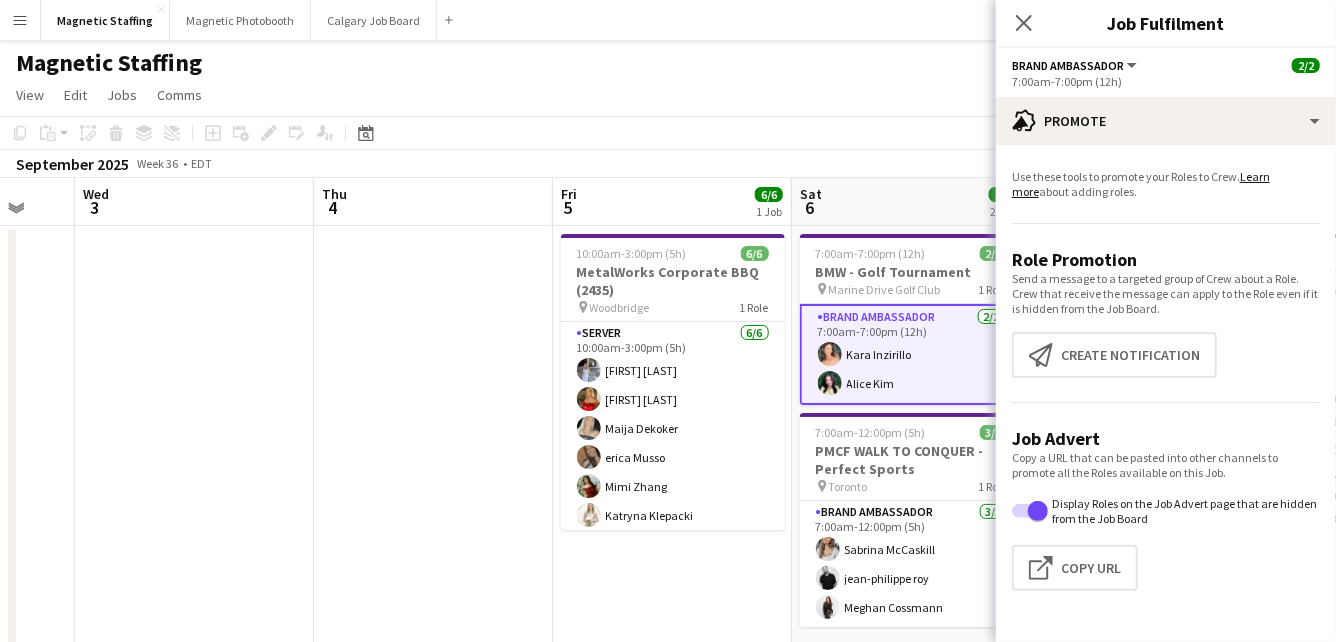 drag, startPoint x: 295, startPoint y: 494, endPoint x: 579, endPoint y: 459, distance: 286.14856 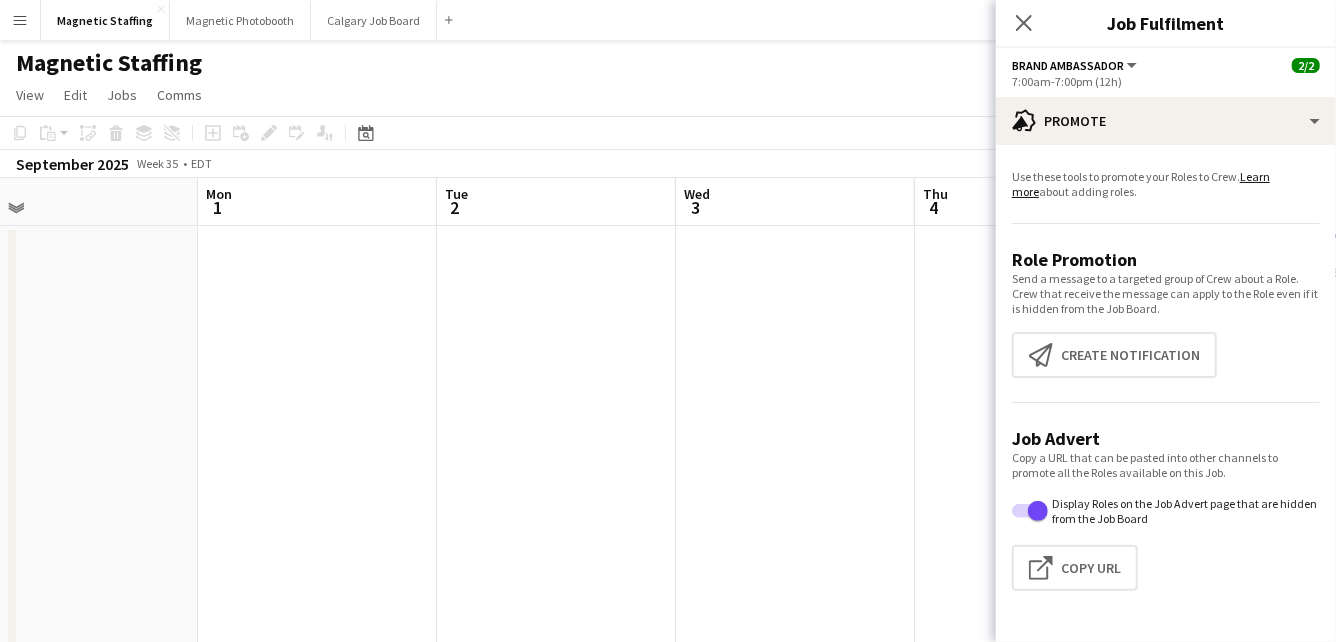 drag, startPoint x: 153, startPoint y: 454, endPoint x: 774, endPoint y: 377, distance: 625.75555 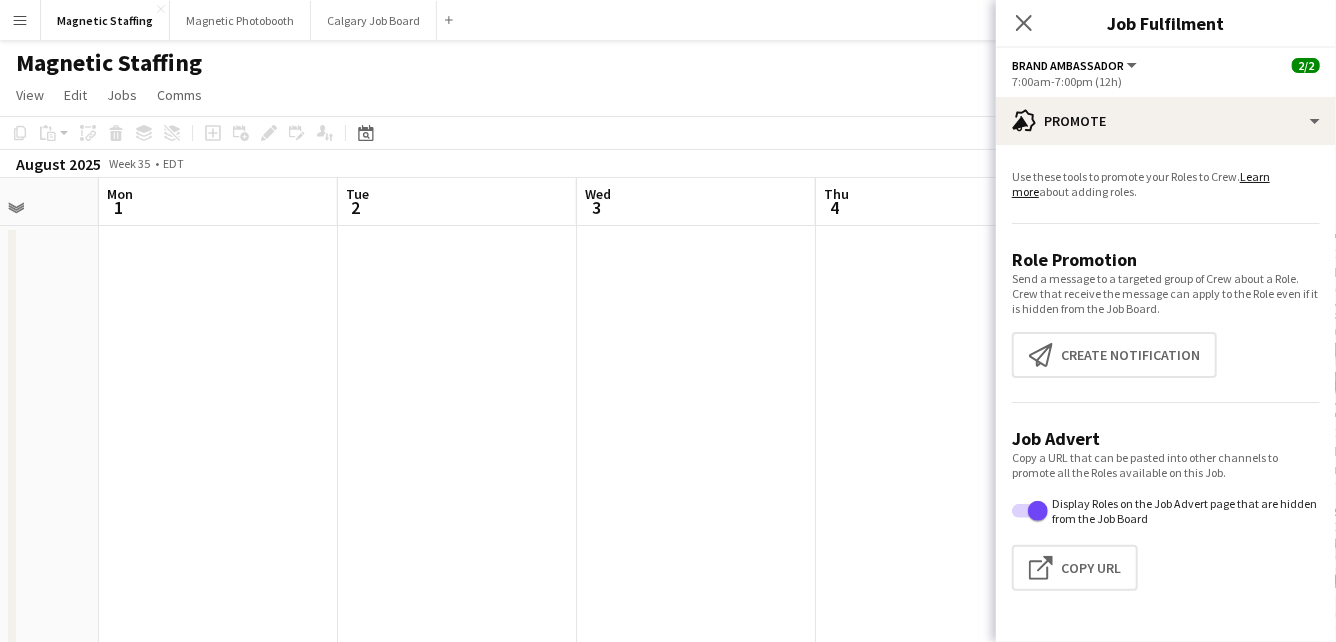 drag, startPoint x: 293, startPoint y: 387, endPoint x: 807, endPoint y: 378, distance: 514.0788 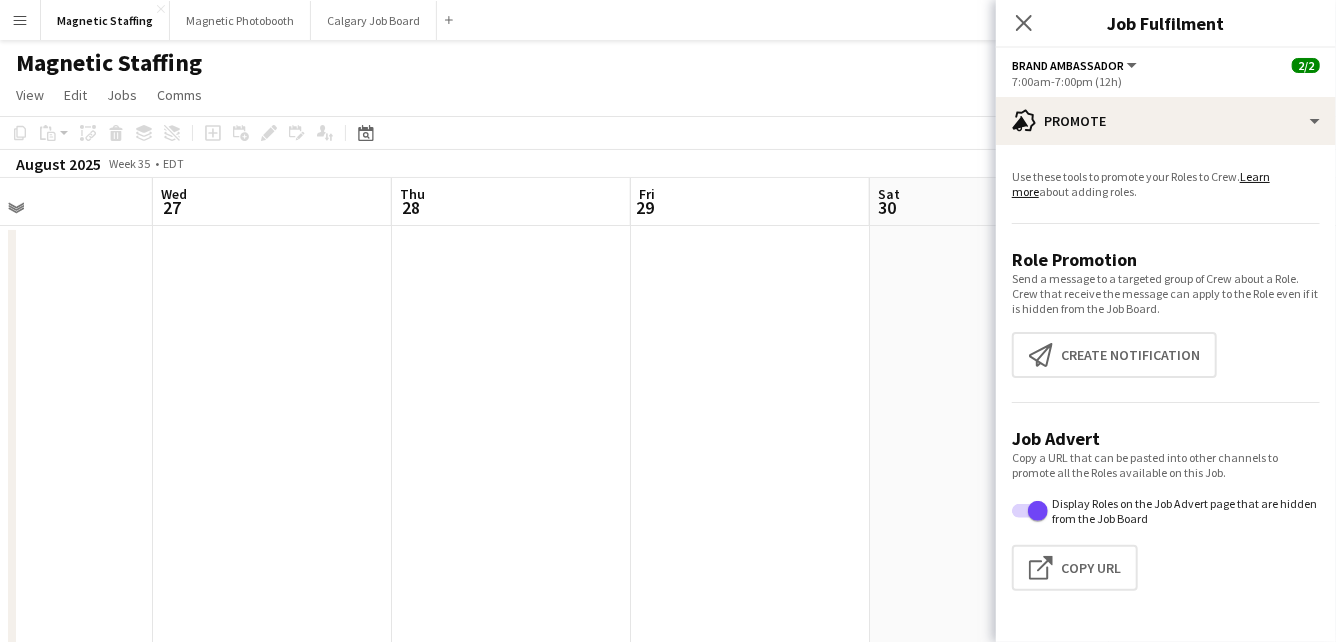 drag, startPoint x: 742, startPoint y: 387, endPoint x: 785, endPoint y: 387, distance: 43 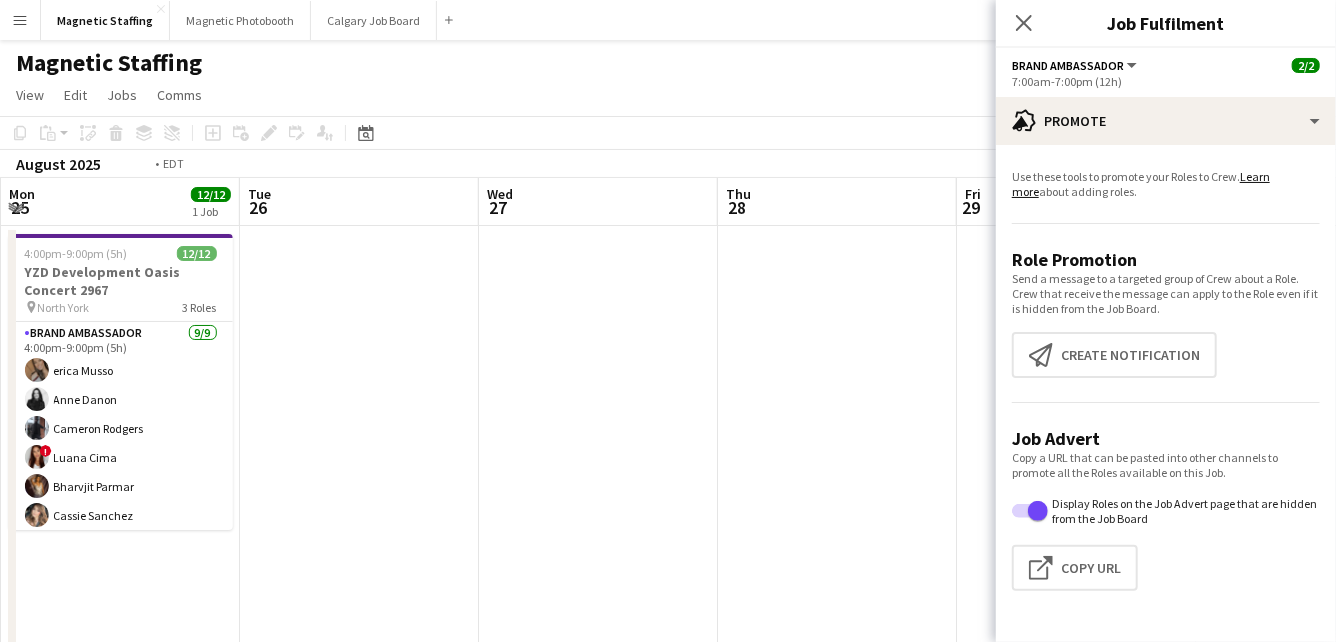 drag, startPoint x: 314, startPoint y: 388, endPoint x: 818, endPoint y: 380, distance: 504.06348 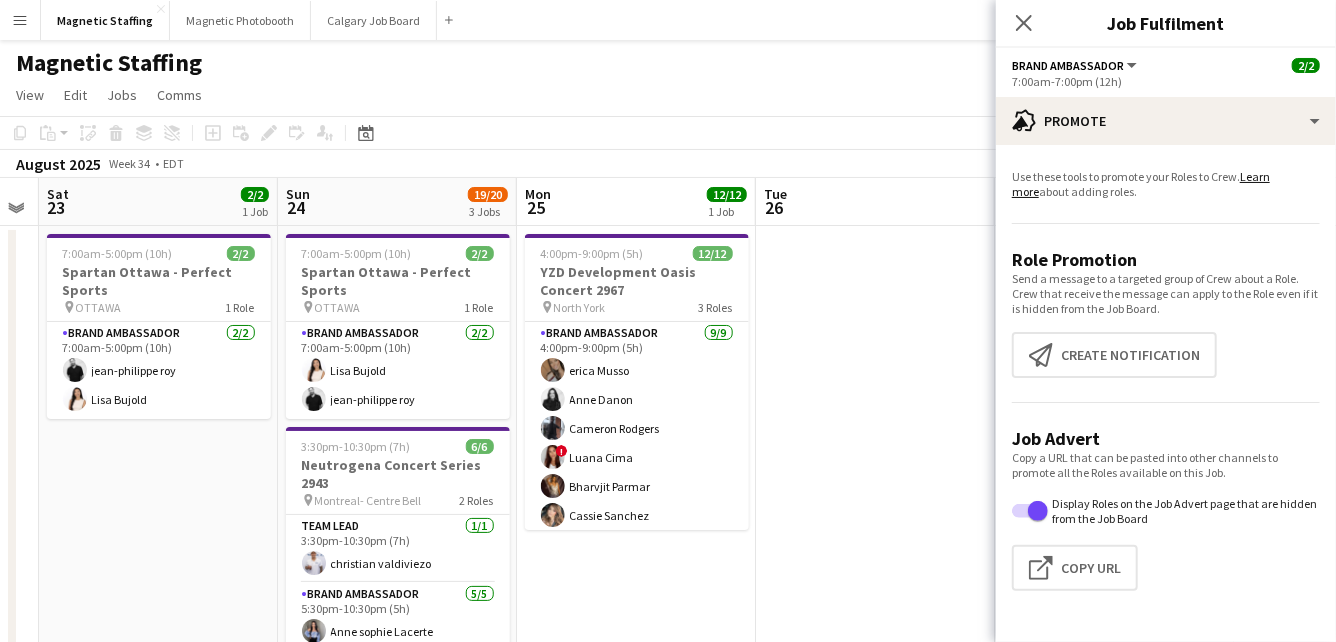 drag, startPoint x: 418, startPoint y: 392, endPoint x: 691, endPoint y: 392, distance: 273 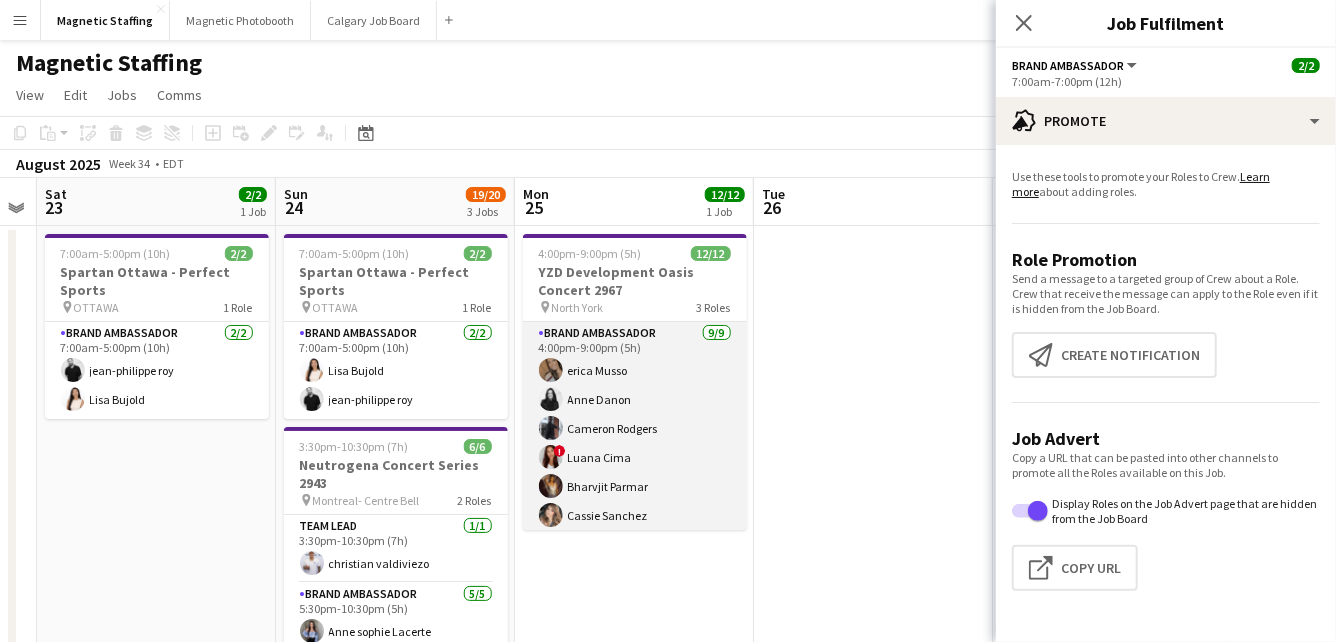 click on "Brand Ambassador   9/9   4:00pm-9:00pm (5h)
[FIRST] [LAST] [FIRST] [LAST] [FIRST] [LAST] [FIRST] [LAST] [FIRST] [LAST] [FIRST] [LAST] [FIRST] [LAST] [FIRST] [LAST] [FIRST] [LAST]" at bounding box center (635, 472) 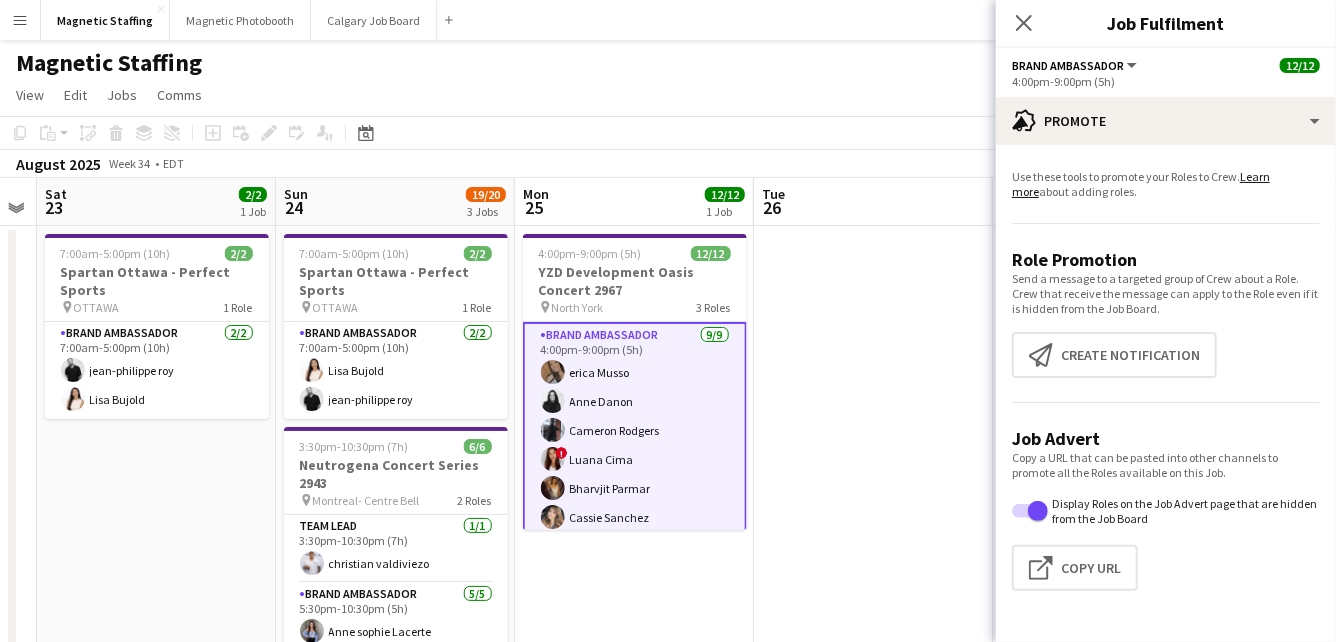 click at bounding box center (873, 1151) 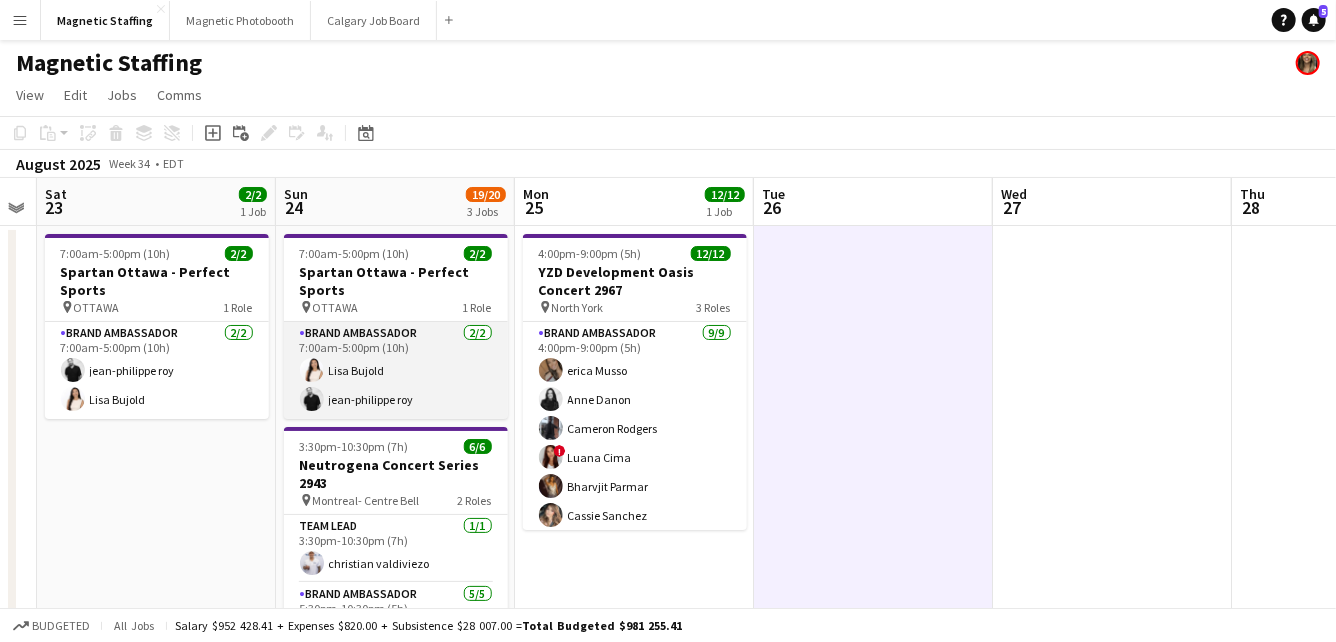 click on "[ROLE]   [COUNT]/[COUNT]   [TIME]-[TIME] ([DURATION])
[FIRST] [LAST]" at bounding box center (396, 370) 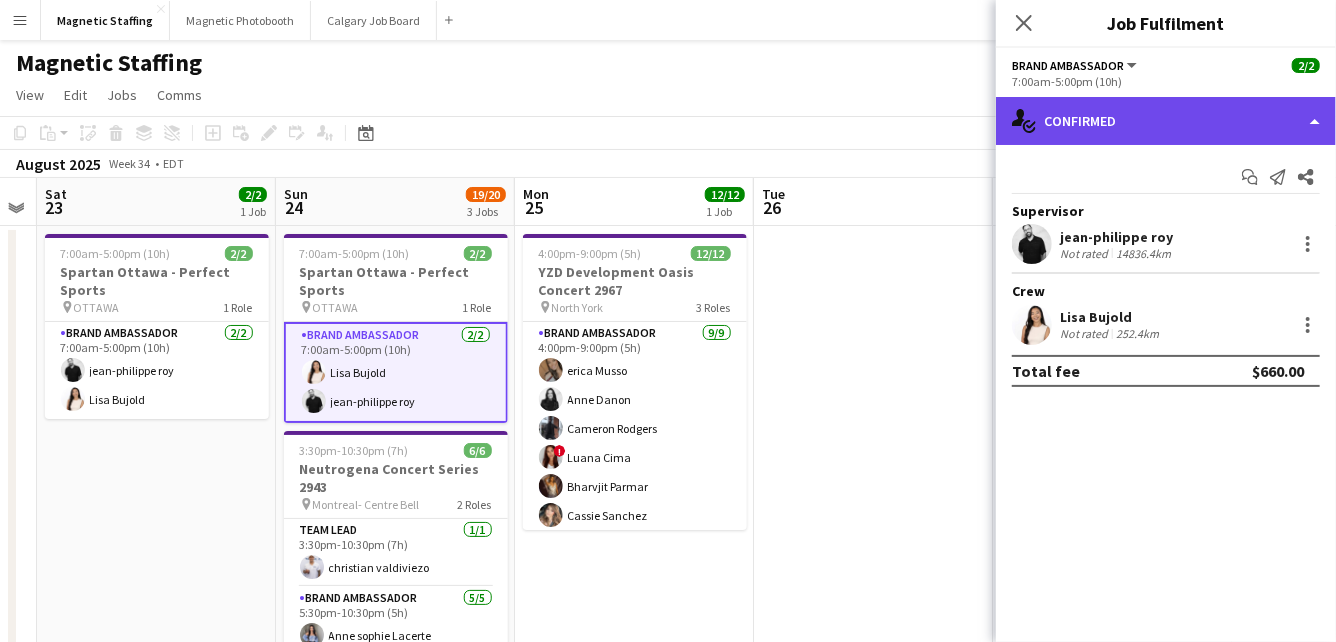 click on "single-neutral-actions-check-2
Confirmed" 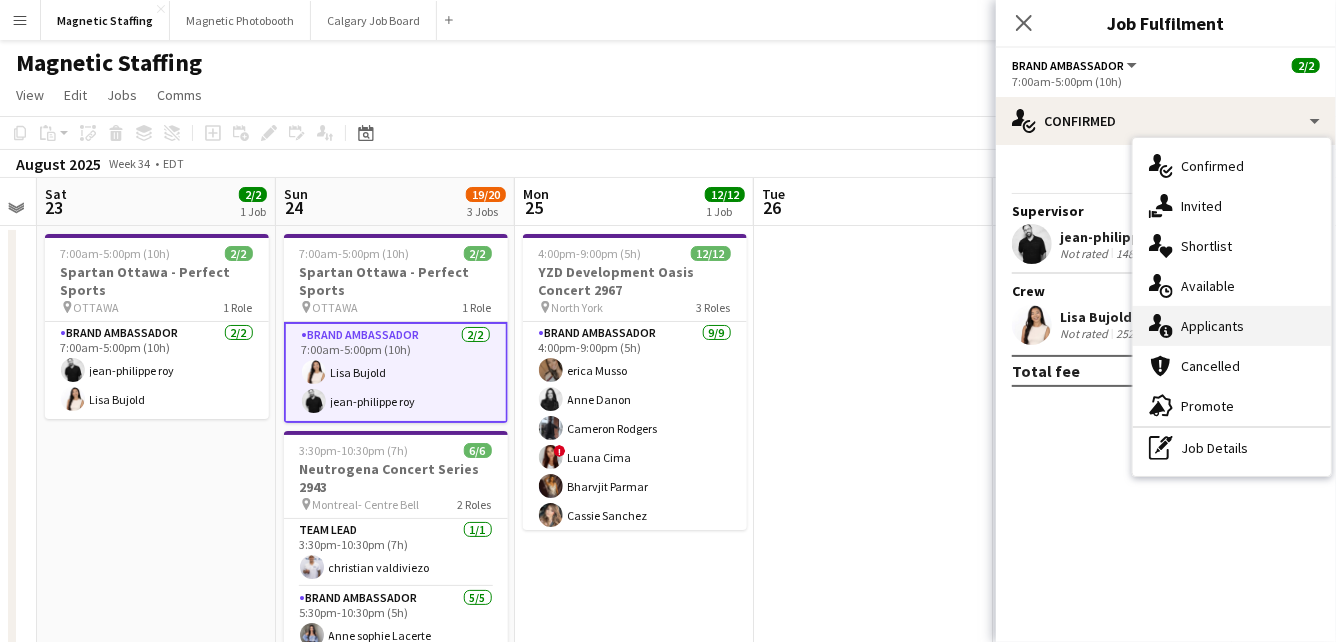 click on "single-neutral-actions-information
Applicants" at bounding box center [1232, 326] 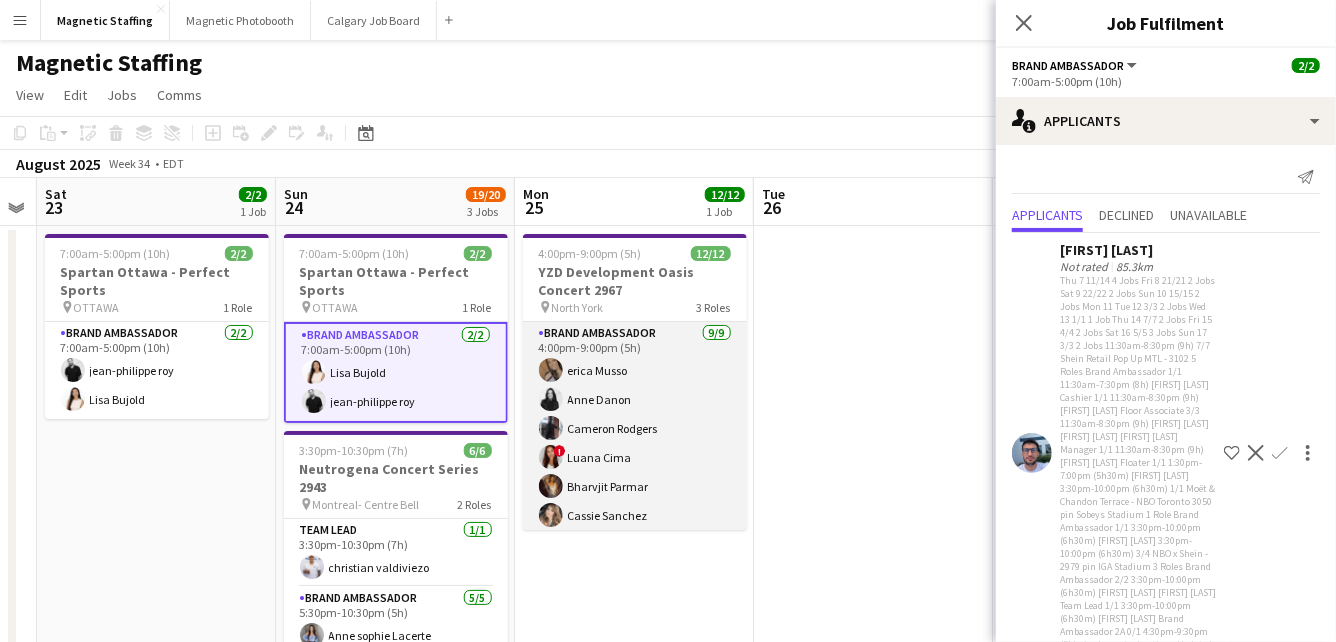 click at bounding box center [551, 515] 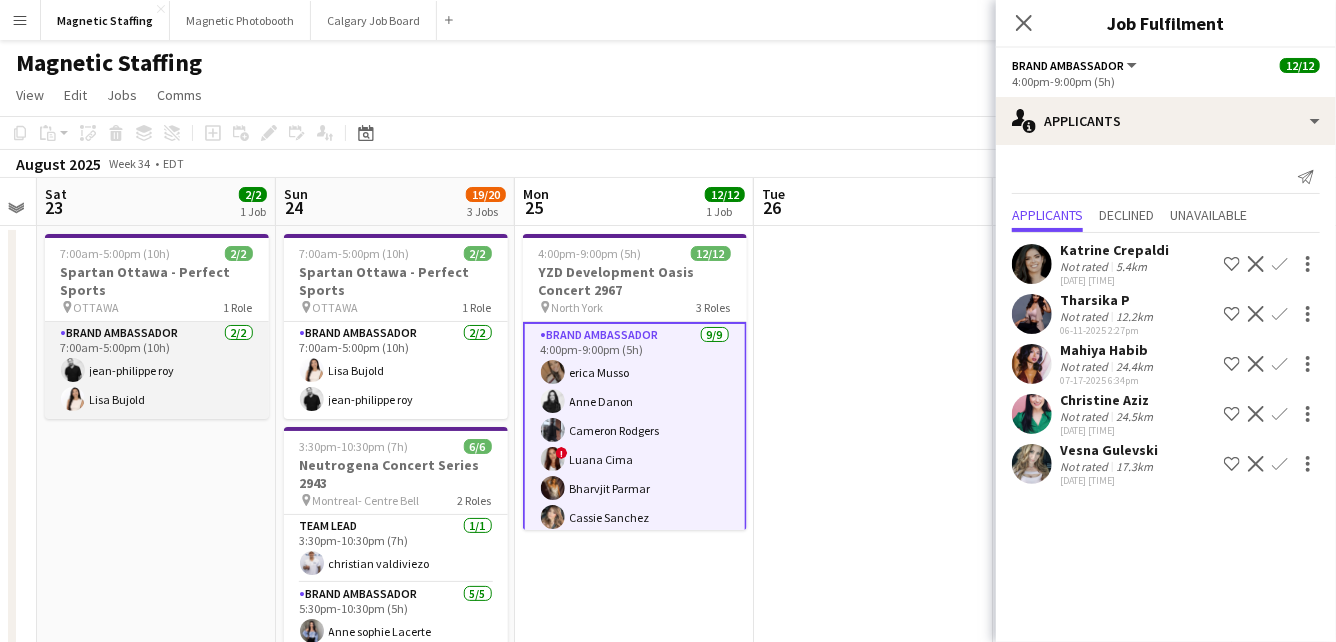click on "Brand Ambassador   2/2   [TIME]
[FIRST] [LAST] [FIRST] [LAST]" at bounding box center (157, 370) 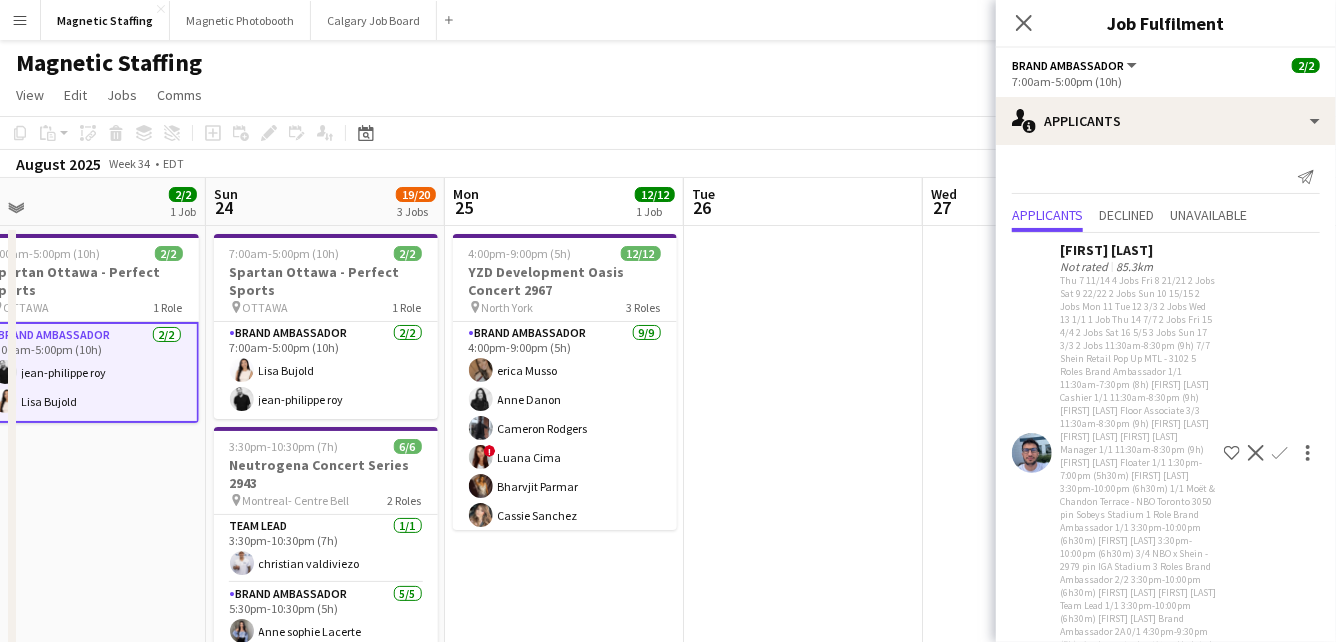 drag, startPoint x: 205, startPoint y: 417, endPoint x: 454, endPoint y: 388, distance: 250.68306 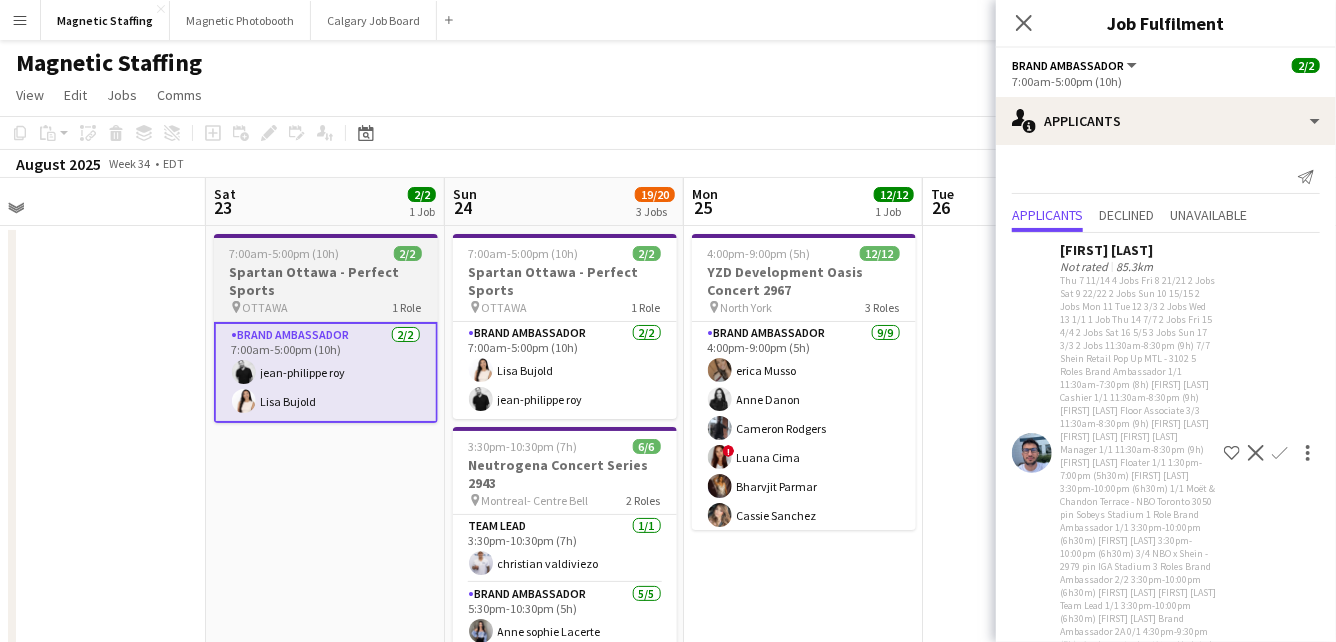 scroll, scrollTop: 0, scrollLeft: 431, axis: horizontal 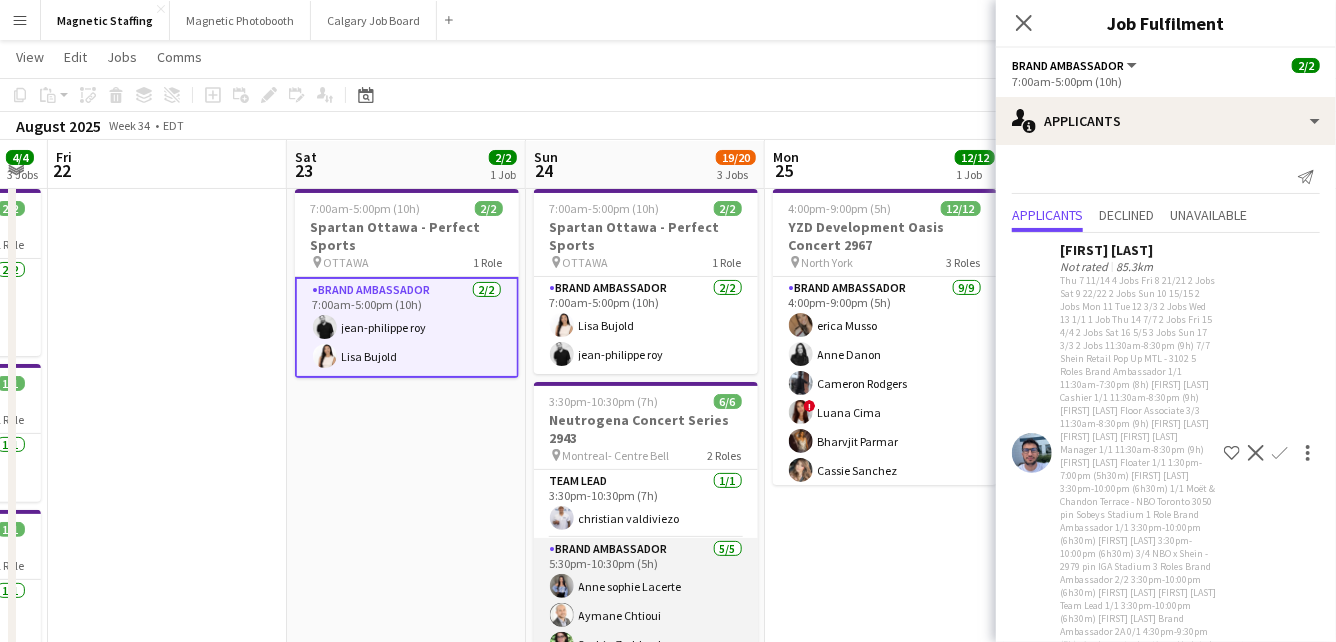click on "Brand Ambassador   5/5   5:30pm-10:30pm (5h)
[FIRST] [LAST] [FIRST] [LAST] [FIRST] [LAST] [FIRST] [LAST] [FIRST] [LAST]" at bounding box center [646, 630] 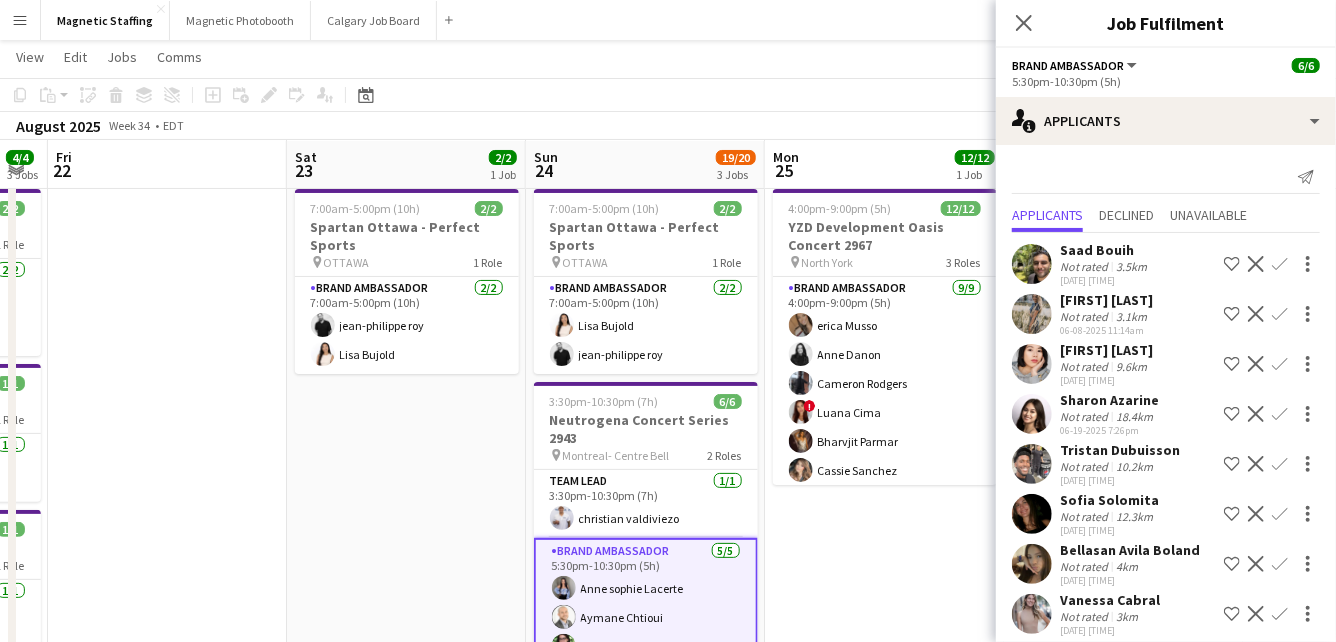 scroll, scrollTop: 214, scrollLeft: 0, axis: vertical 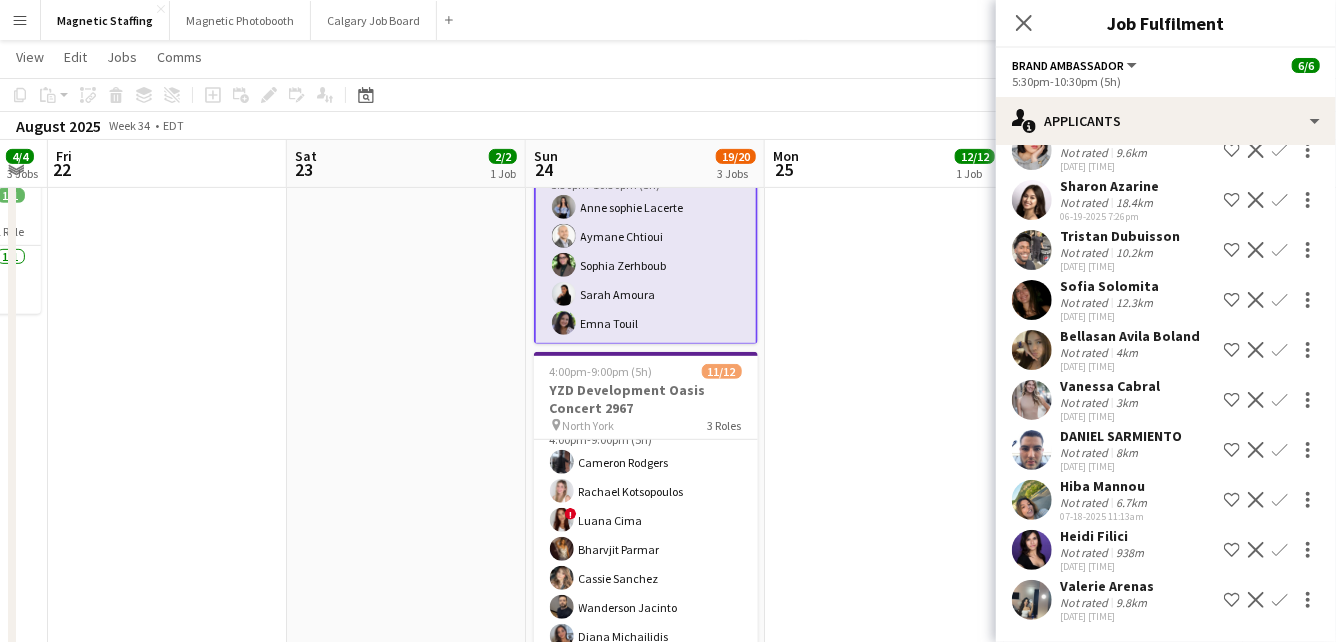 click on "[ROLE]   [COUNT]/[COUNT]   [TIME]-[TIME] ([DURATION])
[FIRST] [LAST] [FIRST] [LAST] ! [FIRST] [LAST] [FIRST] [LAST] [FIRST] [LAST] [FIRST] [LAST] [FIRST] [LAST]
single-neutral-actions" at bounding box center [646, 564] 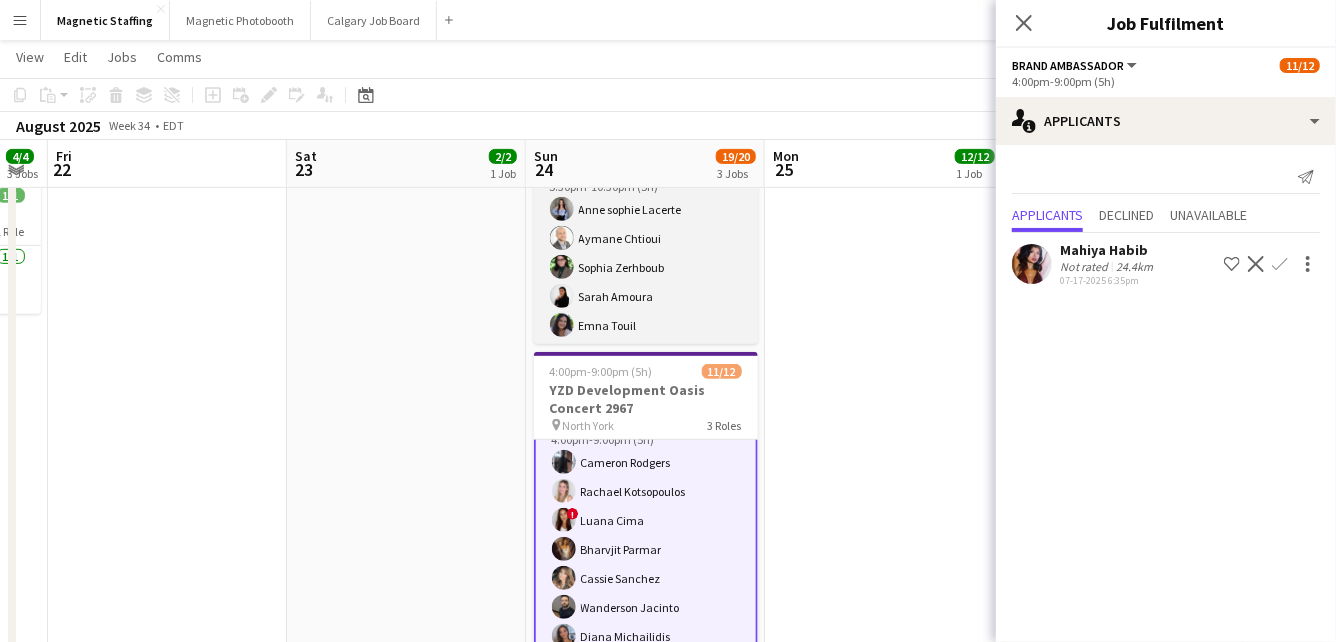 click on "Brand Ambassador   5/5   5:30pm-10:30pm (5h)
[FIRST] [LAST] [FIRST] [LAST] [FIRST] [LAST] [FIRST] [LAST] [FIRST] [LAST]" at bounding box center [646, 253] 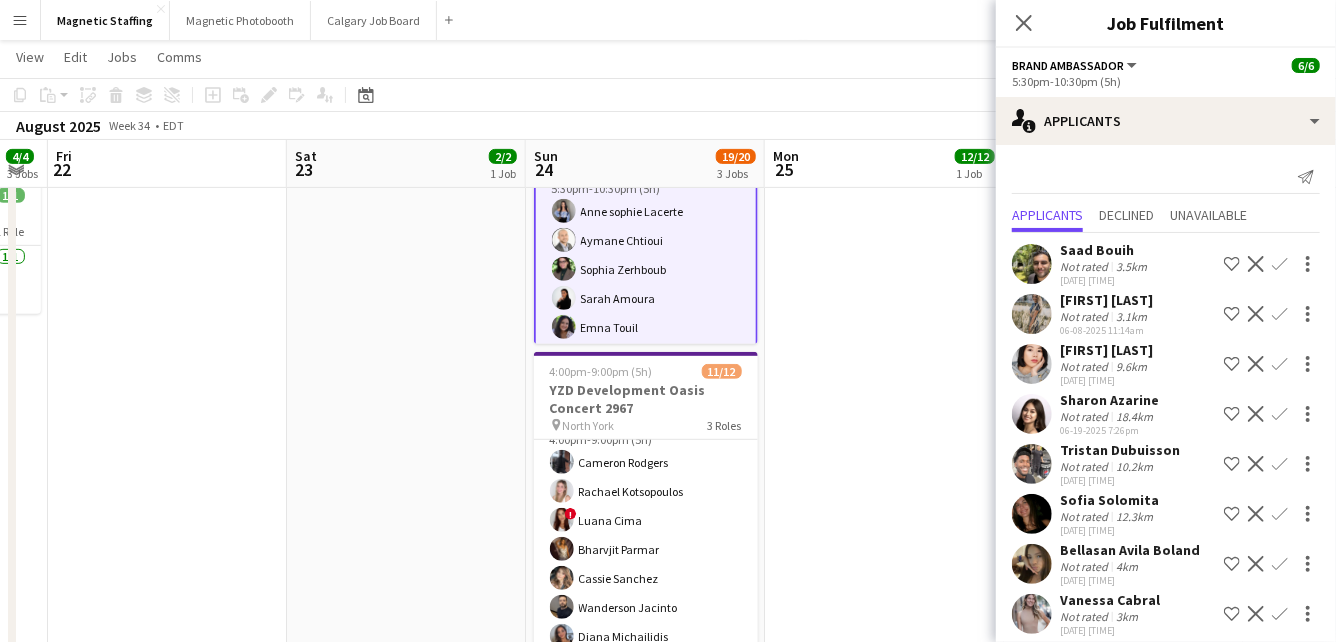 scroll, scrollTop: 214, scrollLeft: 0, axis: vertical 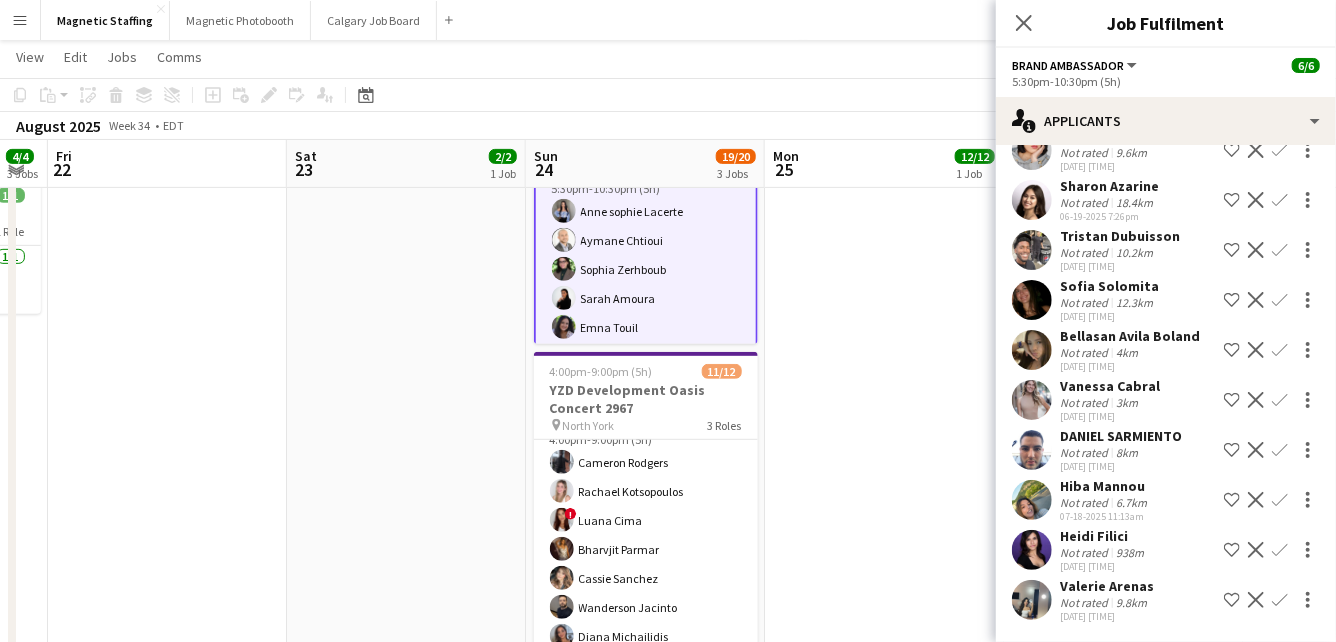 click at bounding box center [1032, 600] 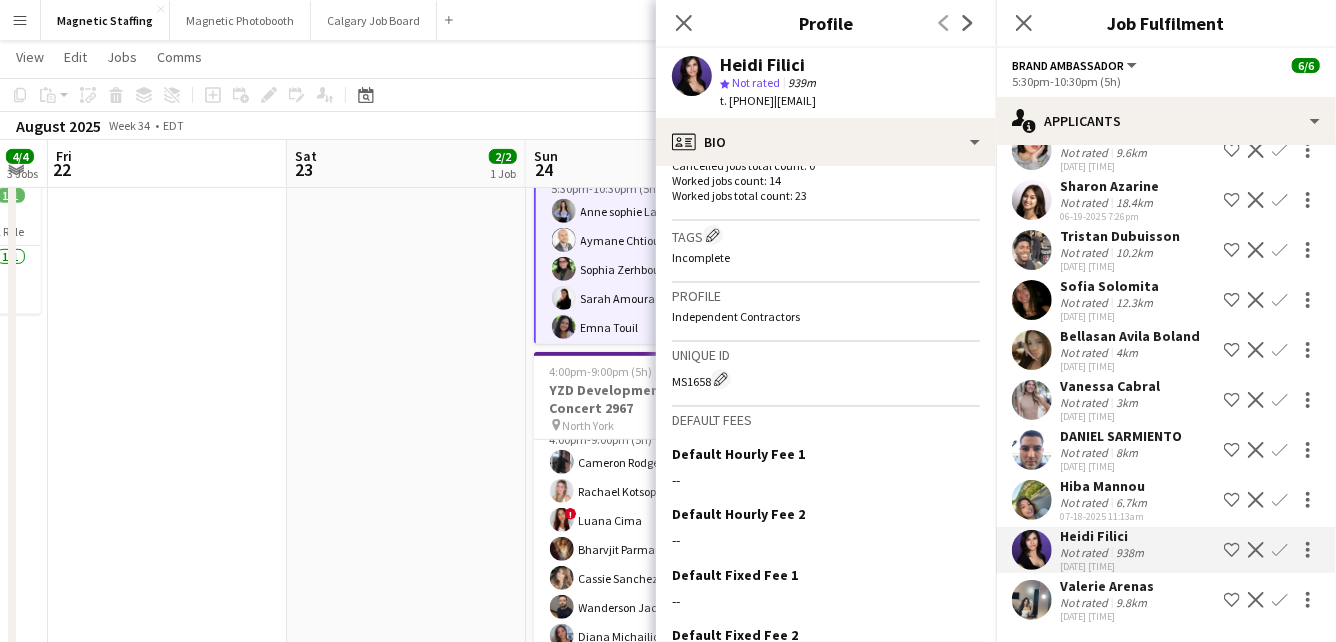 scroll, scrollTop: 715, scrollLeft: 0, axis: vertical 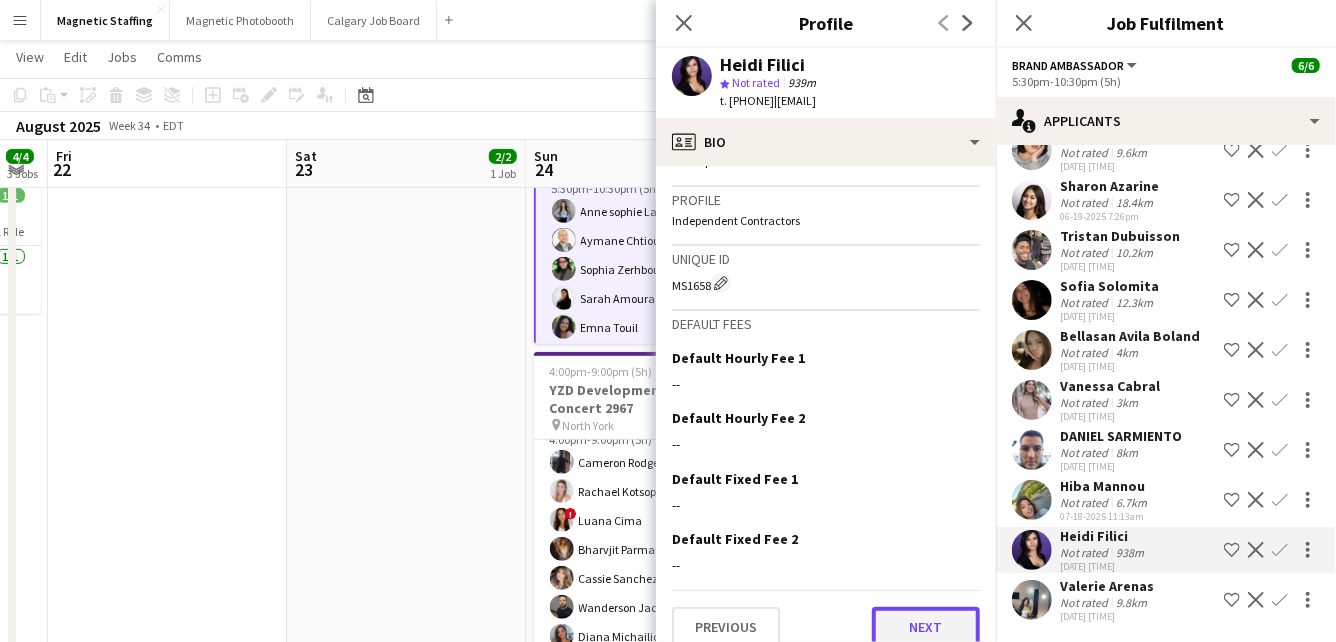 click on "Next" 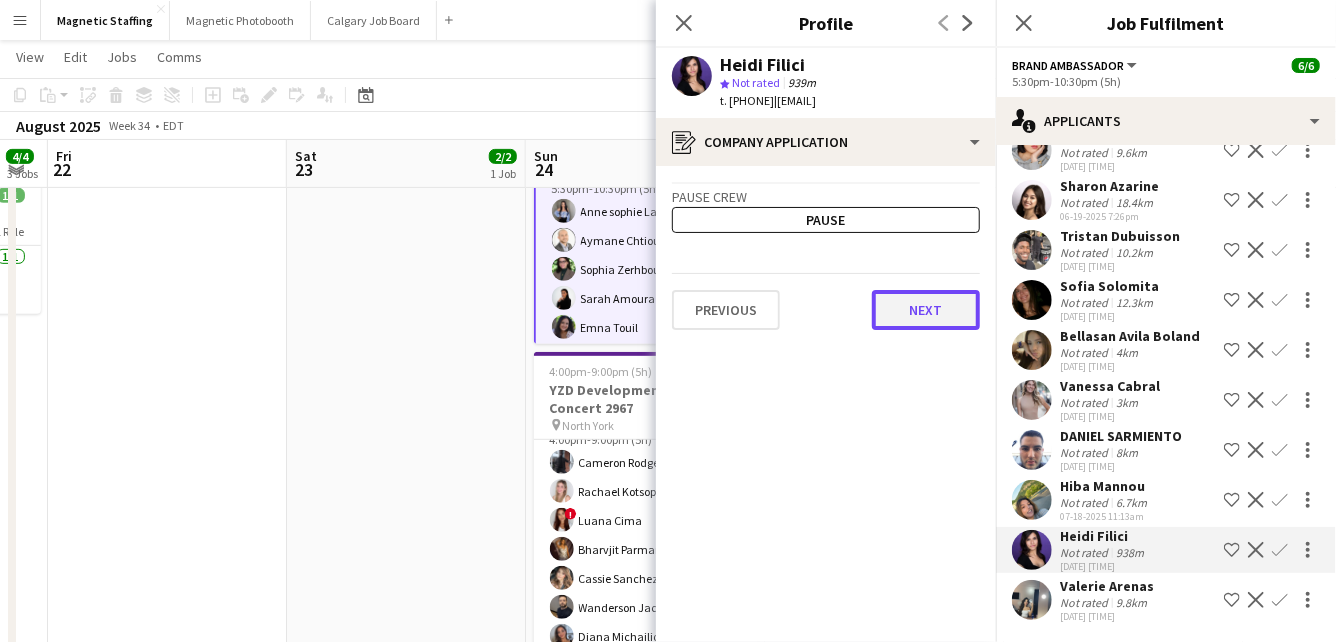 click on "Next" 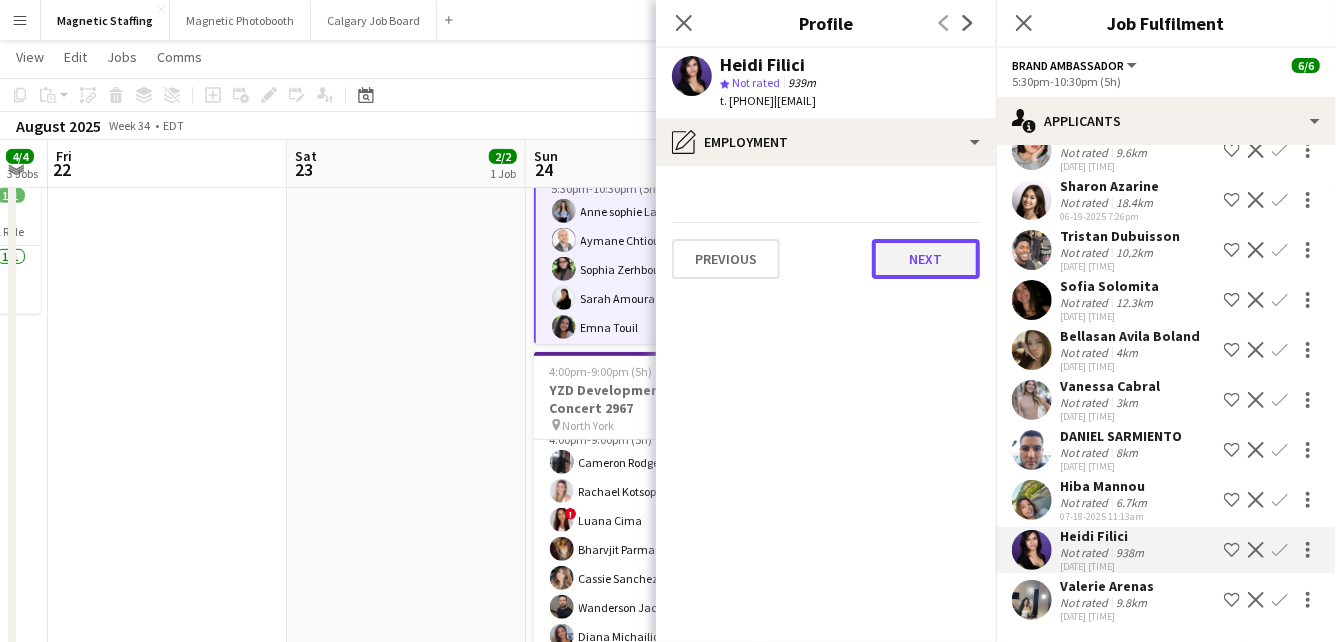 click on "Next" 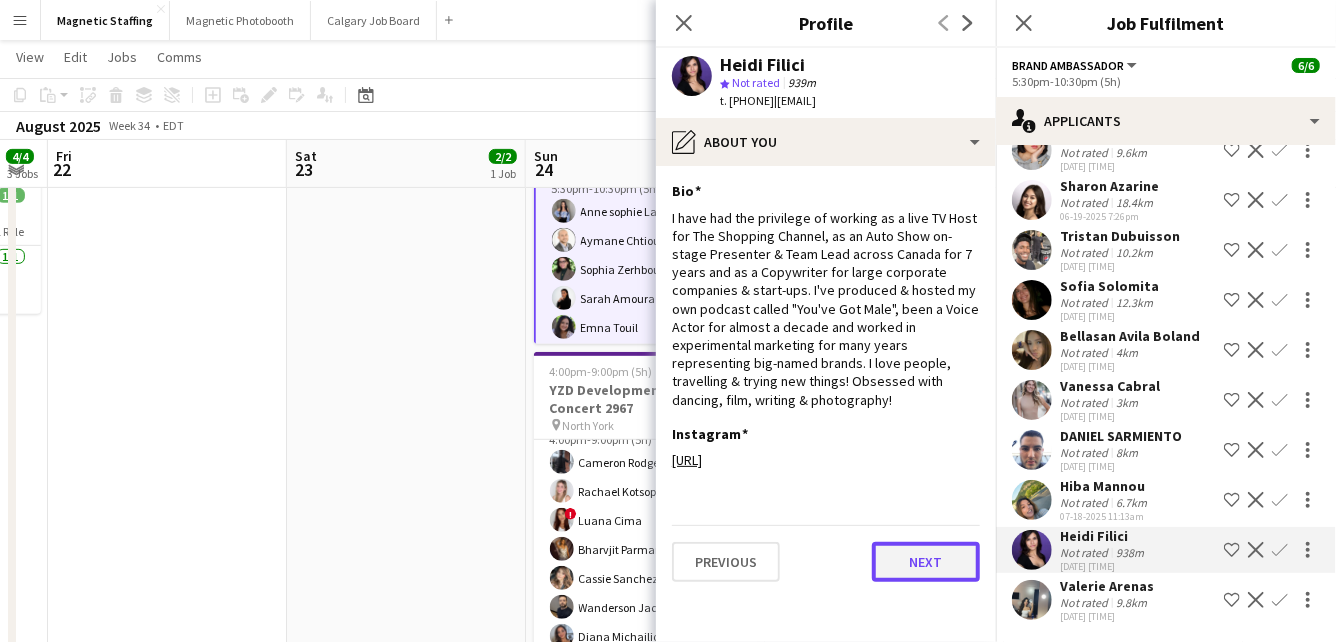 click on "Next" 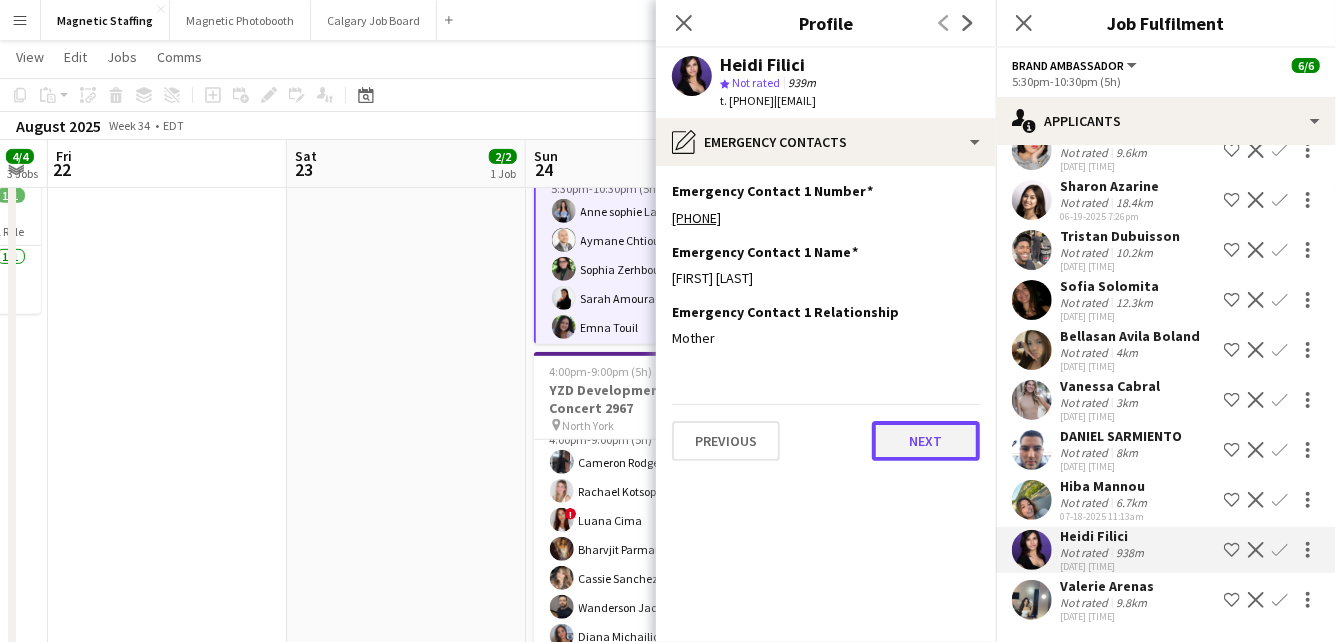 click on "Next" 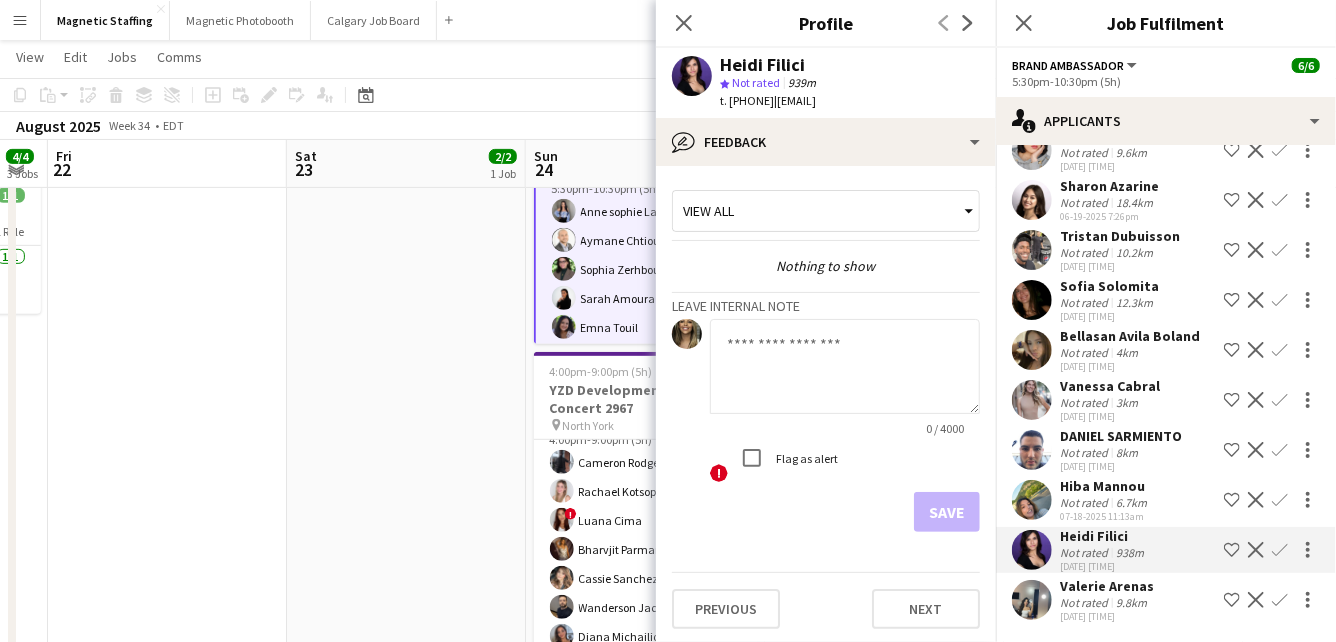 click on "!  Flag as alert" 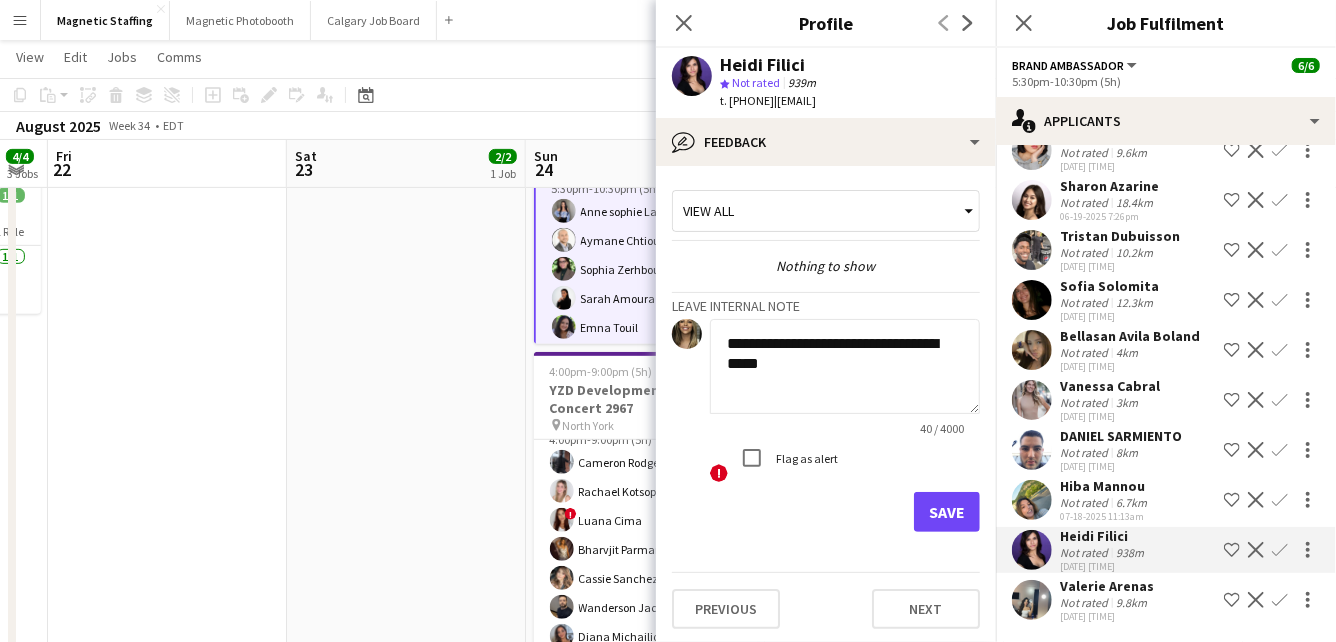type on "**********" 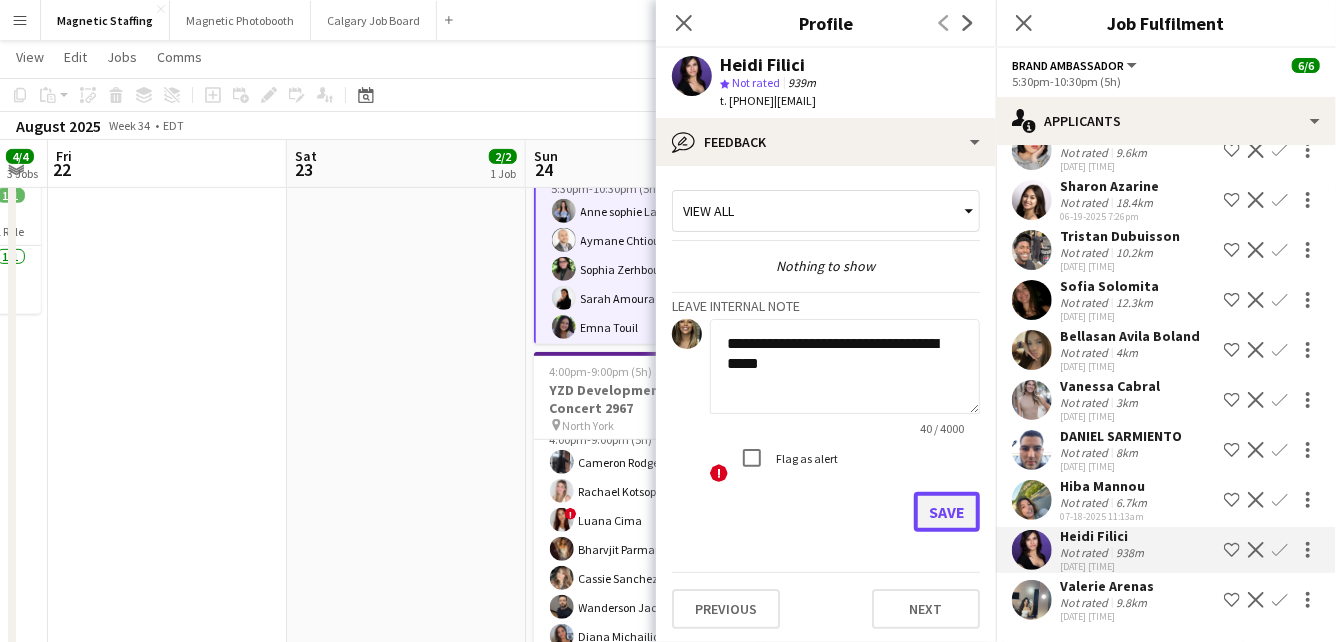 click on "Save" 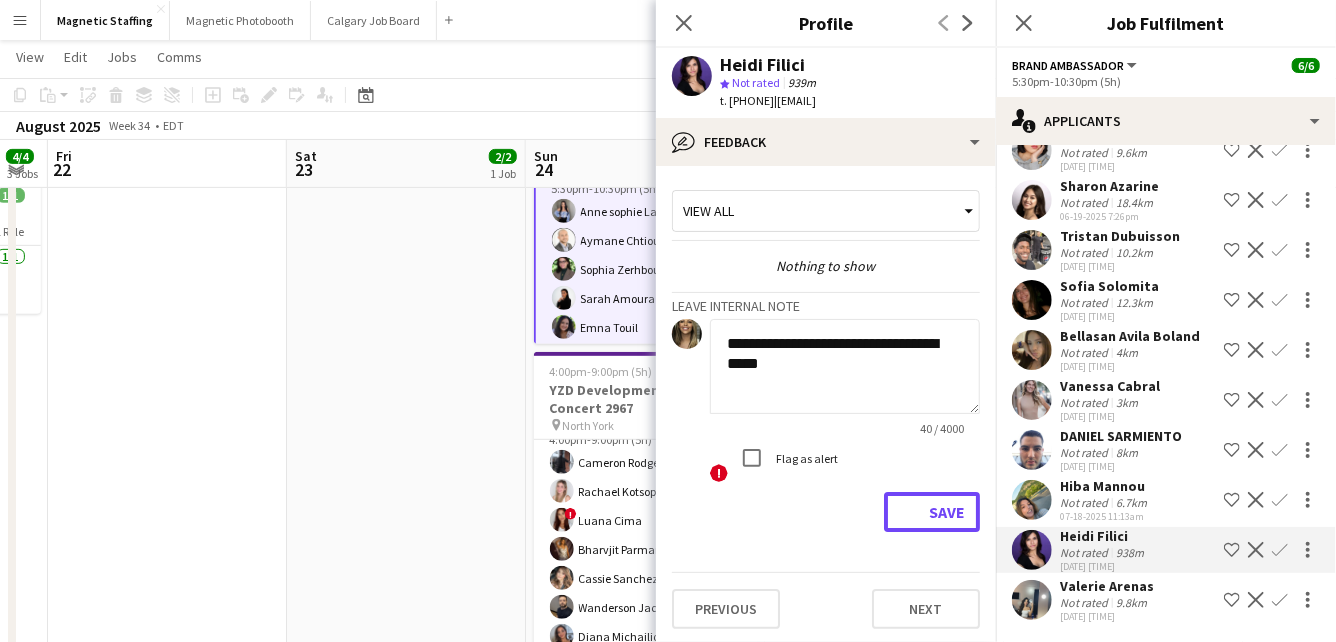 type 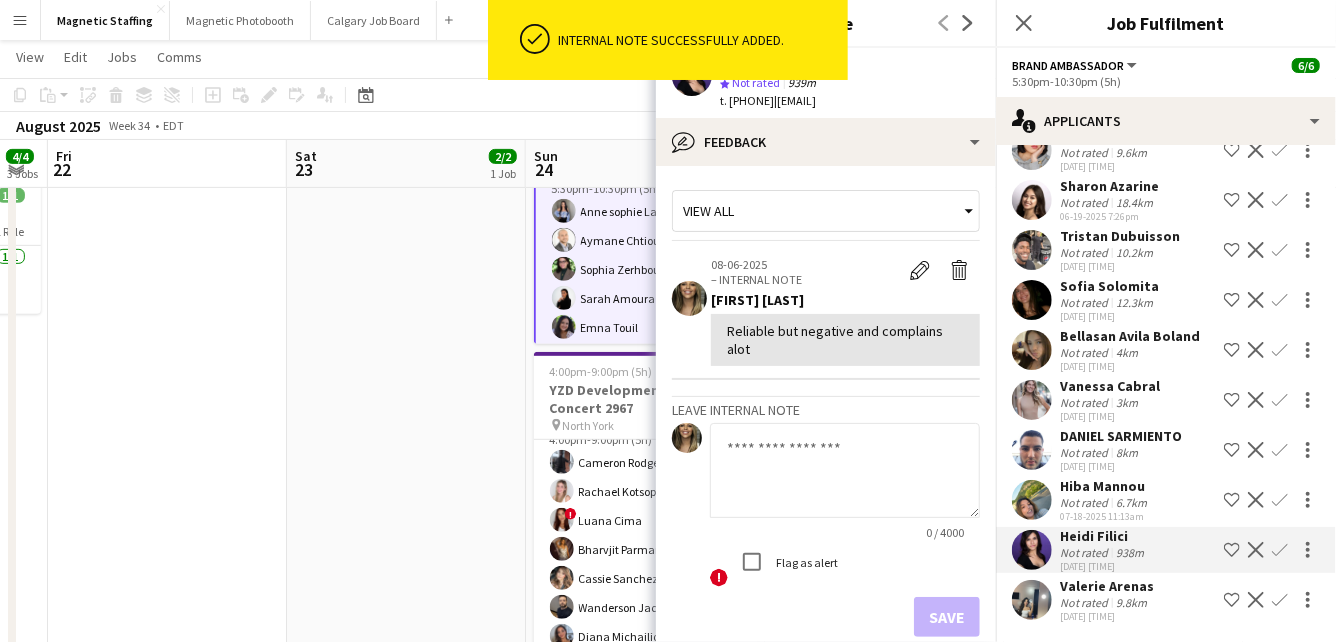 click 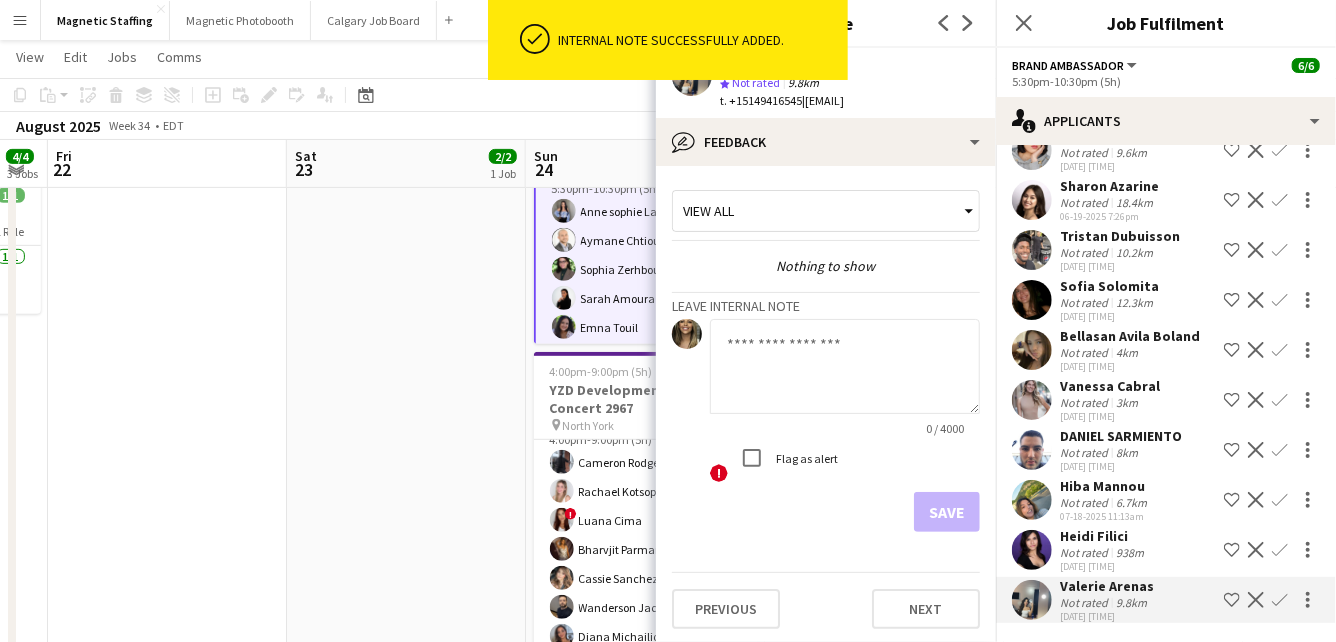 click 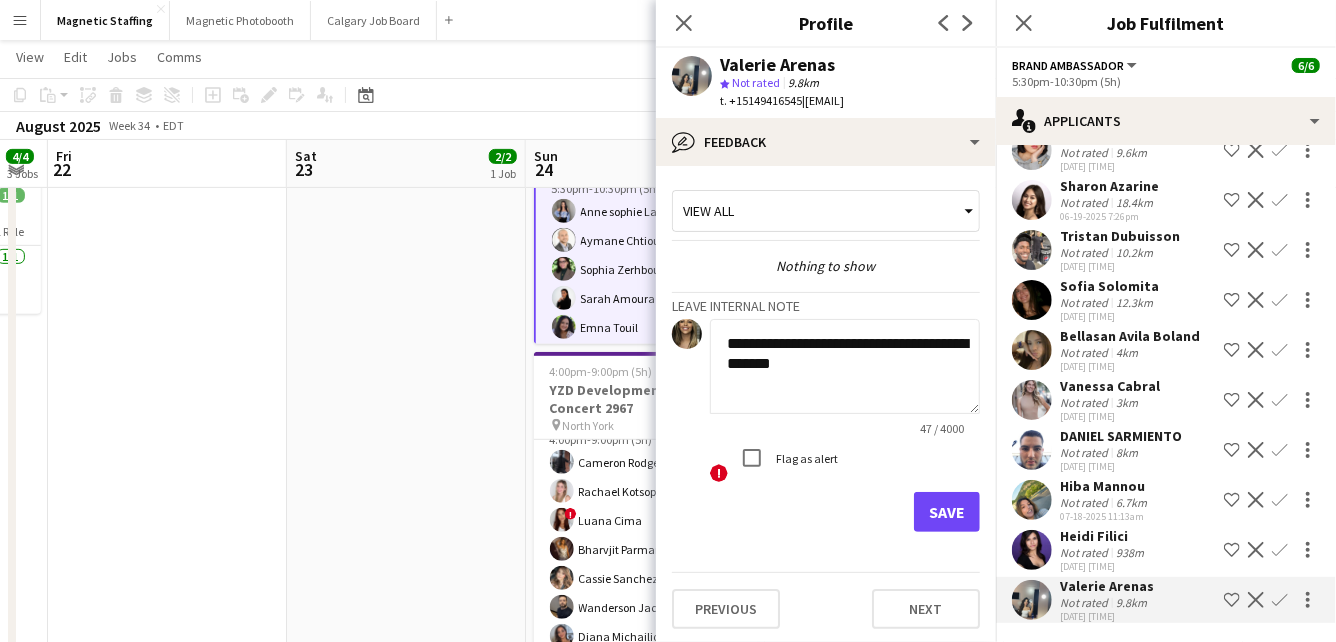 type on "**********" 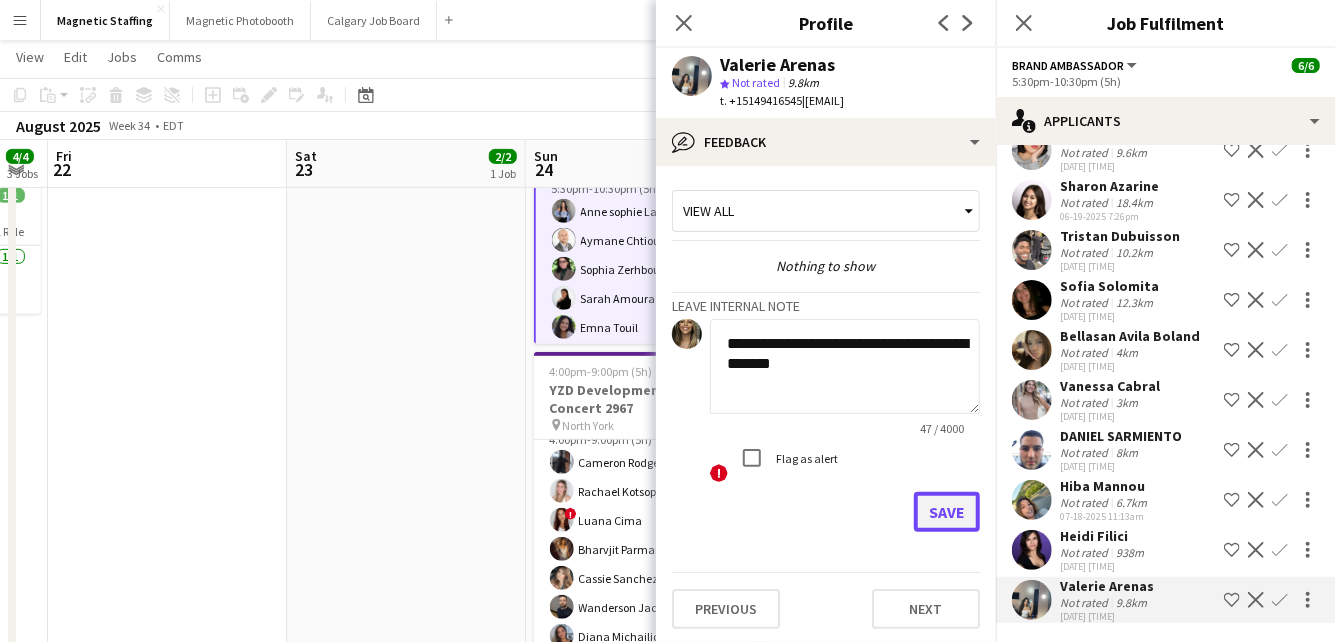 click on "Save" 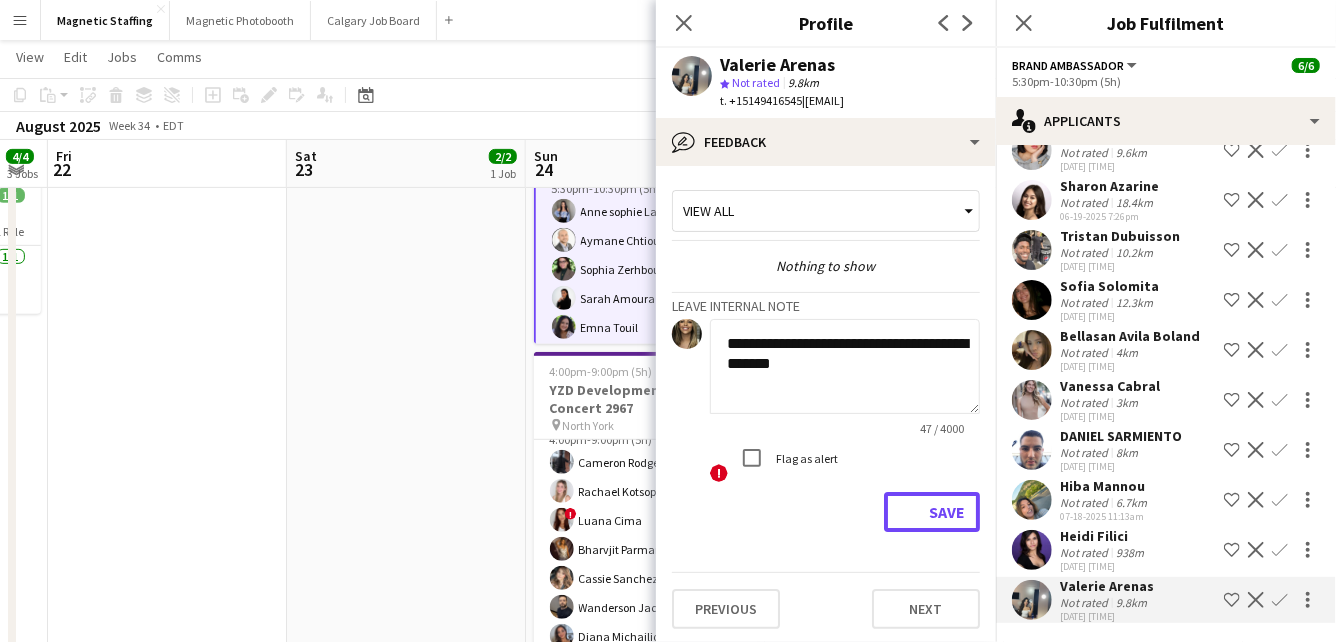 type 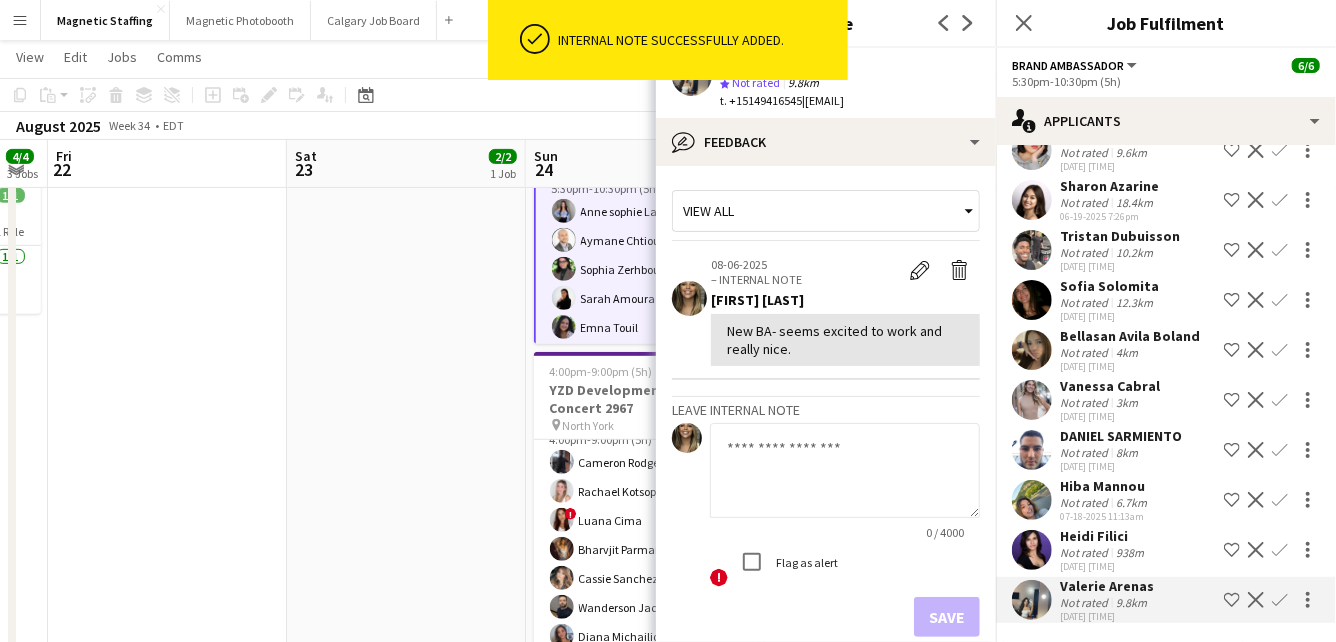 click at bounding box center (1032, 550) 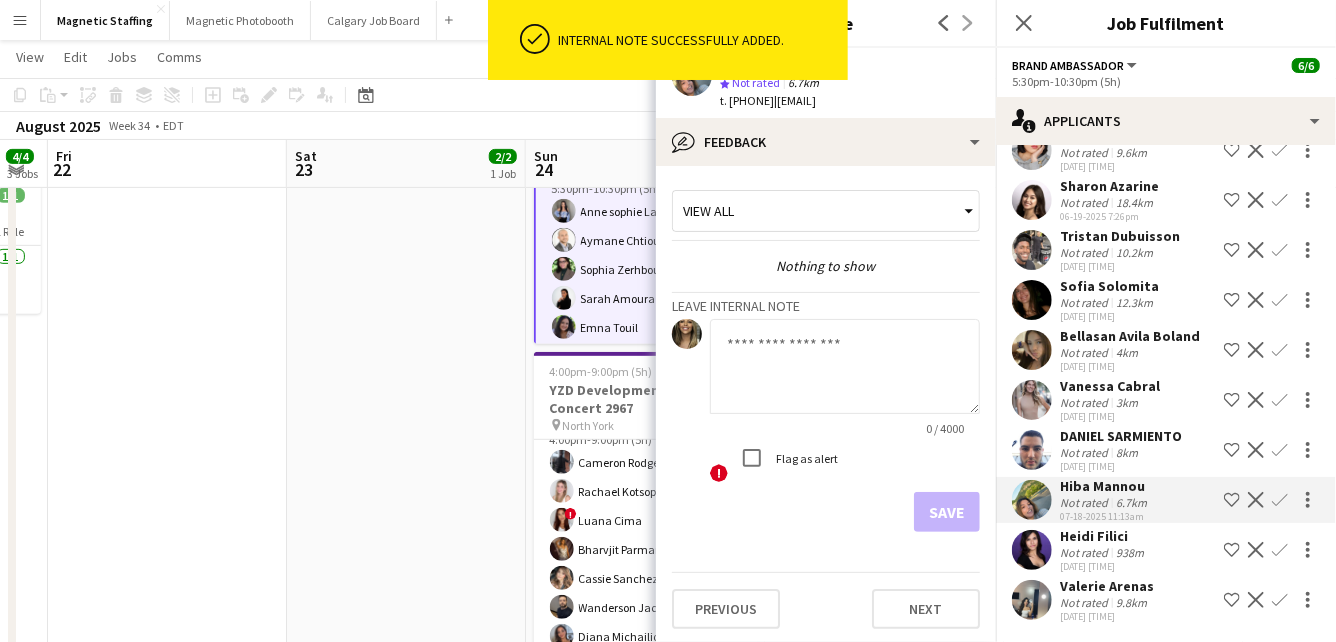 click 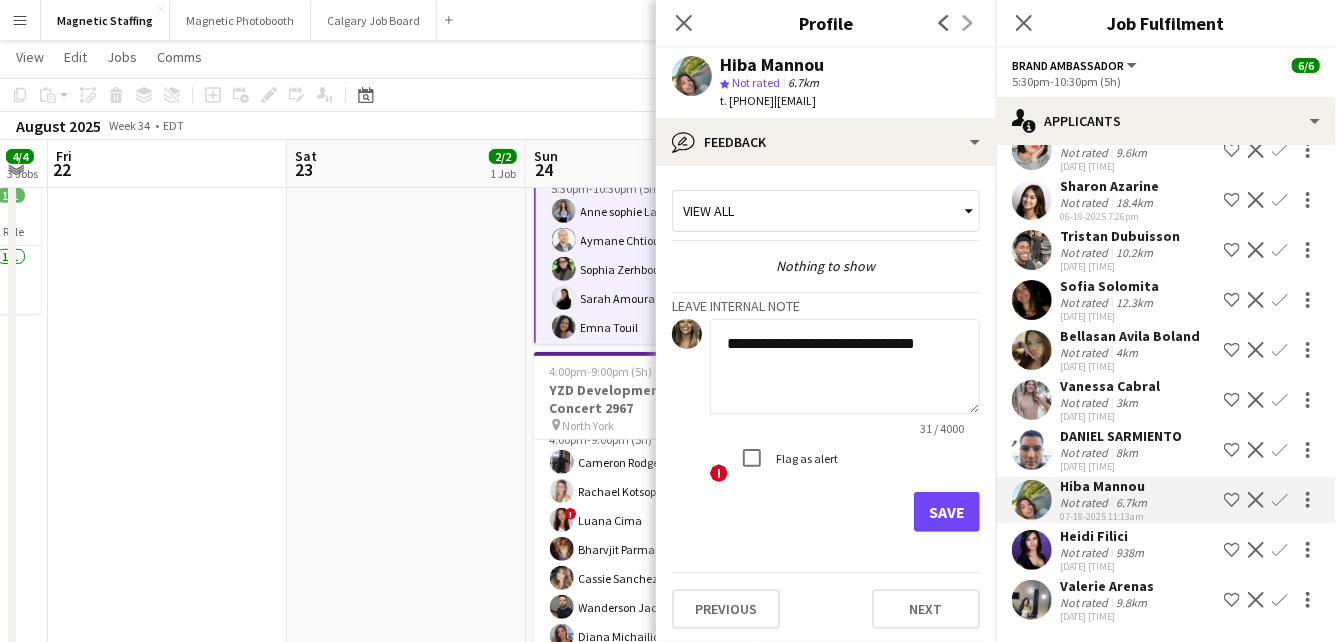type on "**********" 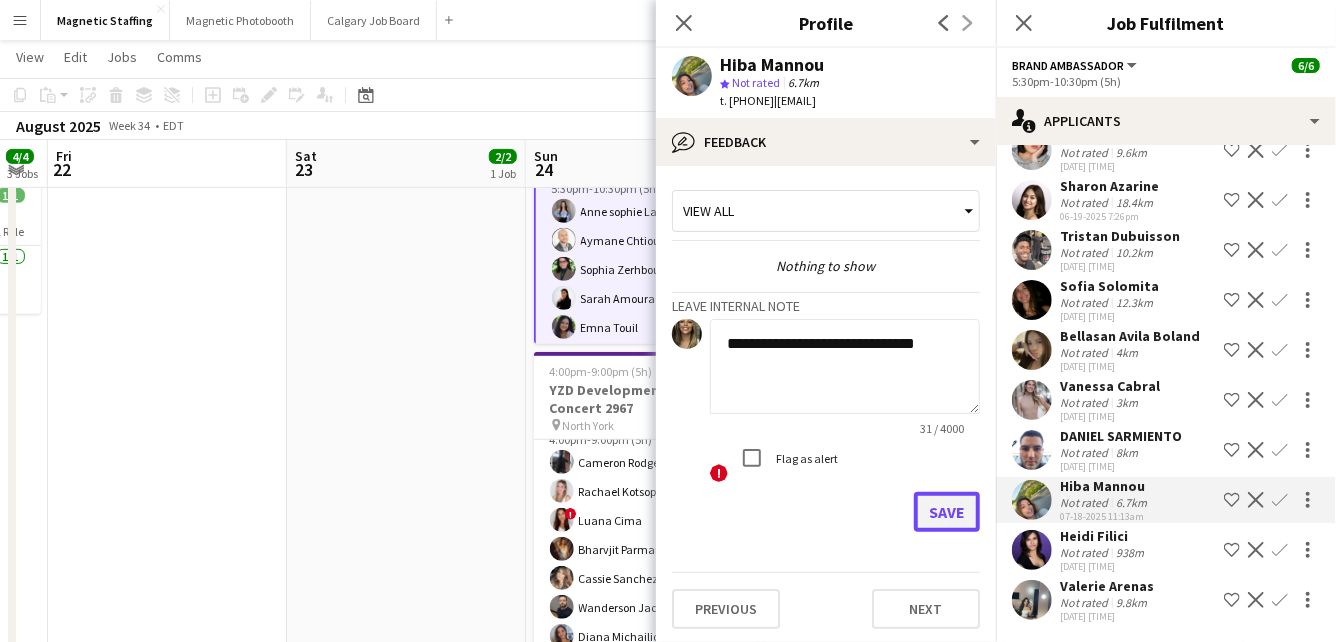 click on "Save" 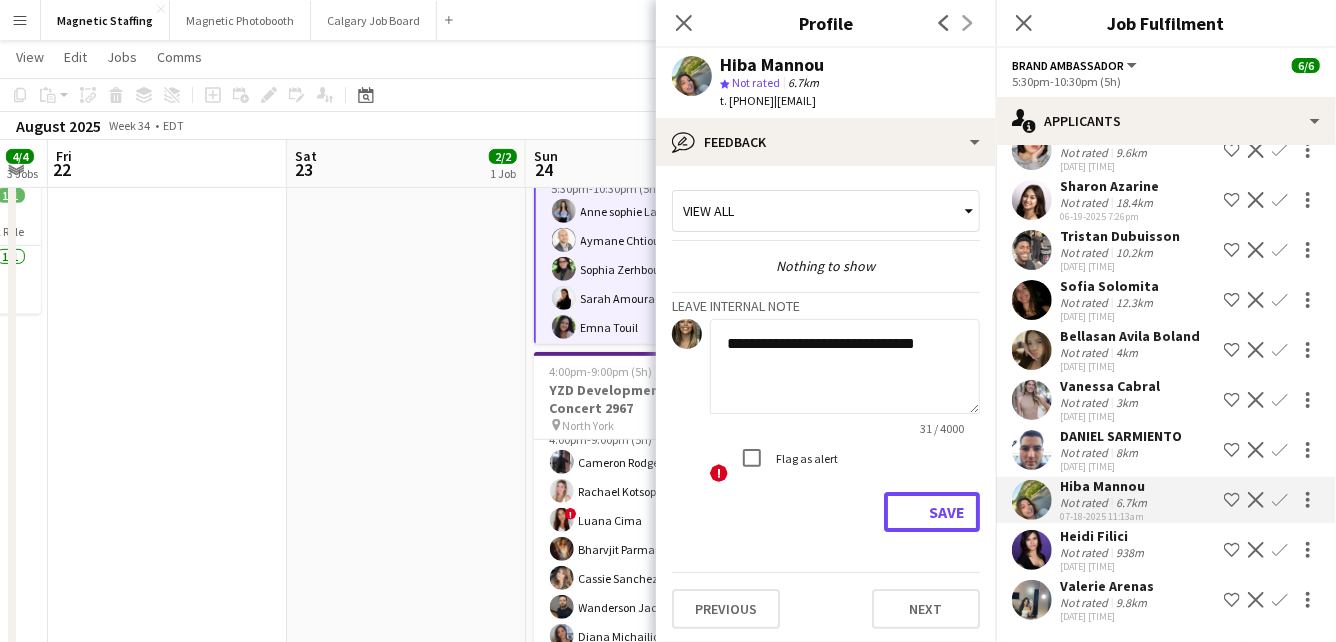 type 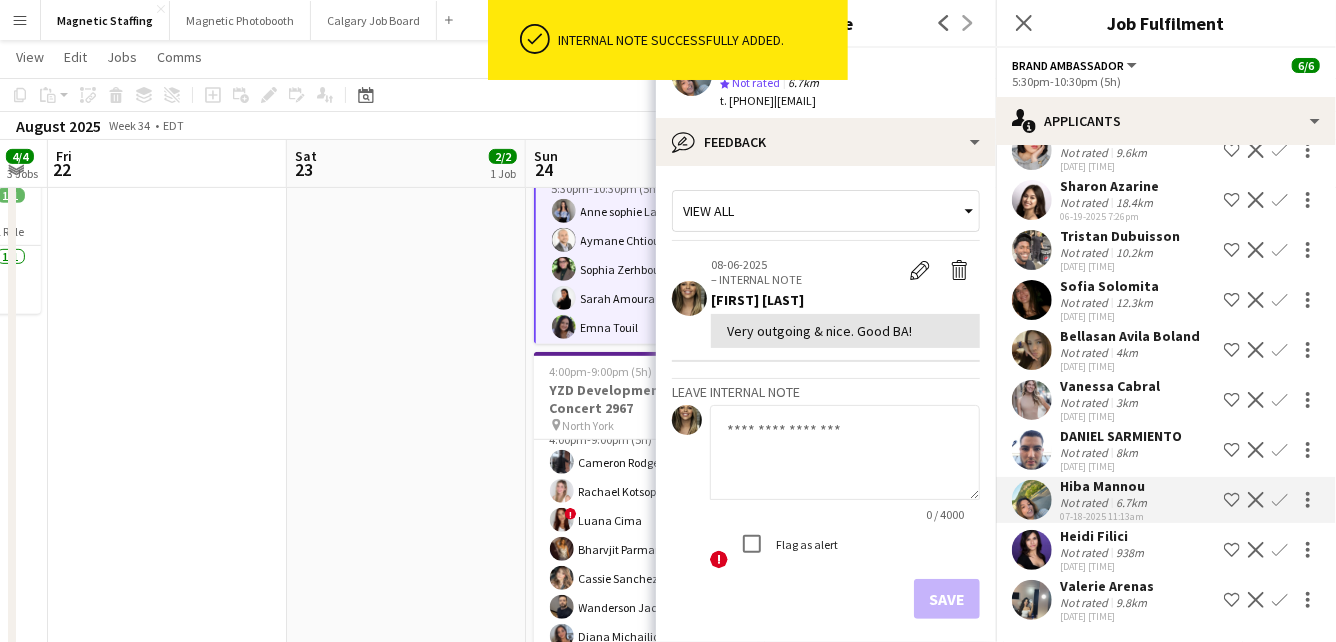 click at bounding box center (1032, 450) 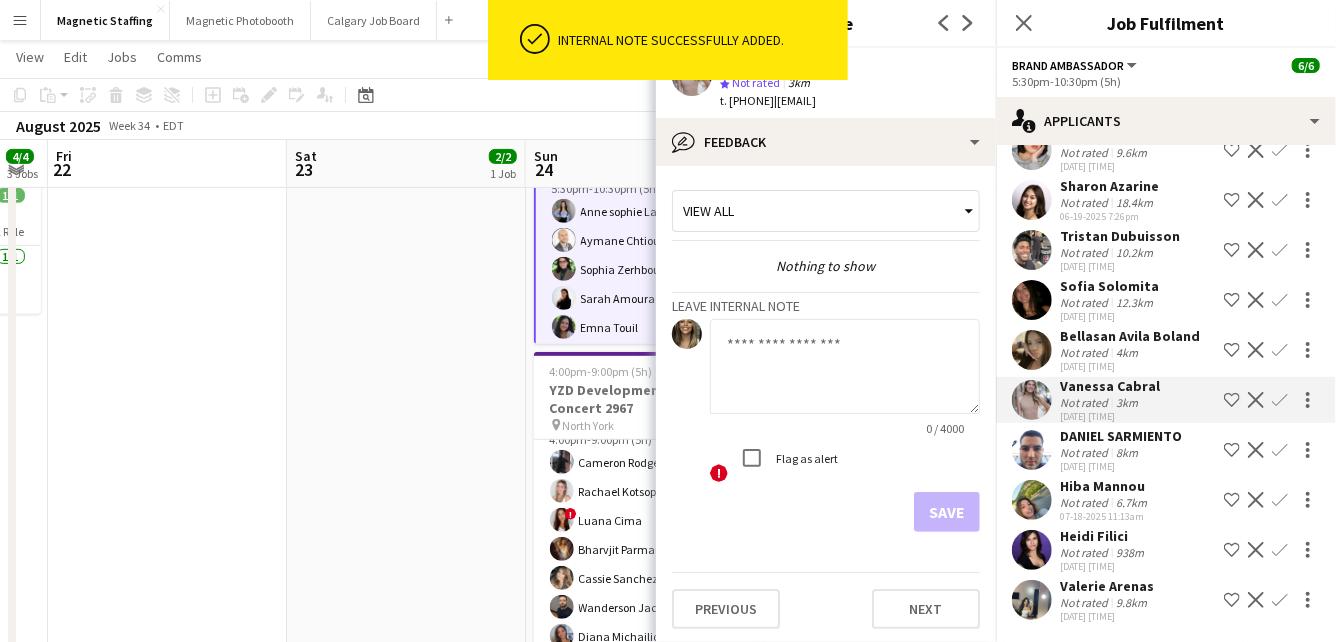 click 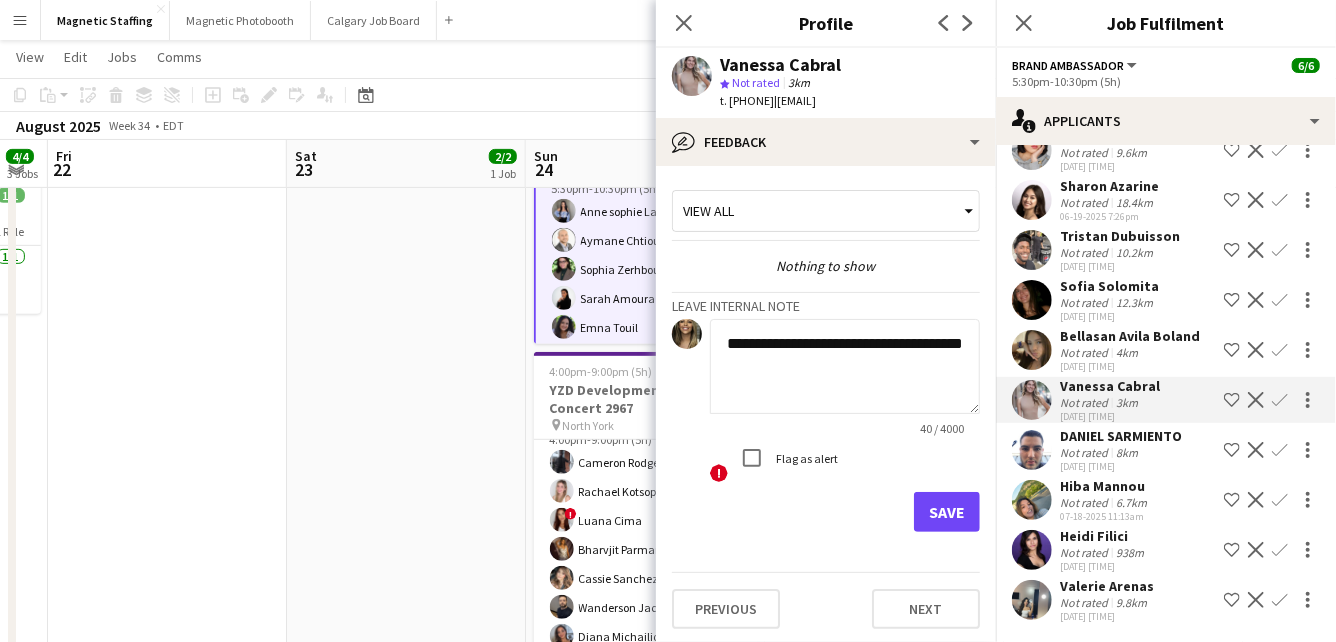 type on "**********" 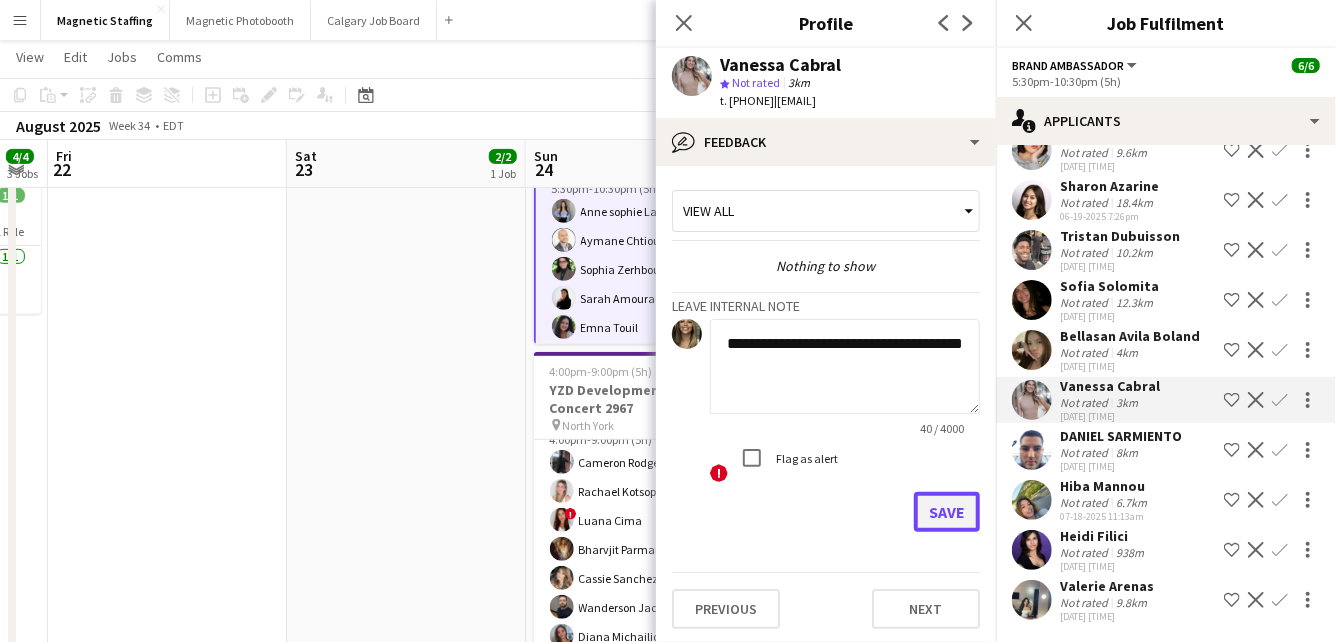 click on "Save" 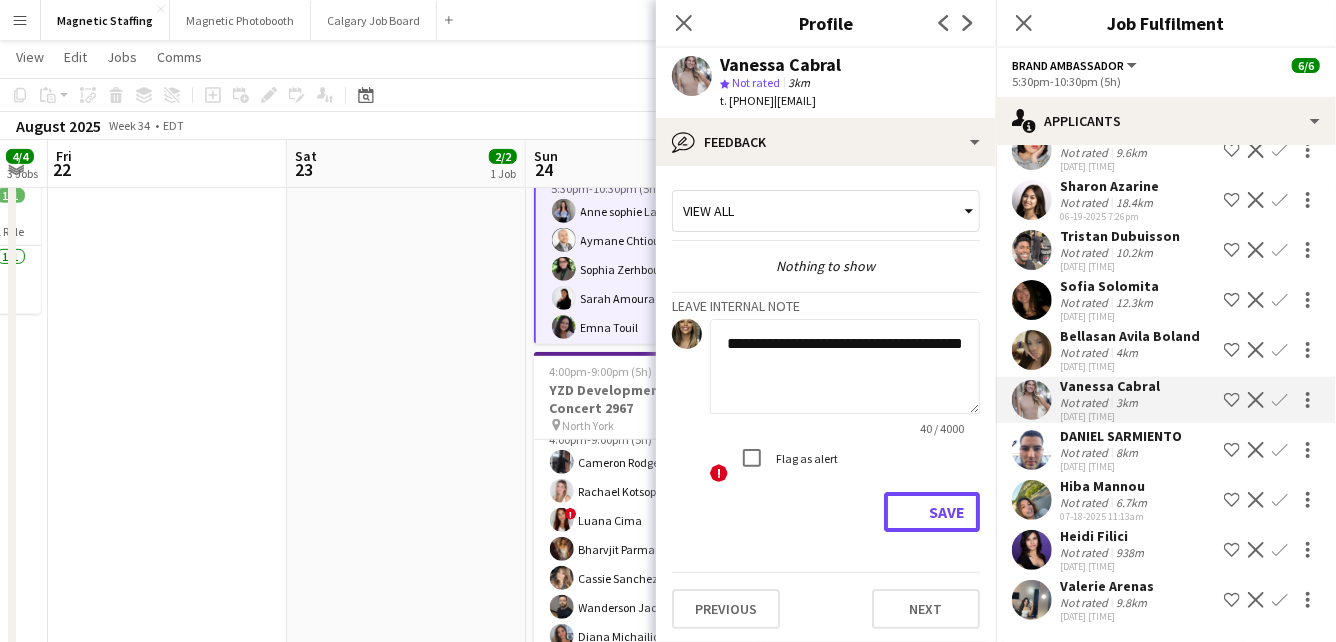 type 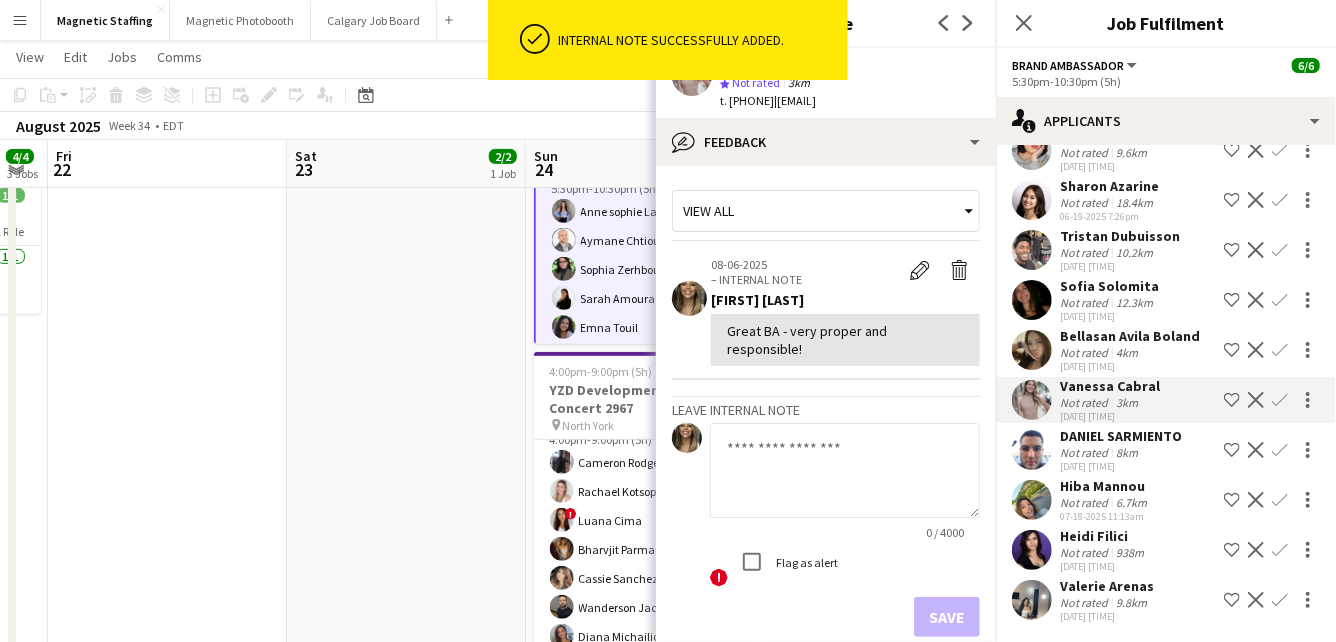 click at bounding box center [1032, 400] 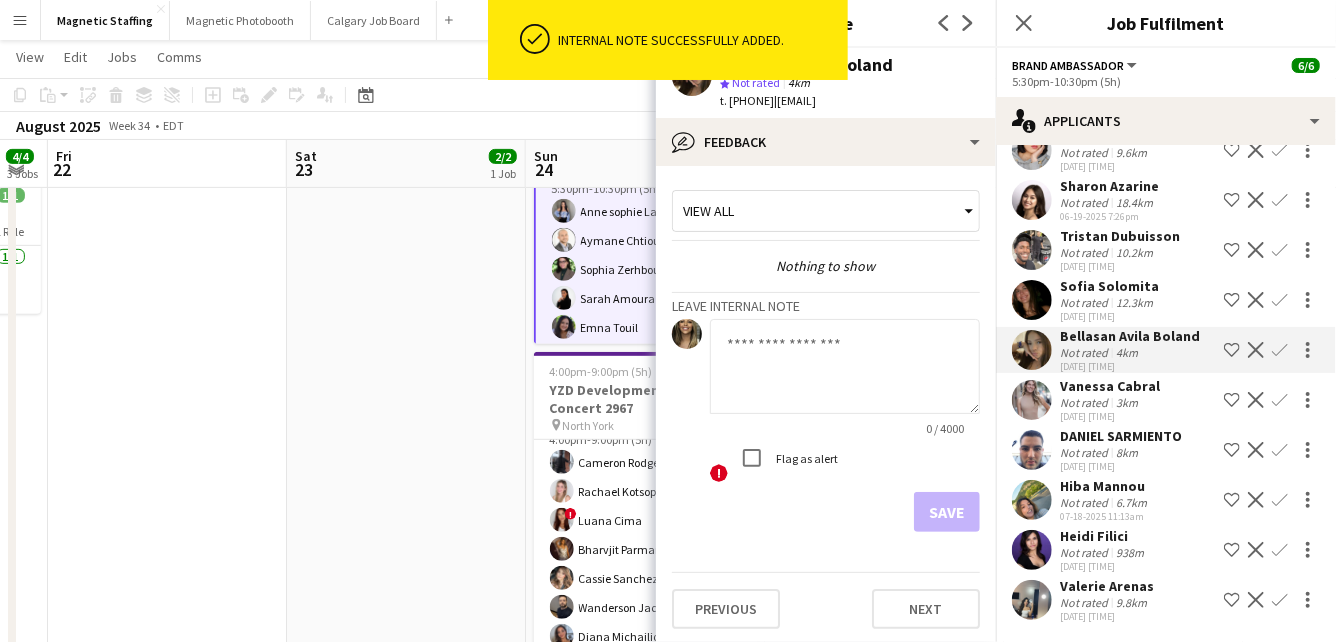 click 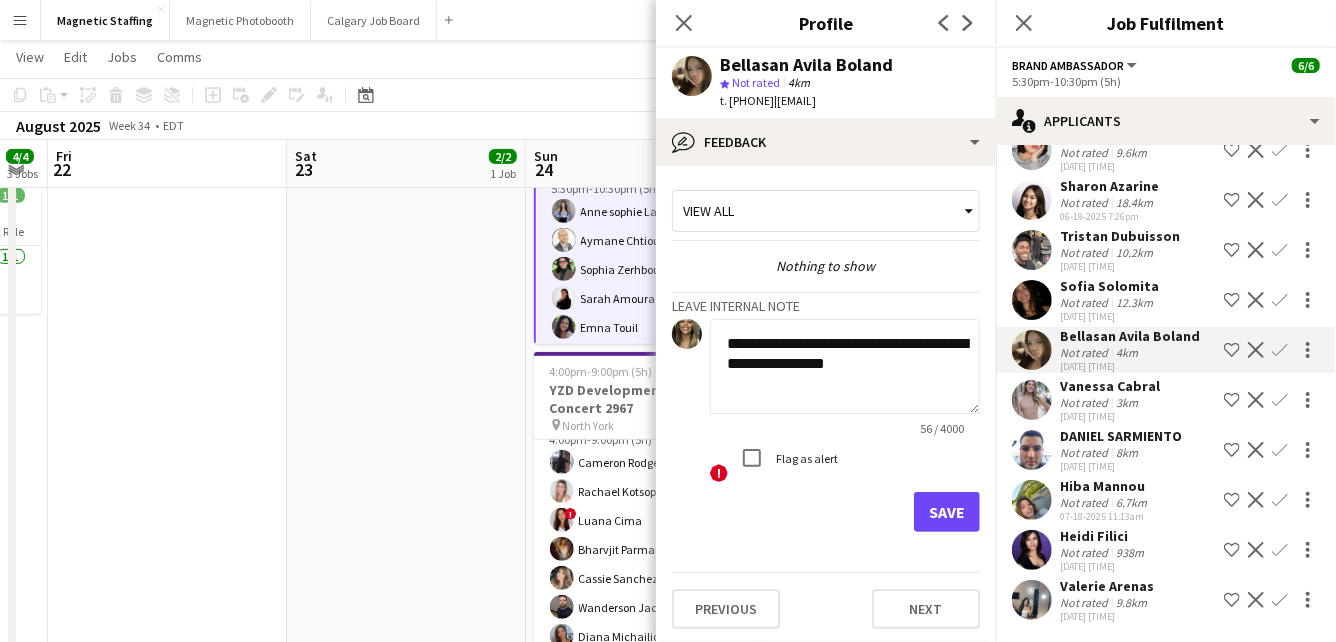 type on "**********" 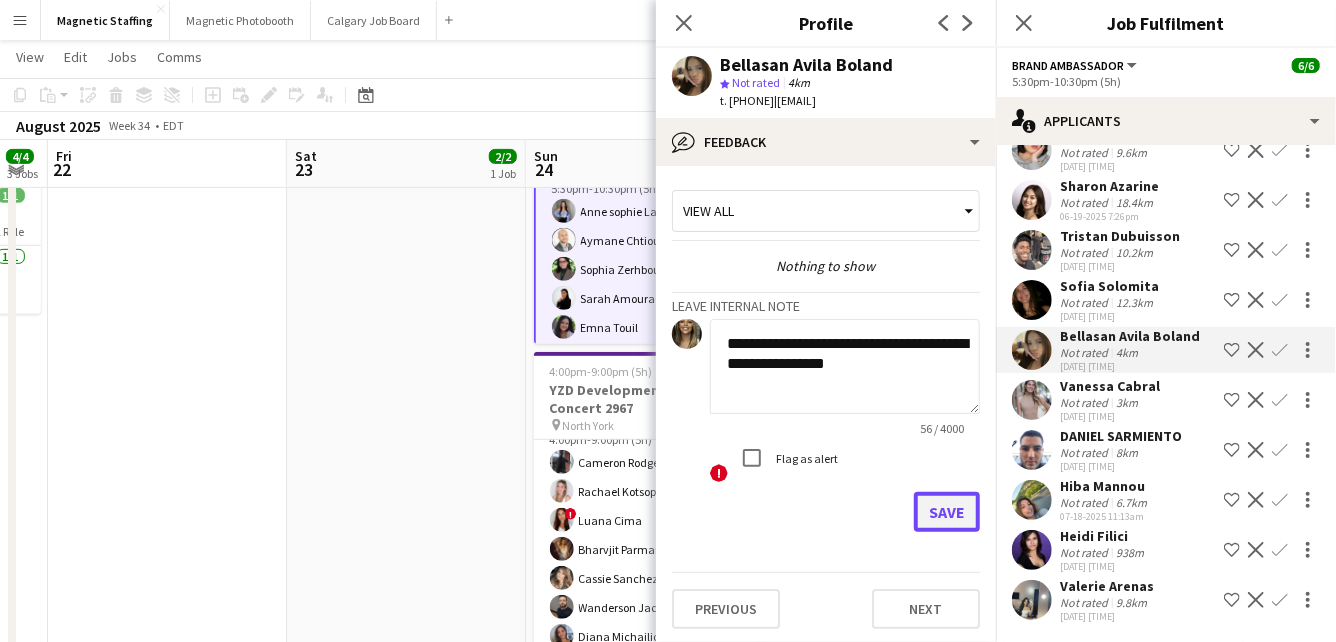 click on "Save" 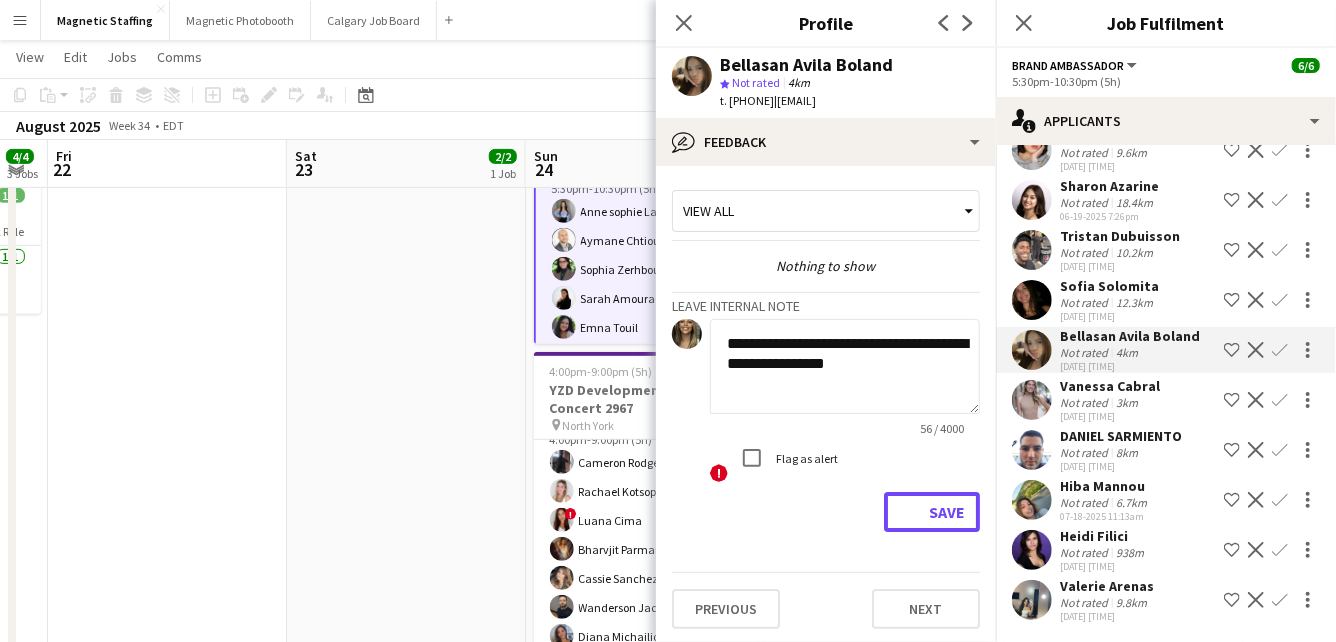 type 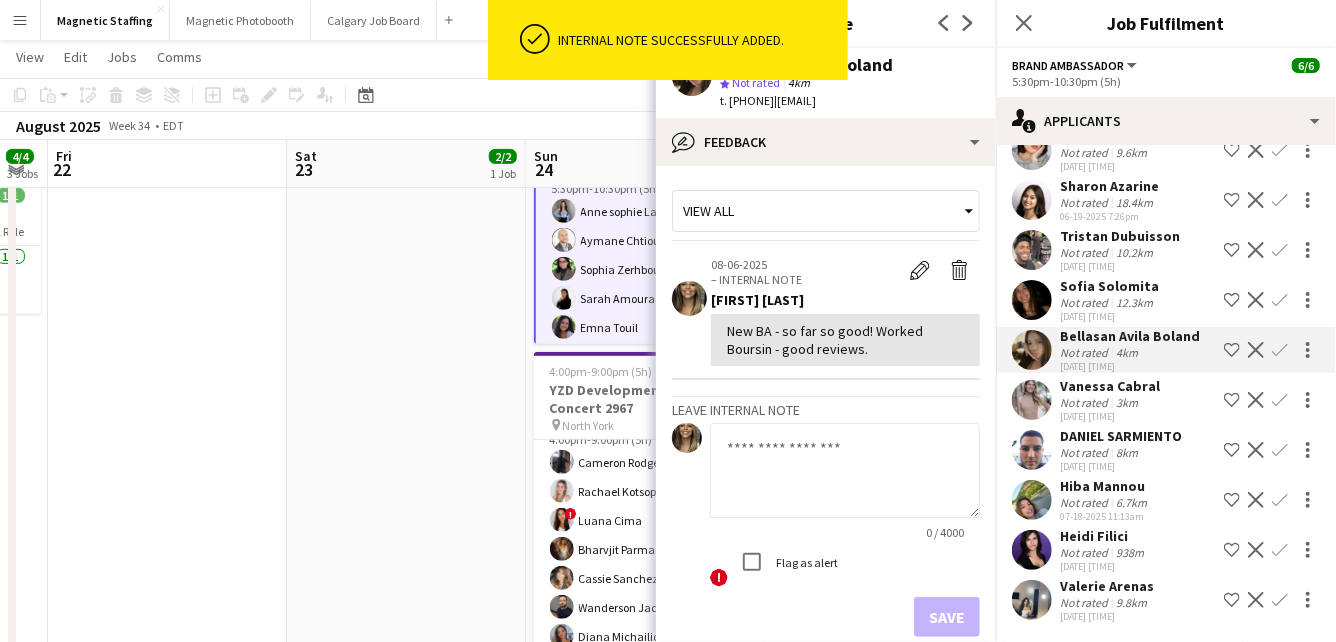 click at bounding box center (1032, 350) 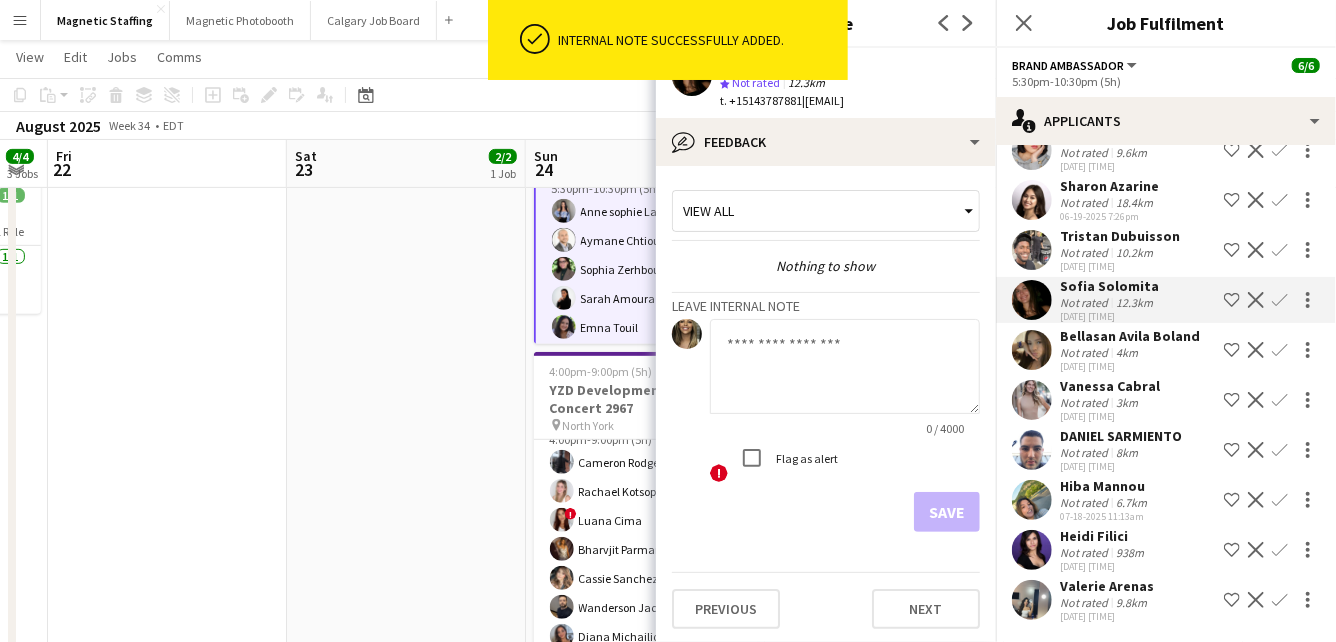 click 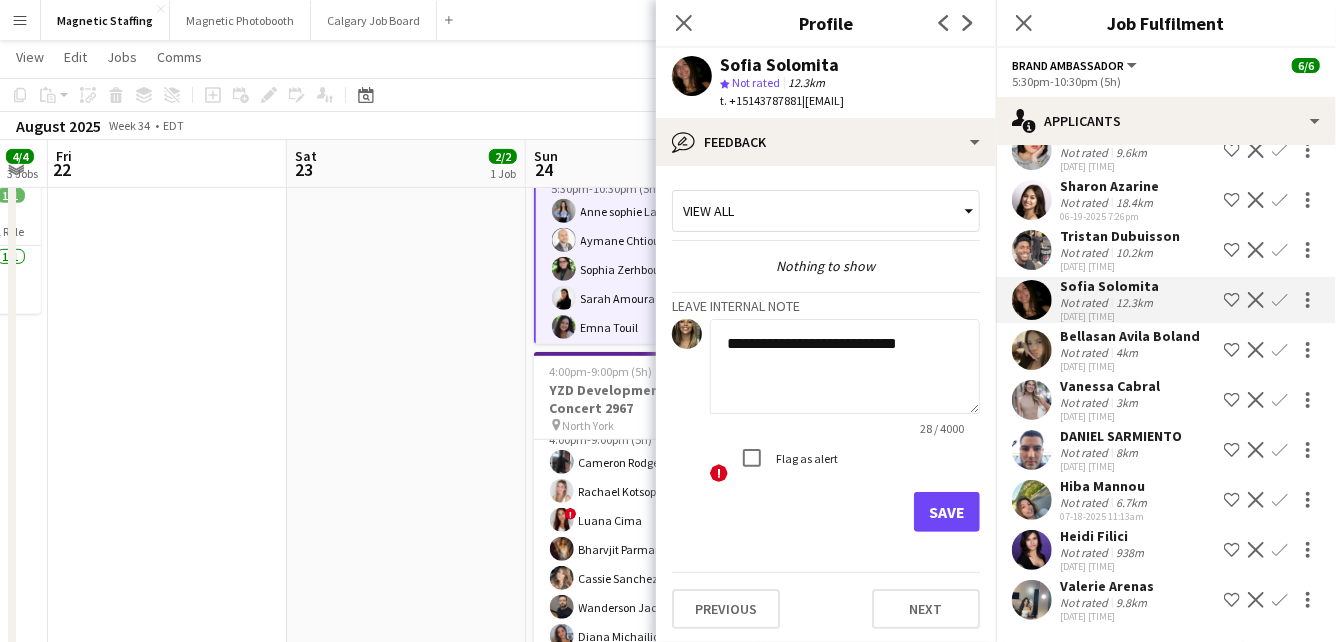 type on "**********" 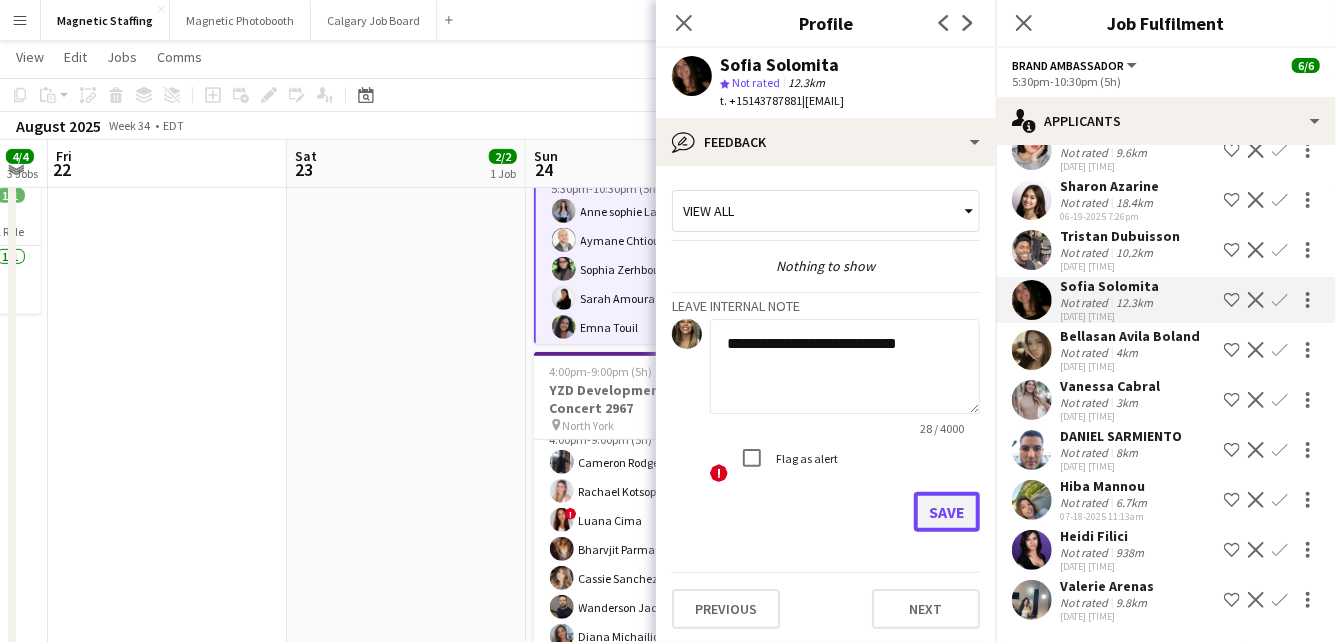 click on "Save" 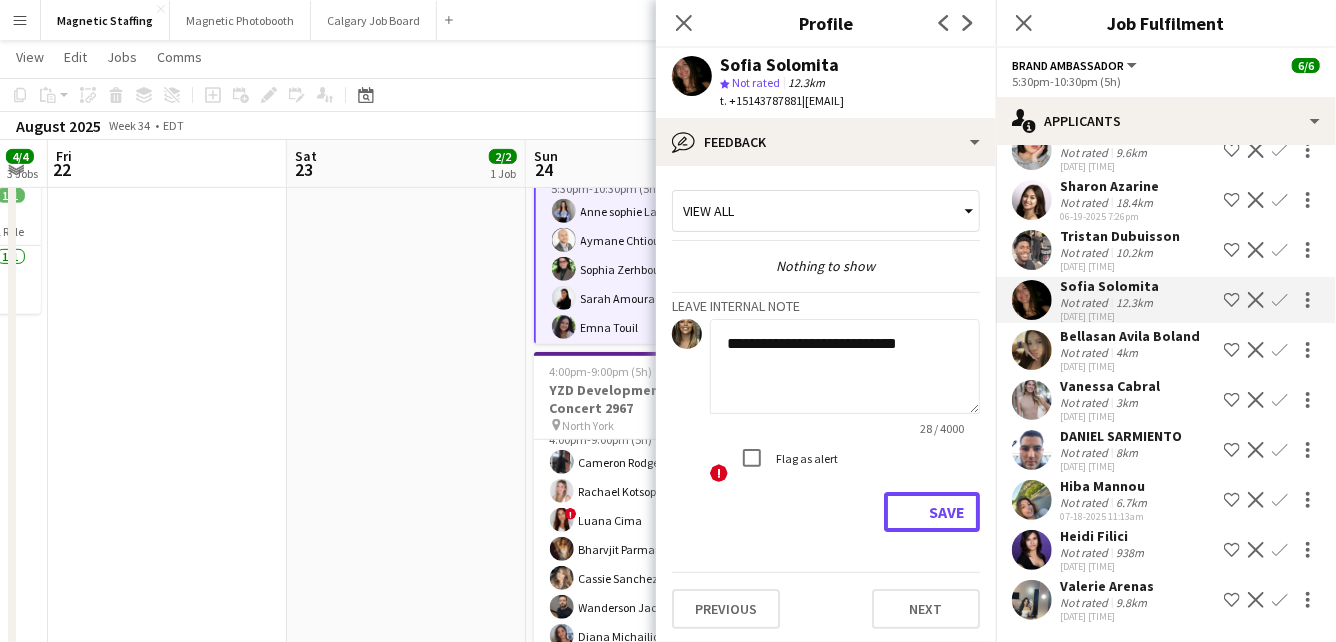 type 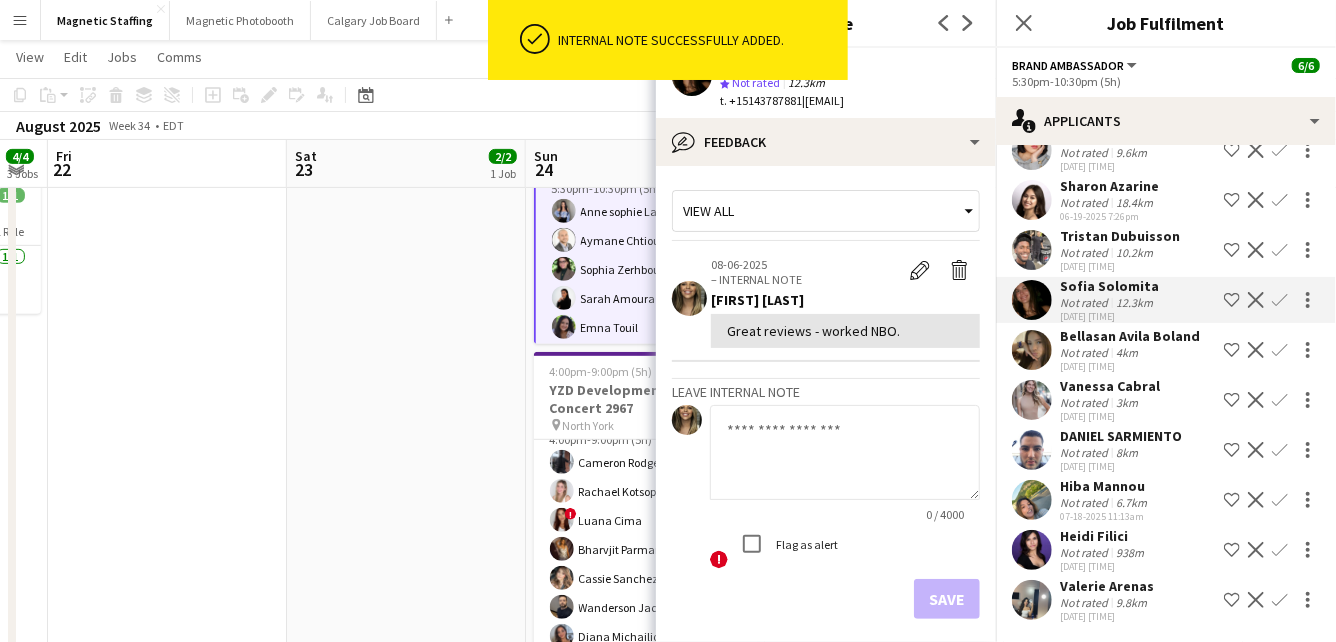 click at bounding box center (1032, 300) 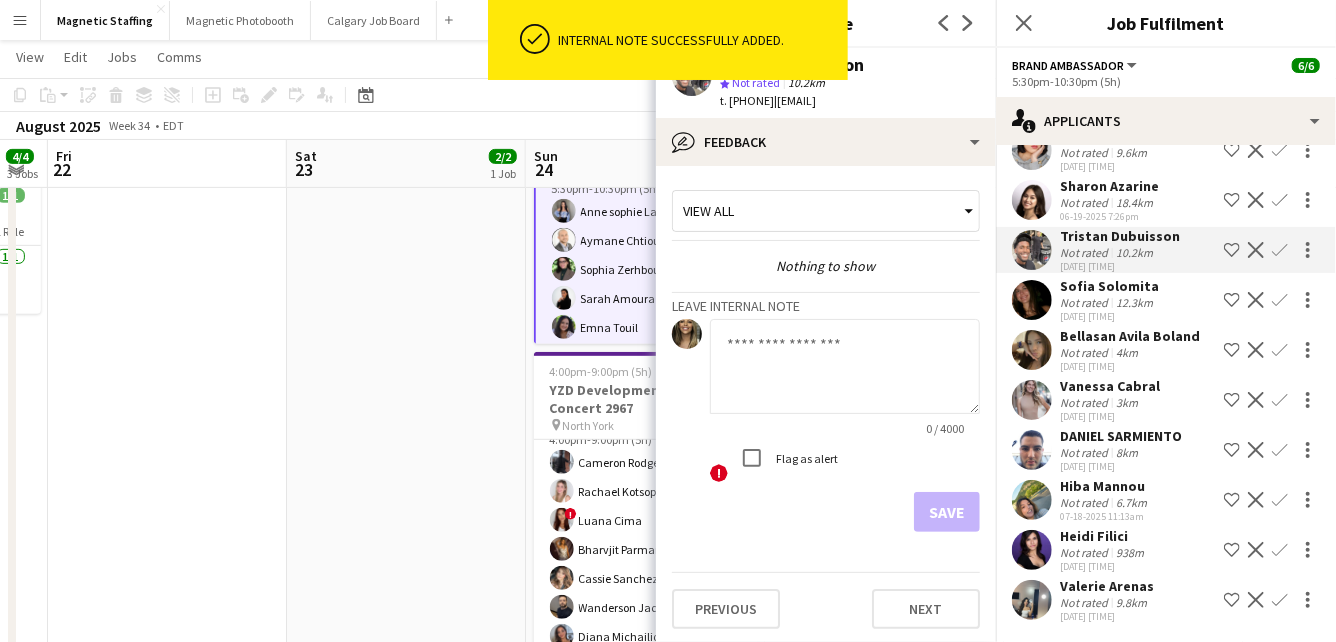 click 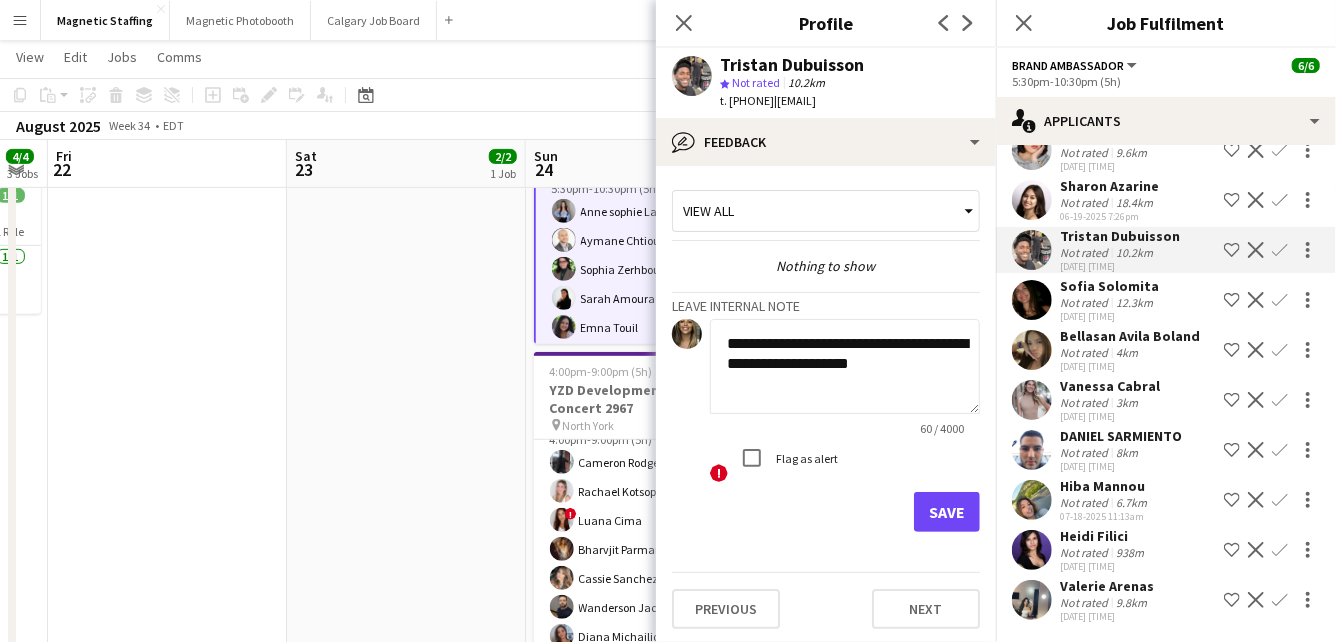 type on "**********" 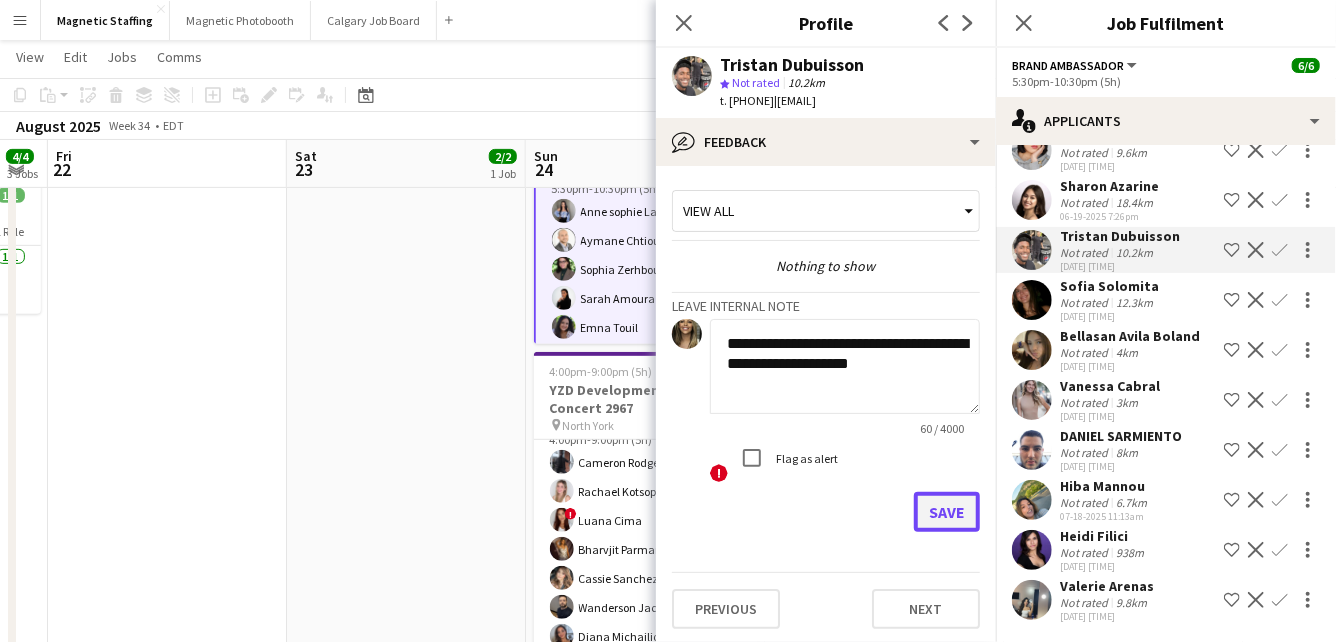 click on "Save" 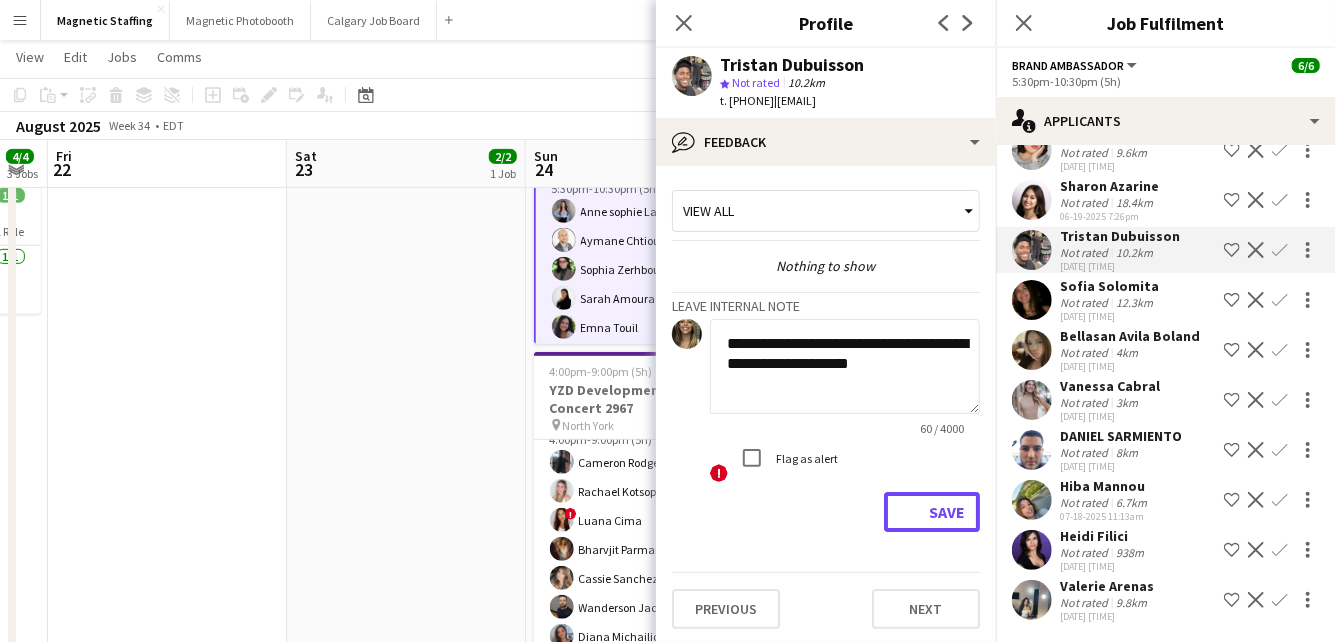 type 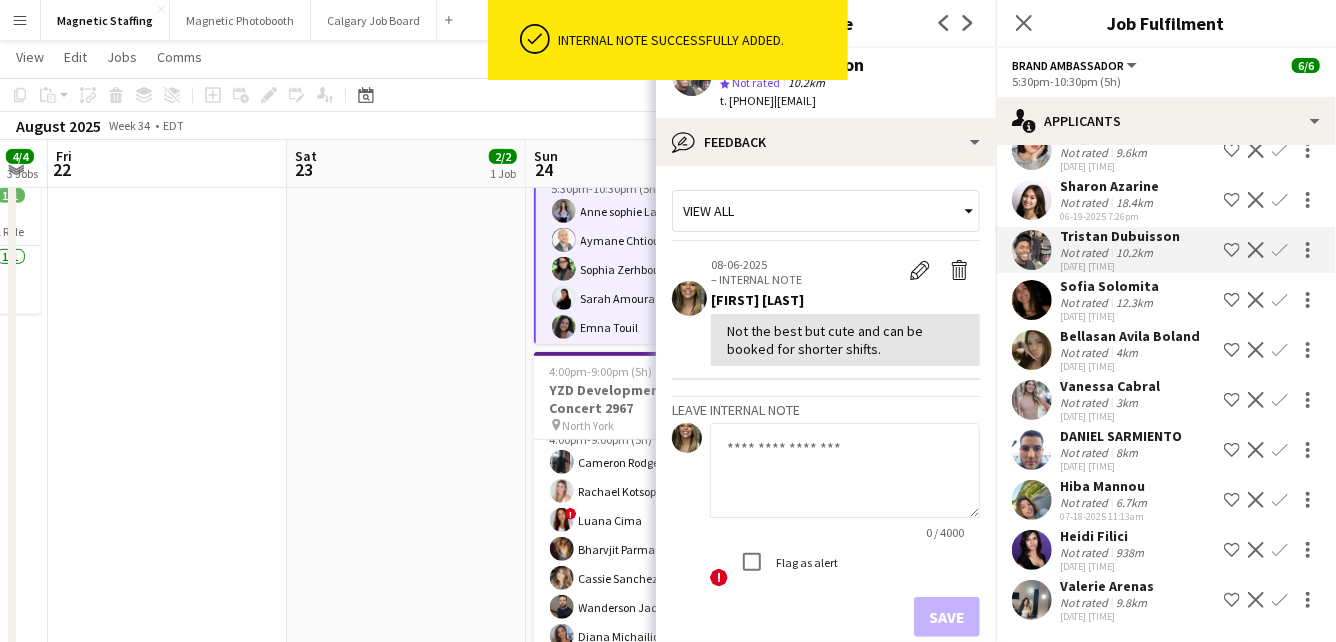 click at bounding box center (1032, 250) 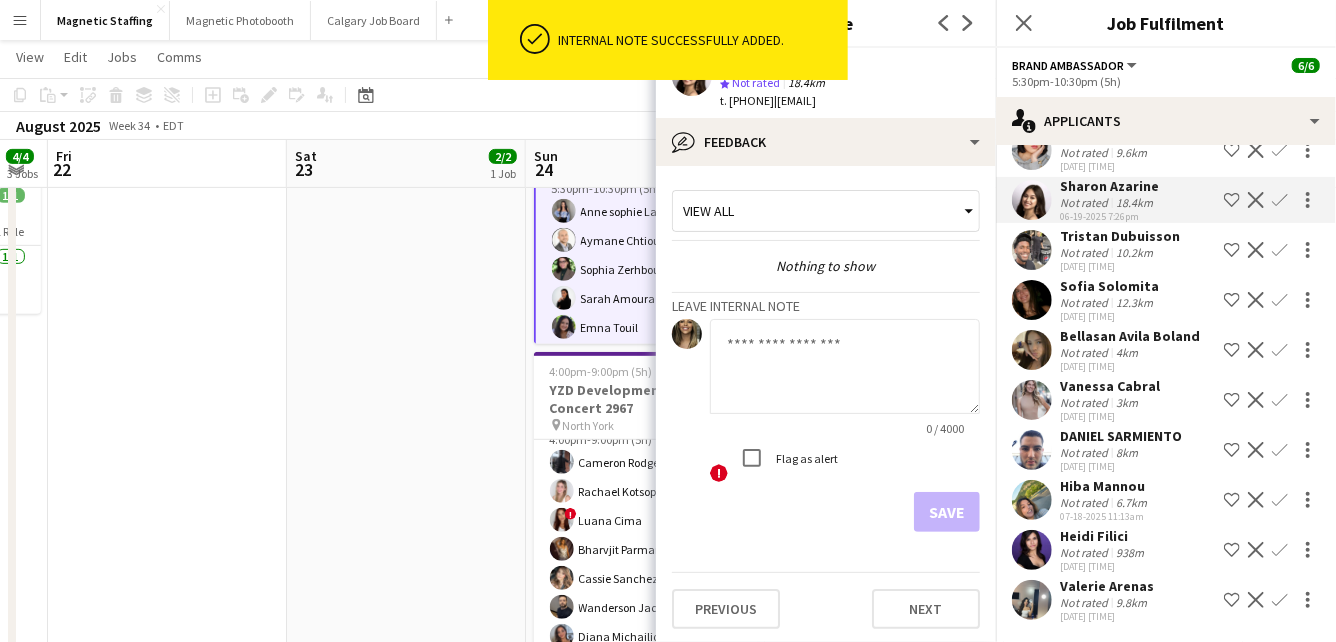 click 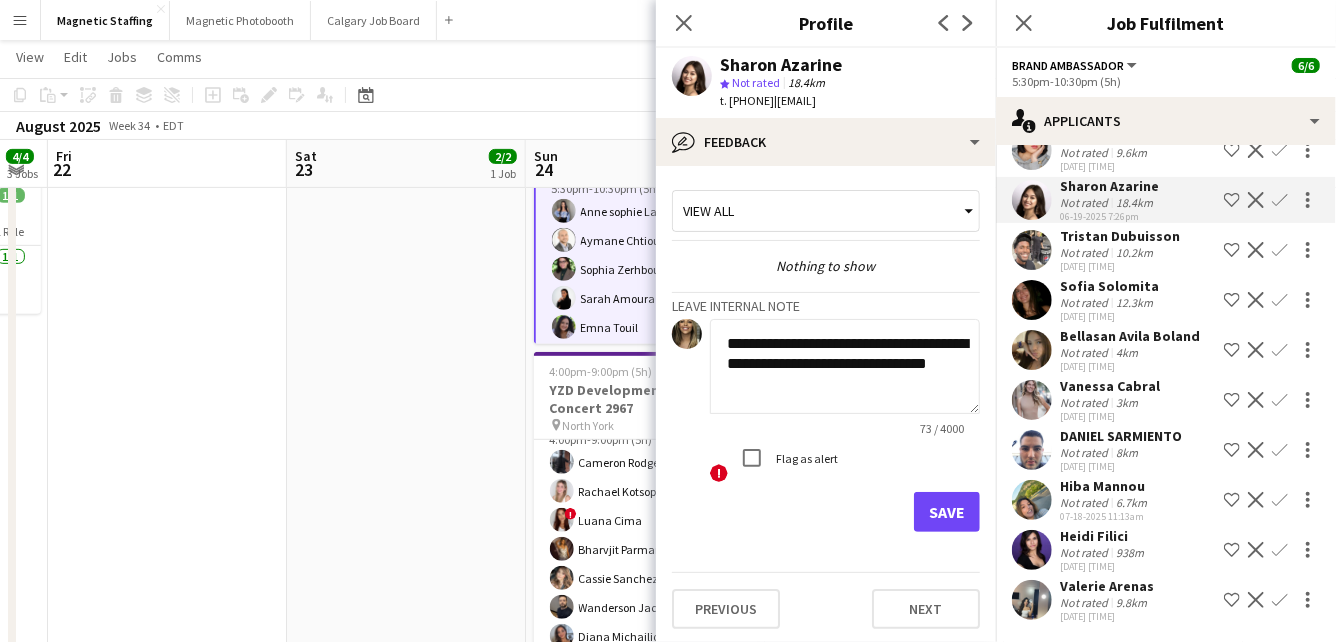 type on "**********" 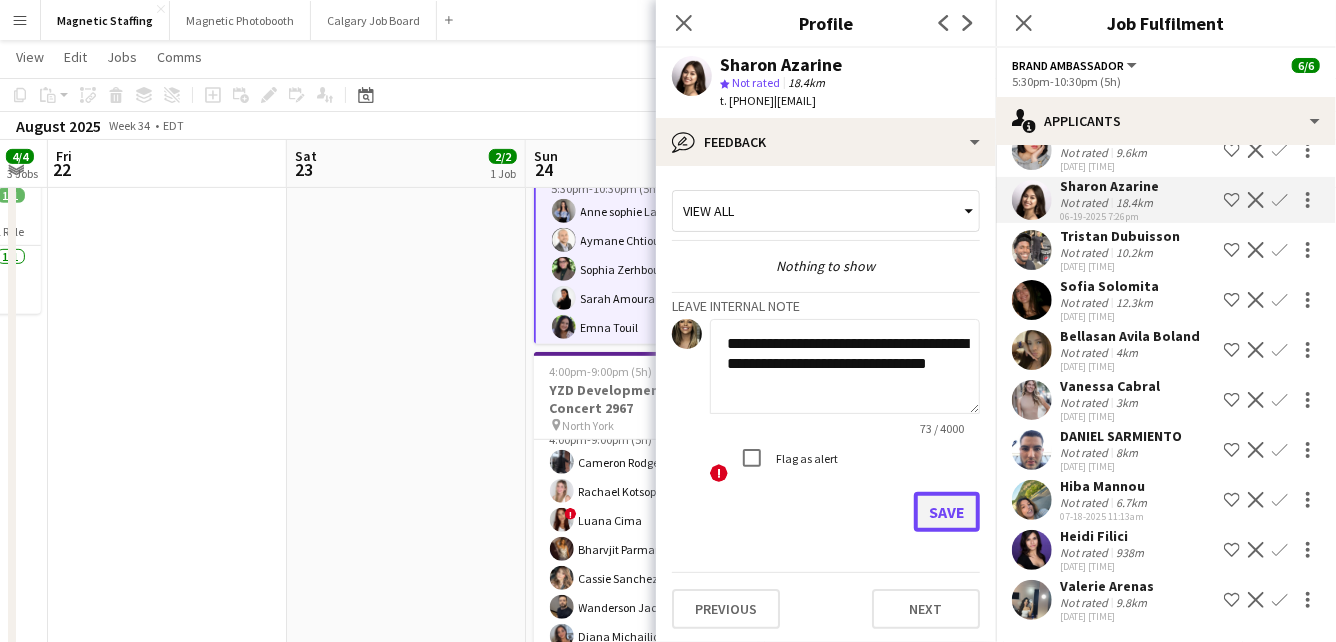 click on "Save" 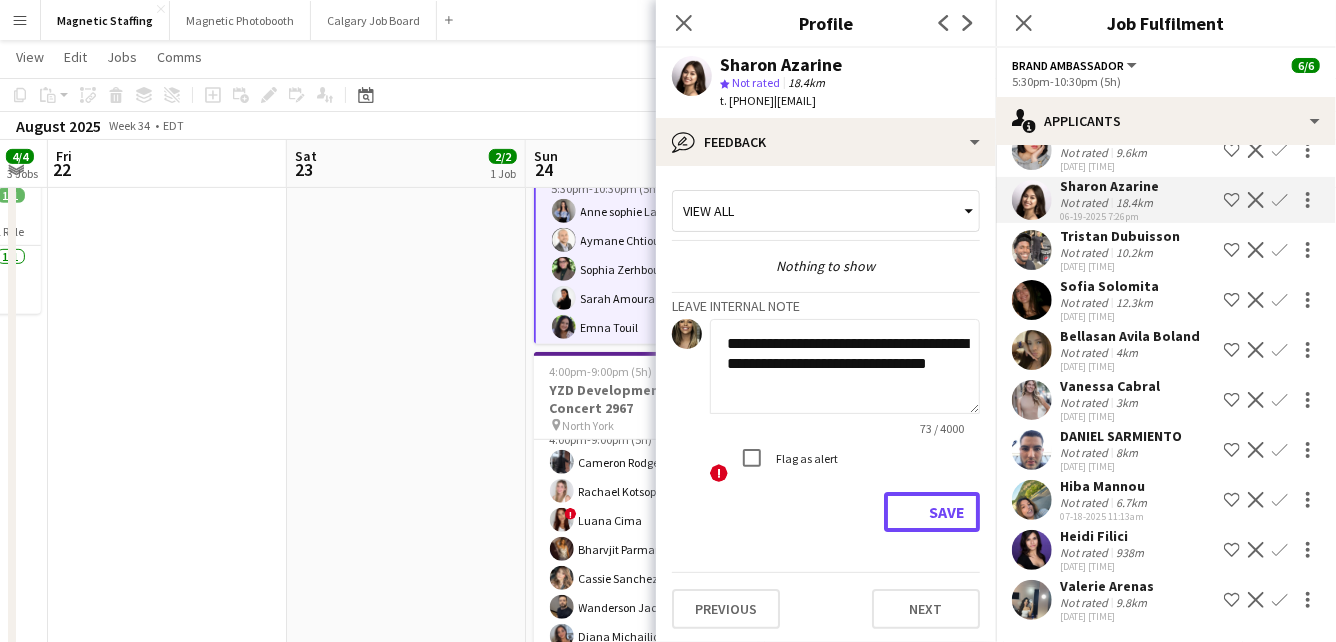 type 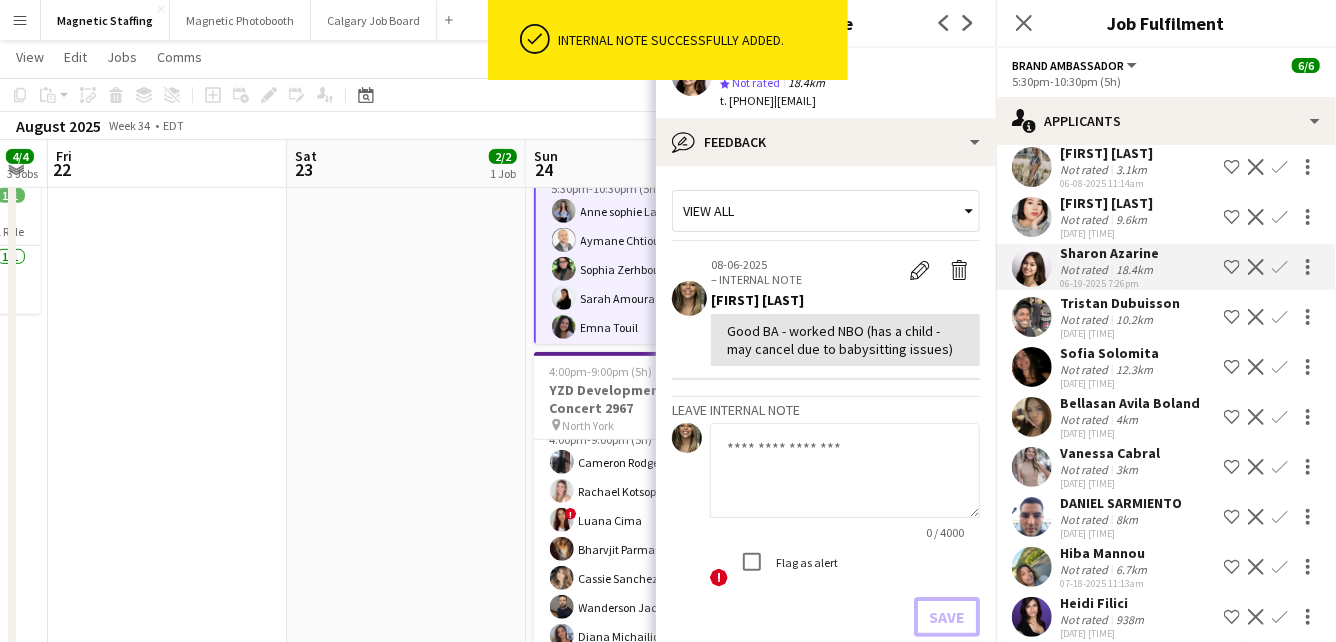 scroll, scrollTop: 141, scrollLeft: 0, axis: vertical 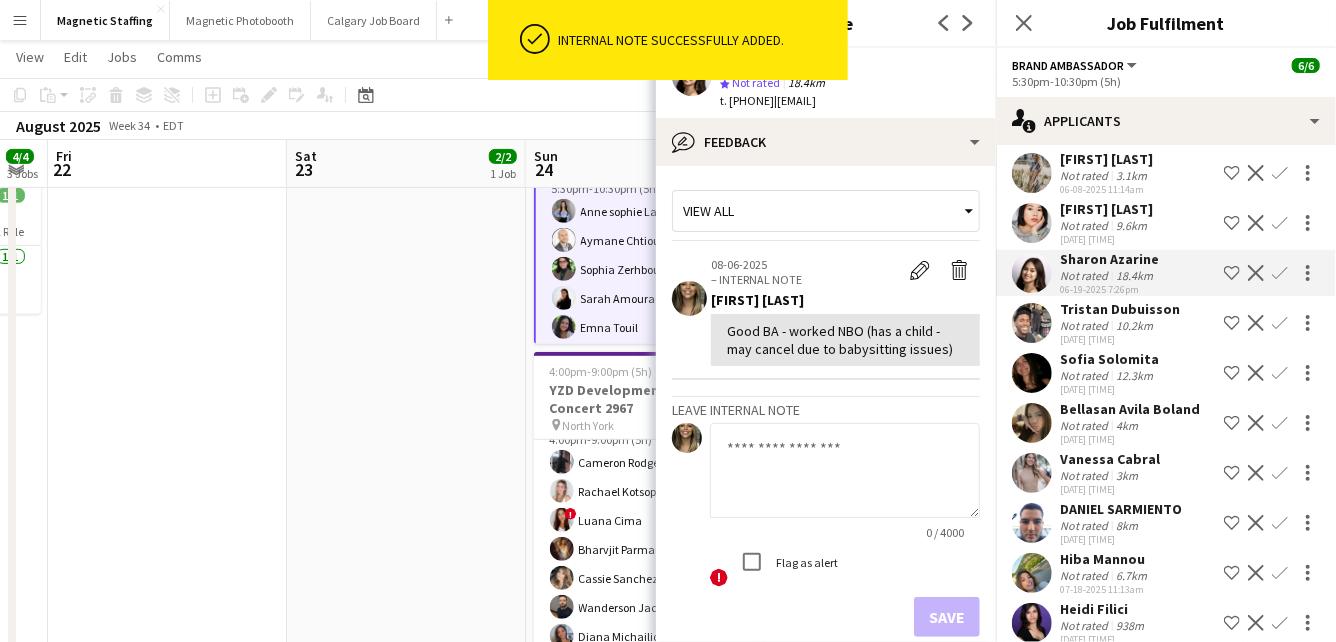 click at bounding box center (1032, 273) 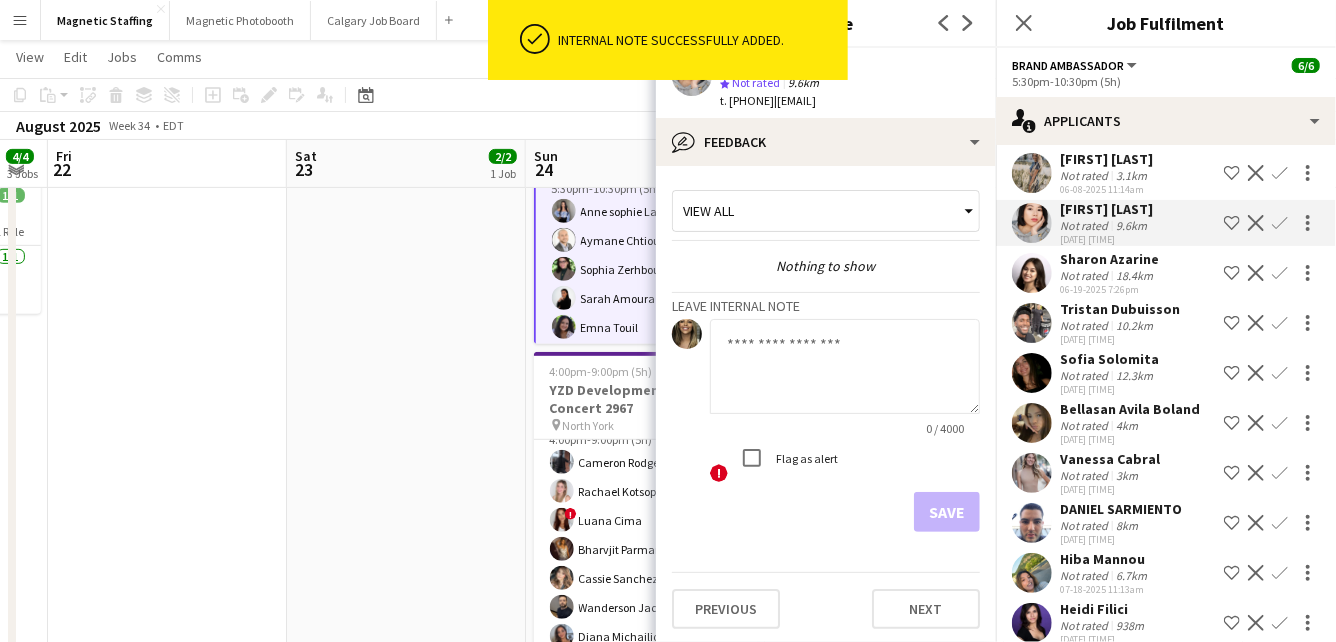 click 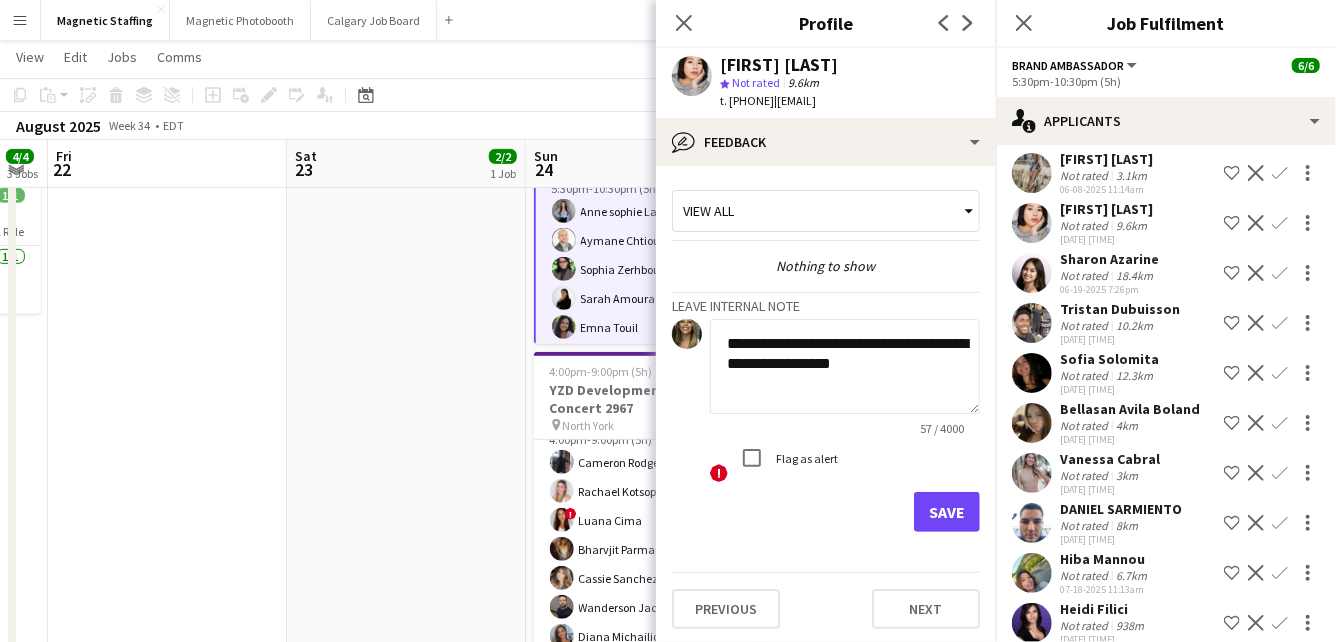 type on "**********" 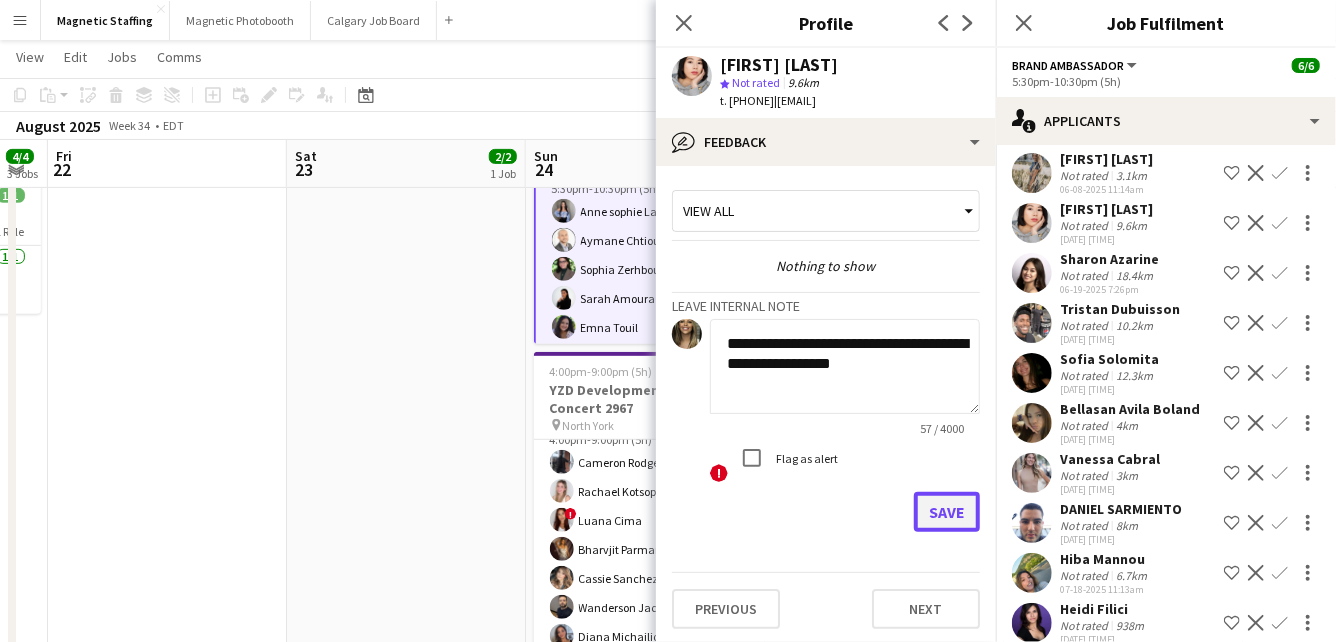 click on "Save" 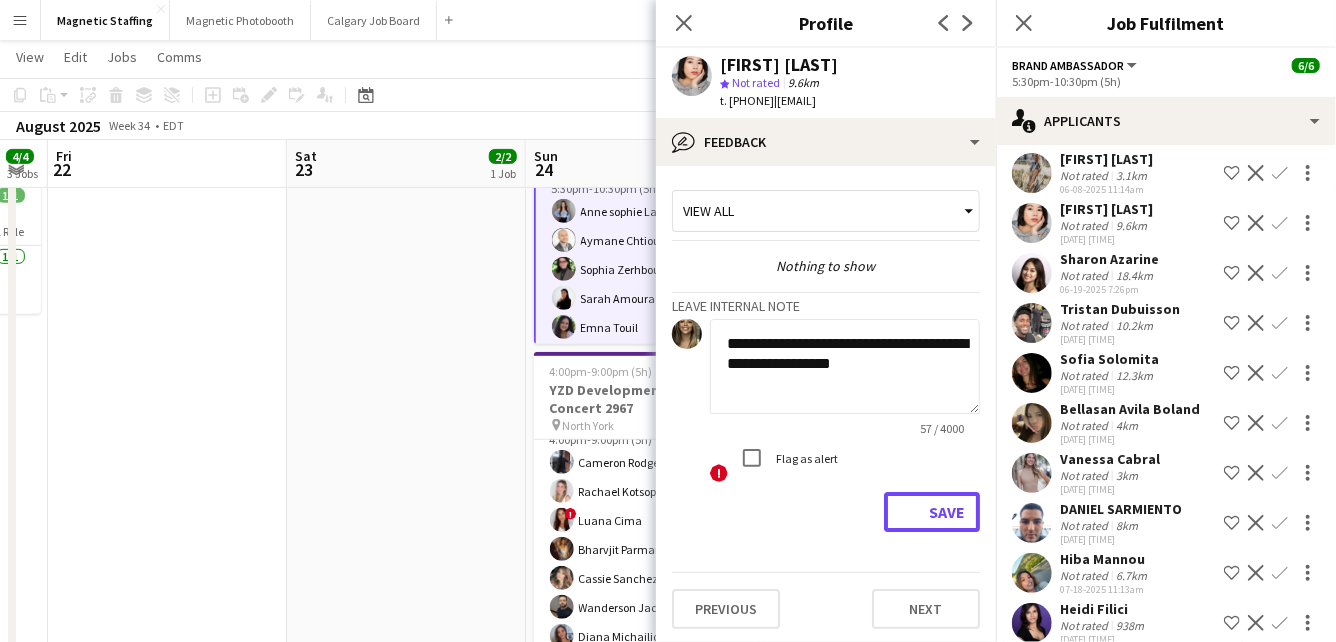 type 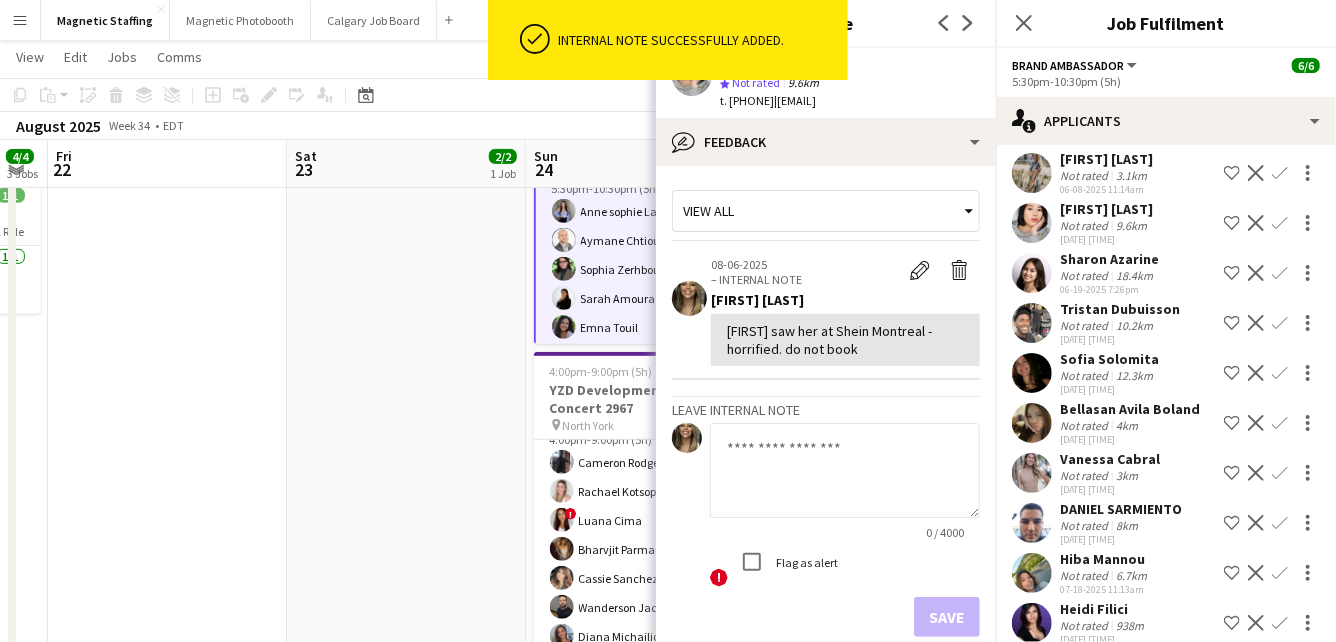 click at bounding box center (1032, 223) 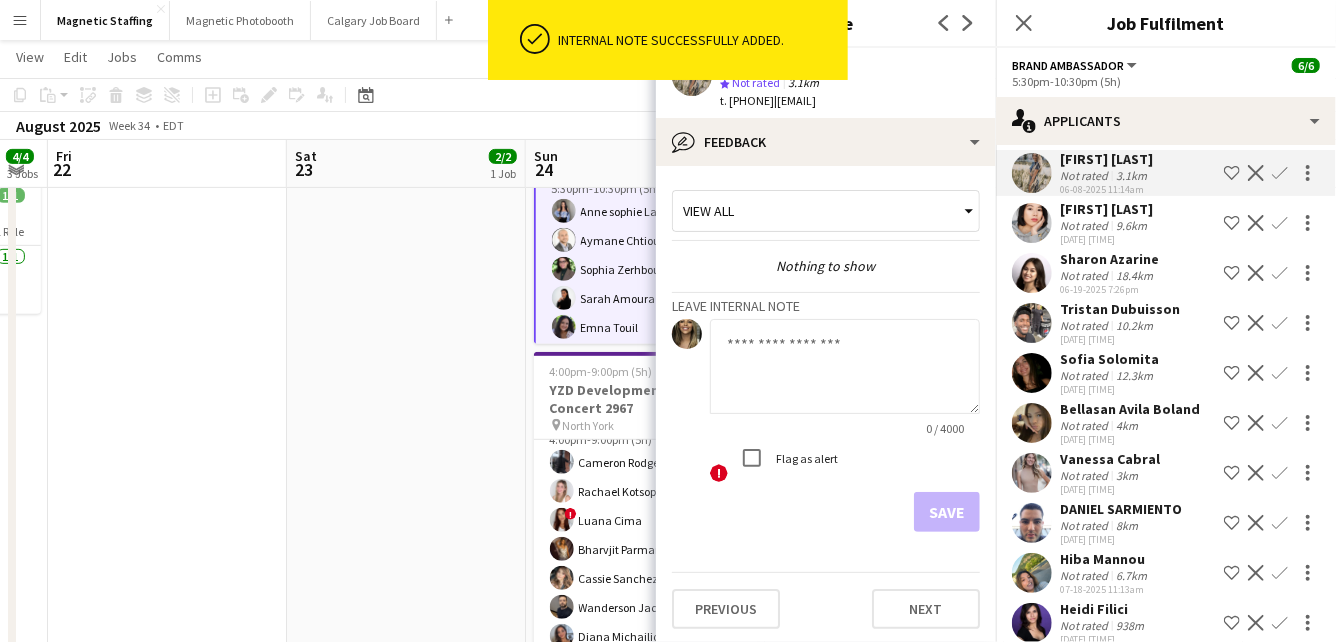 click 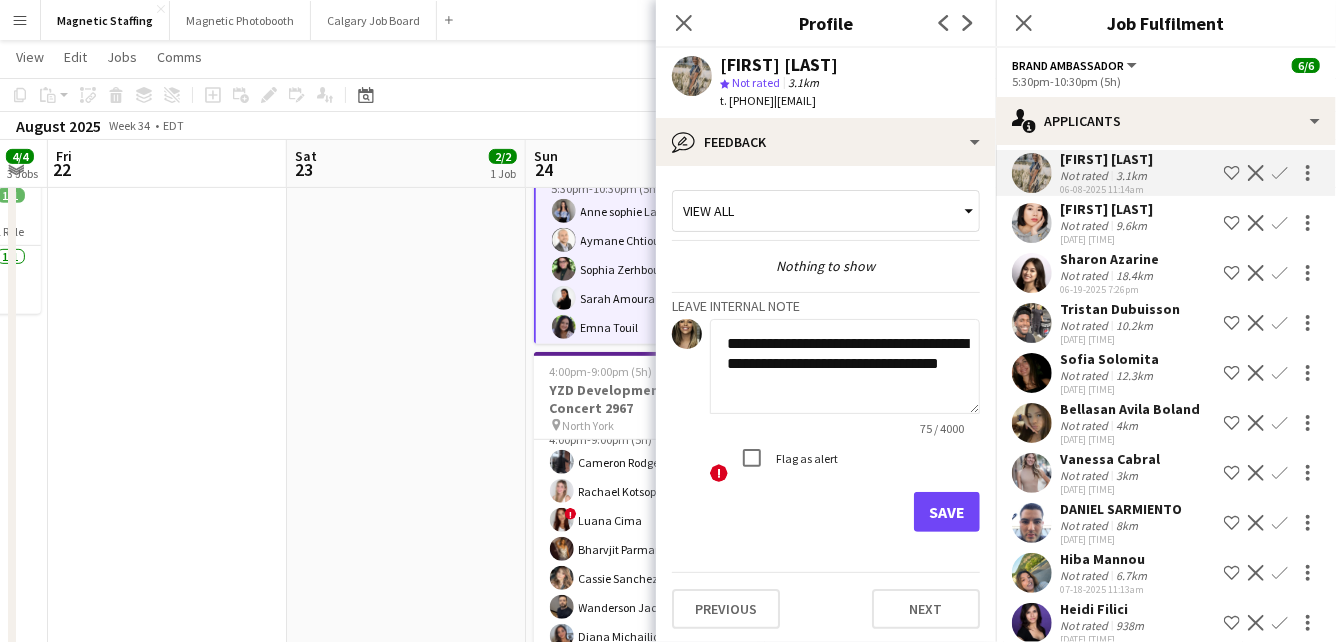 drag, startPoint x: 940, startPoint y: 366, endPoint x: 963, endPoint y: 375, distance: 24.698177 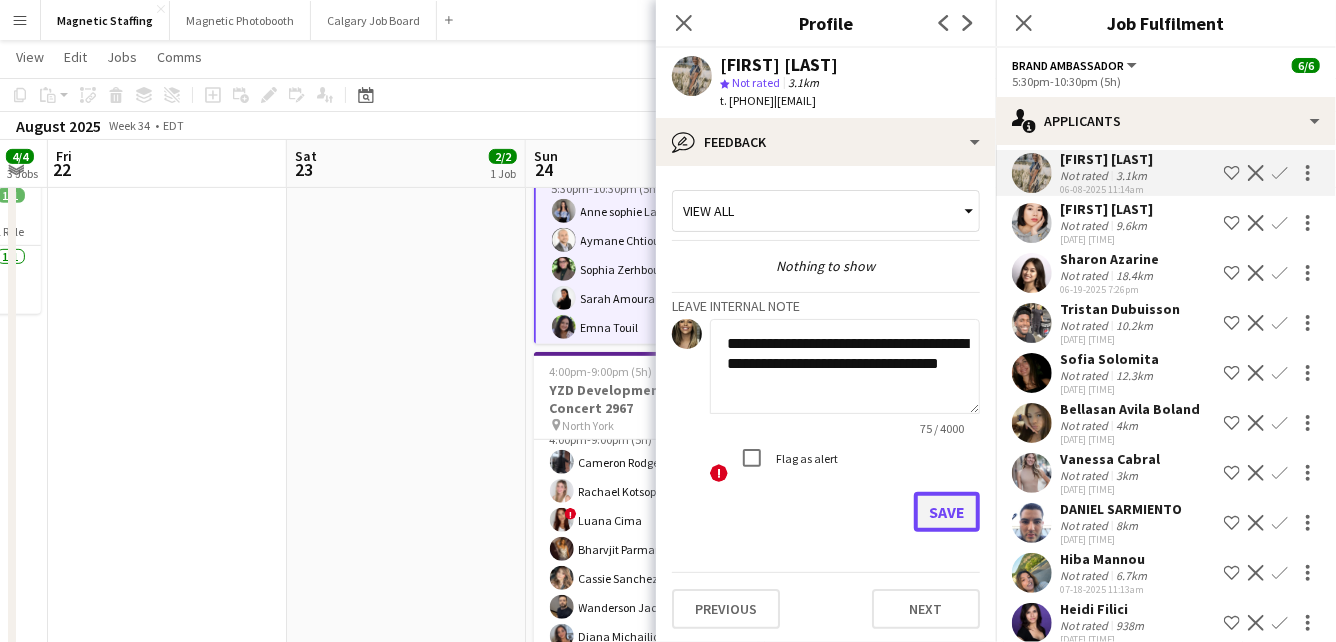 click on "Save" 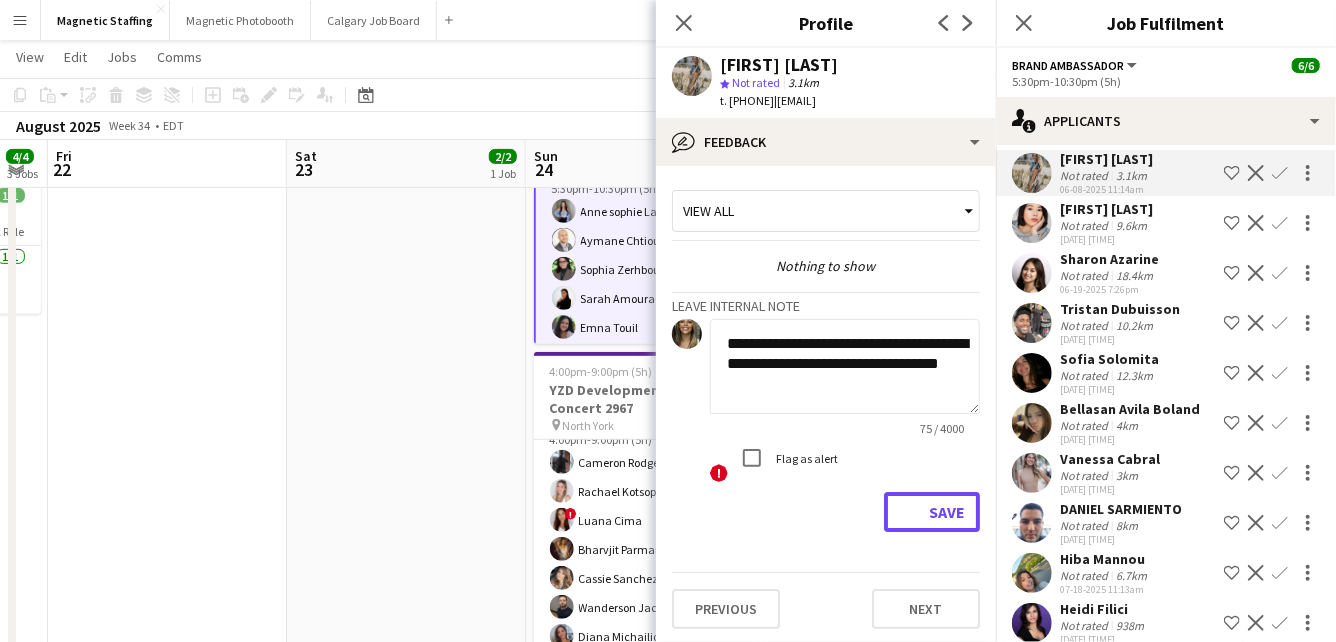 type 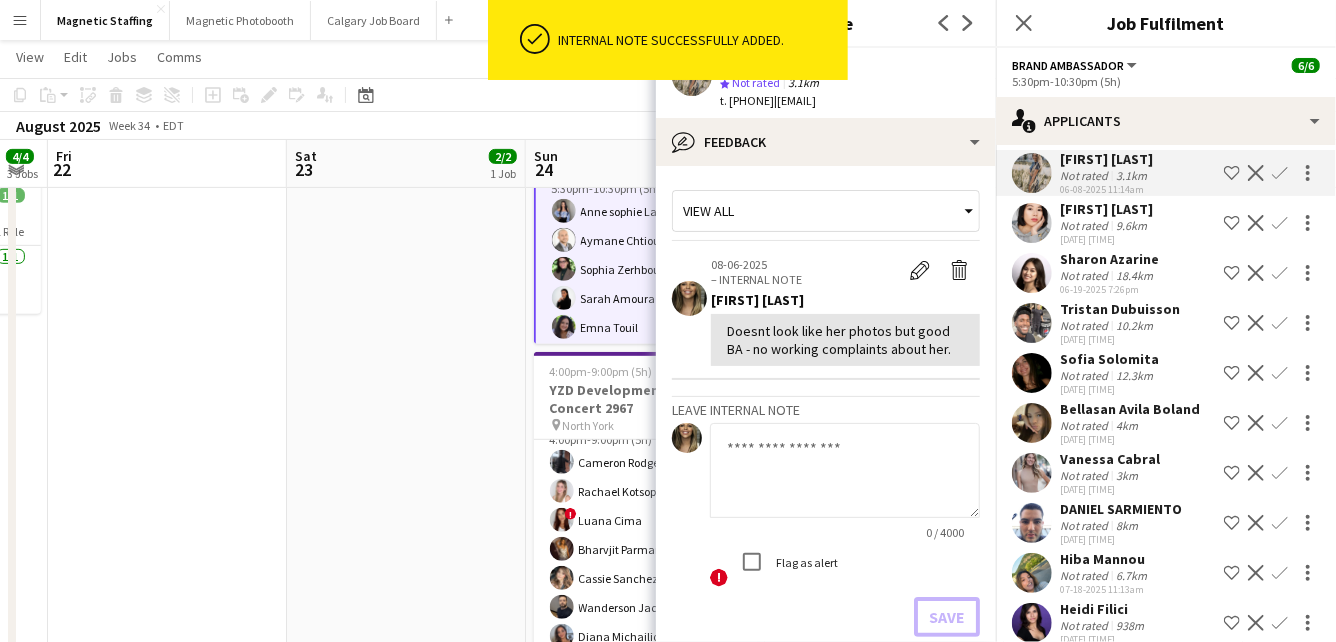 scroll, scrollTop: 0, scrollLeft: 0, axis: both 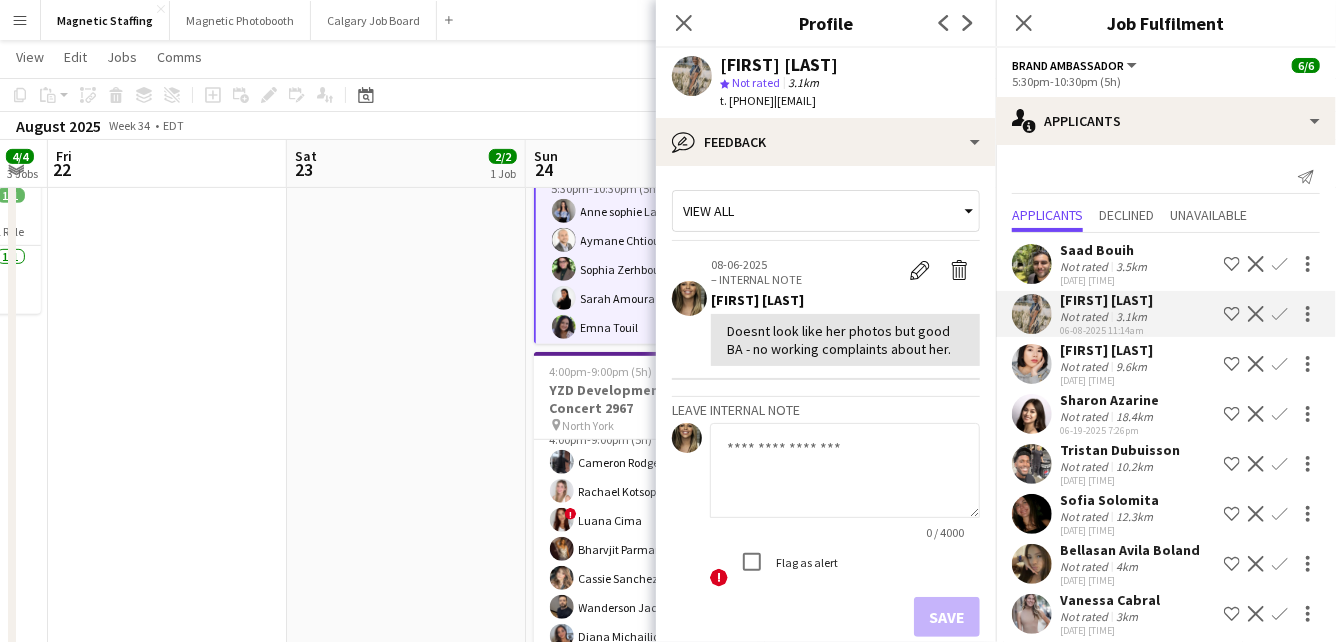 click on "[TIME]    2/2   Spartan Ottawa - Perfect Sports
pin
OTTAWA   1 Role   Brand Ambassador   2/2   [TIME]
[FIRST] [LAST] [FIRST] [LAST]" at bounding box center [406, 772] 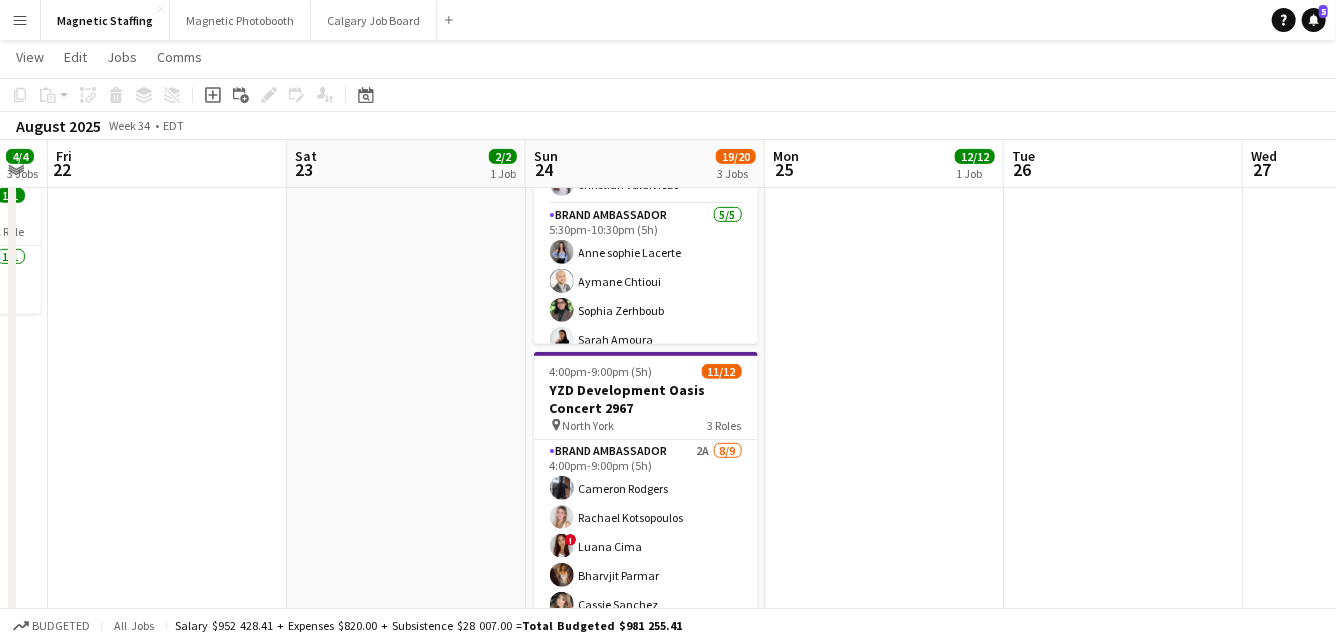 scroll, scrollTop: 0, scrollLeft: 0, axis: both 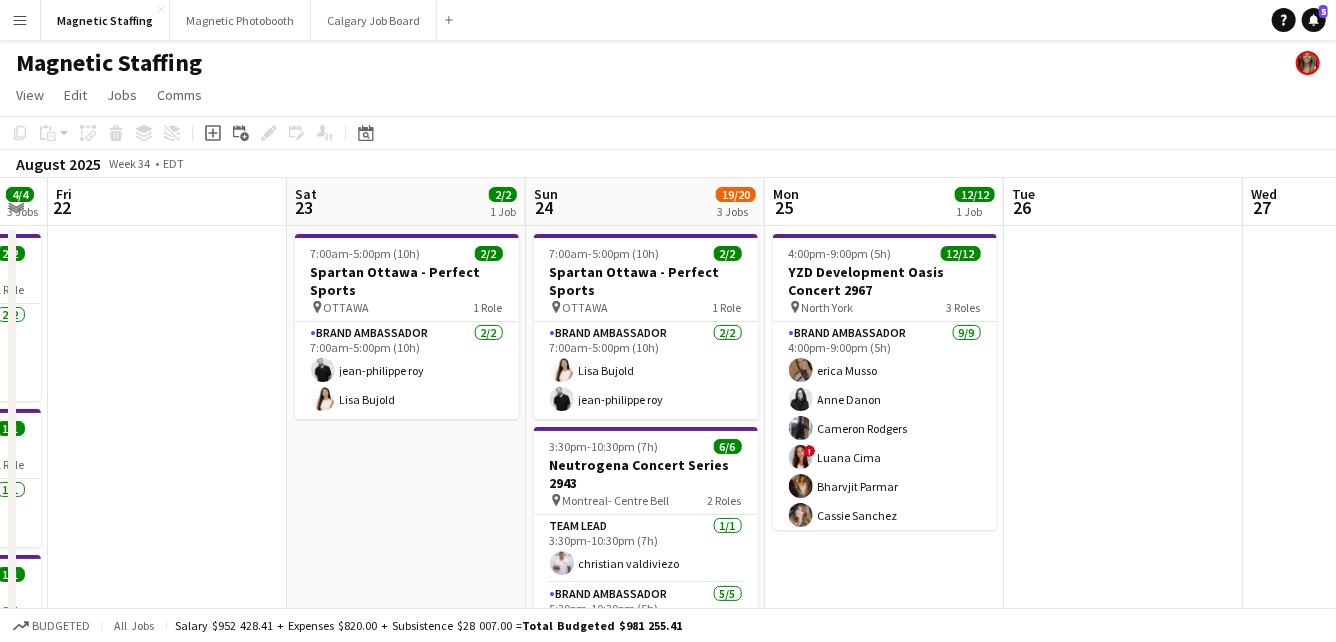 click on "Menu" at bounding box center [20, 20] 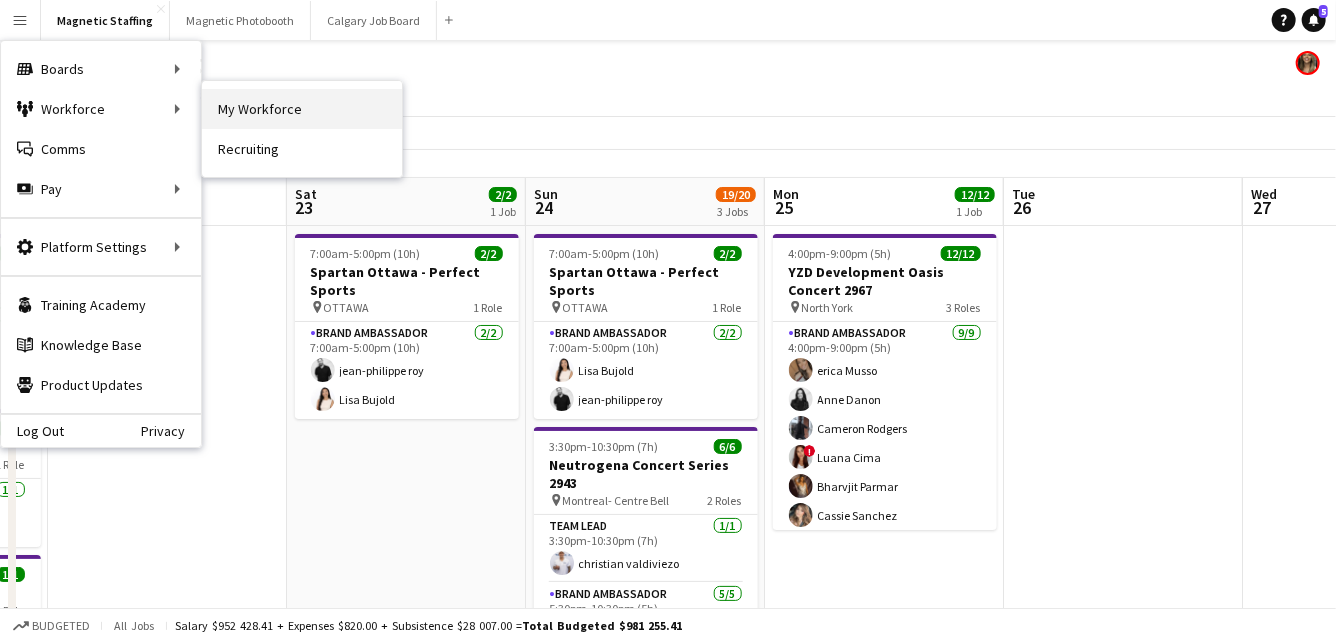 click on "My Workforce" at bounding box center [302, 109] 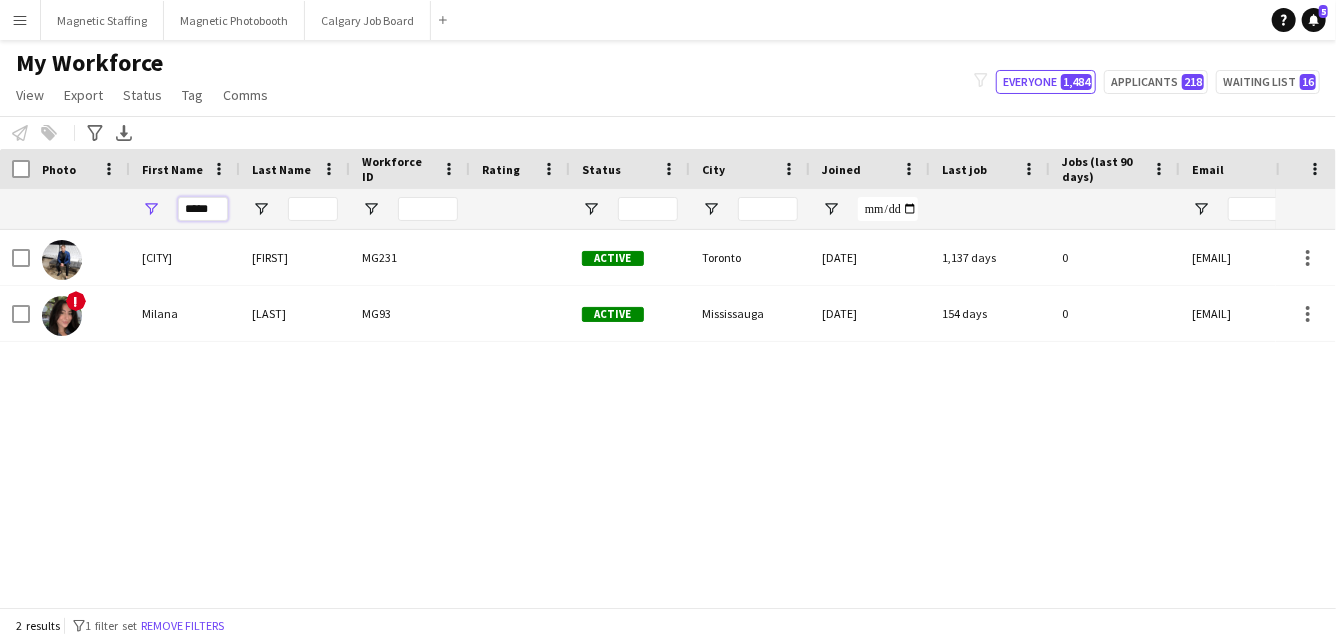 drag, startPoint x: 166, startPoint y: 211, endPoint x: 1, endPoint y: 211, distance: 165 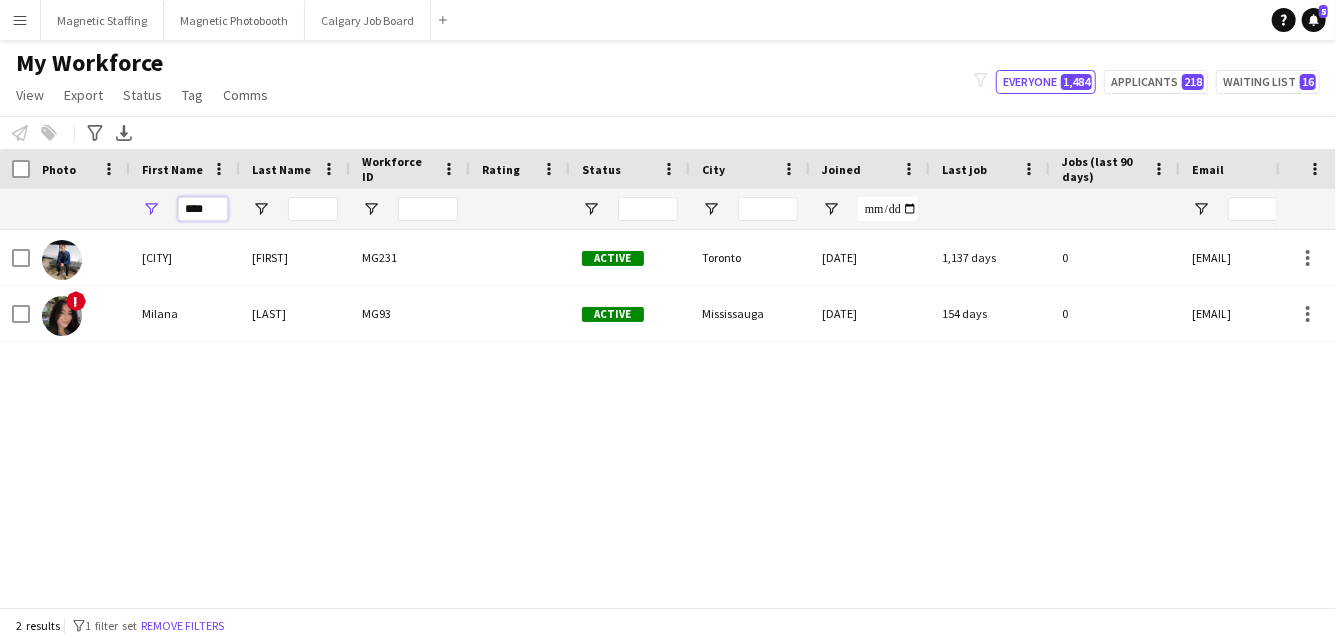 type on "****" 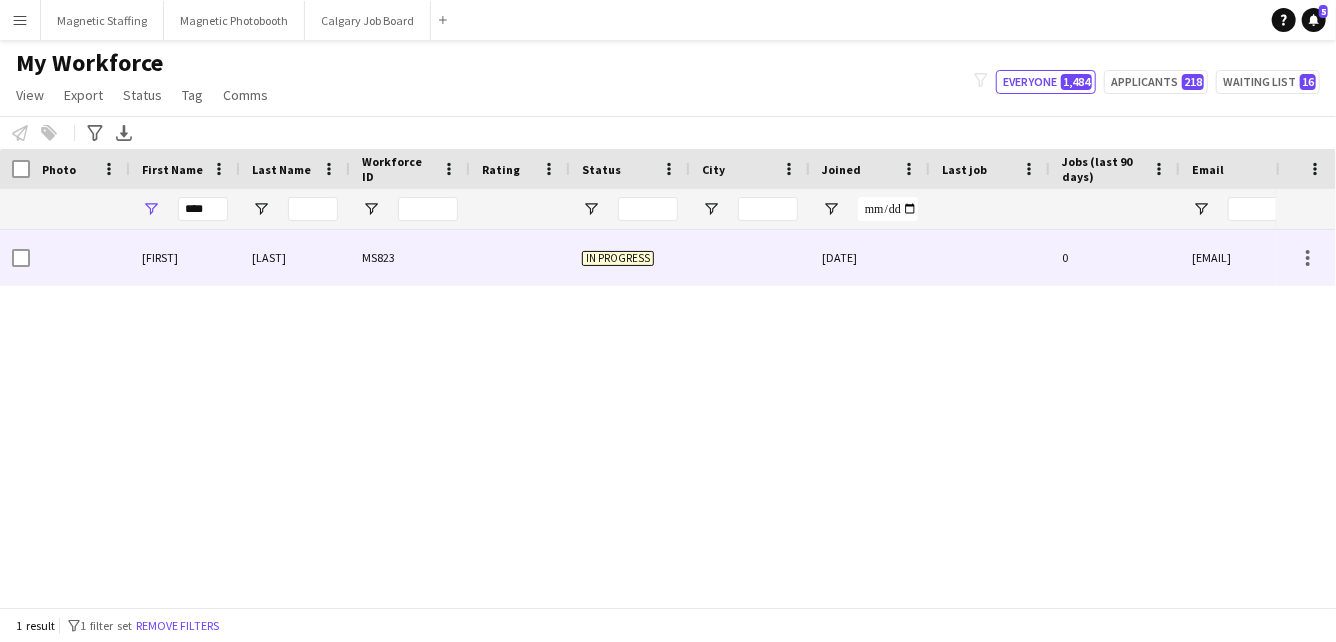 click at bounding box center (80, 257) 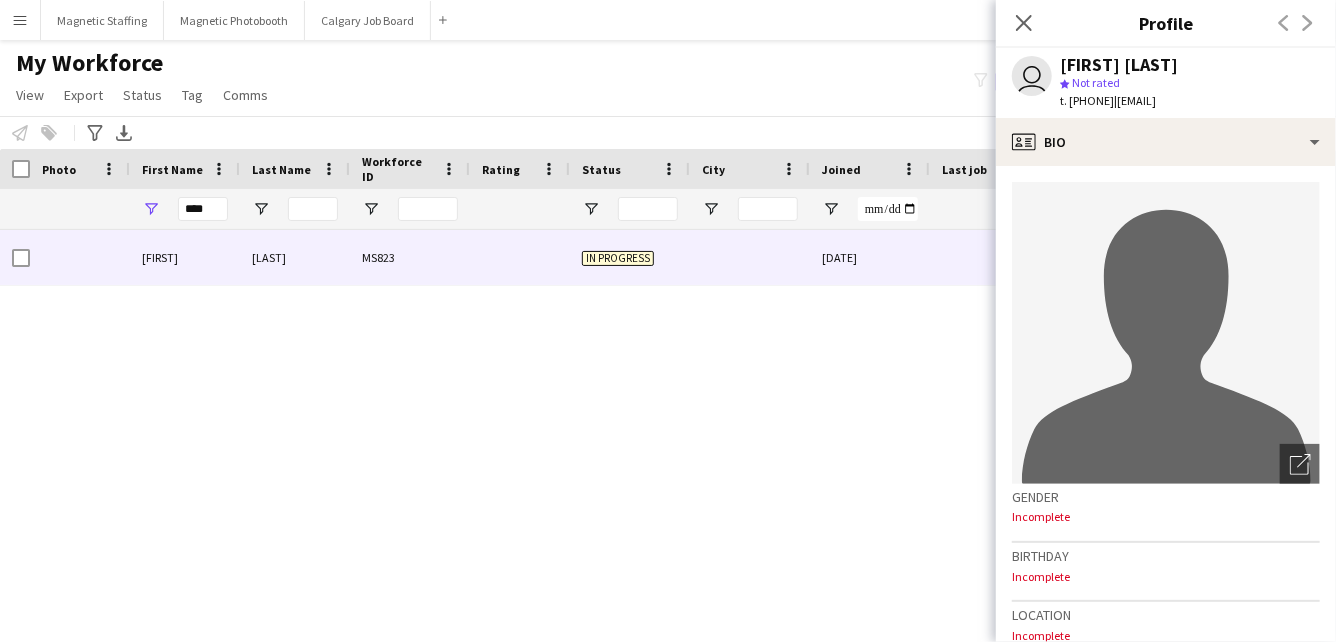 click on "[FIRST] [LAST] MS823 In progress [DATE] [EMAIL]" at bounding box center [638, 418] 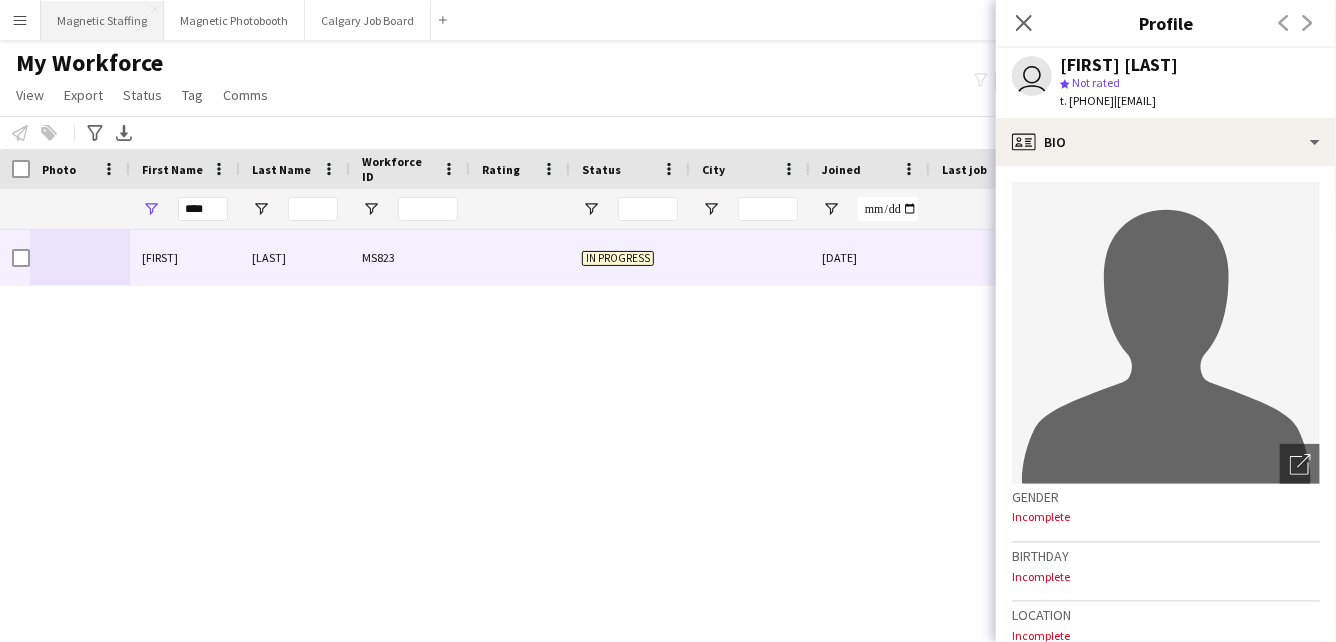 click on "Magnetic Staffing
Close" at bounding box center [102, 20] 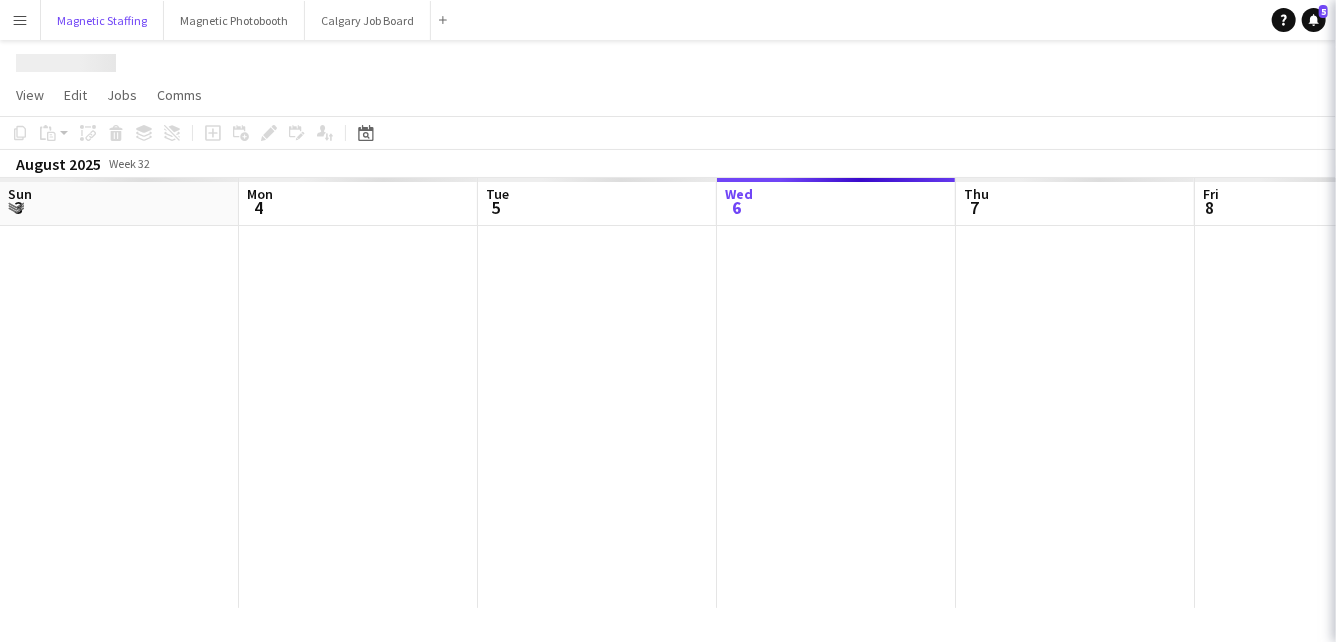 scroll, scrollTop: 0, scrollLeft: 478, axis: horizontal 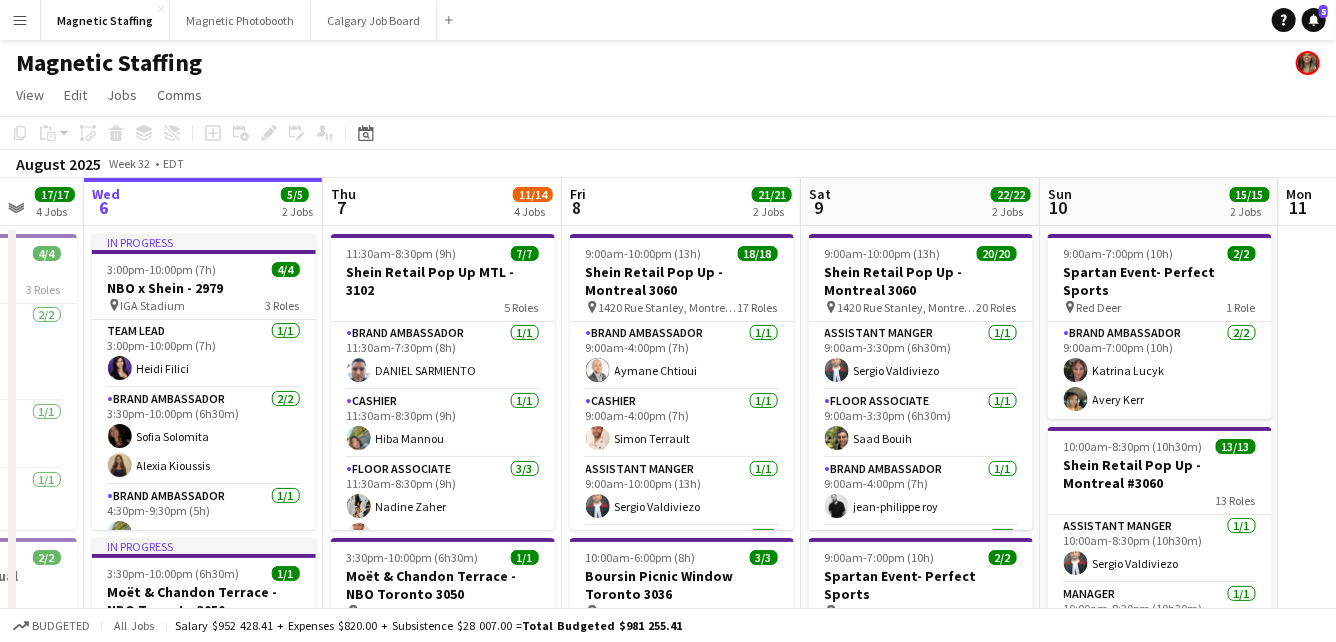 drag, startPoint x: 600, startPoint y: 249, endPoint x: 332, endPoint y: 268, distance: 268.67267 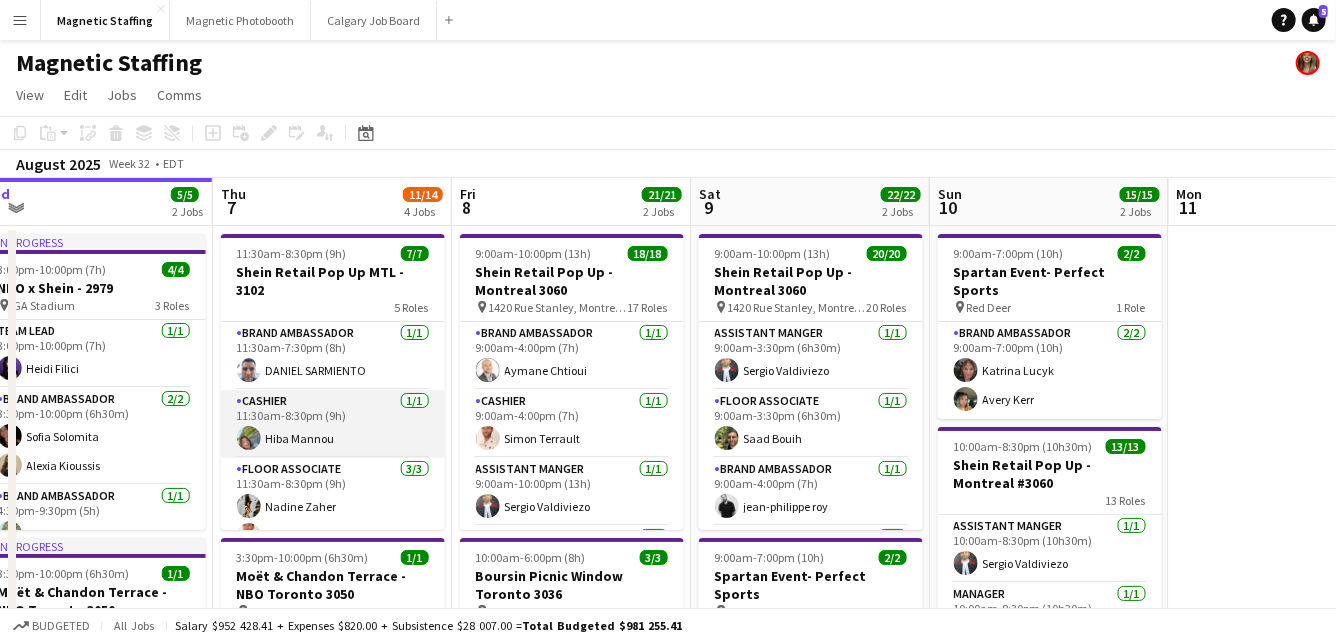 scroll, scrollTop: 171, scrollLeft: 0, axis: vertical 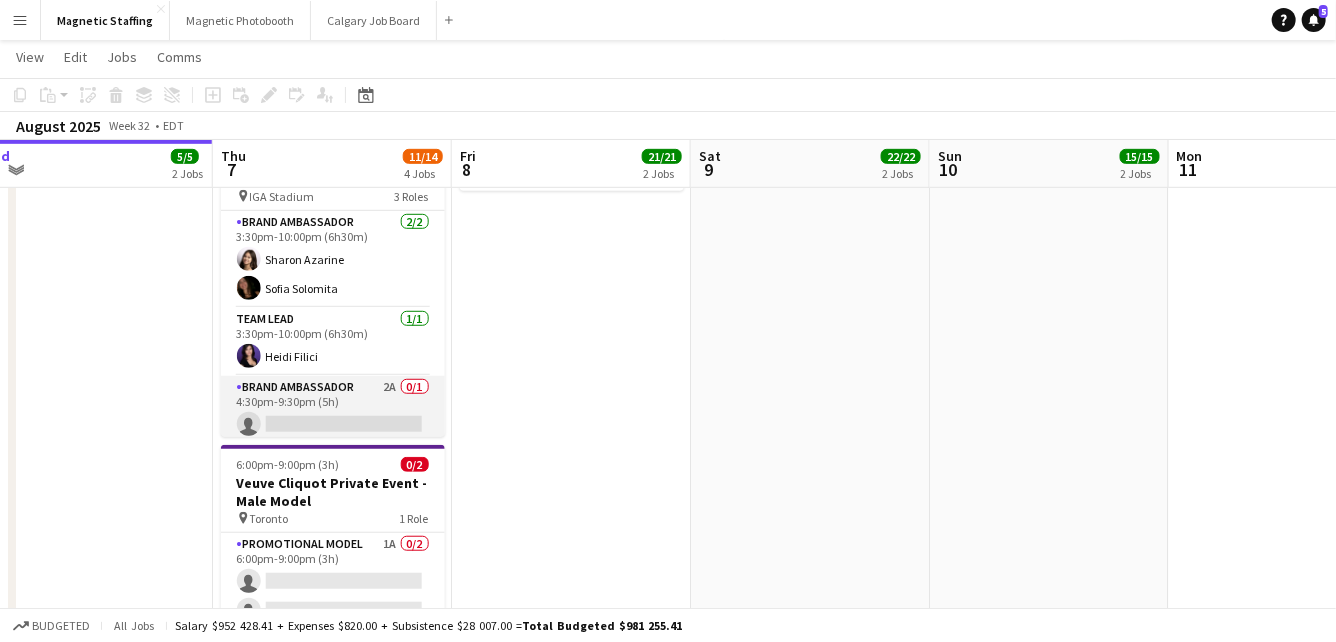 click on "Brand Ambassador   2A   0/1   4:30pm-9:30pm (5h)
single-neutral-actions" at bounding box center [333, 410] 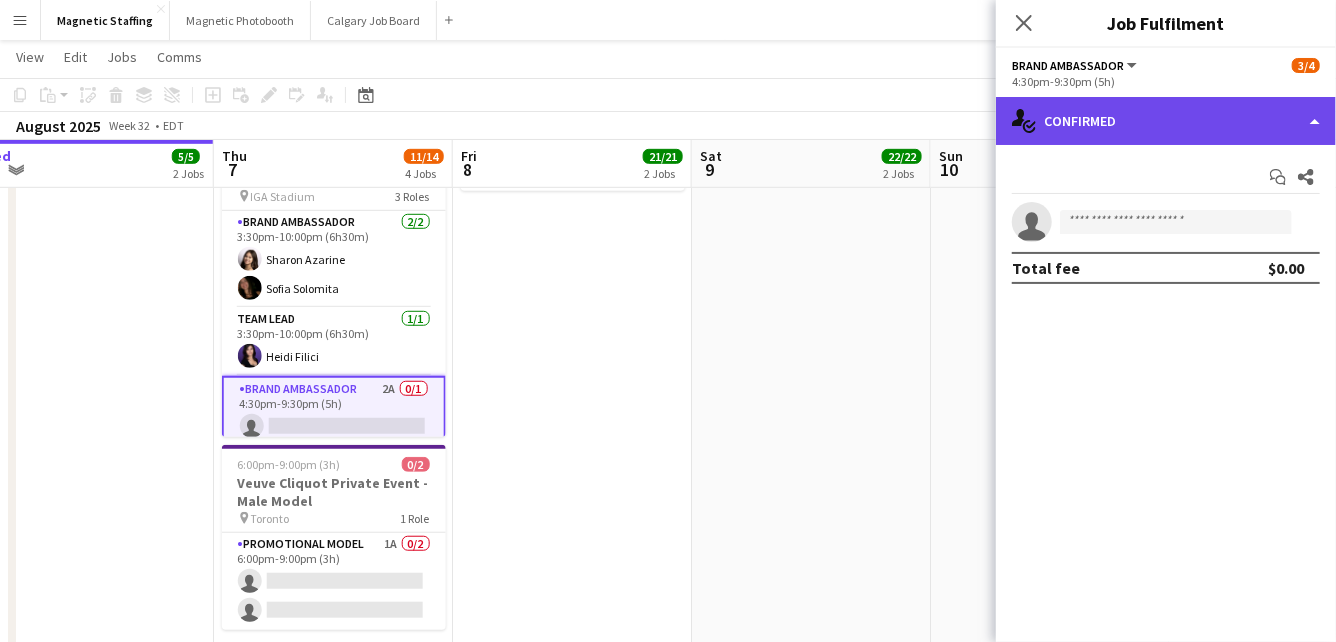 click on "single-neutral-actions-check-2
Confirmed" 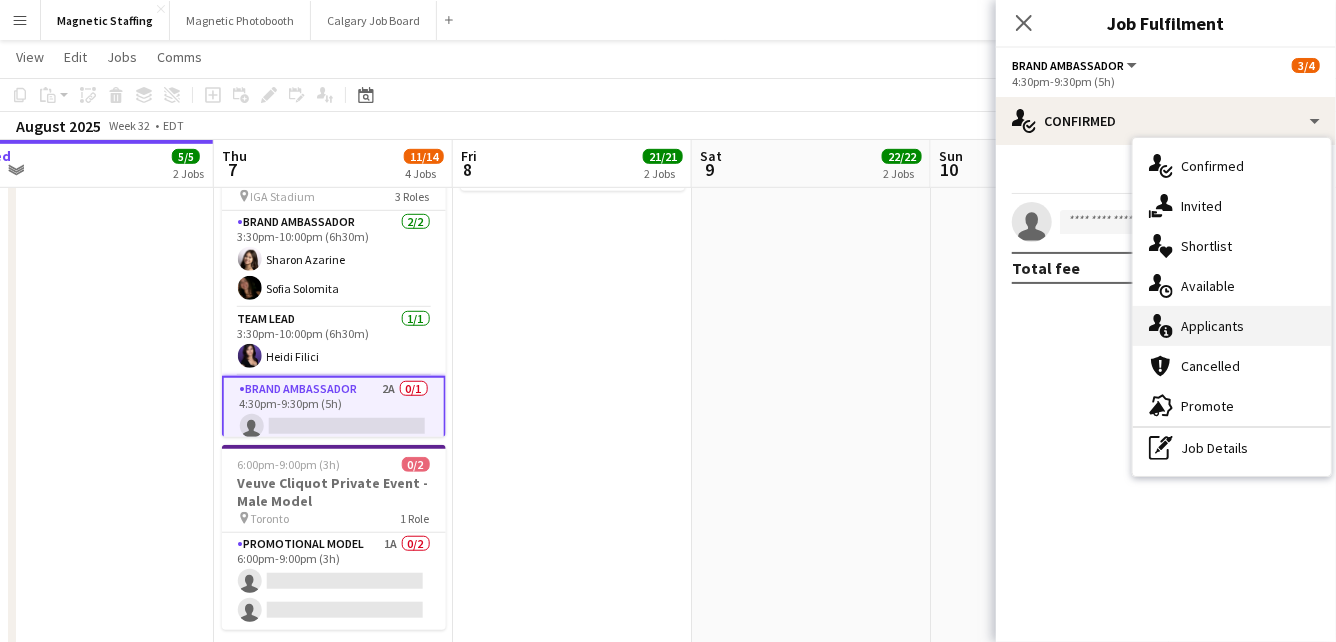click 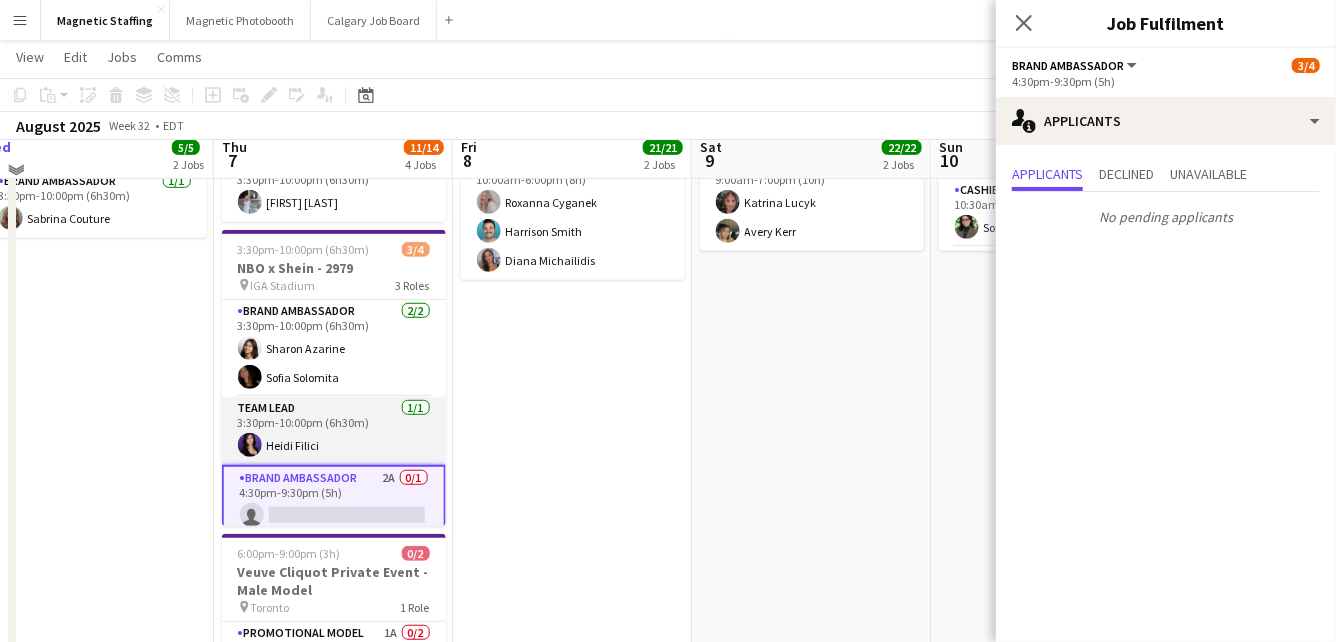 scroll, scrollTop: 460, scrollLeft: 0, axis: vertical 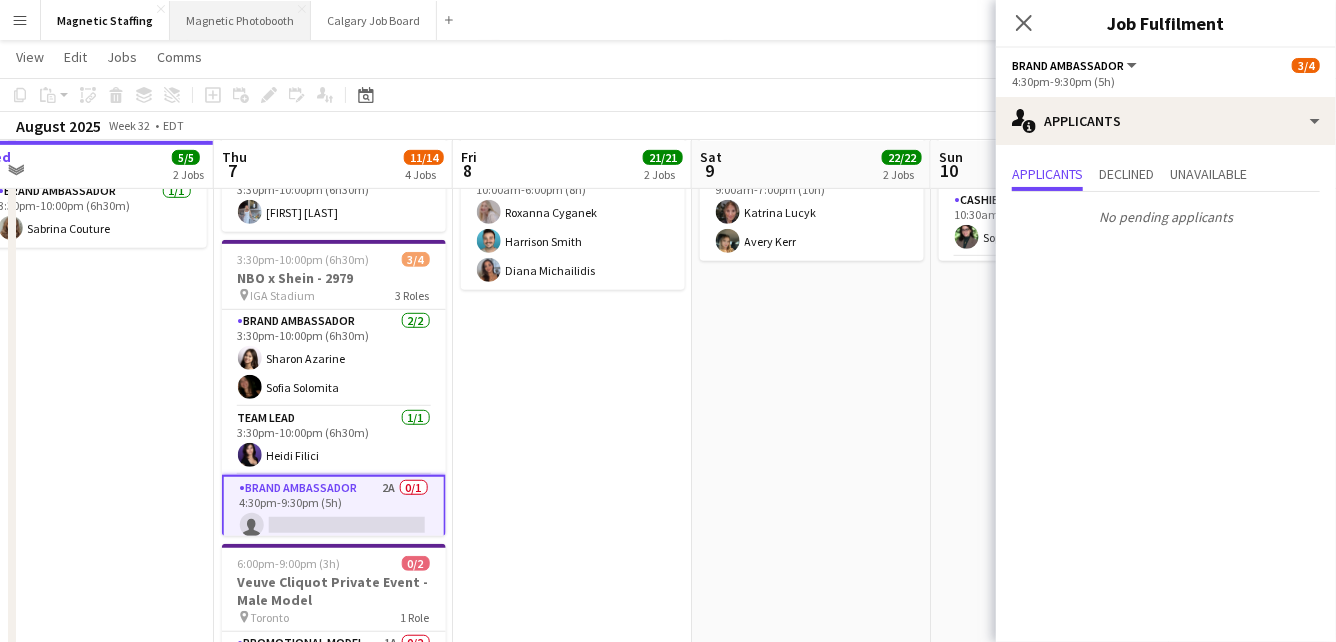 click on "Magnetic Photobooth
Close" at bounding box center [240, 20] 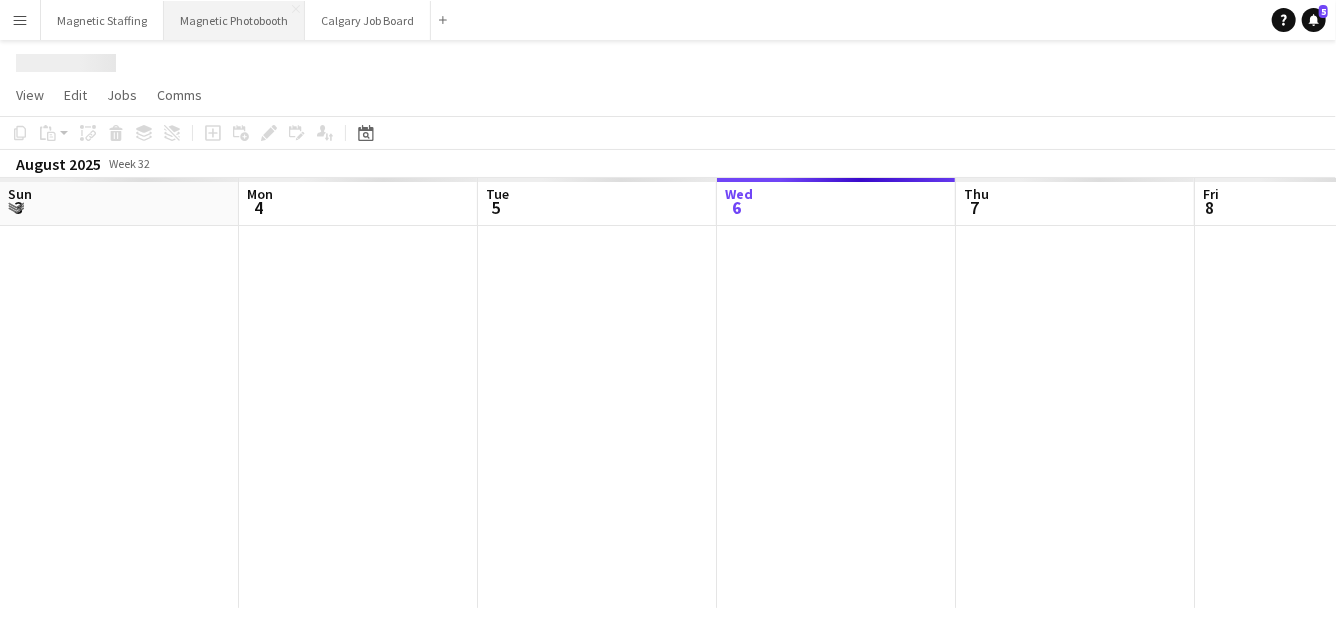 scroll, scrollTop: 0, scrollLeft: 0, axis: both 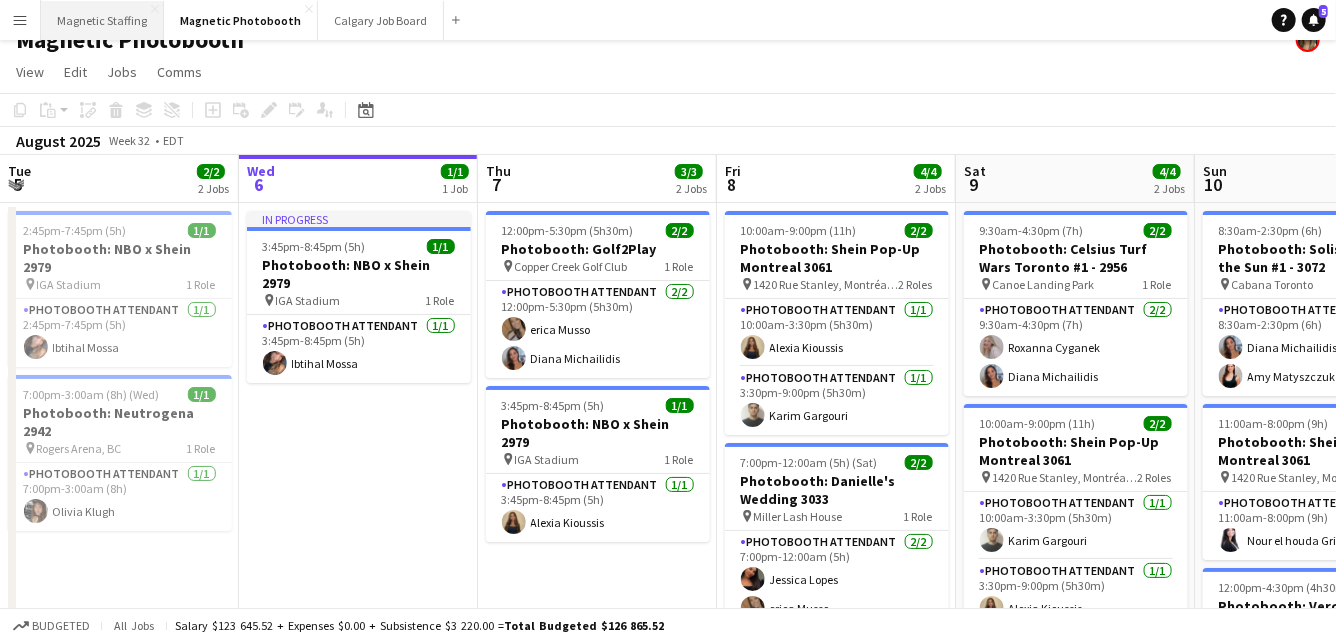 click on "Magnetic Staffing
Close" at bounding box center [102, 20] 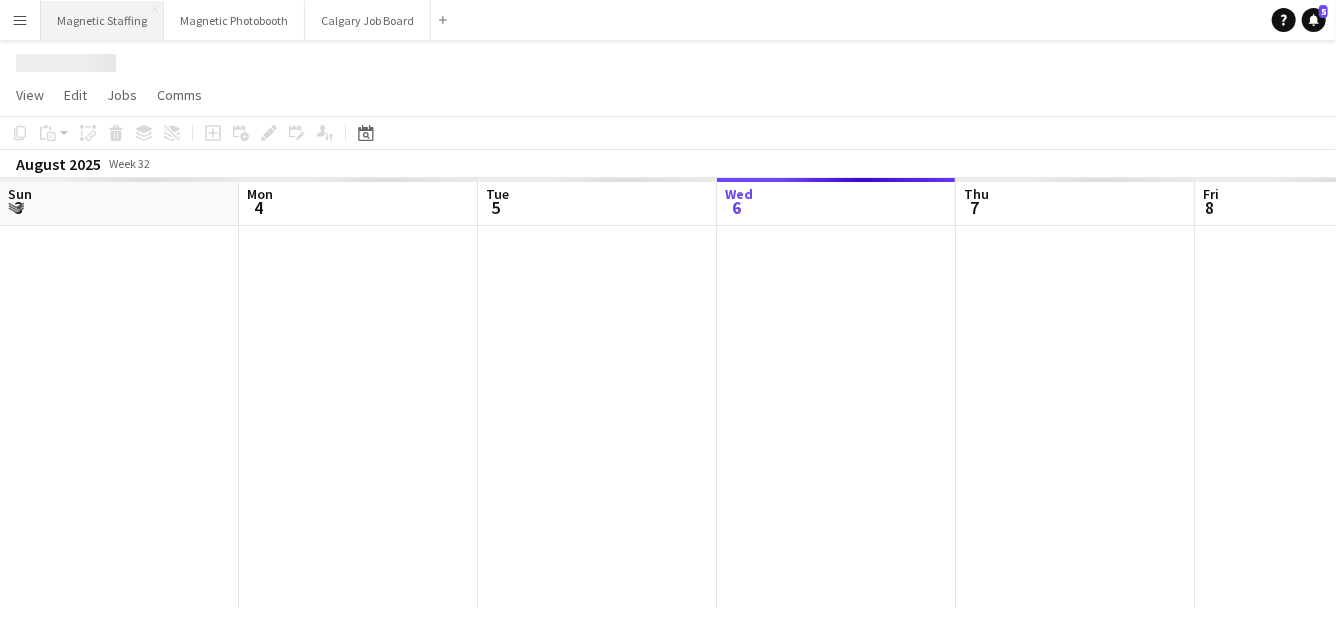 scroll, scrollTop: 0, scrollLeft: 0, axis: both 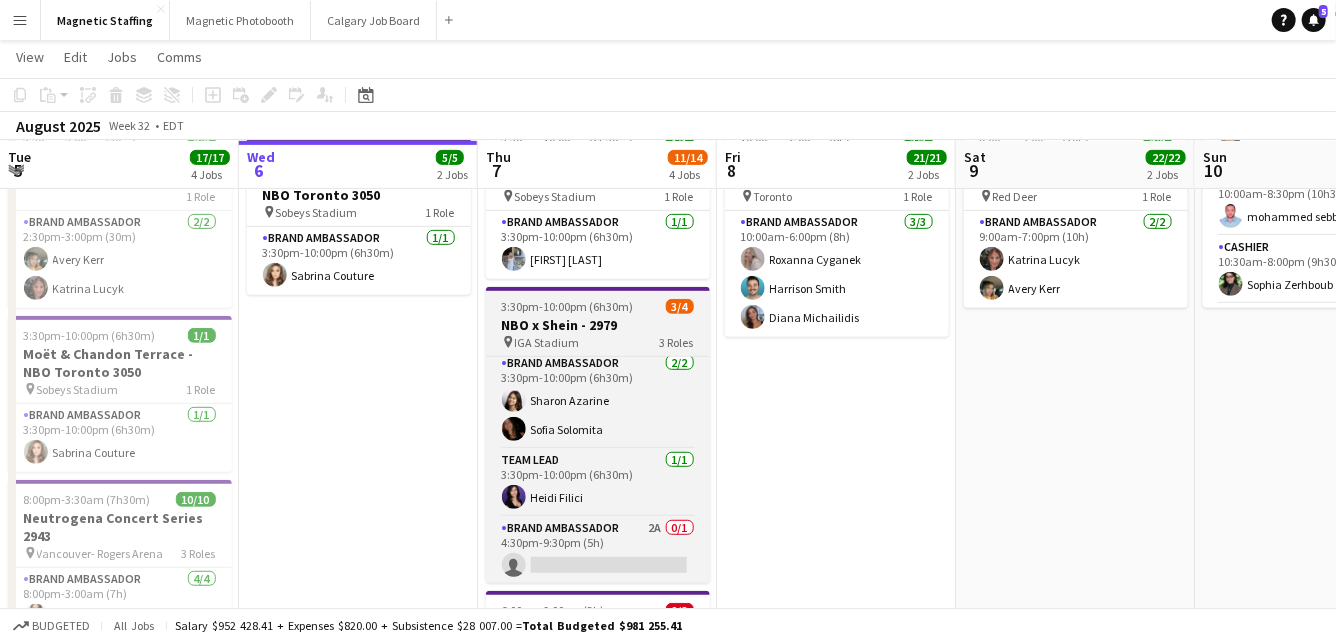 click on "3:30pm-10:00pm (6h30m)" at bounding box center [568, 306] 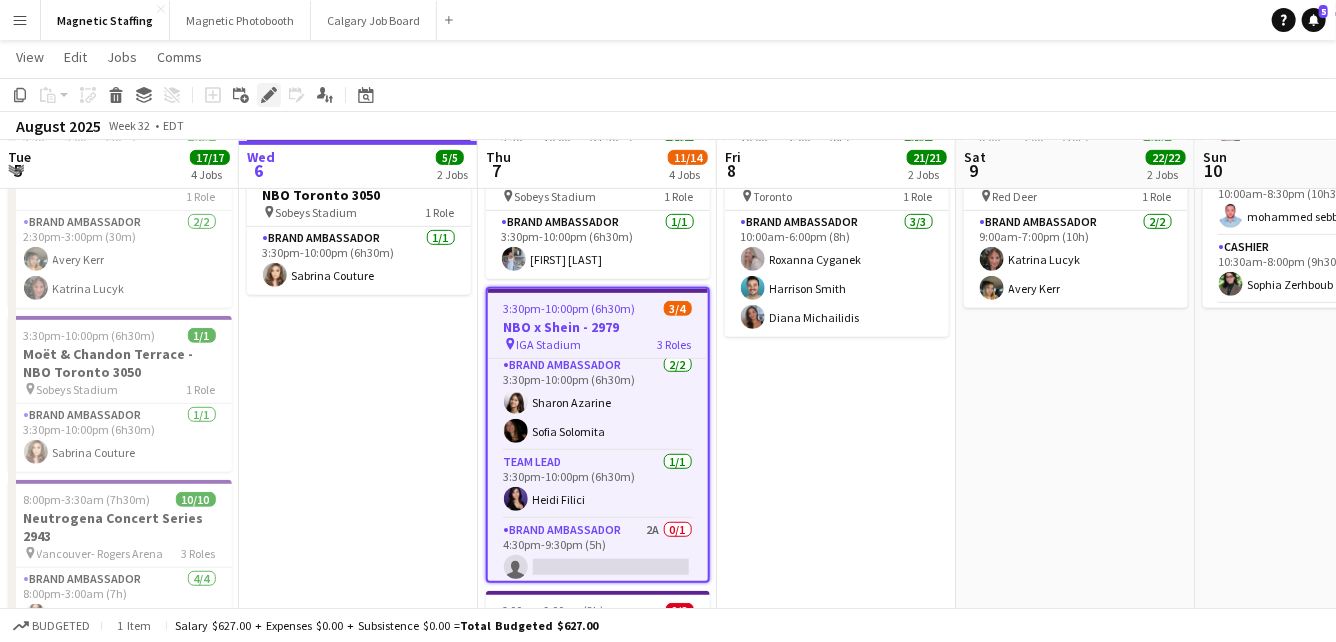 click 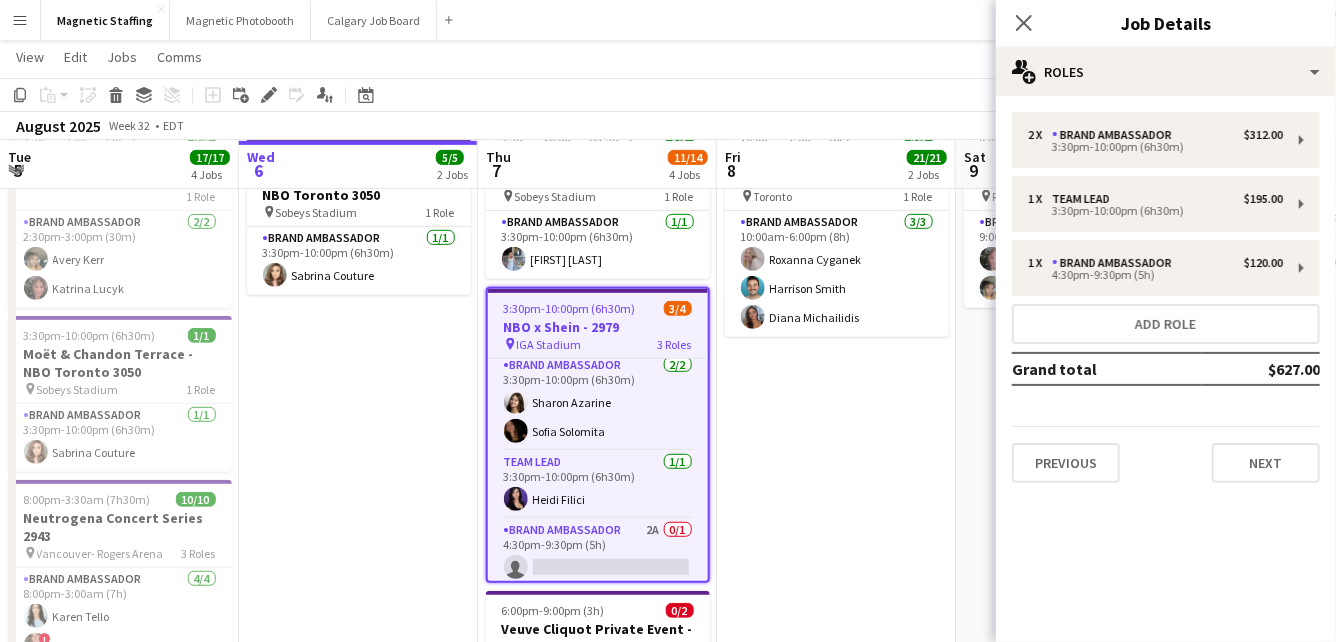 click on "[TIME]-[TIME] ([DURATION])    [COUNT]/[COUNT]   [BRAND] Retail Pop Up - [CITY] [NUMBER]
pin
[ADDRESS], [CITY], [PROVINCE]   [COUNT] Roles   [ROLE]   [COUNT]/[COUNT]   [TIME]-[TIME] ([DURATION])
[FIRST] [LAST]  [ROLE]   [COUNT]/[COUNT]   [TIME]-[TIME] ([DURATION])
[FIRST] [LAST]  [ROLE]    [COUNT]/[COUNT]   [TIME]-[TIME] ([DURATION])
[FIRST] [LAST]  [ROLE]   [COUNT]/[COUNT]   [TIME]-[TIME] ([DURATION])
[FIRST] [LAST]  [ROLE]   [COUNT]/[DURATION]
[FIRST] [LAST]  [ROLE]   [COUNT]/[DURATION]
[FIRST] [LAST]  [ROLE]   [COUNT]/[DURATION]
[FIRST] [LAST]  [ROLE]   [COUNT]/[DURATION]
[FIRST] [LAST]  [ROLE]   [COUNT]/[DURATION]
[FIRST] [LAST]  [ROLE]   [COUNT]/[DURATION]
[FIRST] [LAST]  [ROLE]   [COUNT]/[DURATION]
[FIRST] [LAST]  [ROLE]   [COUNT]/[DURATION]
[FIRST] [LAST]  [ROLE]   [COUNT]/[DURATION]
[FIRST] [LAST]  [ROLE]   [COUNT]/[DURATION]
[FIRST] [LAST]  [ROLE]   [COUNT]/[DURATION]" at bounding box center (836, 315) 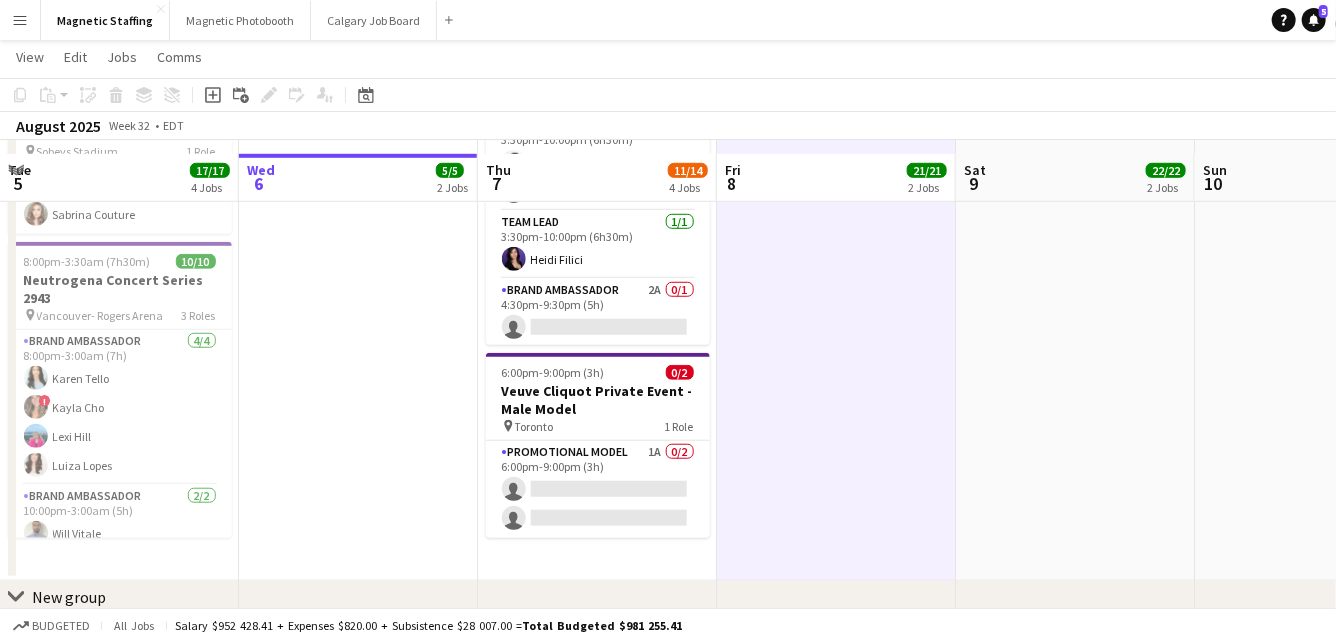 scroll, scrollTop: 663, scrollLeft: 0, axis: vertical 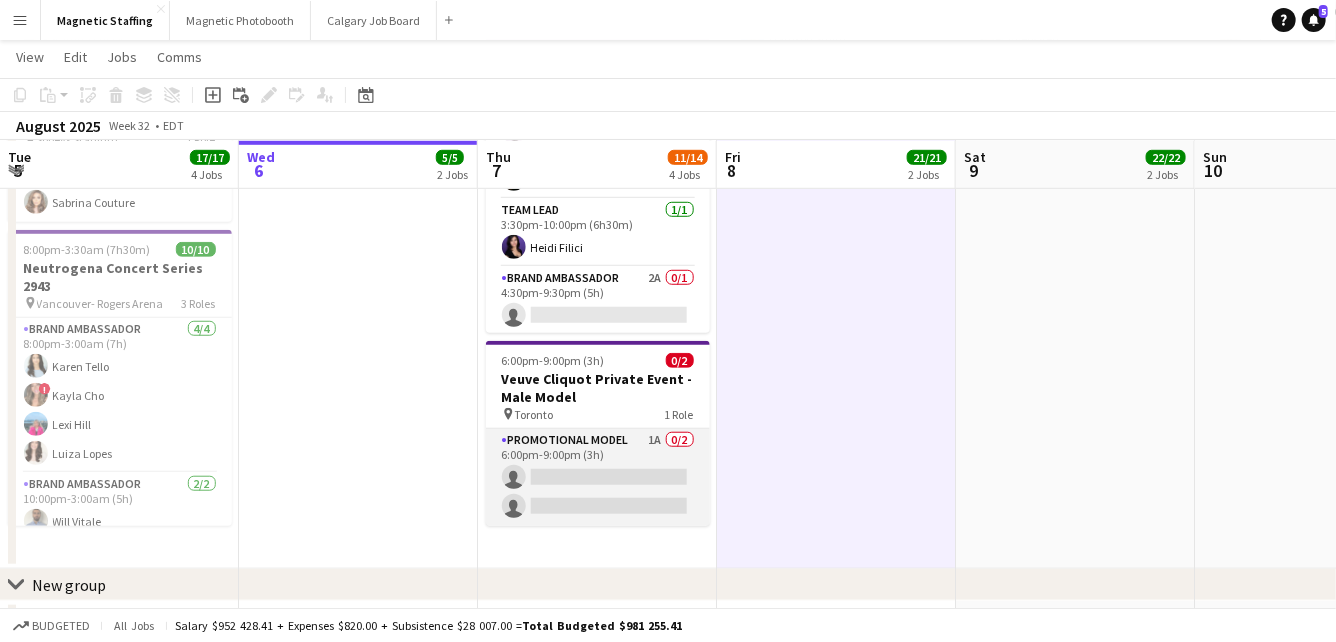 click on "Promotional Model   1A   0/2   6:00pm-9:00pm (3h)
single-neutral-actions
single-neutral-actions" at bounding box center (598, 477) 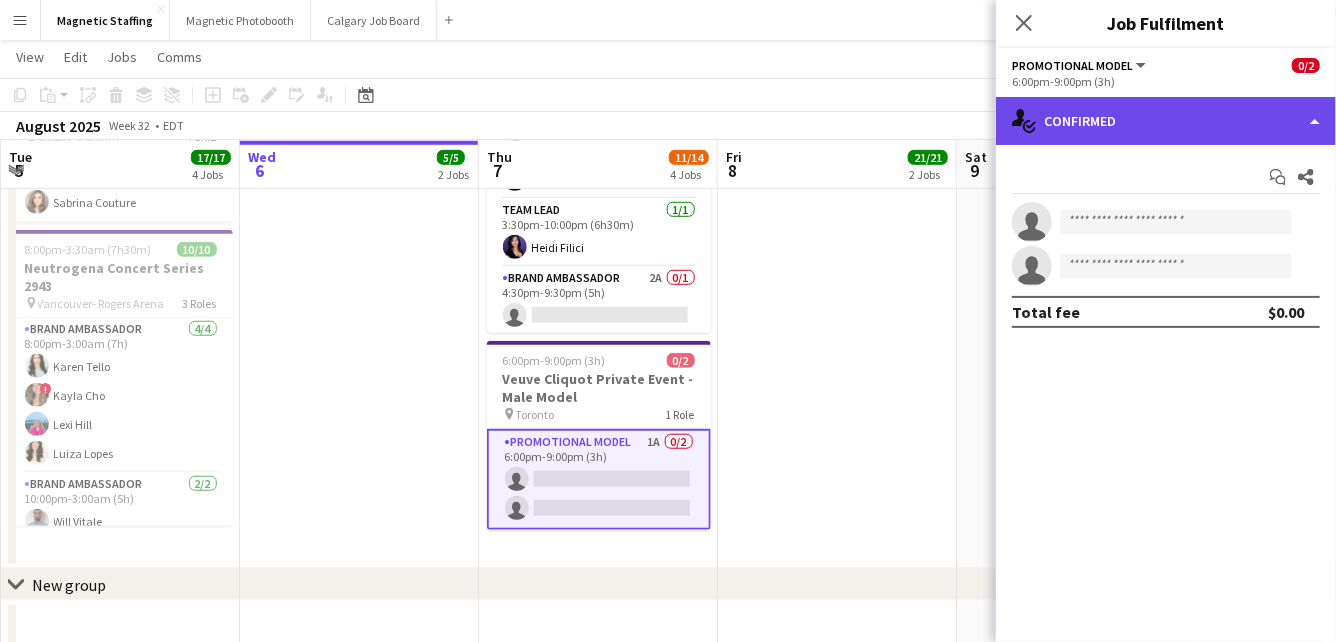 click on "single-neutral-actions-check-2
Confirmed" 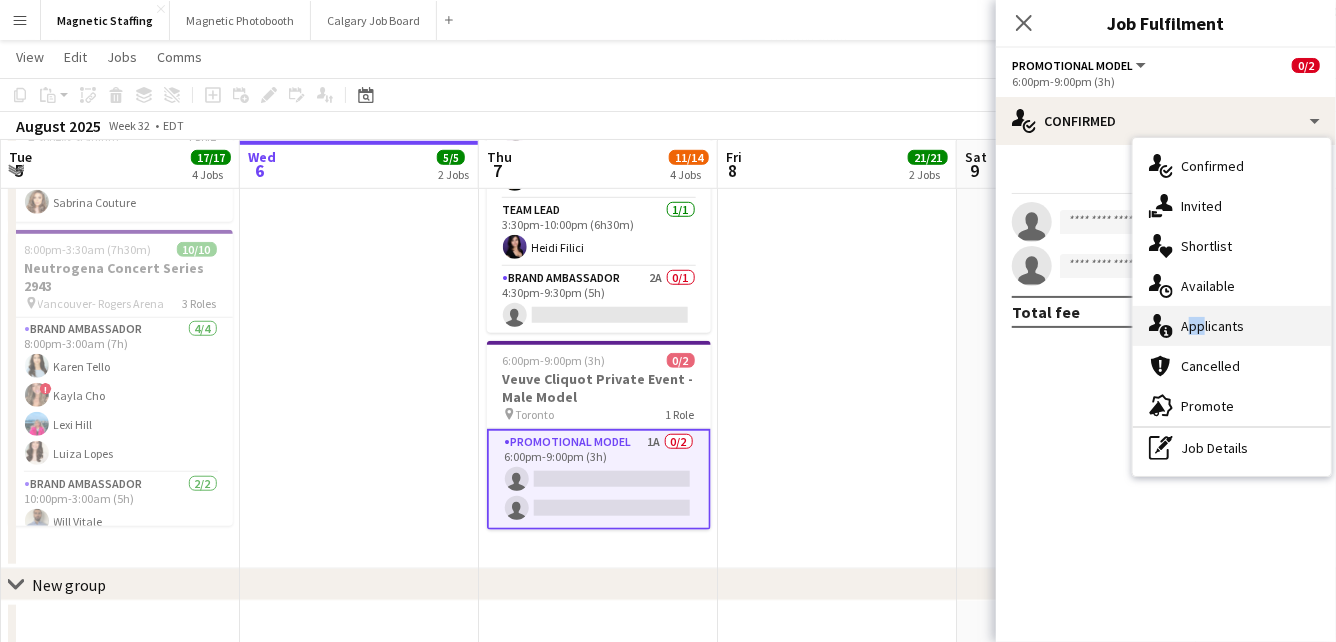 click on "single-neutral-actions-information
Applicants" at bounding box center [1232, 326] 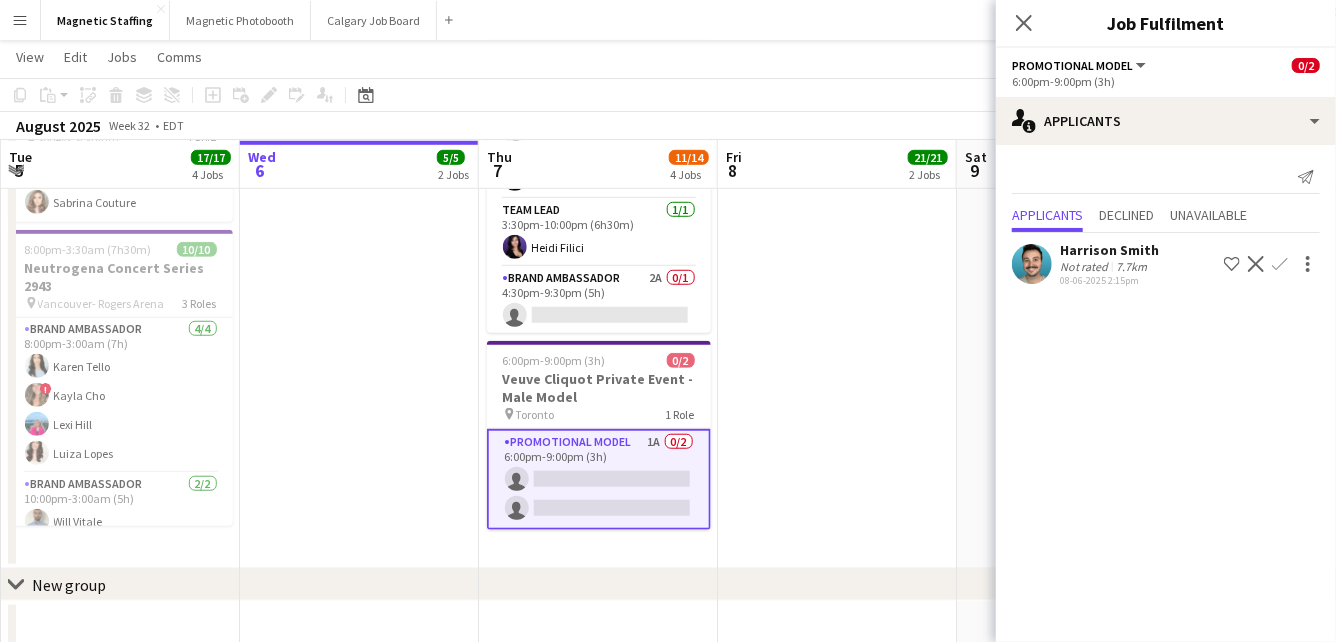 click 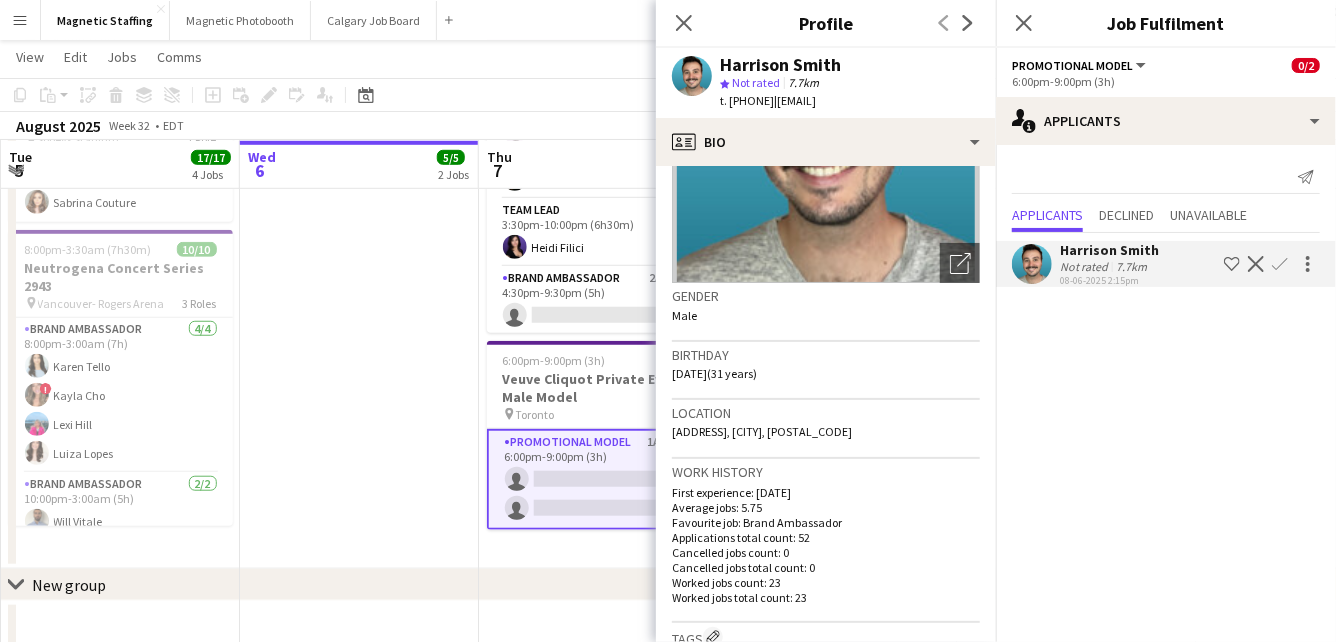 scroll, scrollTop: 354, scrollLeft: 0, axis: vertical 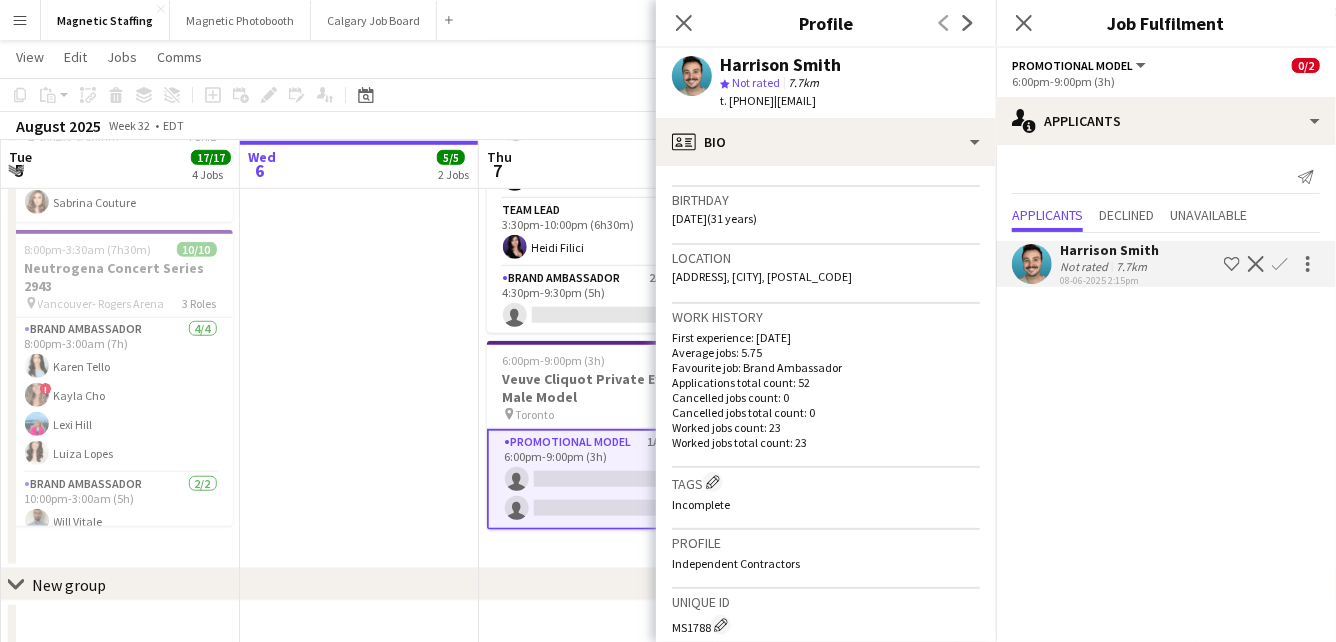 click on "In progress   3:00pm-10:00pm (7h)    4/4   NBO x Shein - 2979
pin
IGA Stadium   3 Roles   Team Lead   1/1   3:00pm-10:00pm (7h)
[FIRST] [LAST]  Brand Ambassador   2/2   3:30pm-10:00pm (6h30m)
[FIRST] [LAST] [FIRST] [LAST]  Brand Ambassador   1/1   4:30pm-9:30pm (5h)
[FIRST] [LAST]  In progress   3:30pm-10:00pm (6h30m)    1/1   Moët & Chandon Terrace - NBO Toronto 3050
pin
Sobeys Stadium    1 Role   Brand Ambassador   1/1   3:30pm-10:00pm (6h30m)
[FIRST] [LAST]" at bounding box center (359, 65) 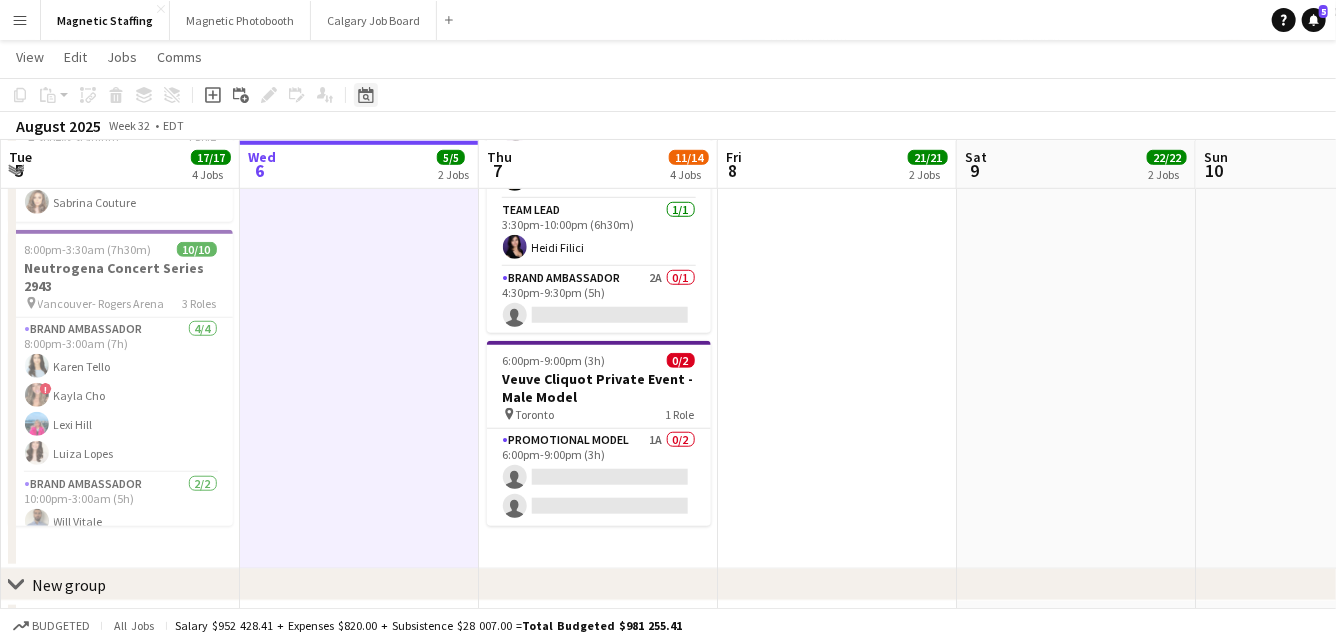 click on "Date picker" 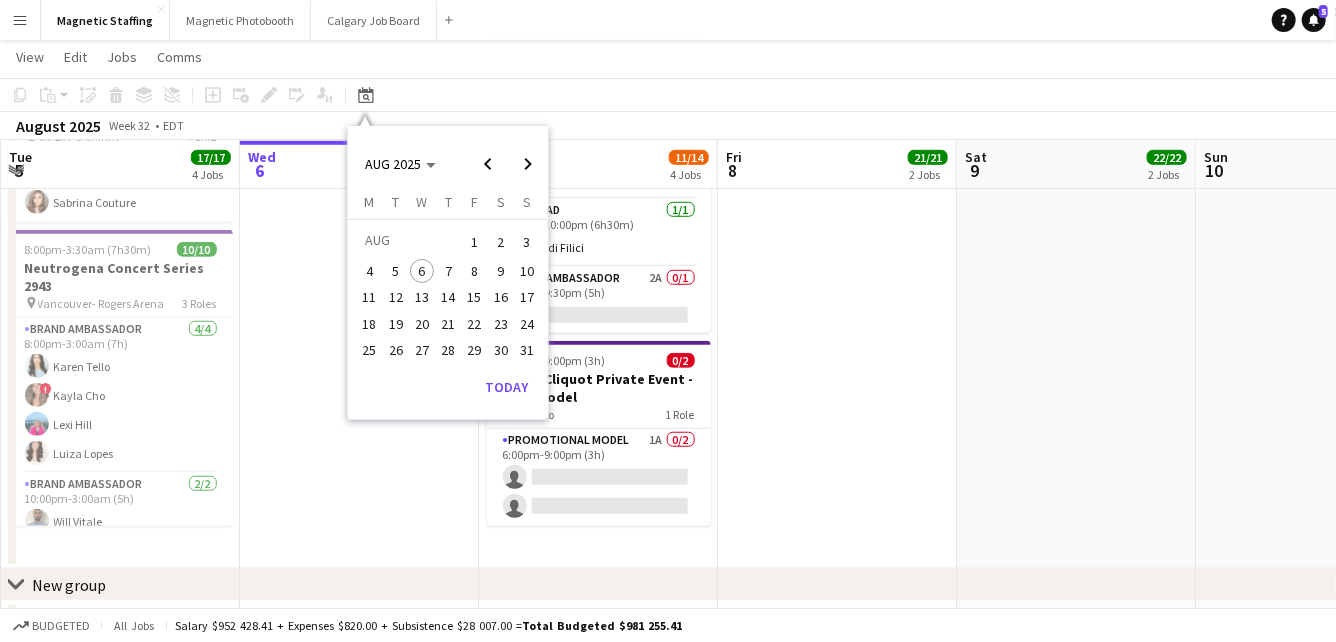 click on "AUG 2025 AUG 2025 Monday M Tuesday T Wednesday W Thursday T Friday F Saturday S Sunday S  AUG   1   2   3   4   5   6   7   8   9   10   11   12   13   14   15   16   17   18   19   20   21   22   23   24   25   26   27   28   29   30   31
Comparison range
Comparison range
Today" at bounding box center [448, 272] 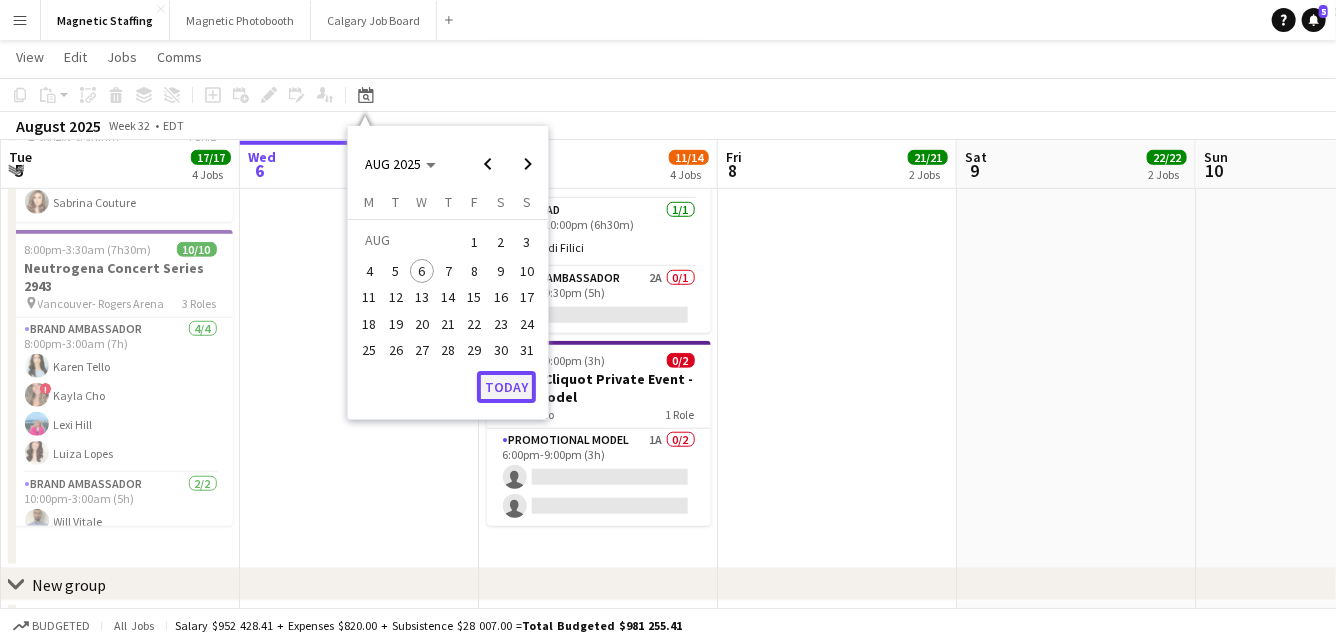 click on "Today" at bounding box center [506, 387] 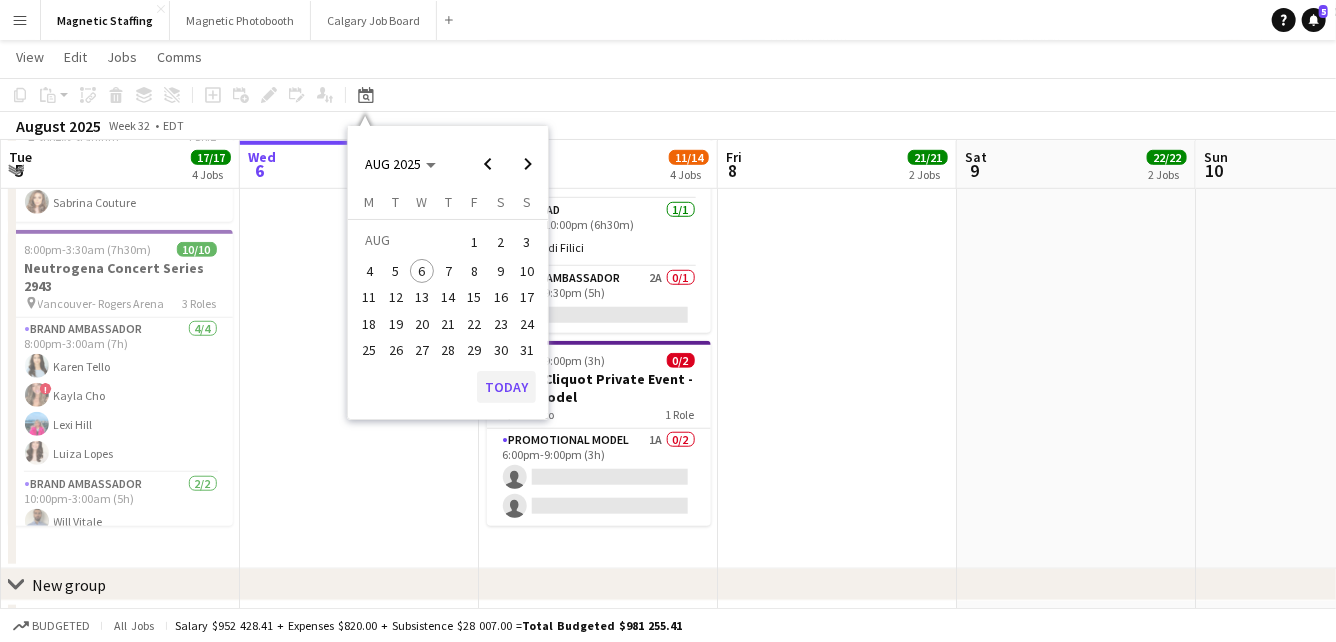 scroll, scrollTop: 0, scrollLeft: 687, axis: horizontal 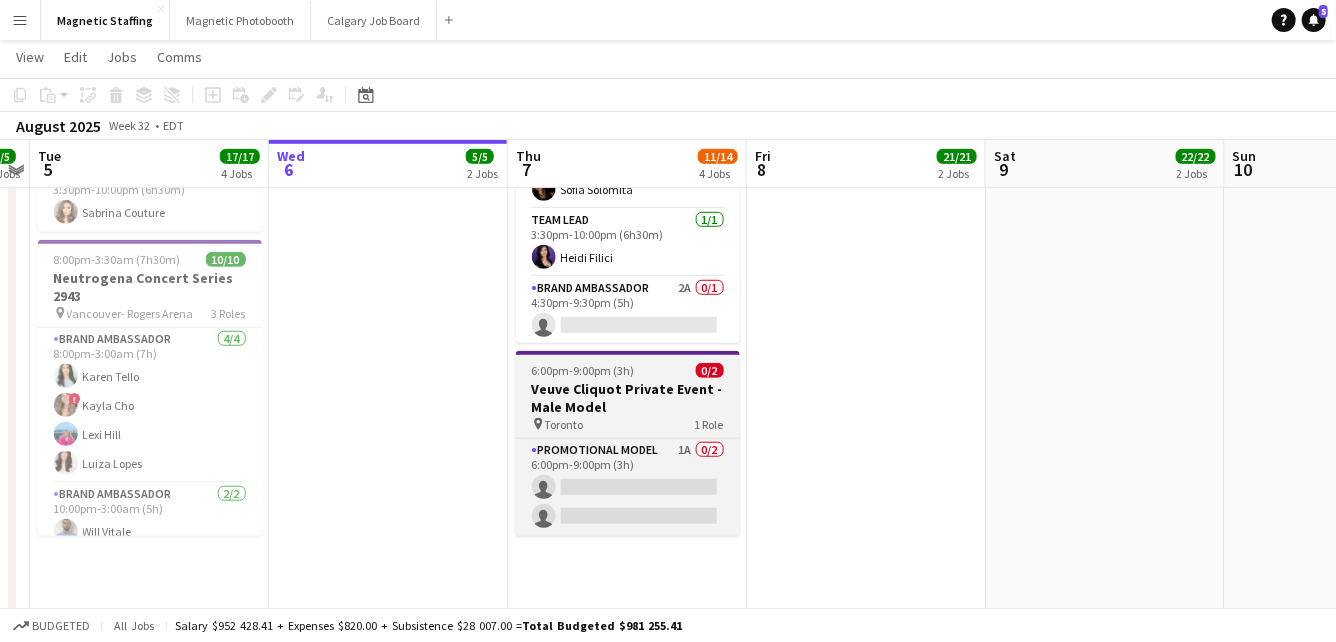 click on "Veuve Cliquot Private Event - Male Model" at bounding box center [628, 398] 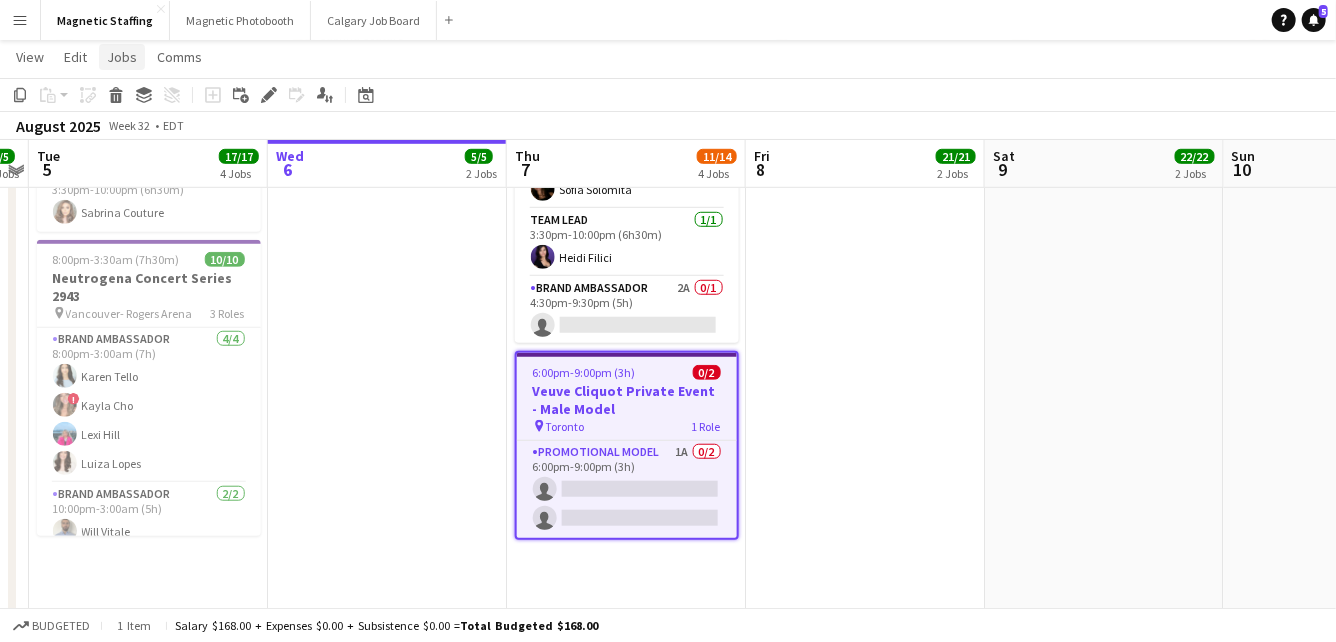 click on "Jobs" 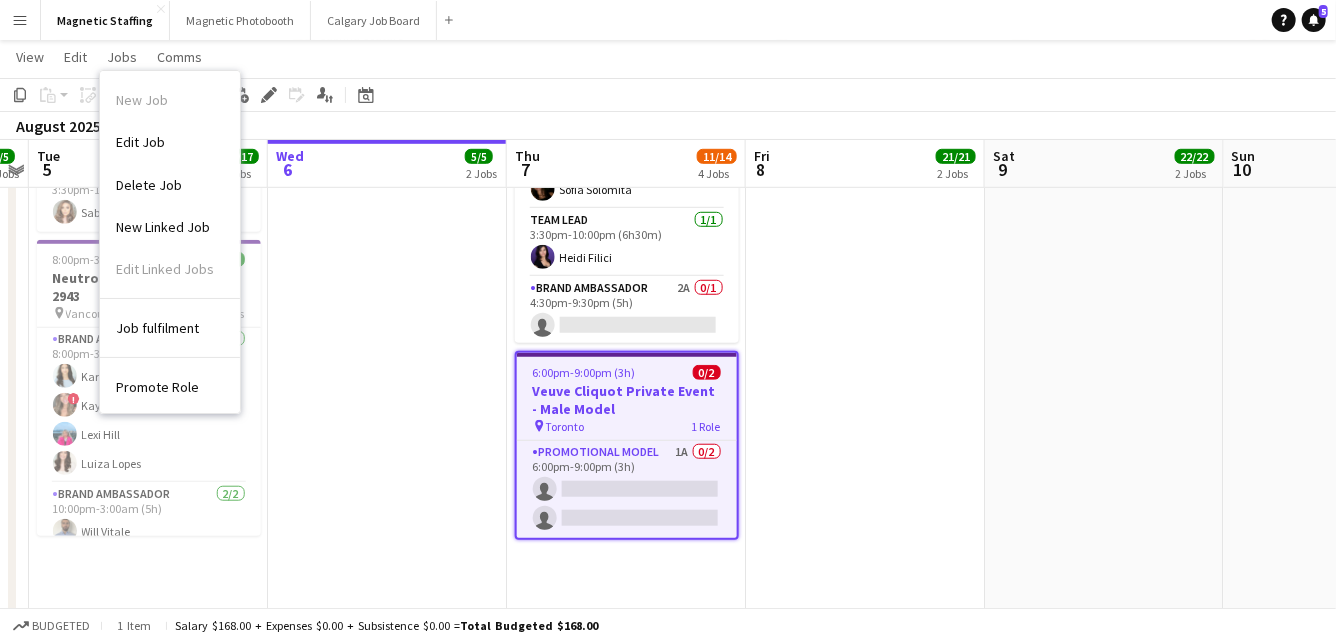 click on "In progress   3:00pm-10:00pm (7h)    4/4   NBO x Shein - 2979
pin
IGA Stadium   3 Roles   Team Lead   1/1   3:00pm-10:00pm (7h)
[FIRST] [LAST]  Brand Ambassador   2/2   3:30pm-10:00pm (6h30m)
[FIRST] [LAST] [FIRST] [LAST]  Brand Ambassador   1/1   4:30pm-9:30pm (5h)
[FIRST] [LAST]  In progress   3:30pm-10:00pm (6h30m)    1/1   Moët & Chandon Terrace - NBO Toronto 3050
pin
Sobeys Stadium    1 Role   Brand Ambassador   1/1   3:30pm-10:00pm (6h30m)
[FIRST] [LAST]" at bounding box center (387, 393) 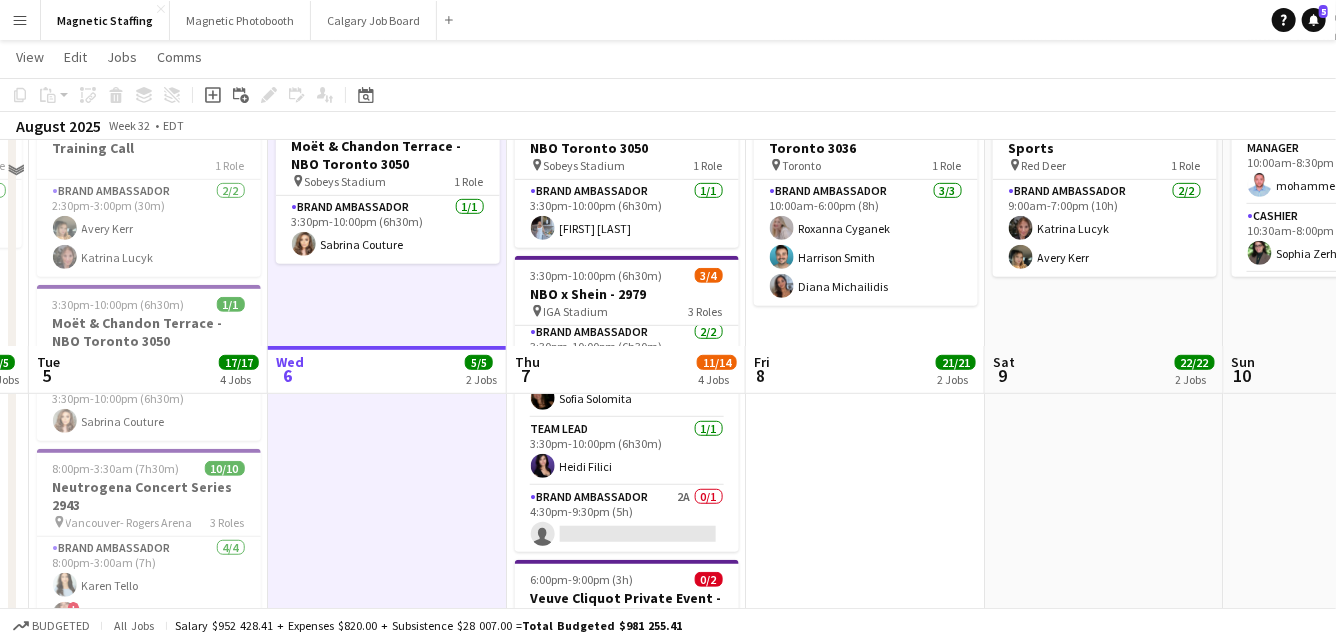 scroll, scrollTop: 114, scrollLeft: 0, axis: vertical 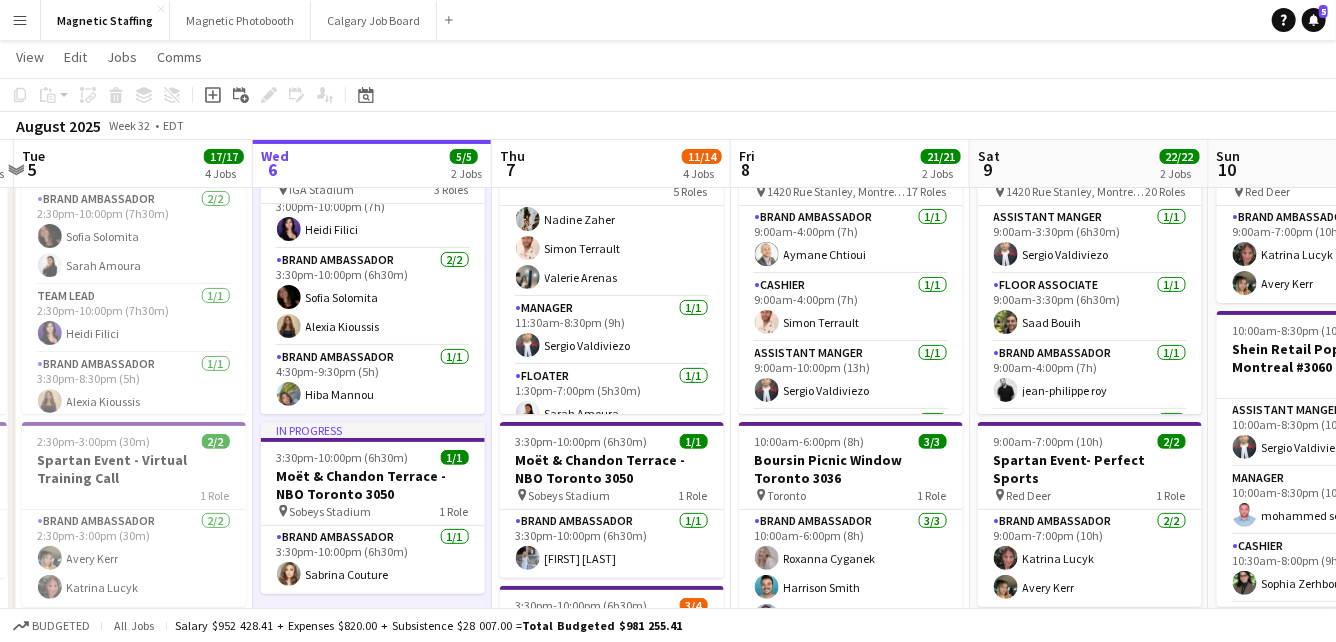drag, startPoint x: 932, startPoint y: 328, endPoint x: 321, endPoint y: 394, distance: 614.5543 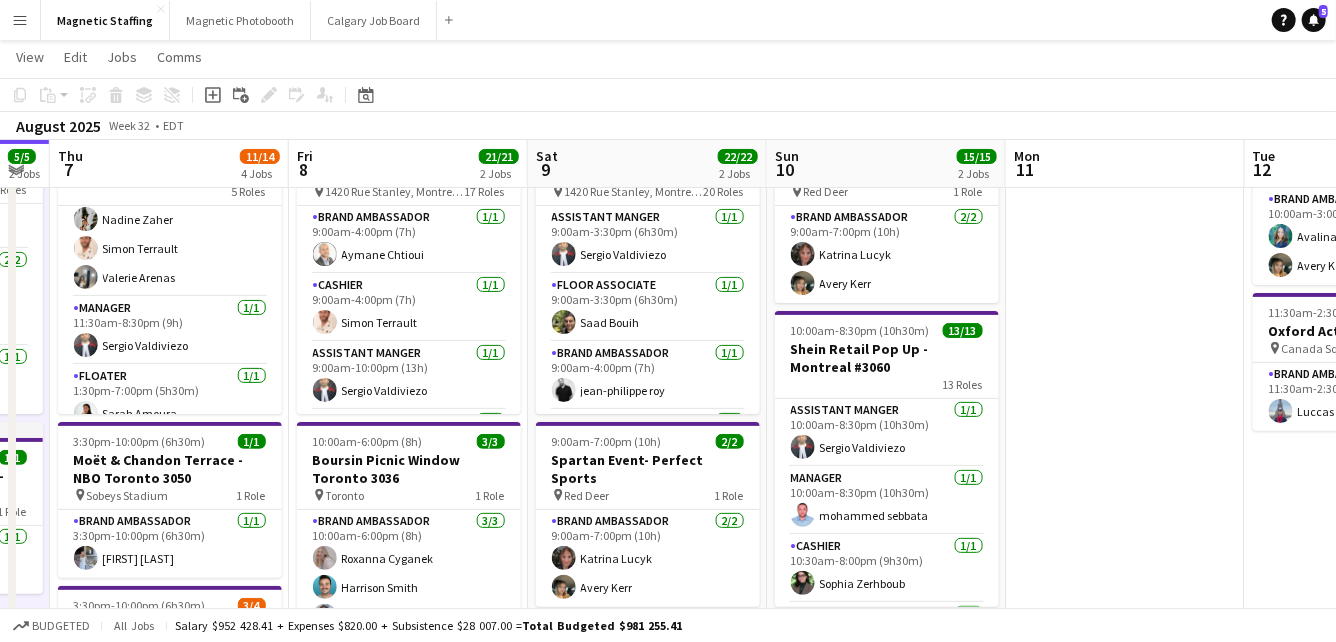 drag, startPoint x: 726, startPoint y: 348, endPoint x: 75, endPoint y: 413, distance: 654.23694 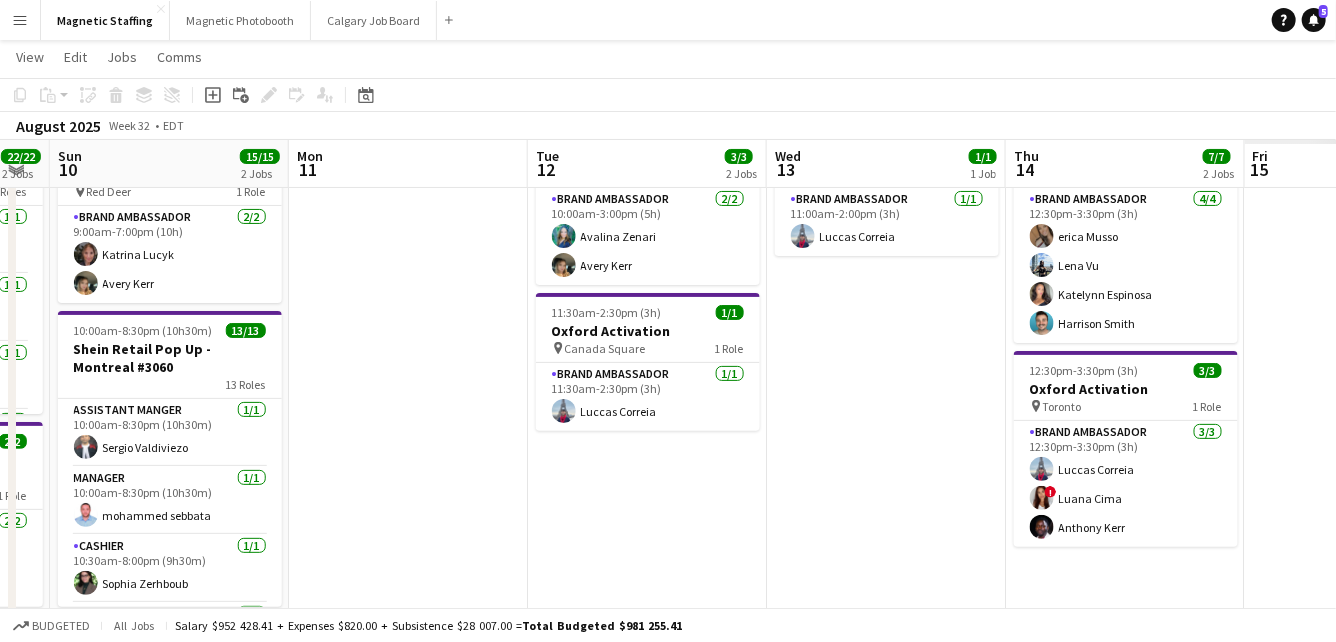 scroll, scrollTop: 0, scrollLeft: 767, axis: horizontal 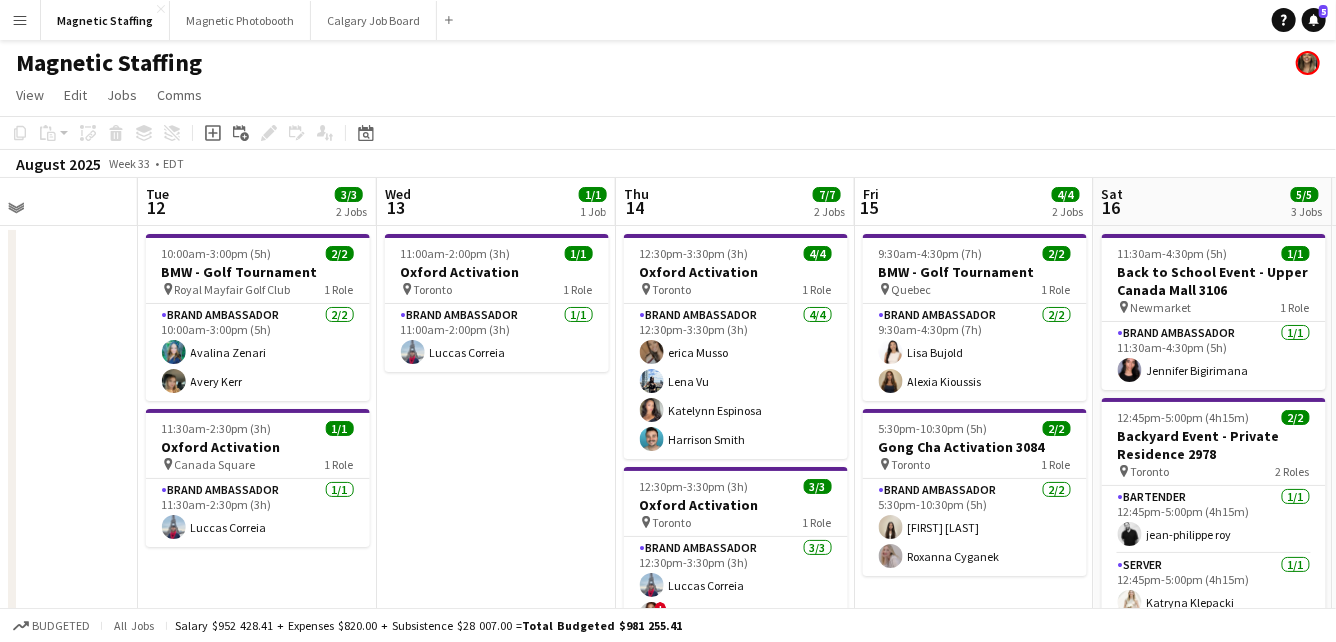 drag, startPoint x: 803, startPoint y: 420, endPoint x: 520, endPoint y: 420, distance: 283 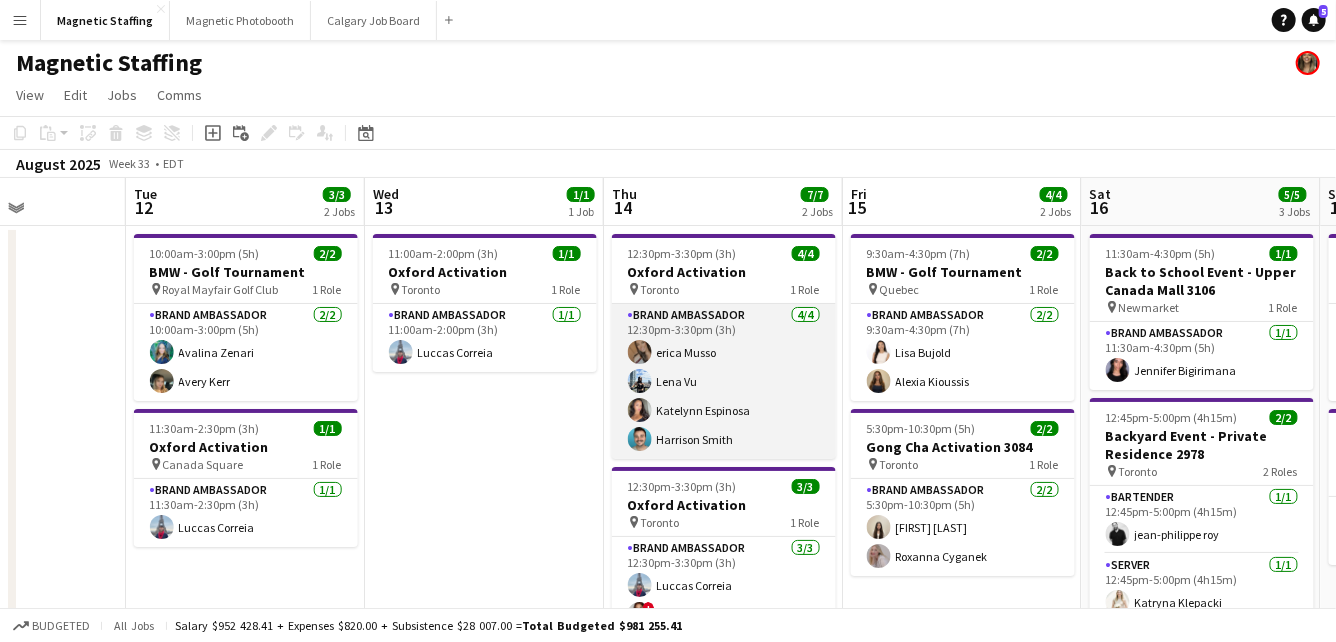 click on "Brand Ambassador   4/4   12:30pm-3:30pm (3h)
[FIRST] [LAST] [FIRST] [LAST] [FIRST] [LAST] [FIRST] [LAST]" at bounding box center [724, 381] 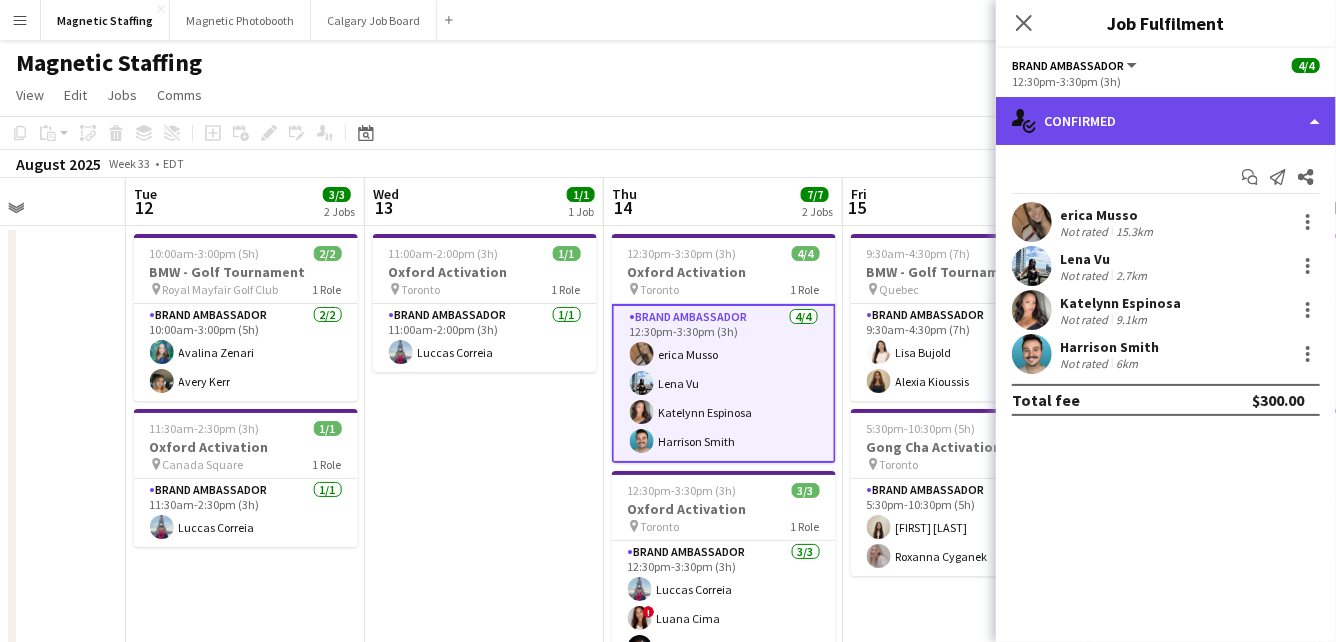 click on "single-neutral-actions-check-2
Confirmed" 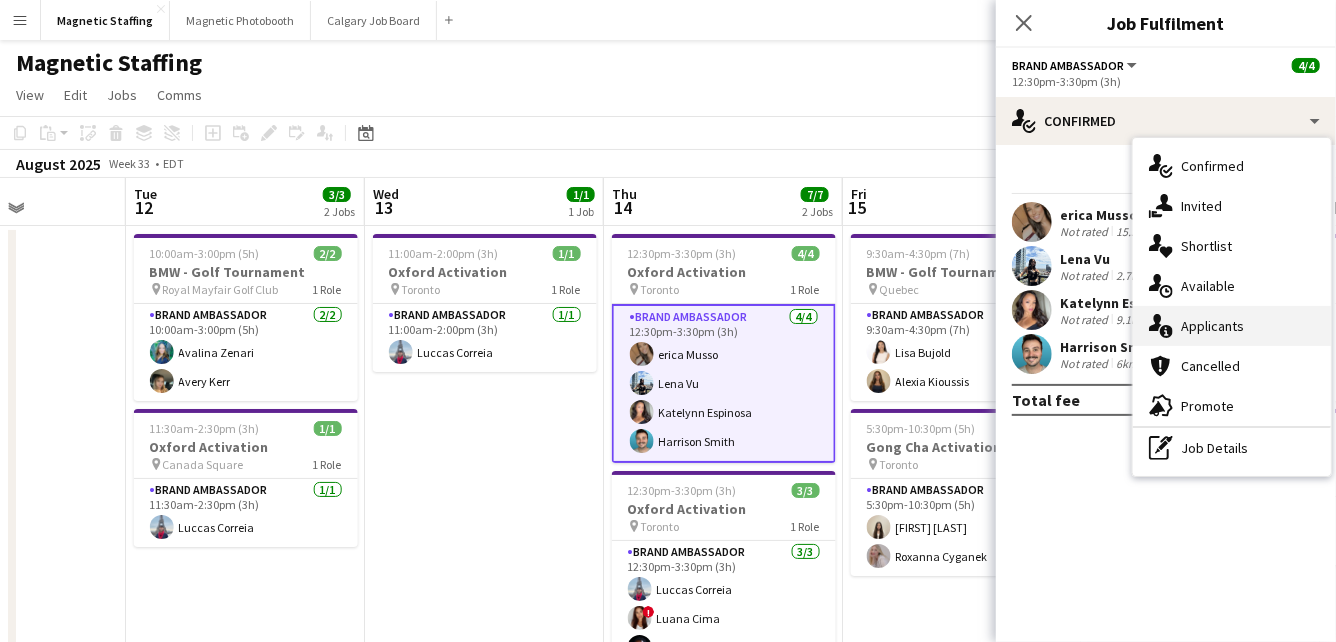 click on "single-neutral-actions-information
Applicants" at bounding box center (1232, 326) 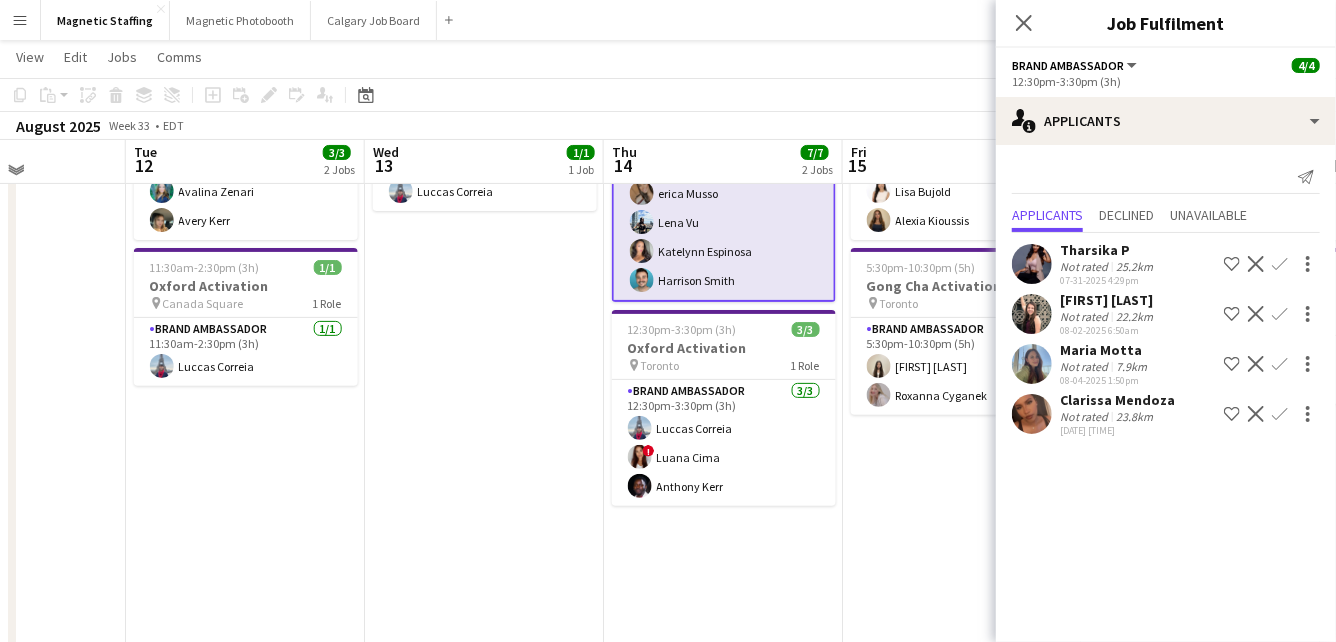 scroll, scrollTop: 158, scrollLeft: 0, axis: vertical 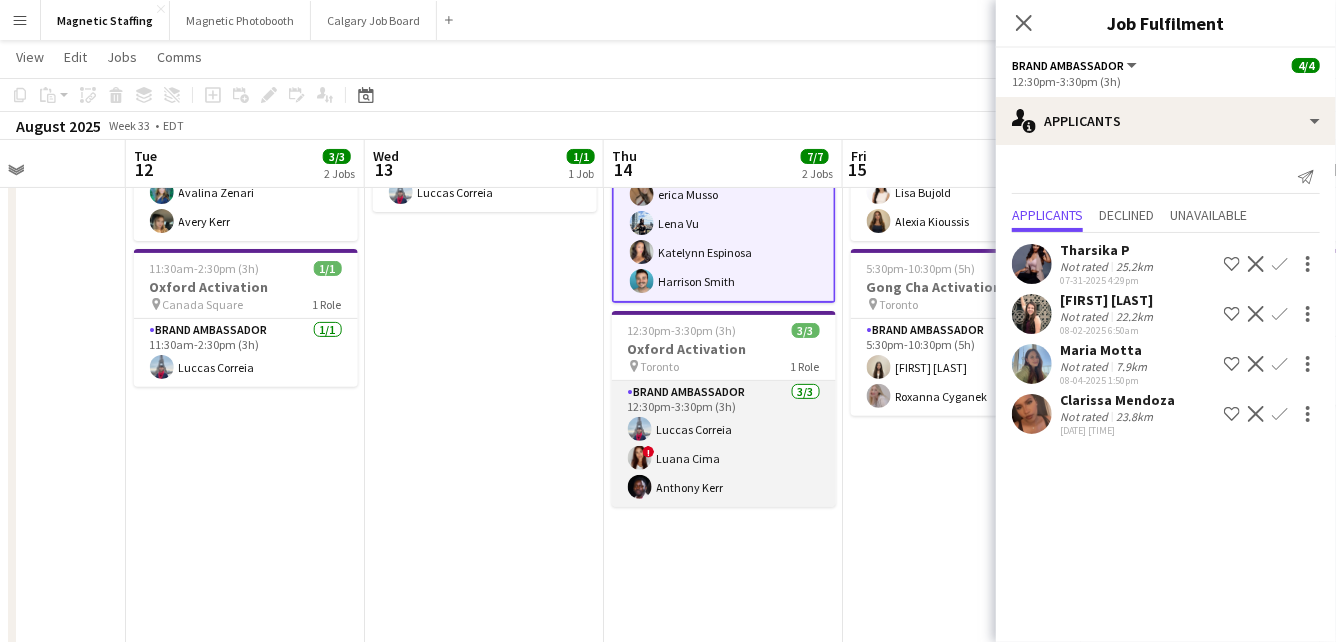 click on "Brand Ambassador   3/3   12:30pm-3:30pm (3h)
[FIRST] [LAST] ! [FIRST] [LAST]" at bounding box center (724, 444) 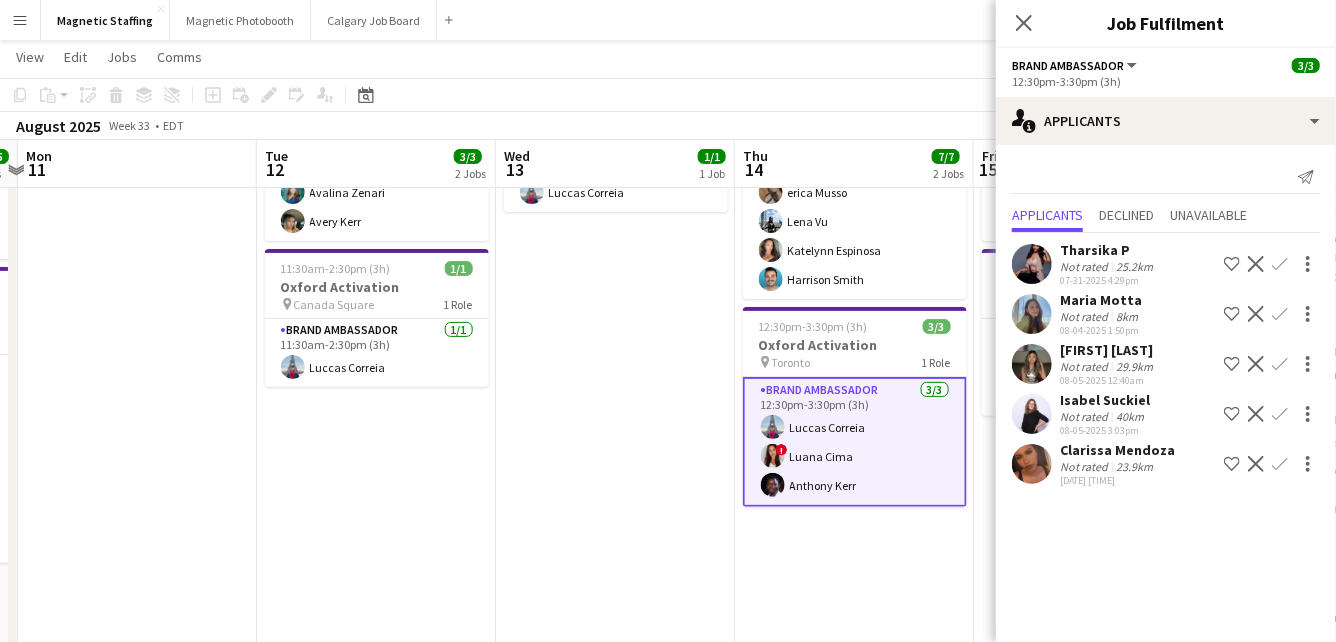 drag, startPoint x: 672, startPoint y: 469, endPoint x: 435, endPoint y: 496, distance: 238.53302 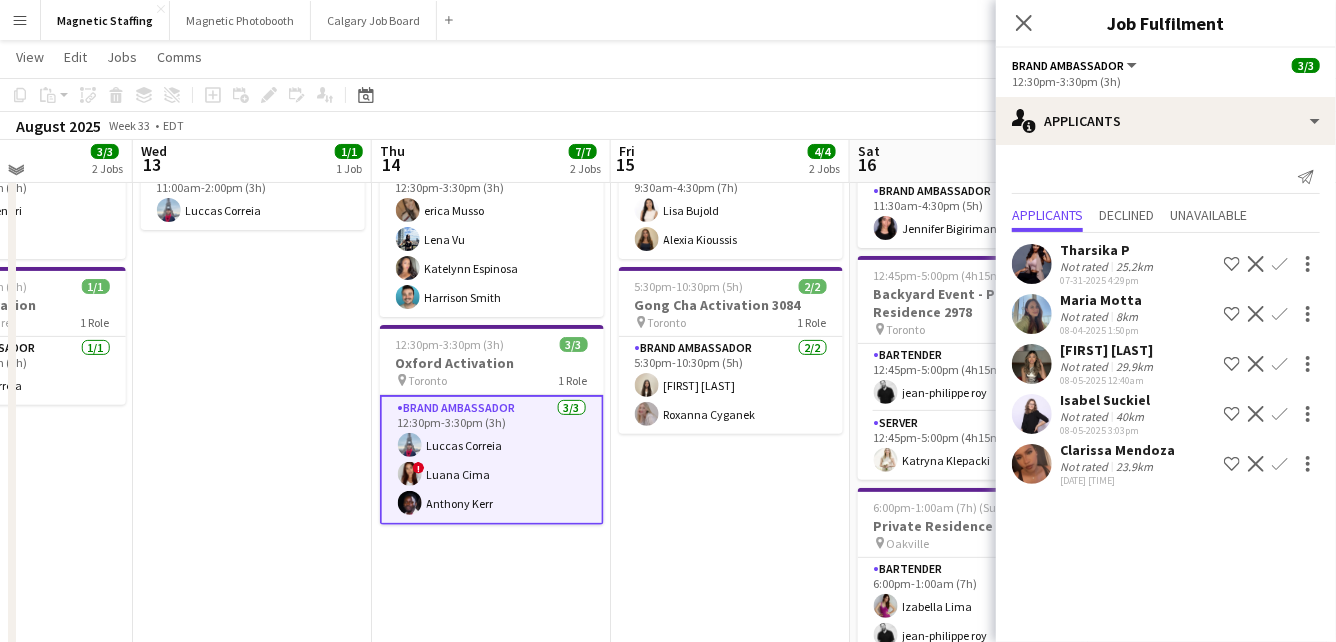 scroll, scrollTop: 134, scrollLeft: 0, axis: vertical 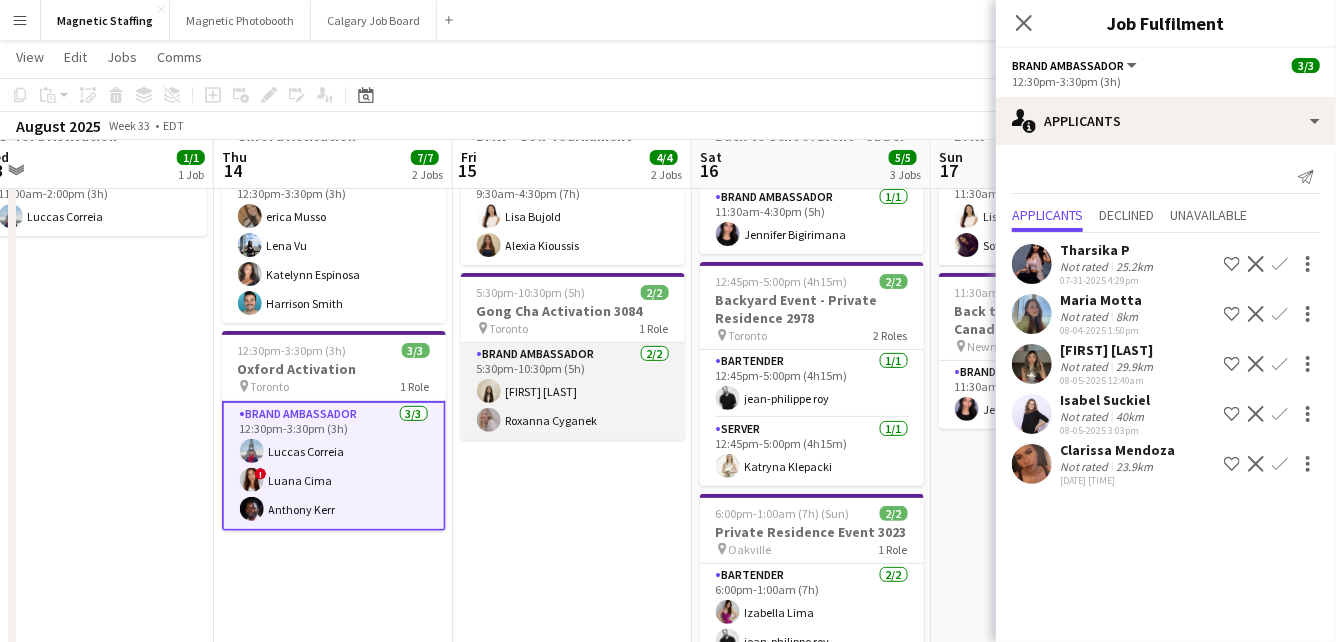 click on "Brand Ambassador   2/2   5:30pm-10:30pm (5h)
[FIRST] [LAST] [FIRST] [LAST]" at bounding box center [573, 391] 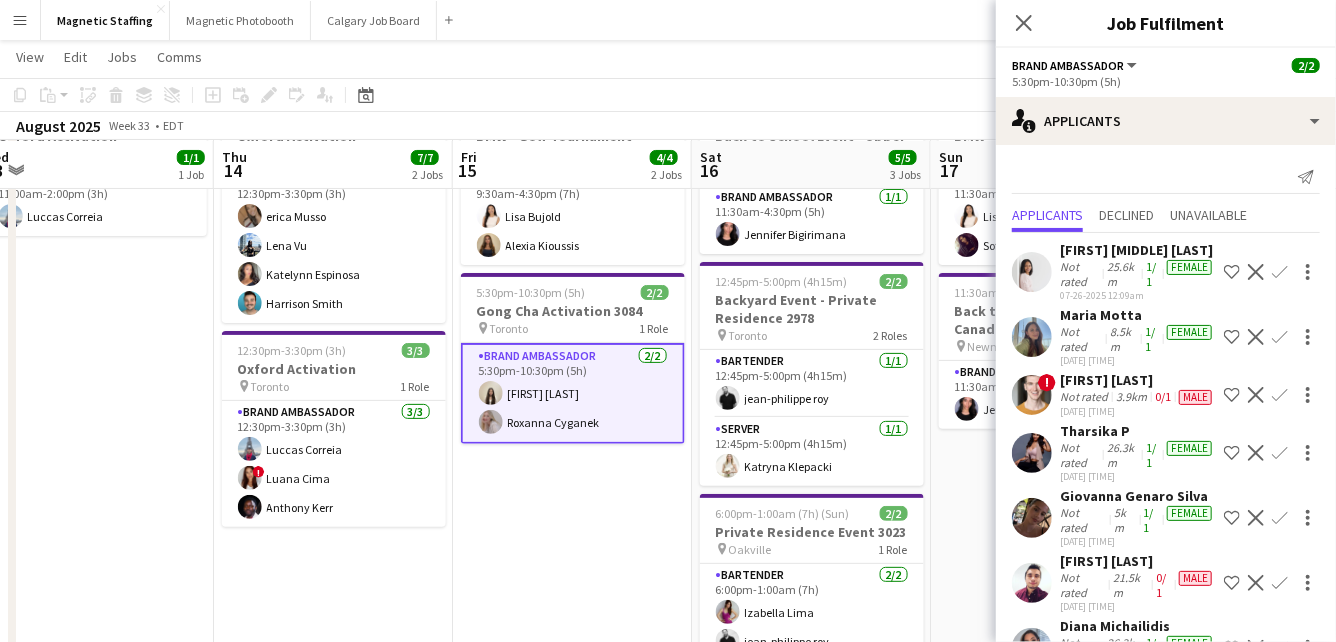 scroll, scrollTop: 300, scrollLeft: 0, axis: vertical 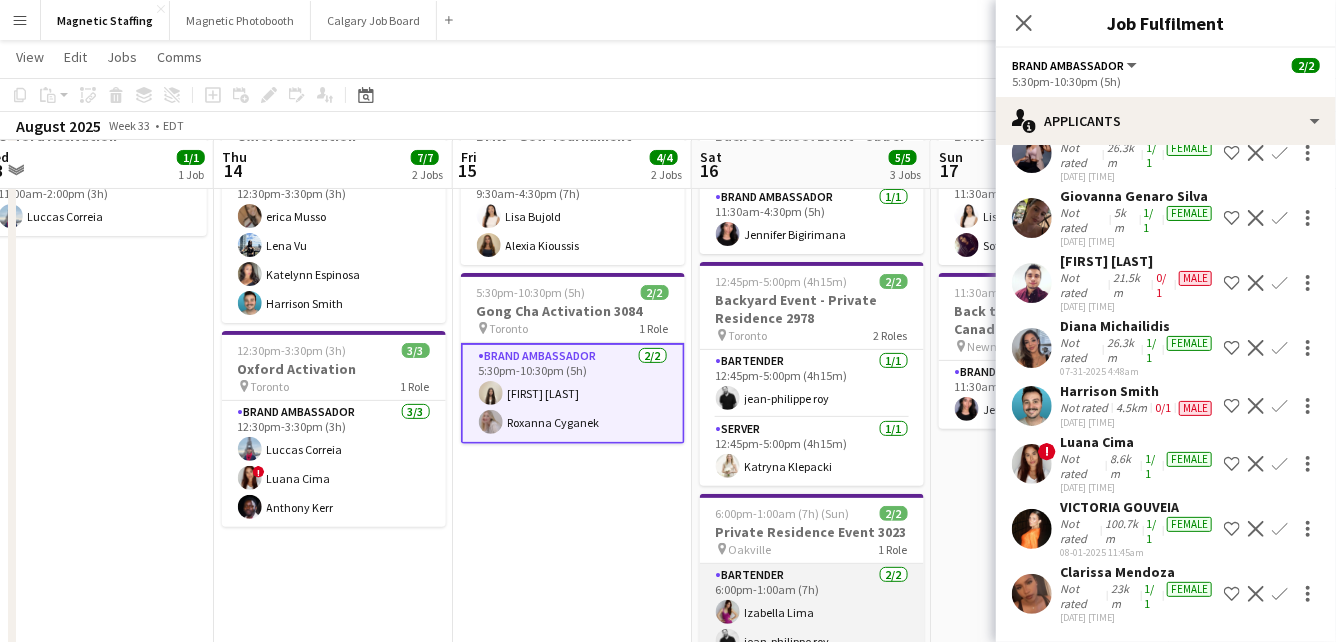 click on "Bartender   2/2   [TIME]
[FIRST] [LAST] [FIRST] [LAST]" at bounding box center (812, 612) 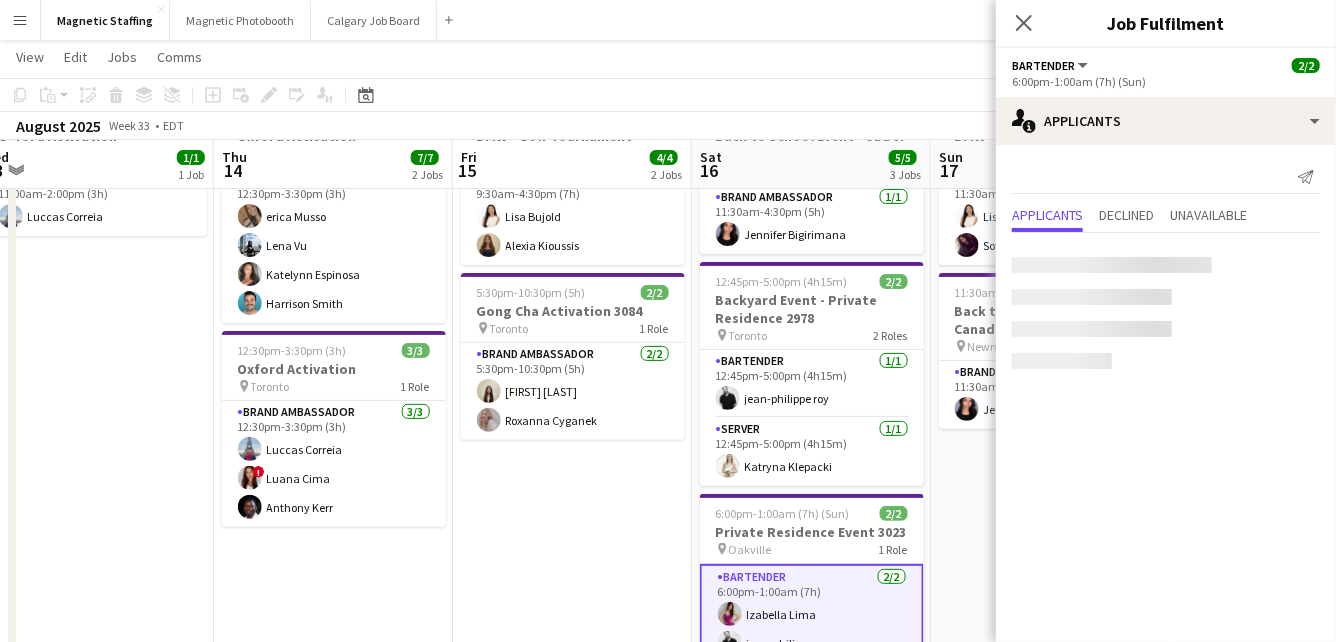 scroll, scrollTop: 0, scrollLeft: 0, axis: both 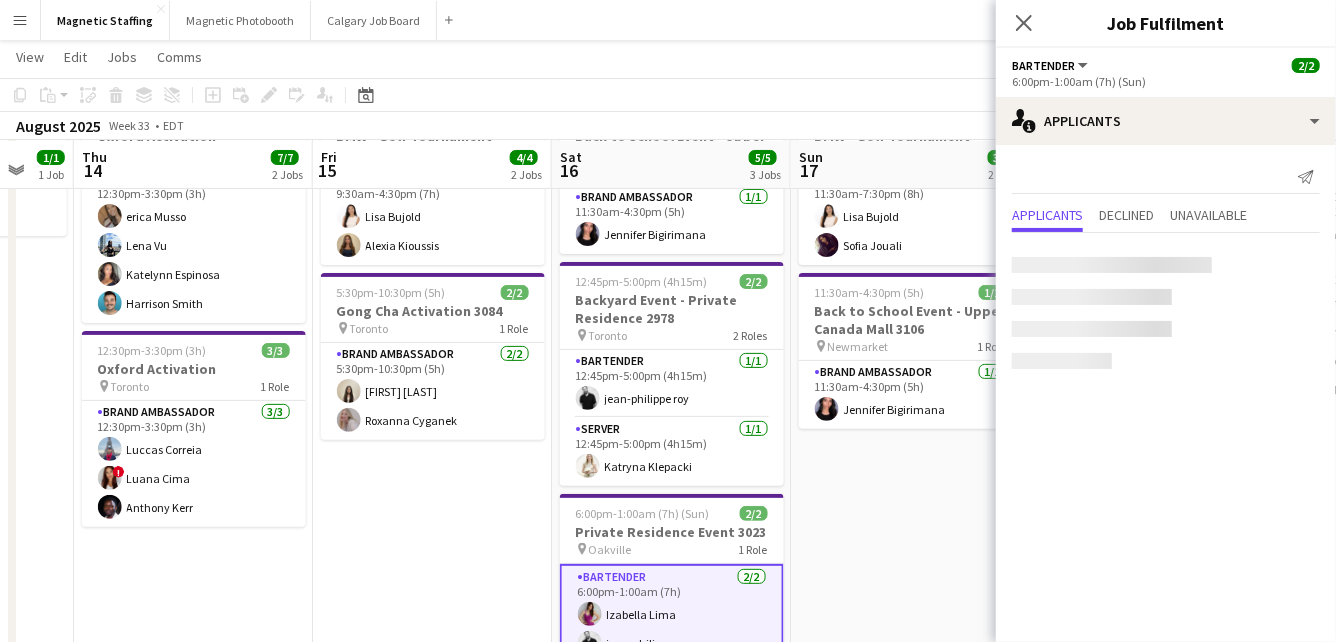 drag, startPoint x: 784, startPoint y: 608, endPoint x: 627, endPoint y: 608, distance: 157 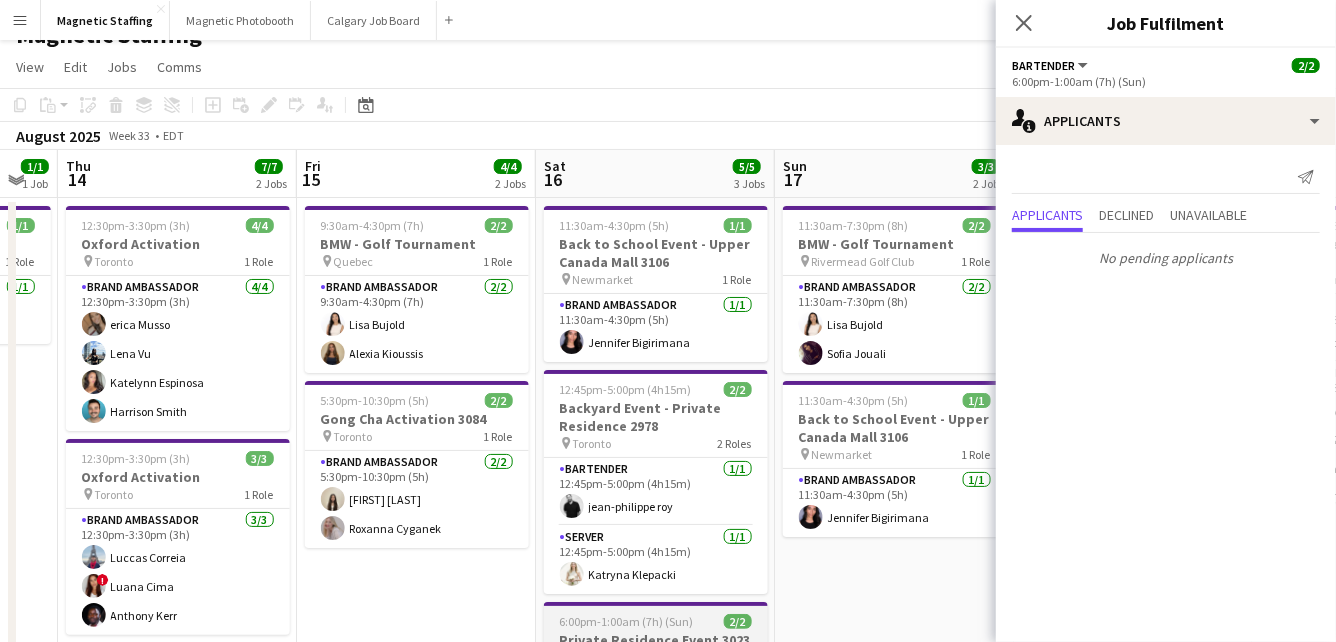 scroll, scrollTop: 0, scrollLeft: 0, axis: both 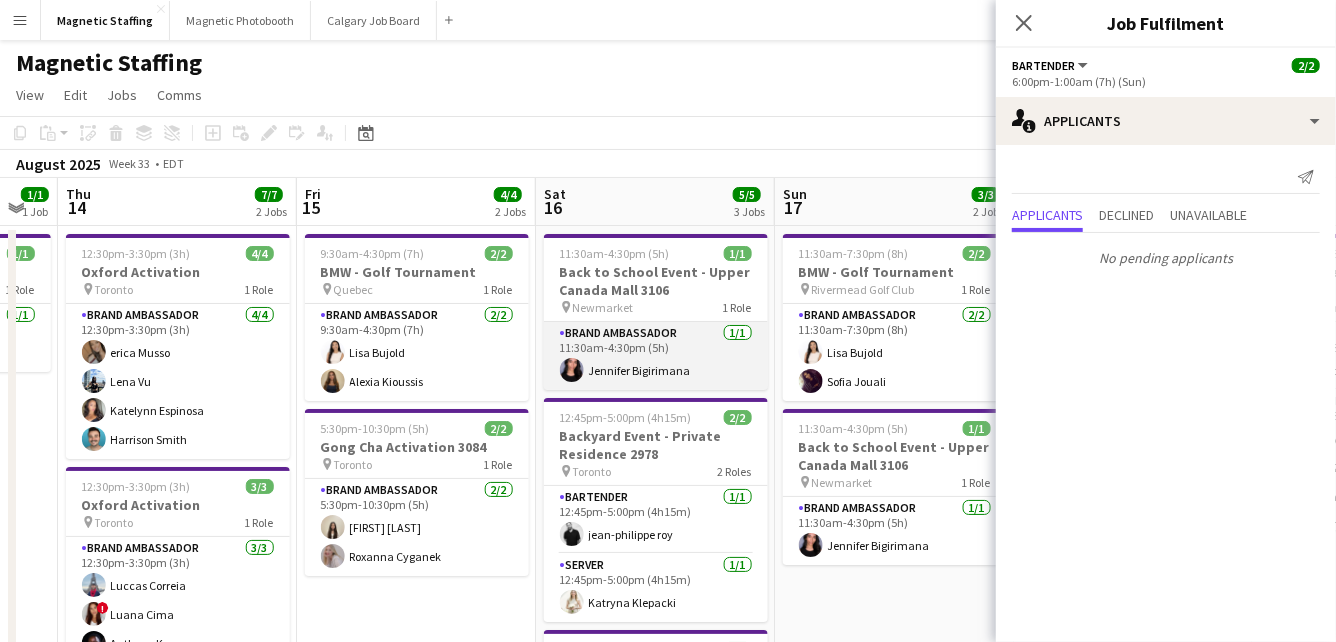 click on "Brand Ambassador   1/1   11:30am-4:30pm (5h)
[FIRST] [LAST]" at bounding box center [656, 356] 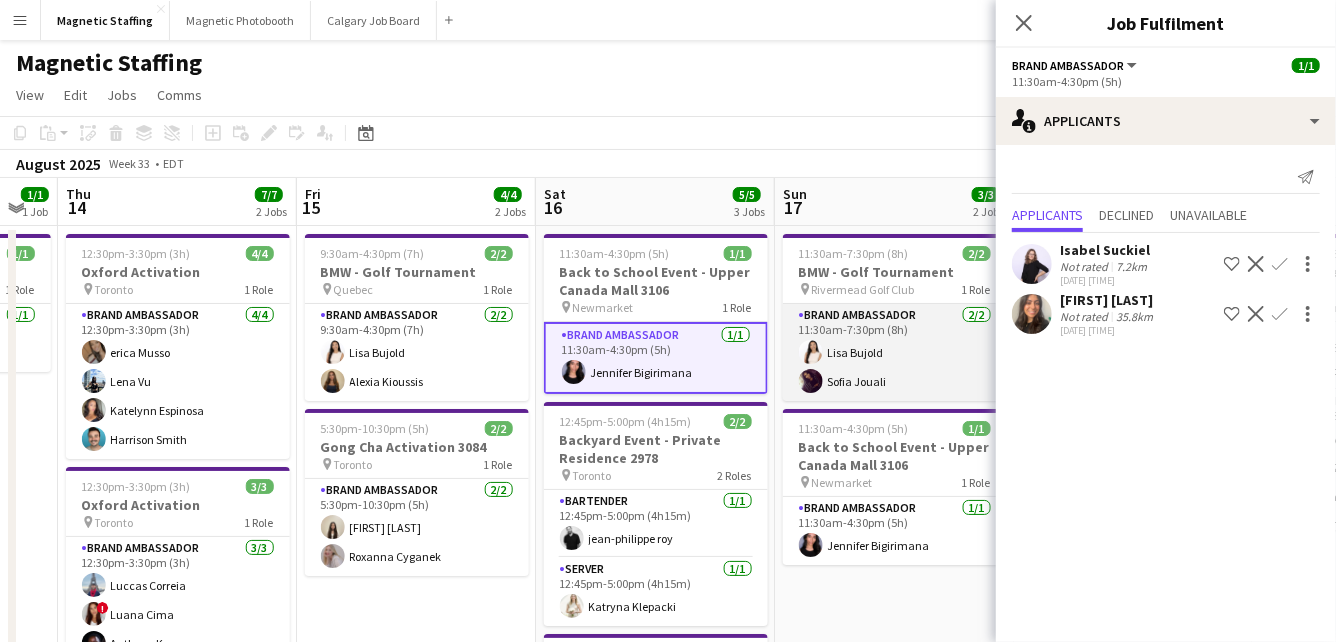 click on "Brand Ambassador   2/2   11:30am-7:30pm (8h)
[FIRST] [LAST] [FIRST] [LAST]" at bounding box center (895, 352) 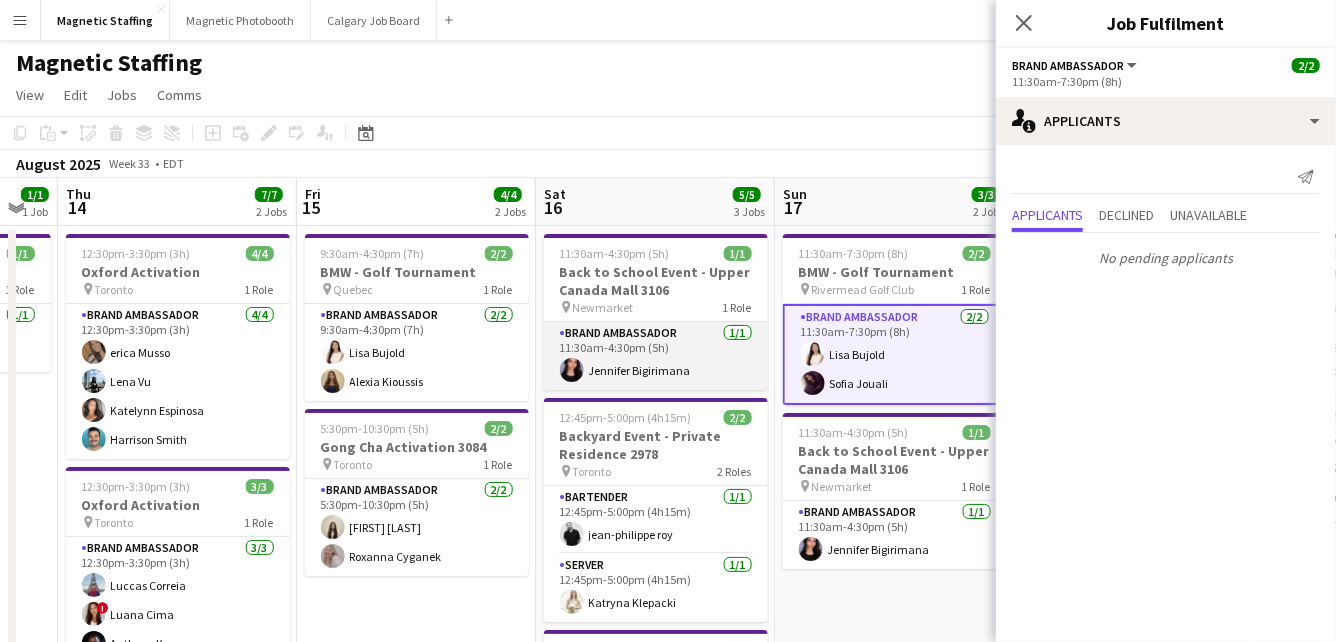 click on "Brand Ambassador   1/1   11:30am-4:30pm (5h)
[FIRST] [LAST]" at bounding box center [656, 356] 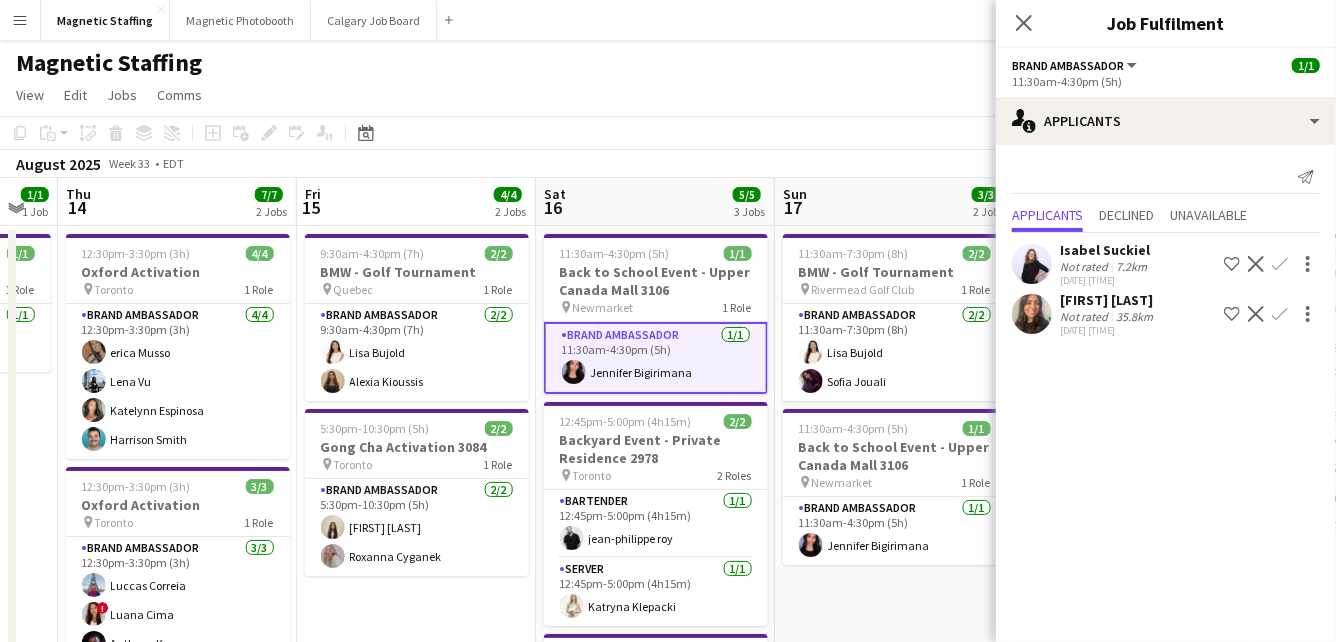 click on "Decline" at bounding box center (1256, 314) 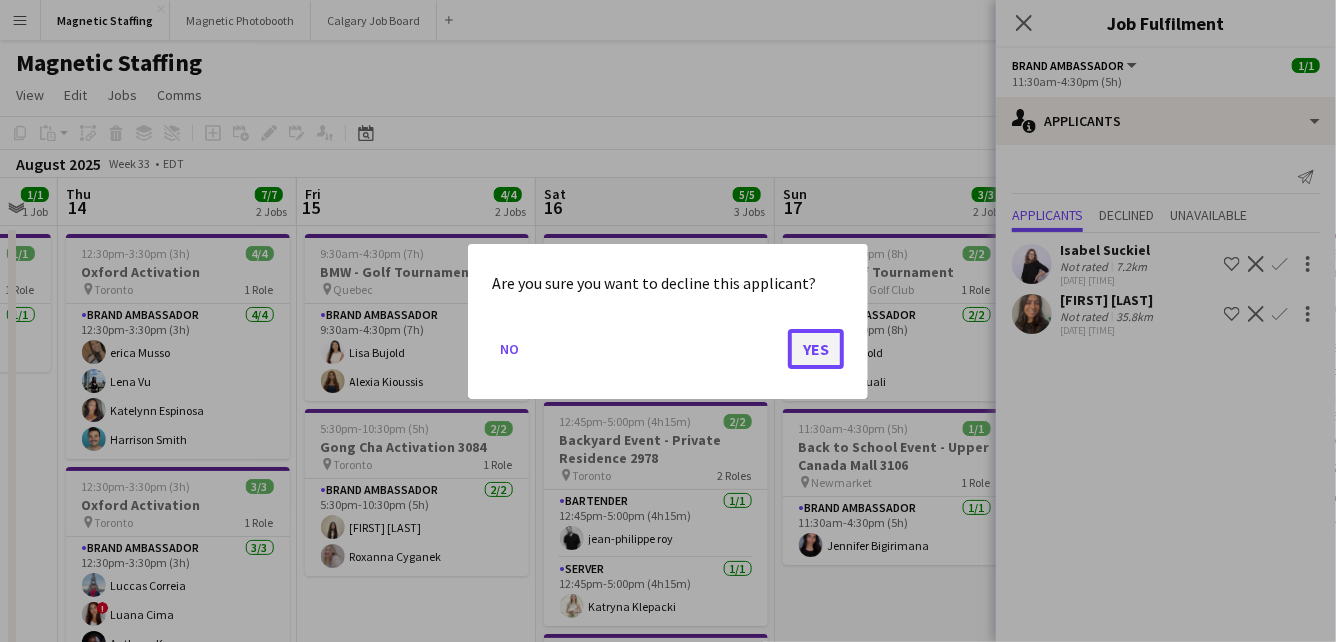 click on "Yes" 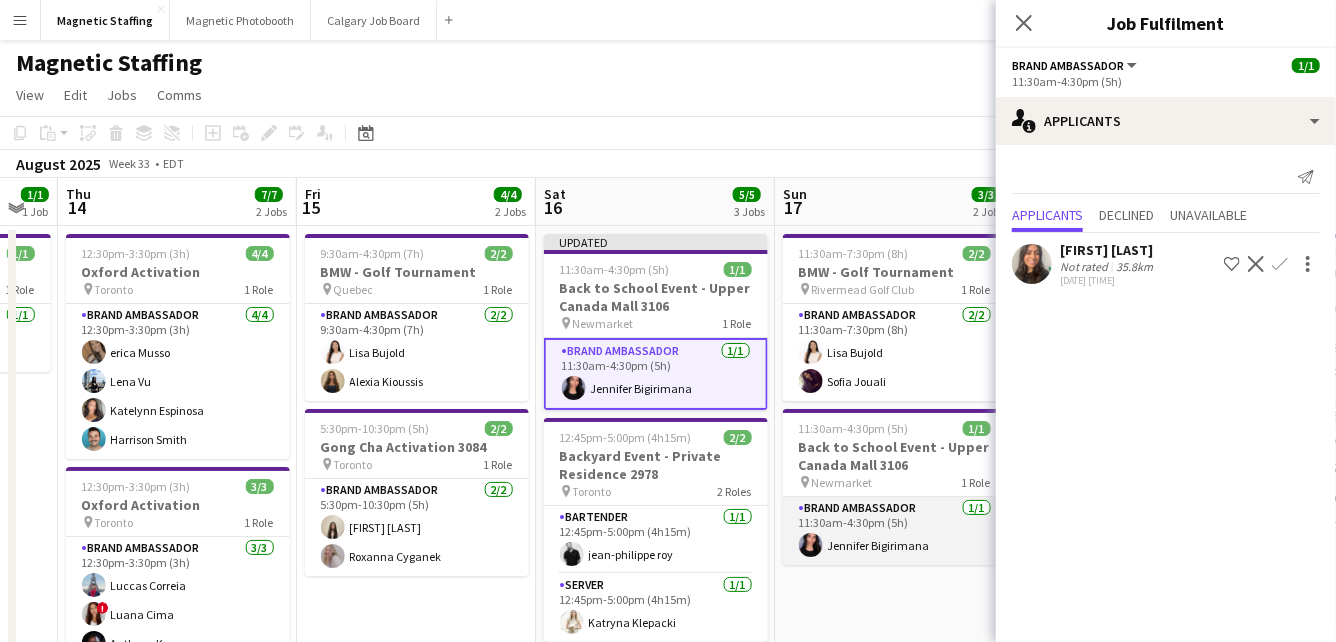 click on "Brand Ambassador   1/1   11:30am-4:30pm (5h)
[FIRST] [LAST]" at bounding box center [895, 531] 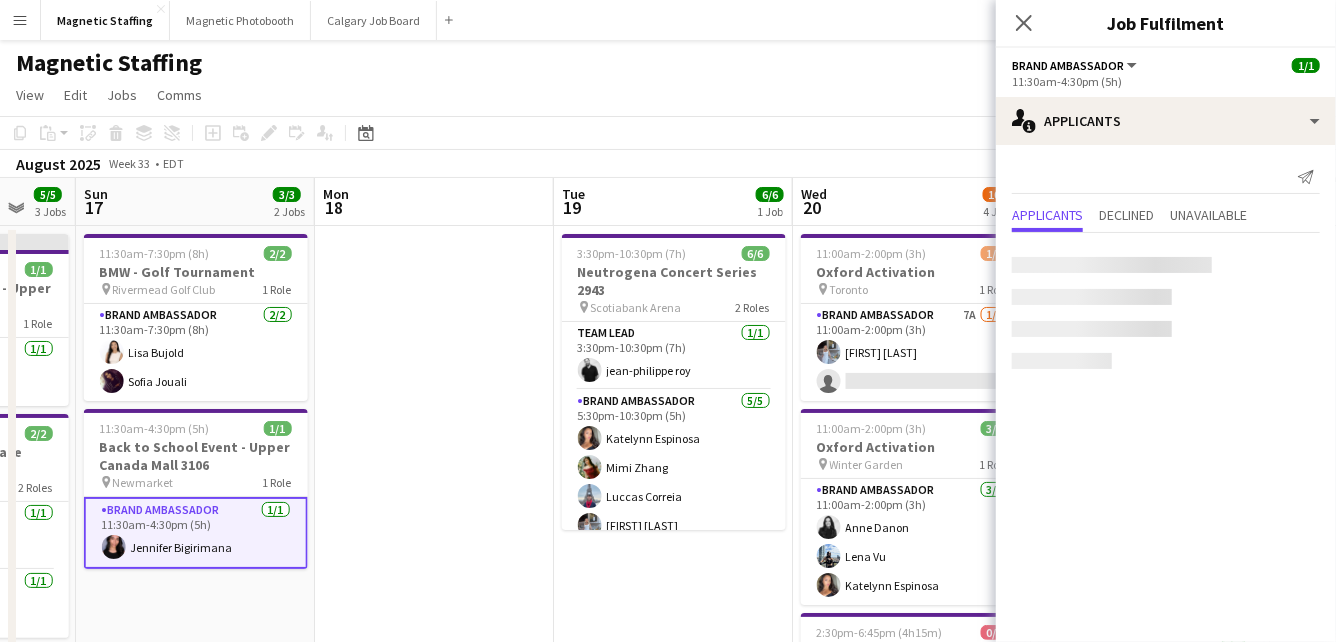 drag, startPoint x: 886, startPoint y: 554, endPoint x: 349, endPoint y: 564, distance: 537.0931 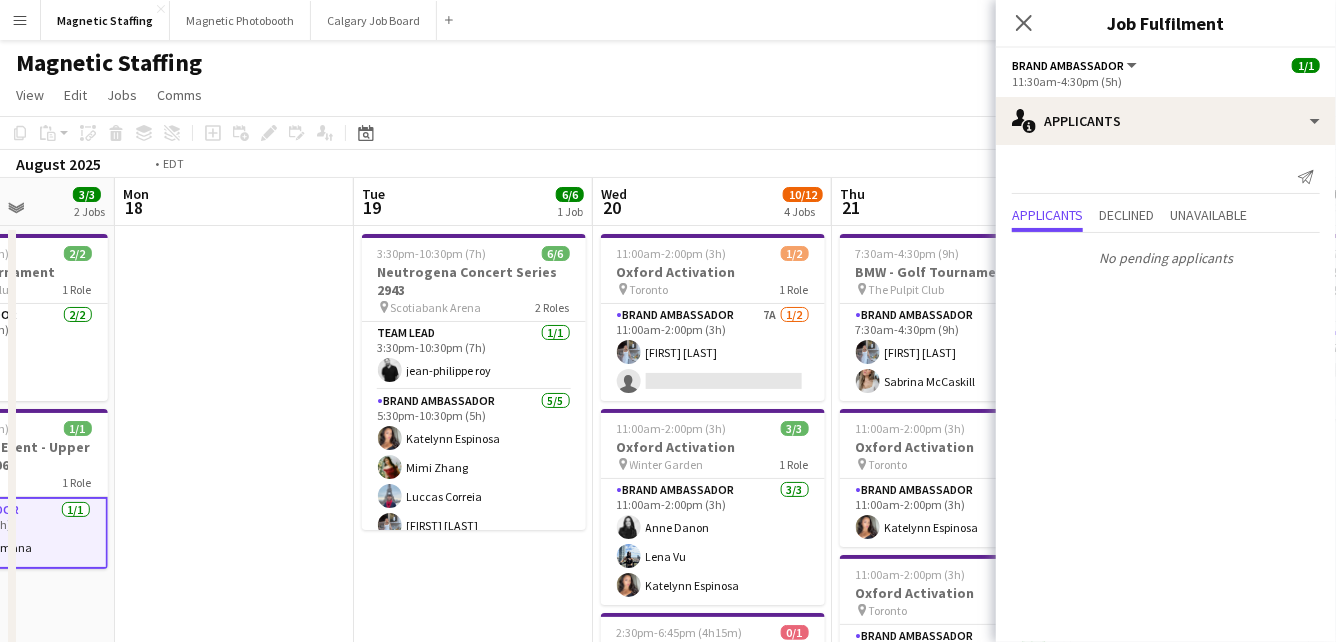 drag, startPoint x: 824, startPoint y: 506, endPoint x: 298, endPoint y: 526, distance: 526.38007 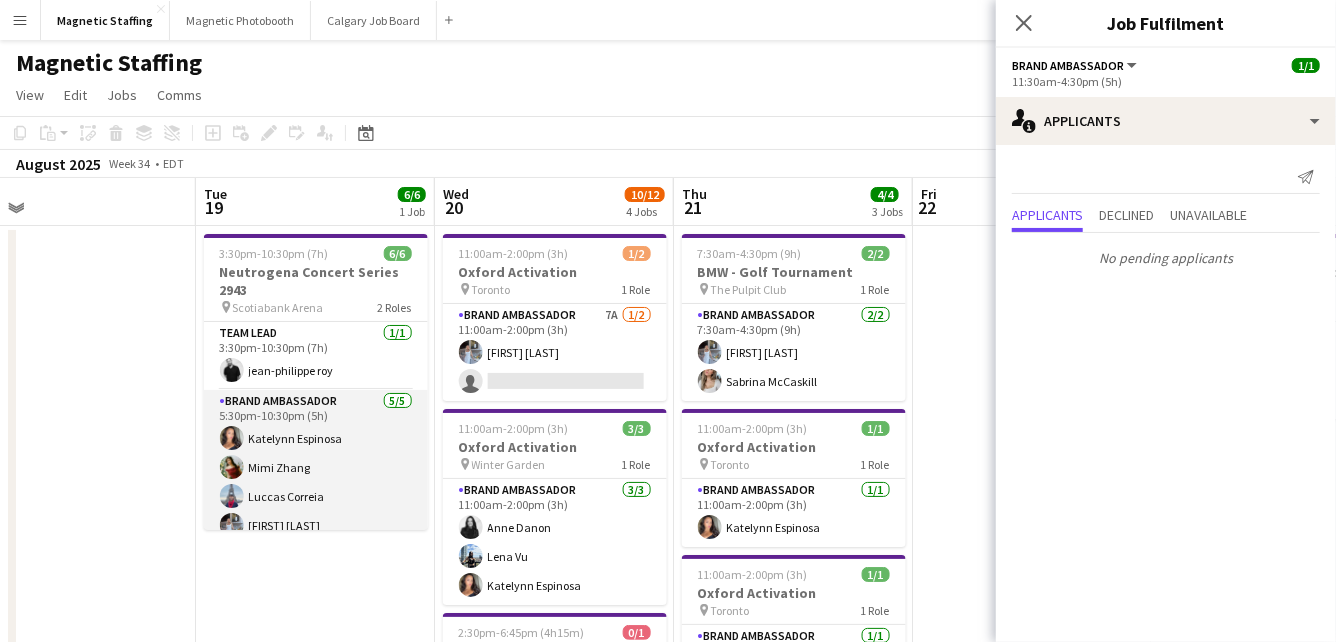 click on "Brand Ambassador   5/5   5:30pm-10:30pm (5h)
[FIRST] [LAST] [FIRST] [LAST] [FIRST] [LAST] [FIRST] [LAST] [FIRST] [LAST]" at bounding box center [316, 482] 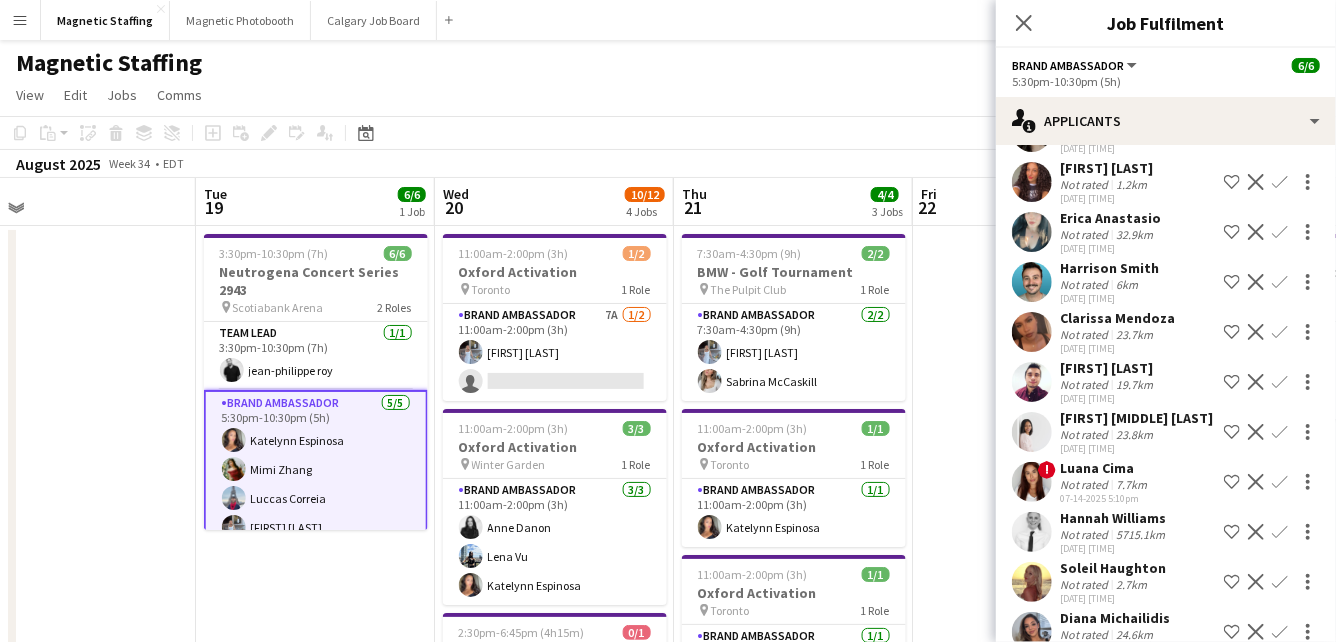 scroll, scrollTop: 1063, scrollLeft: 0, axis: vertical 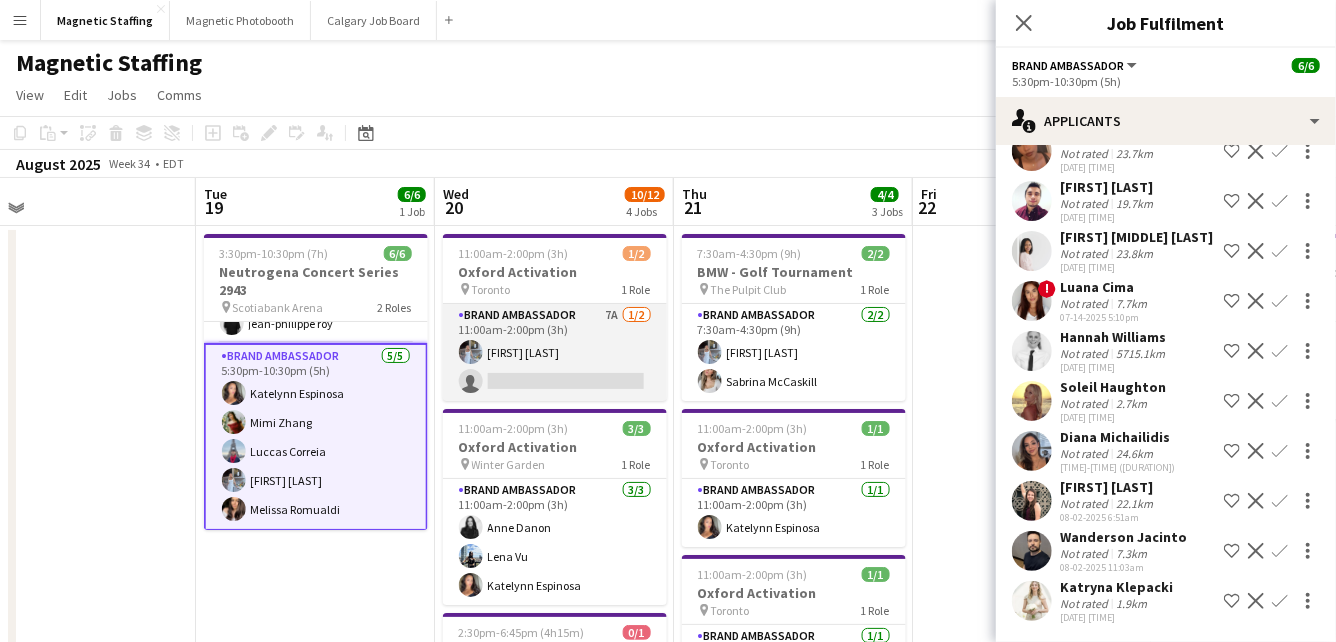 click on "[ROLE]   [COUNT]/[COUNT]   [TIME]-[TIME] ([DURATION])
[FIRST] [LAST]" at bounding box center [555, 352] 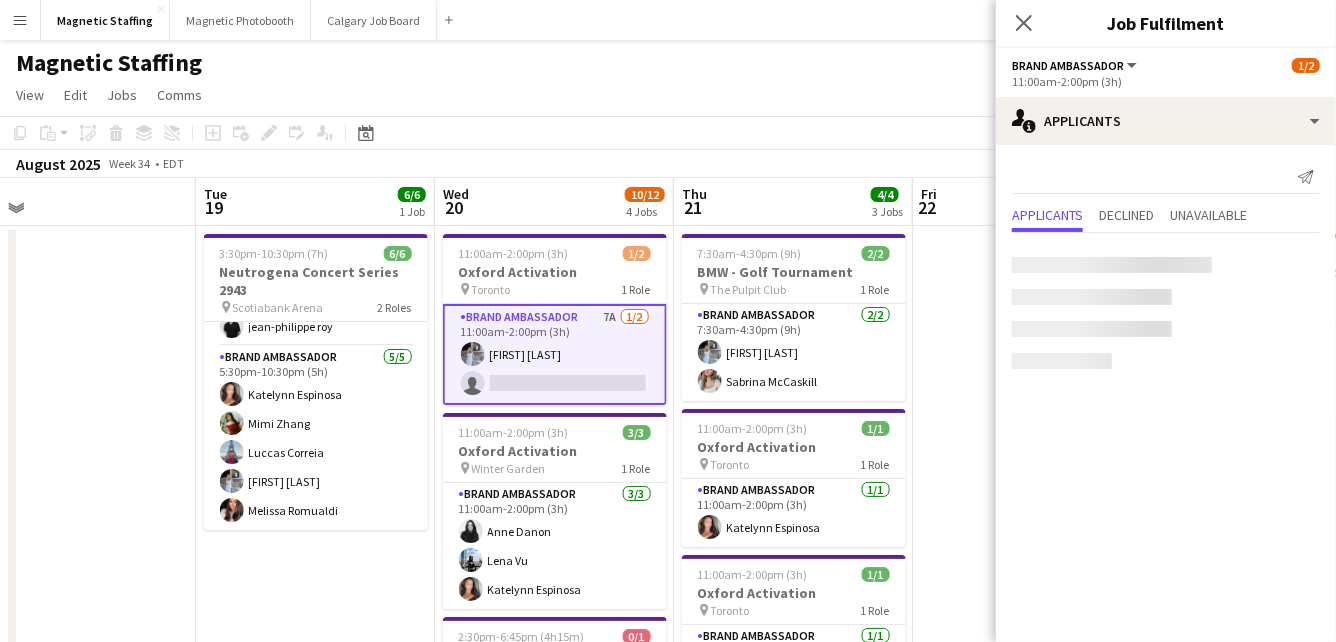 scroll, scrollTop: 43, scrollLeft: 0, axis: vertical 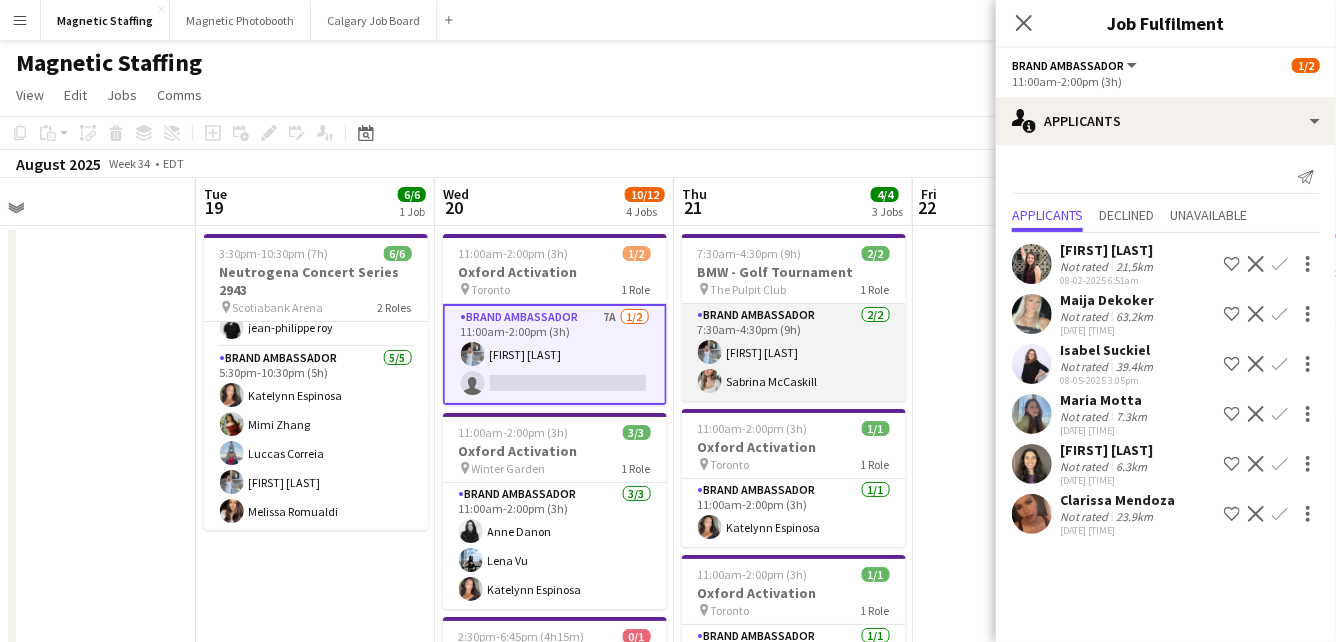 click on "Brand Ambassador   2/2   [TIME]
[FIRST] [LAST] [FIRST] [LAST]" at bounding box center (794, 352) 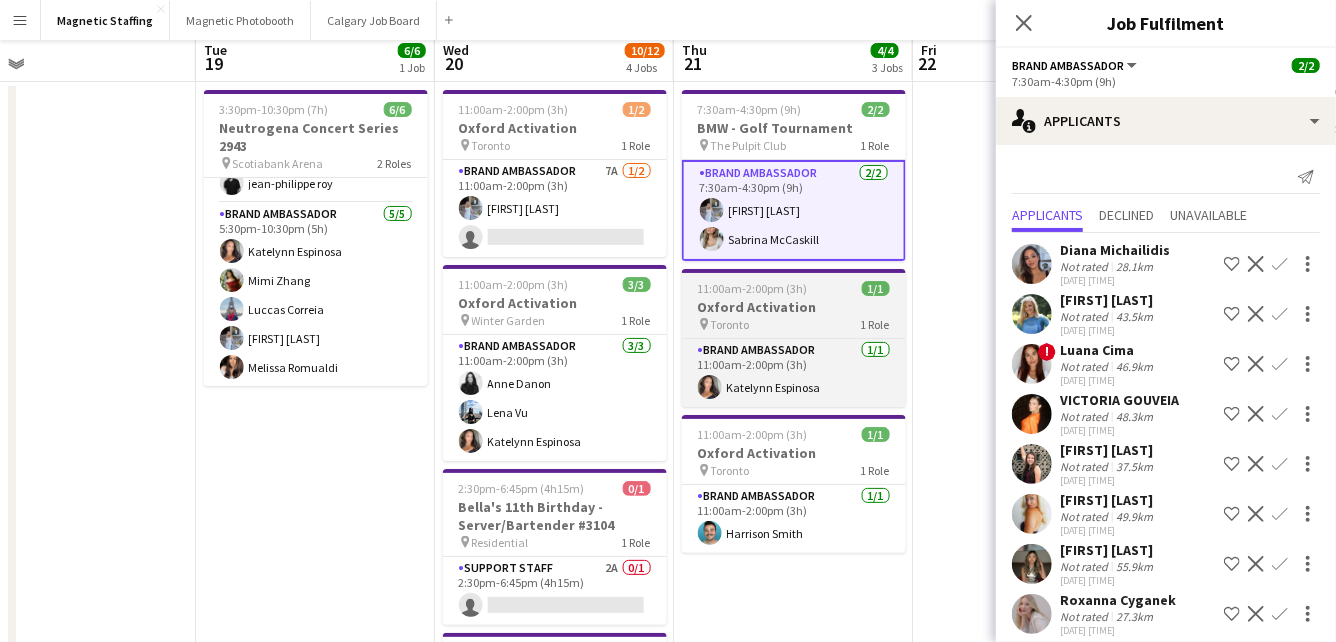 scroll, scrollTop: 164, scrollLeft: 0, axis: vertical 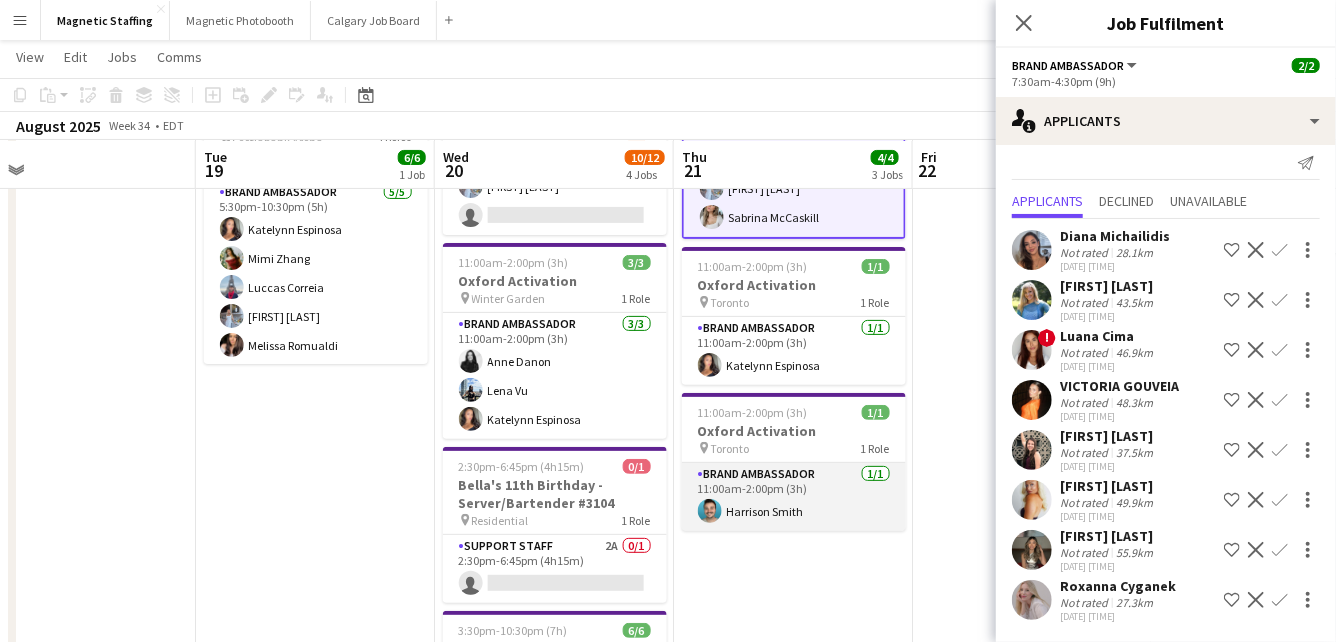click on "[TIME]-[TIME] ([DURATION])
[FIRST] [LAST]" at bounding box center (794, 497) 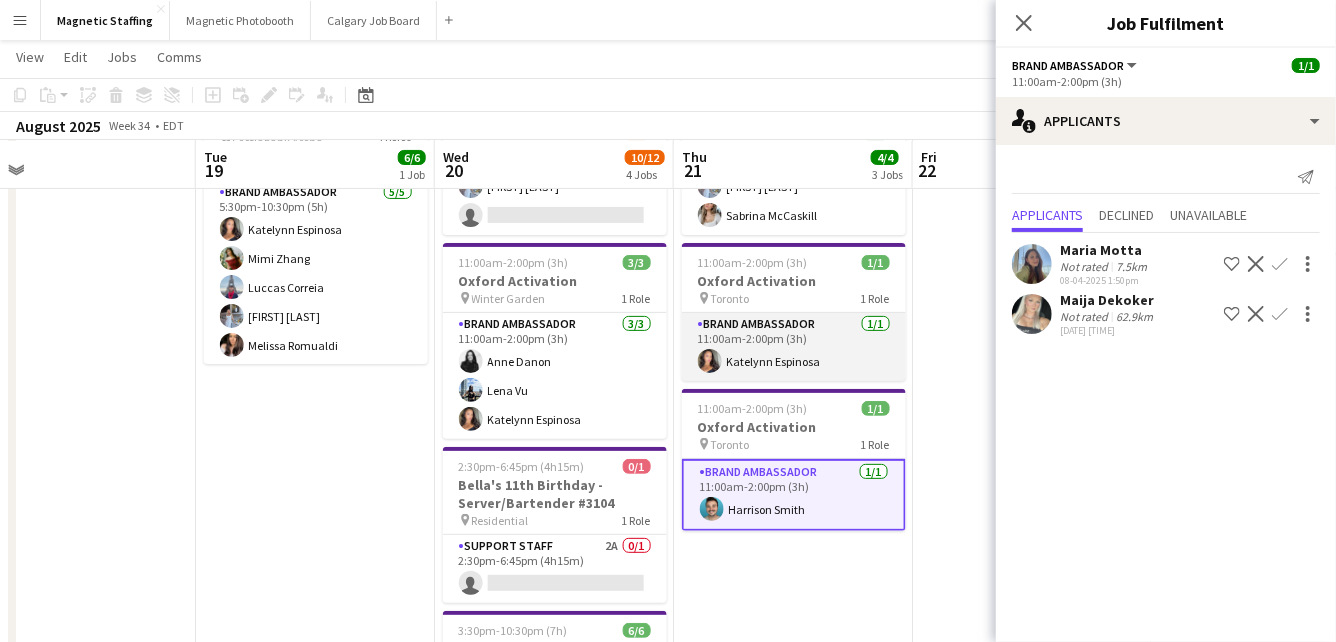 click on "Brand Ambassador   1/1   [TIME]
[FIRST] [LAST]" at bounding box center (794, 347) 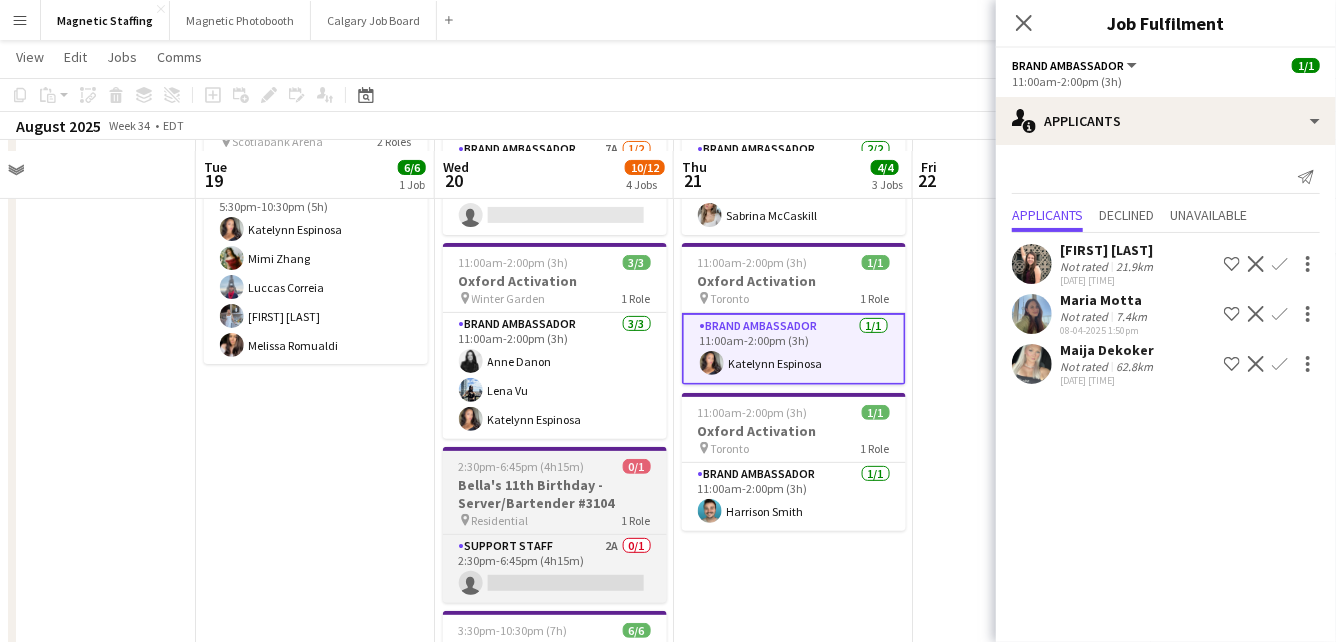 scroll, scrollTop: 218, scrollLeft: 0, axis: vertical 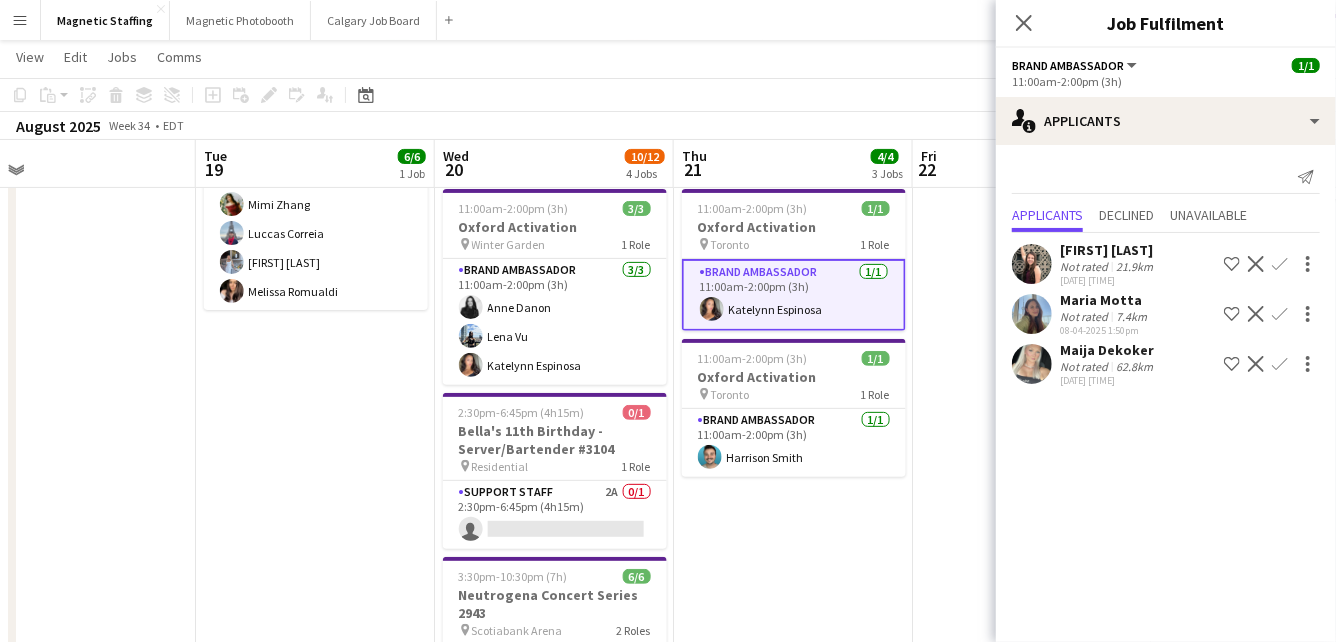 click on "Support Staff   2A   0/1   2:30pm-6:45pm (4h15m)
single-neutral-actions" at bounding box center (555, 515) 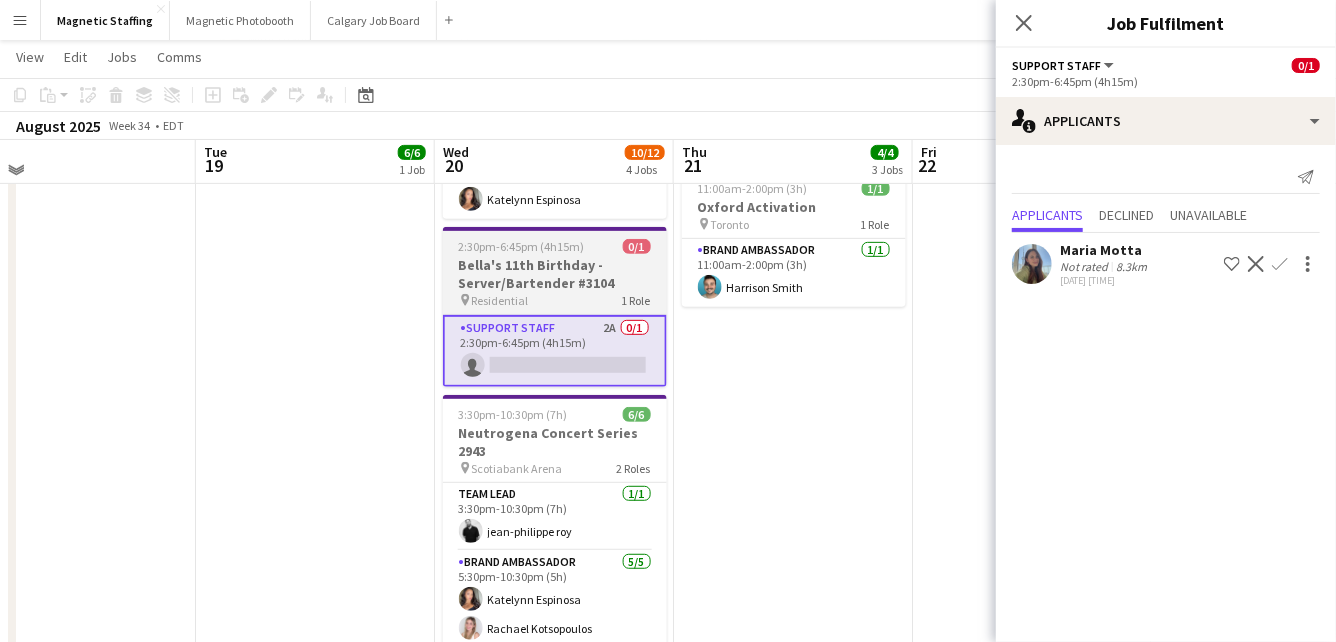 scroll, scrollTop: 385, scrollLeft: 0, axis: vertical 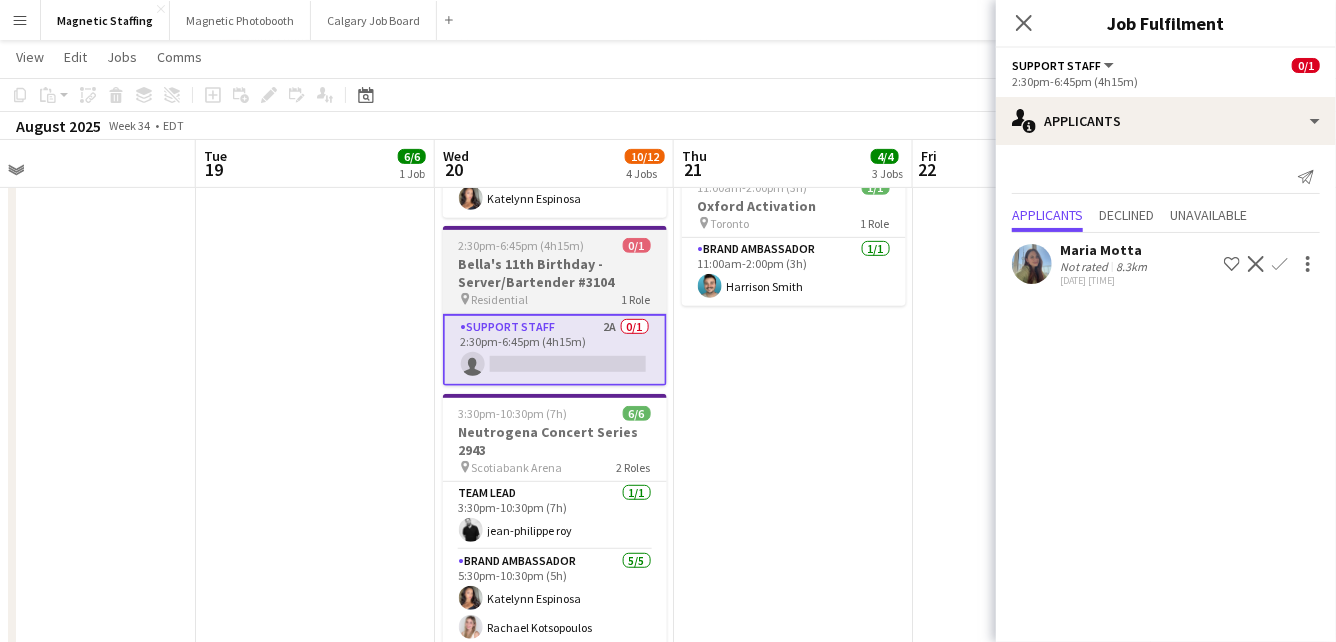 click on "Team Lead   1/1   [TIME]
[FIRST] [LAST]" at bounding box center (555, 516) 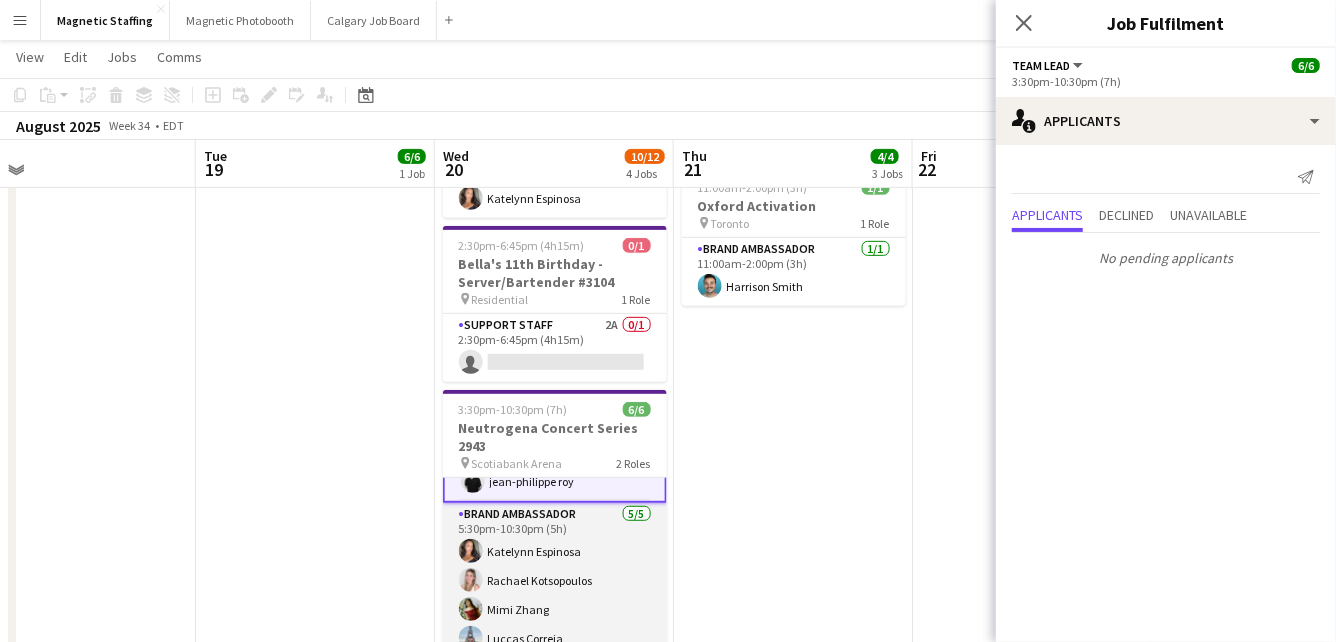 click on "Brand Ambassador   5/5   [TIME]
[FIRST] [LAST] [FIRST] [LAST] [FIRST] [LAST] [FIRST] [LAST]" at bounding box center (555, 595) 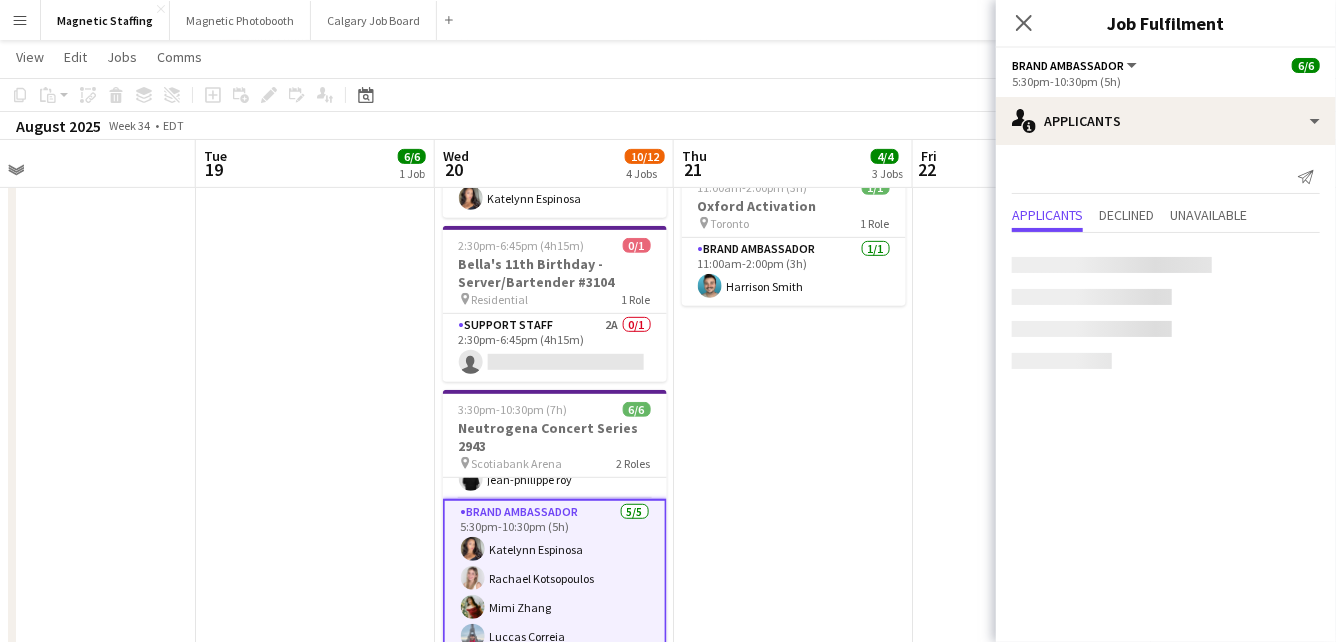 scroll, scrollTop: 45, scrollLeft: 0, axis: vertical 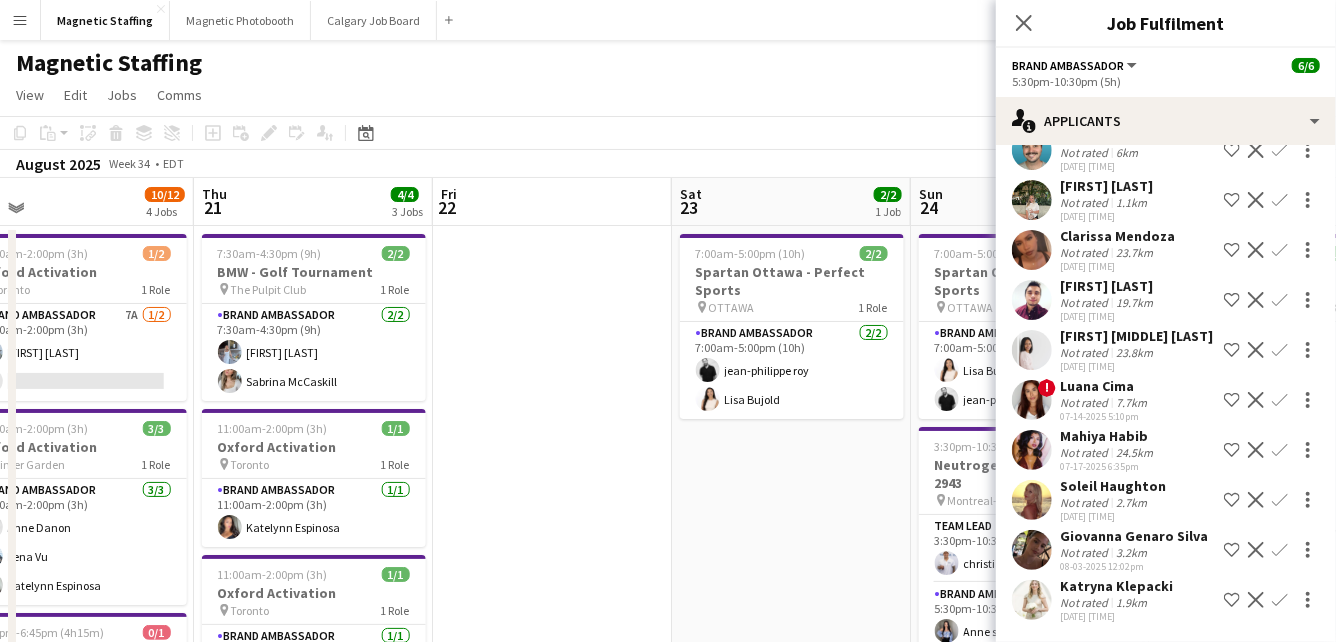 drag, startPoint x: 864, startPoint y: 426, endPoint x: 240, endPoint y: 459, distance: 624.872 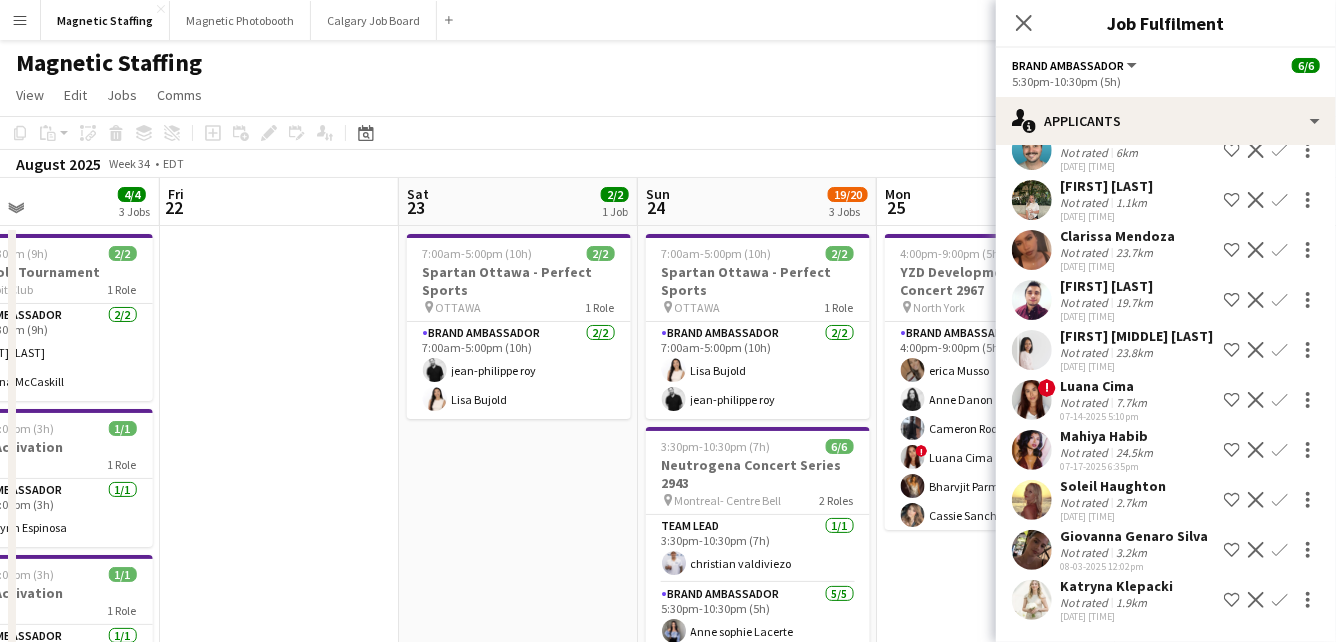 drag, startPoint x: 415, startPoint y: 447, endPoint x: 118, endPoint y: 489, distance: 299.955 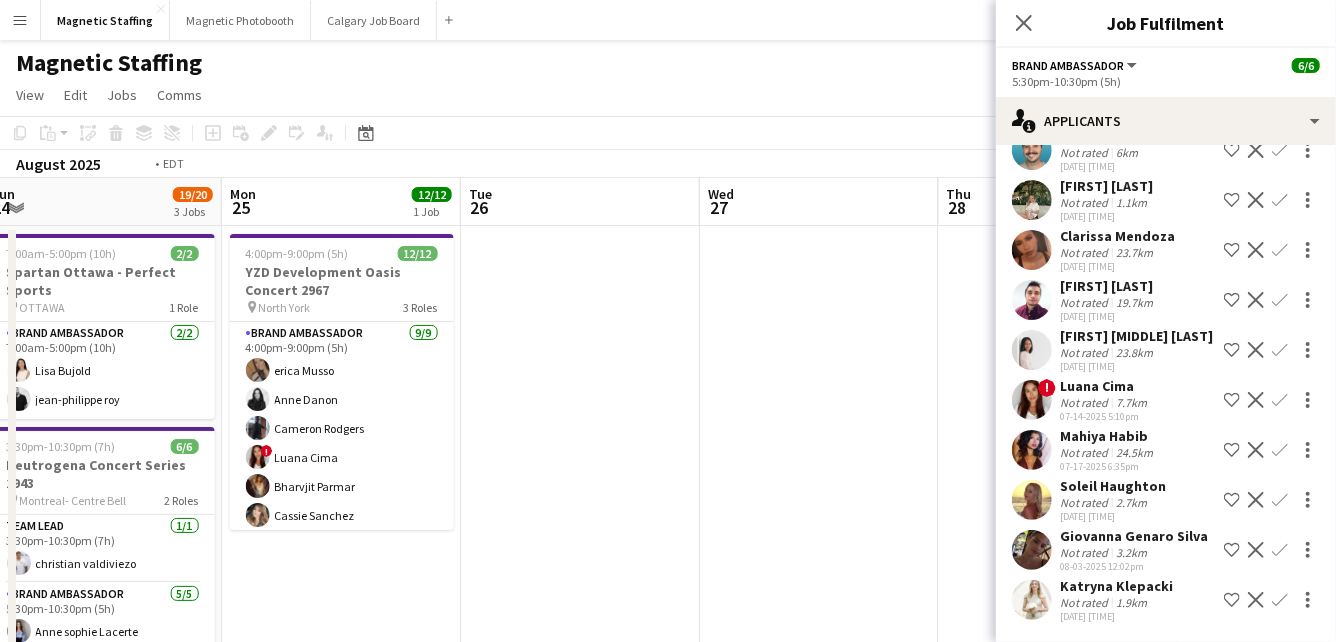 drag, startPoint x: 810, startPoint y: 409, endPoint x: 96, endPoint y: 465, distance: 716.1927 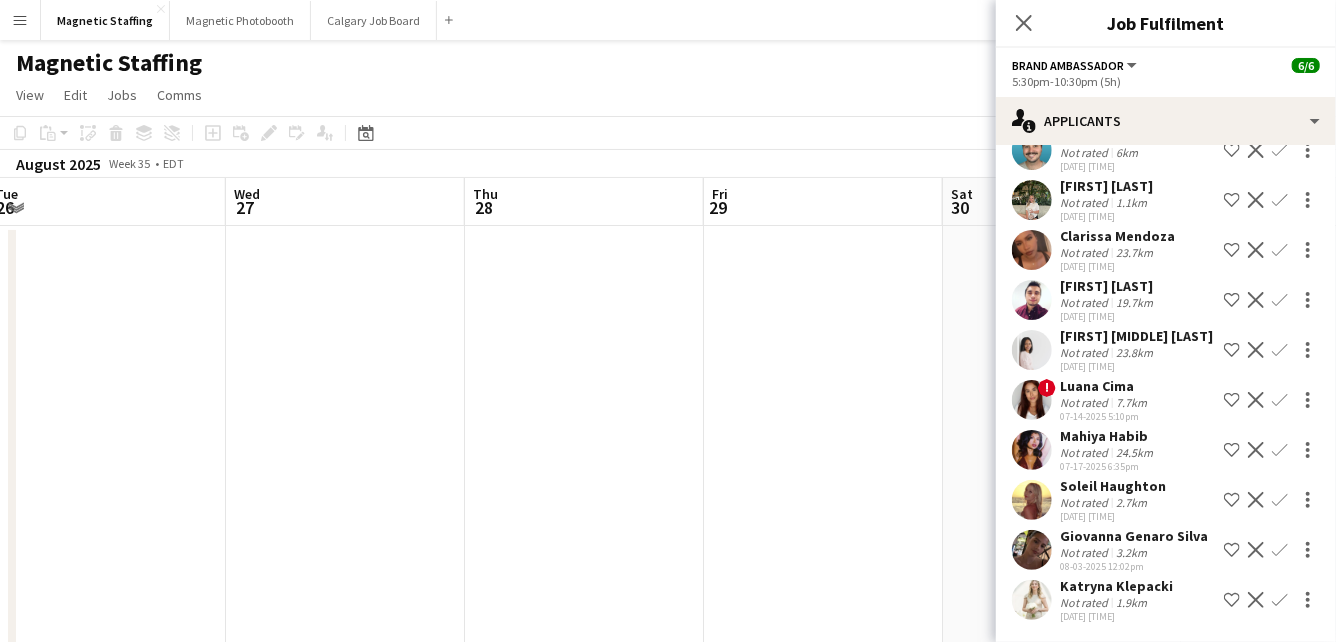 drag, startPoint x: 572, startPoint y: 428, endPoint x: 94, endPoint y: 459, distance: 479.00418 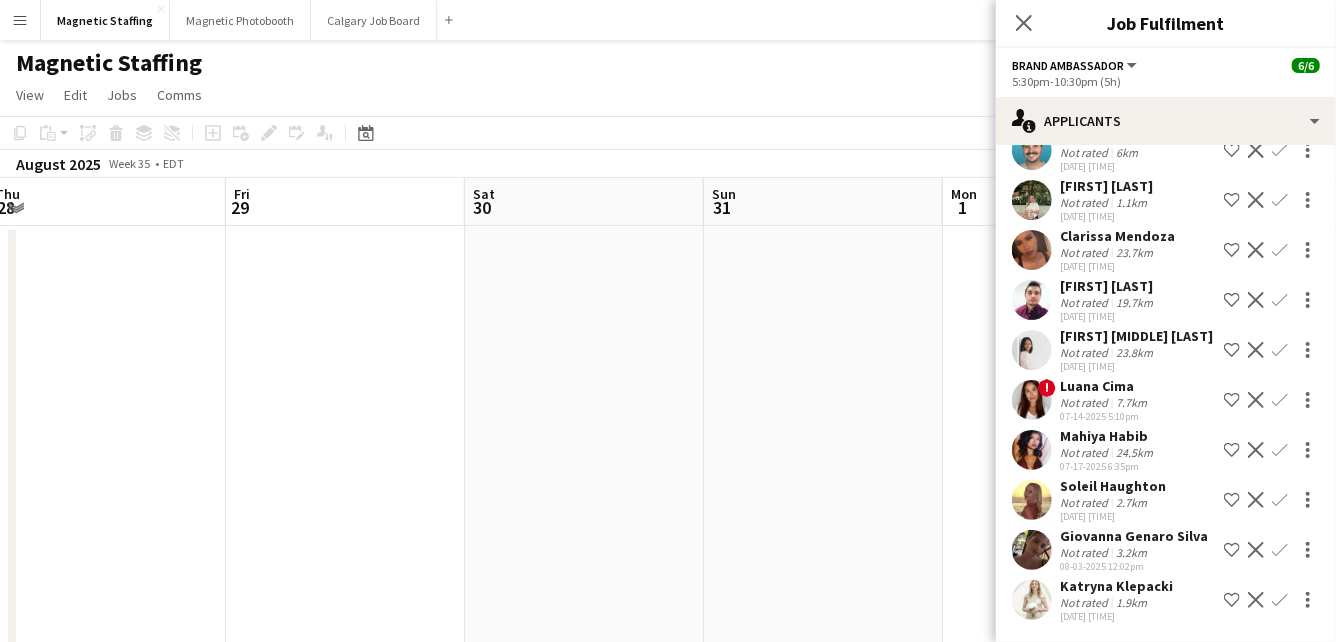 scroll, scrollTop: 0, scrollLeft: 822, axis: horizontal 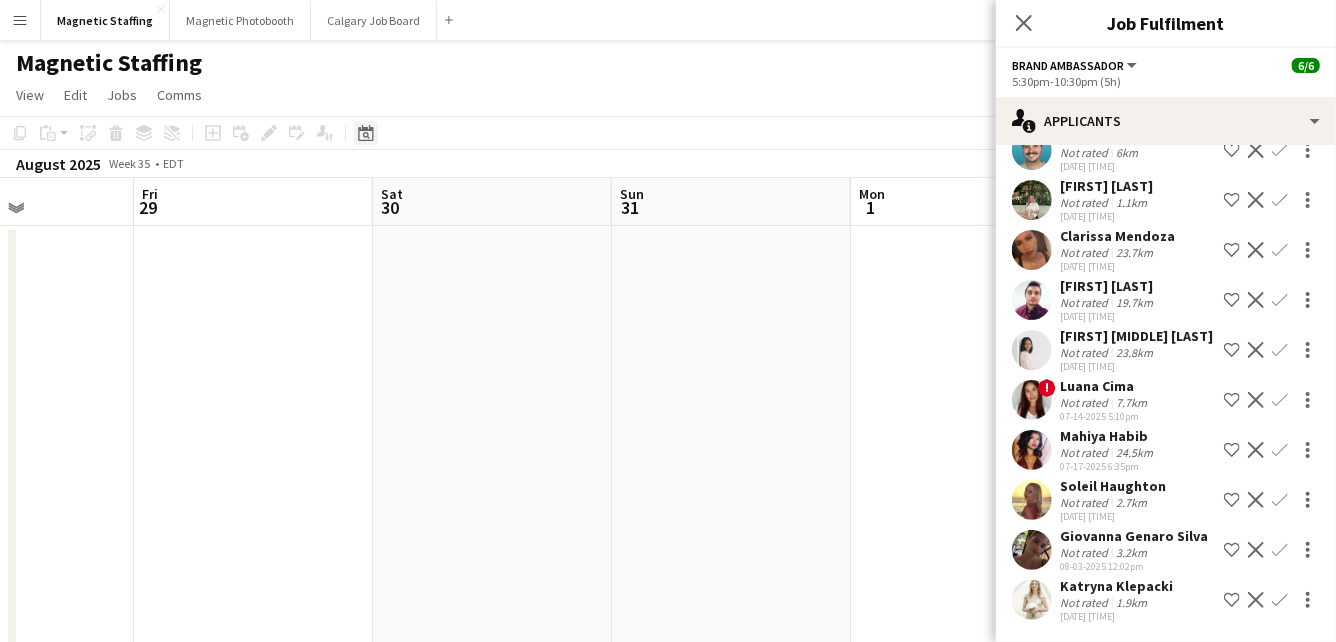 click on "Date picker" 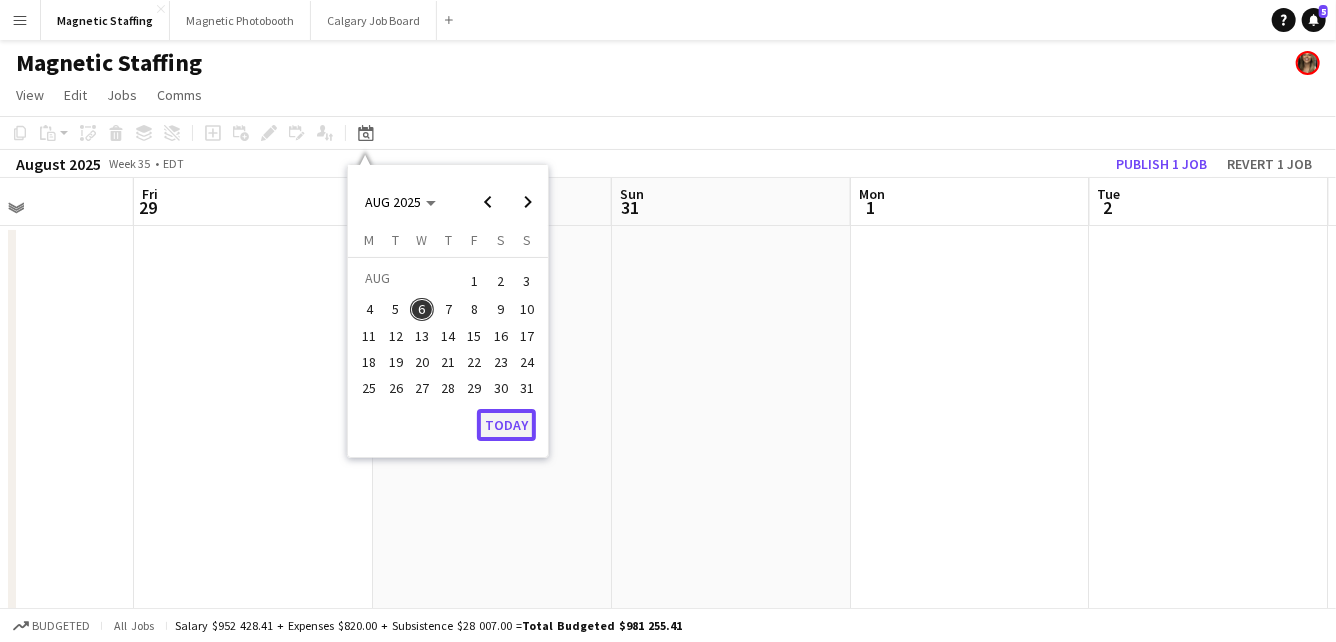 click on "Today" at bounding box center [506, 425] 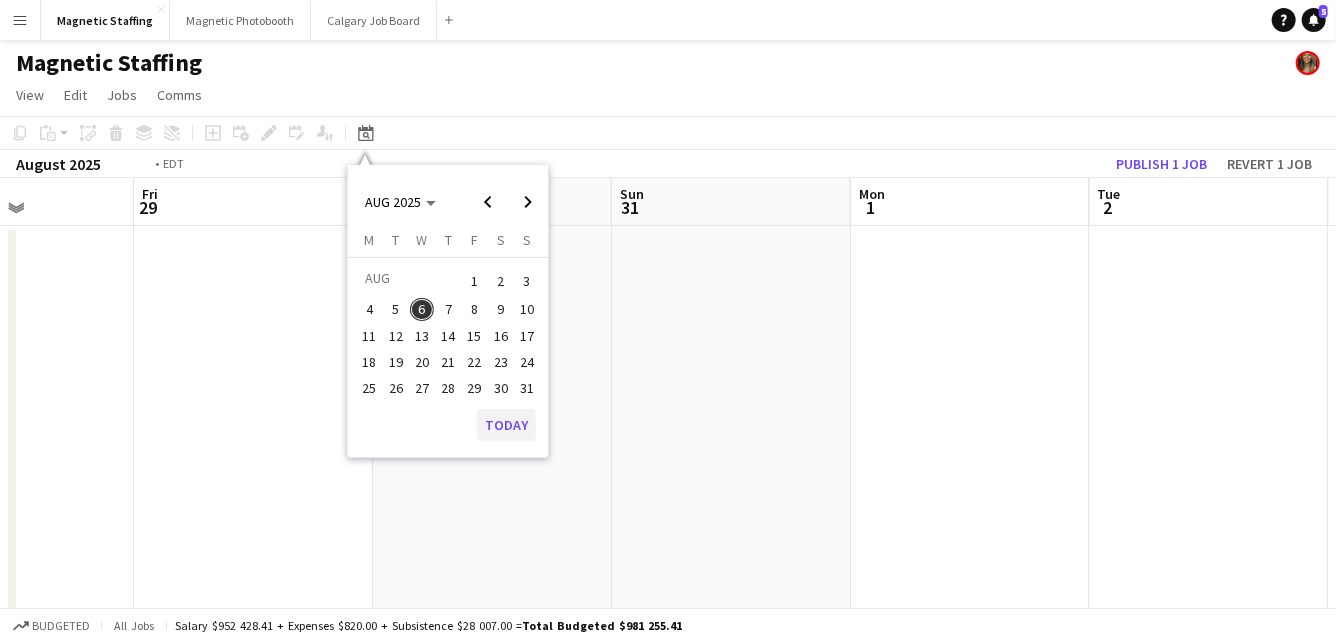 scroll, scrollTop: 0, scrollLeft: 687, axis: horizontal 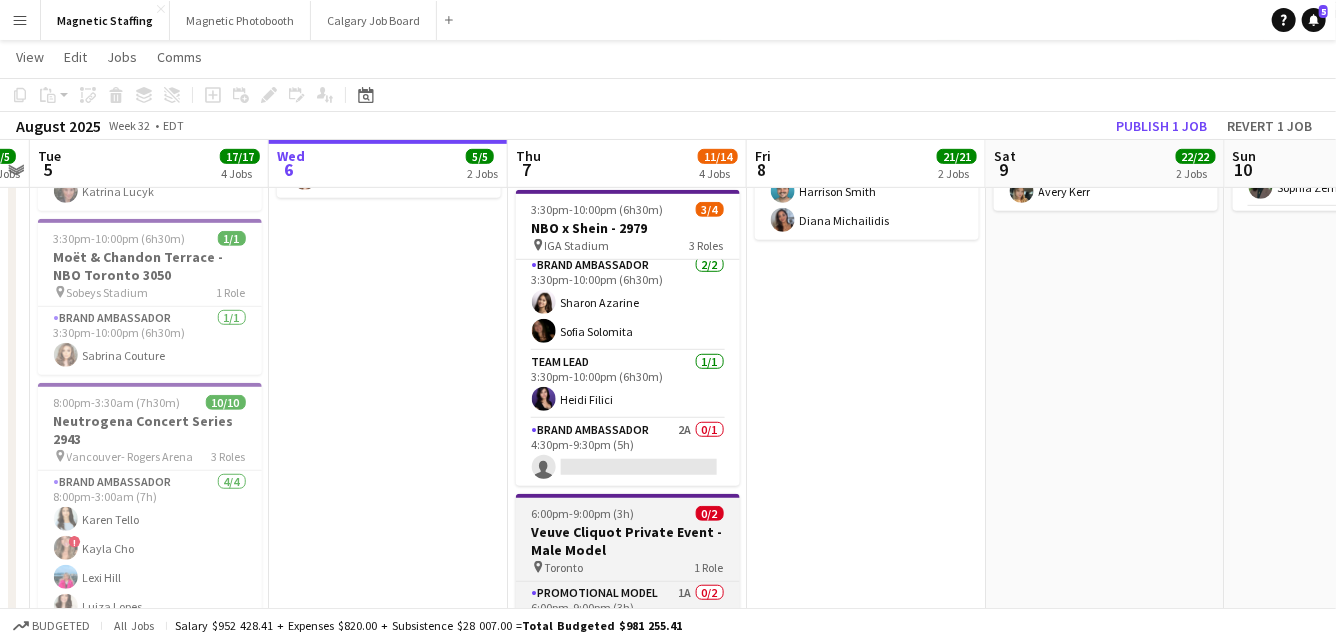 click on "Veuve Cliquot Private Event - Male Model" at bounding box center (628, 541) 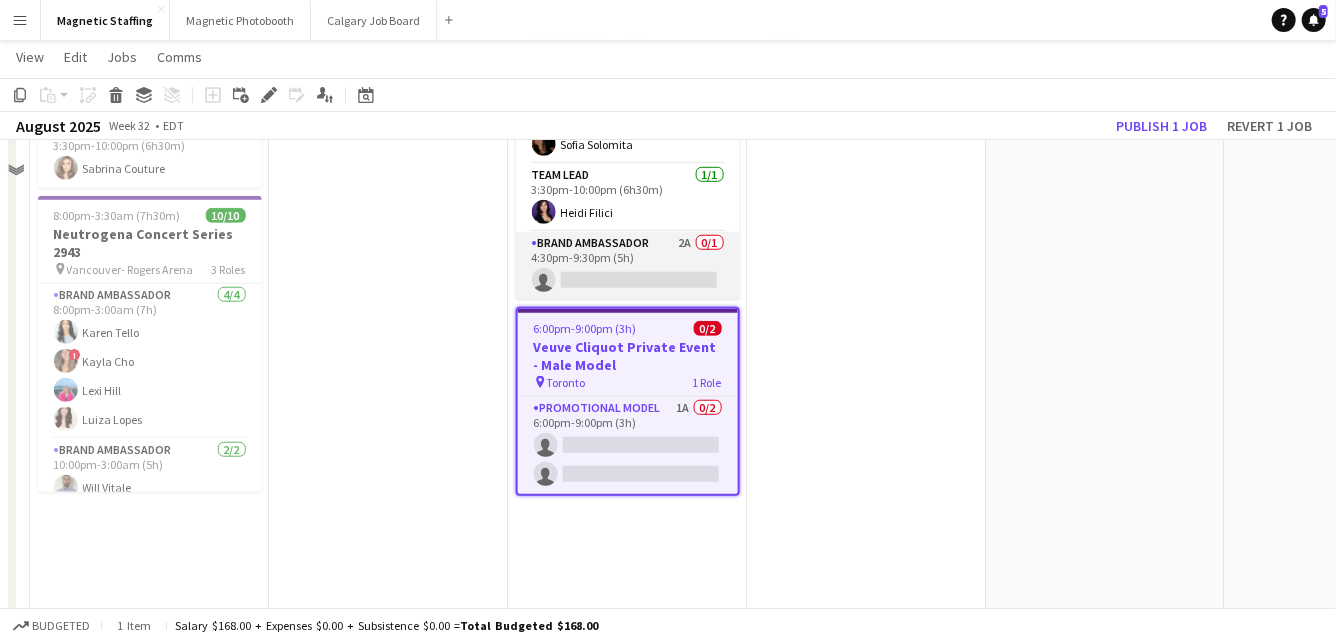 scroll, scrollTop: 744, scrollLeft: 0, axis: vertical 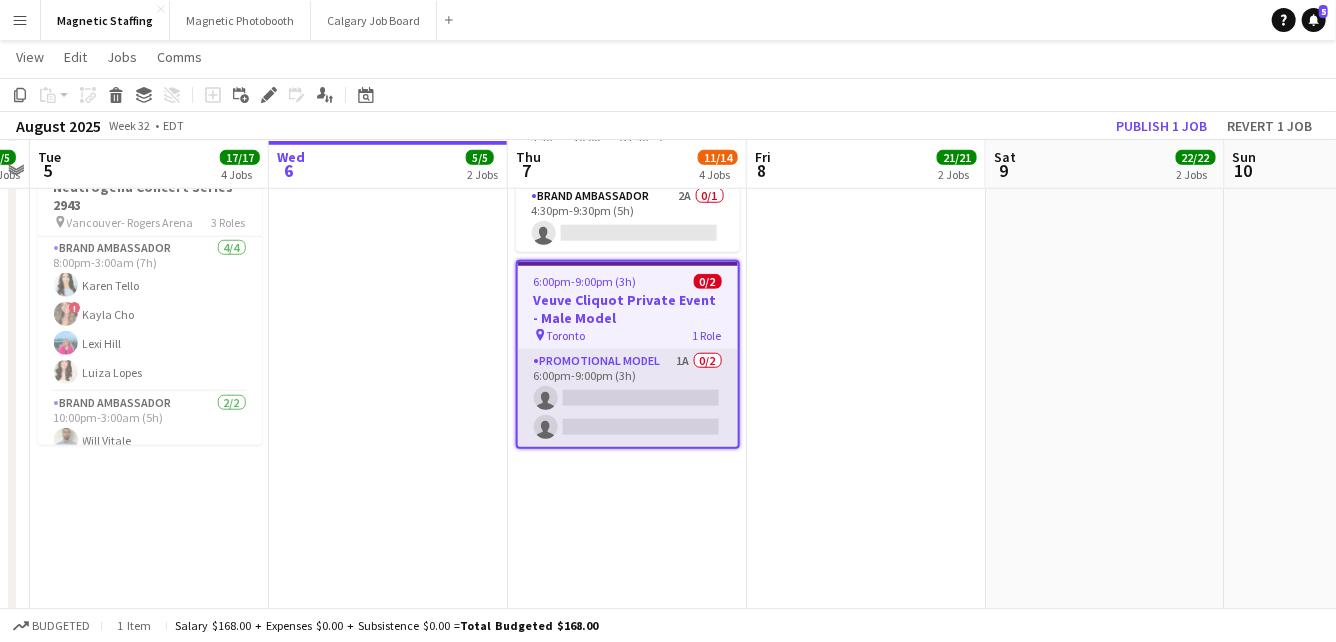 click on "Promotional Model   1A   0/2   6:00pm-9:00pm (3h)
single-neutral-actions
single-neutral-actions" at bounding box center (628, 398) 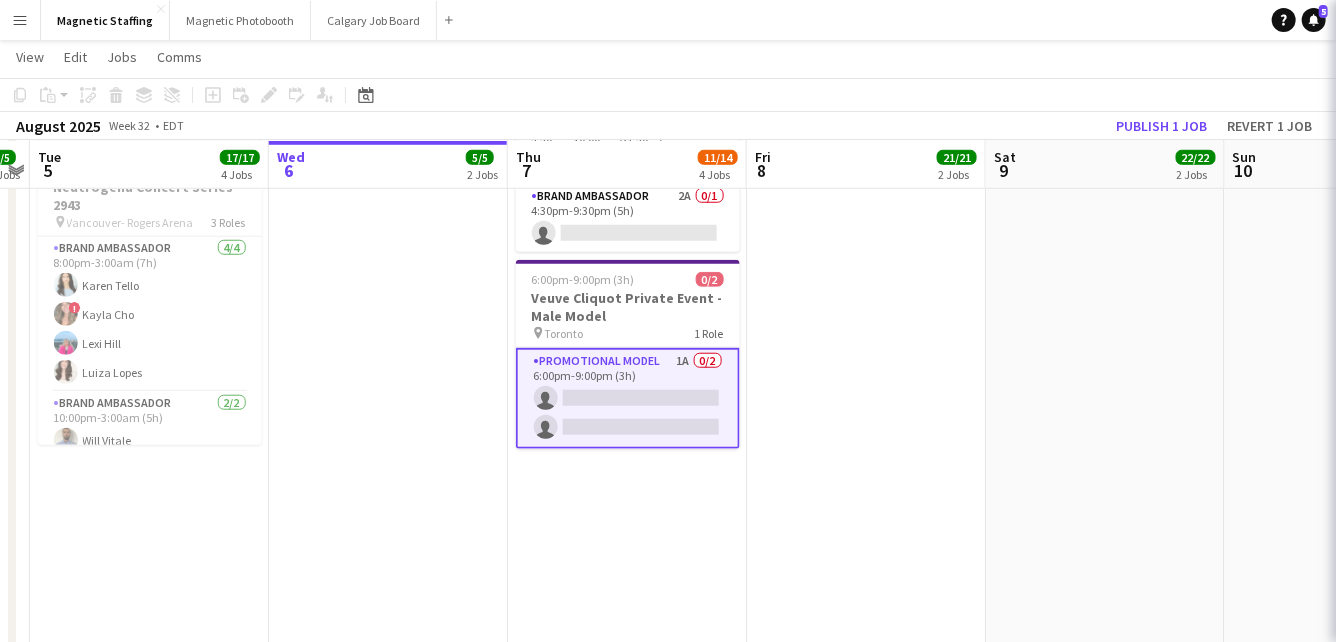 scroll, scrollTop: 0, scrollLeft: 686, axis: horizontal 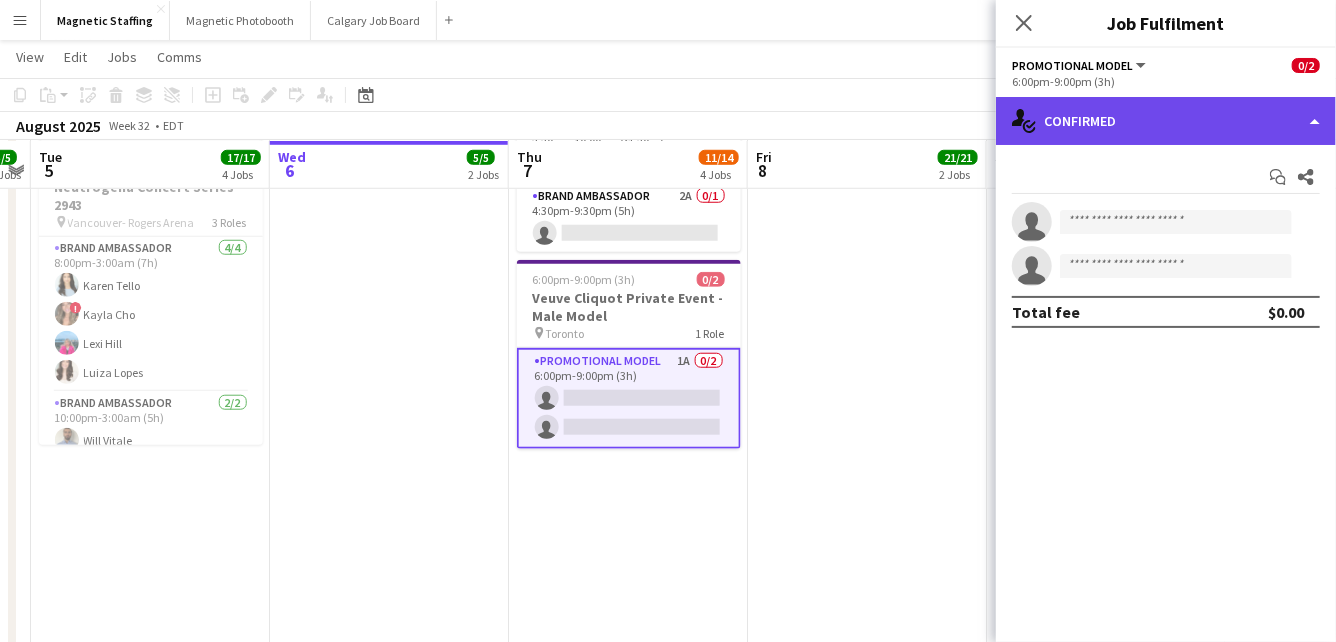 click on "single-neutral-actions-check-2
Confirmed" 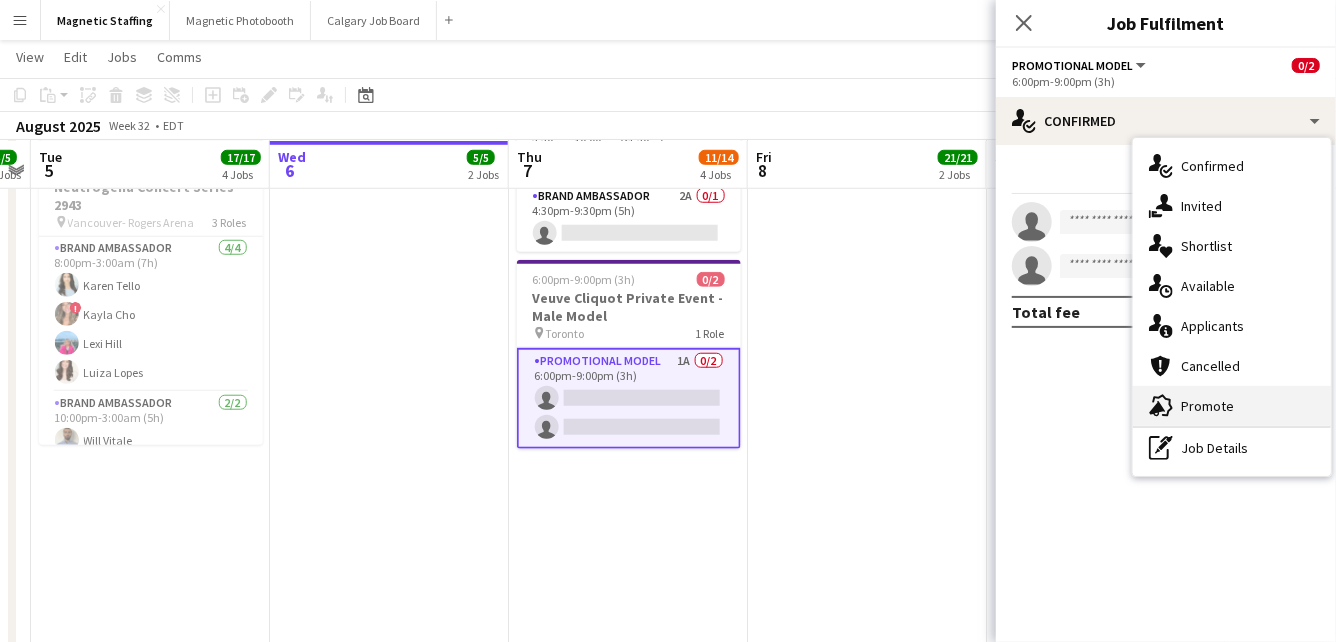 click on "advertising-megaphone
Promote" at bounding box center [1232, 406] 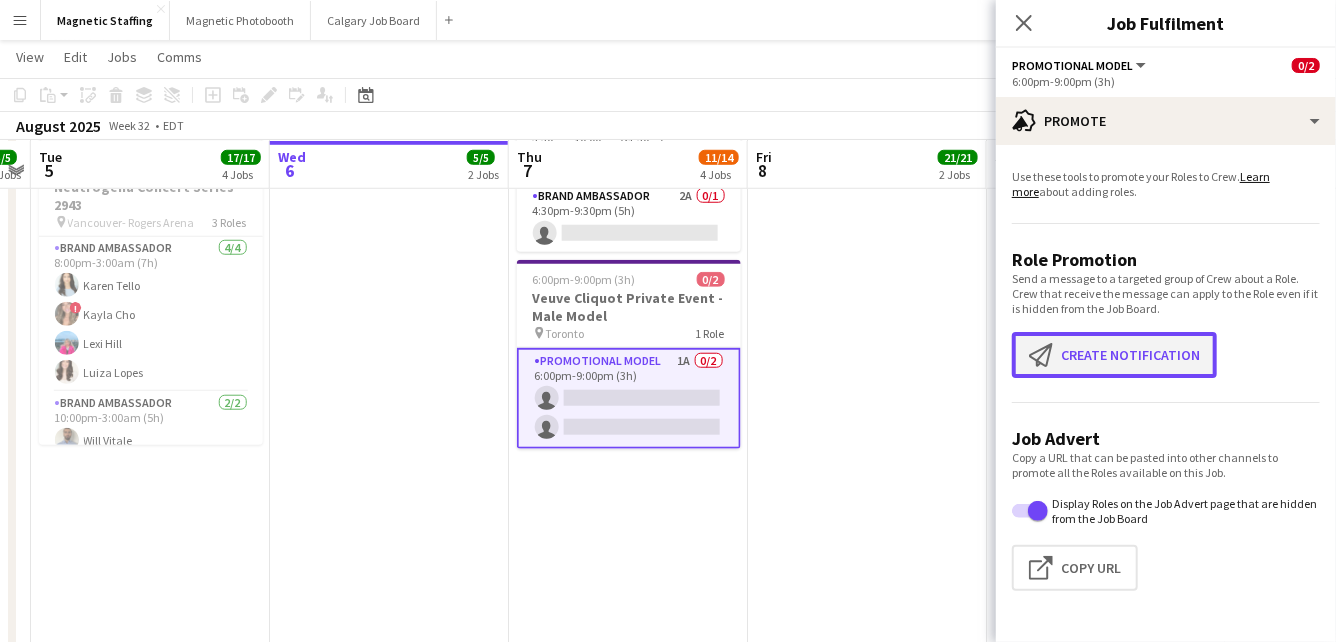 click on "Create notification
Create notification" at bounding box center [1114, 355] 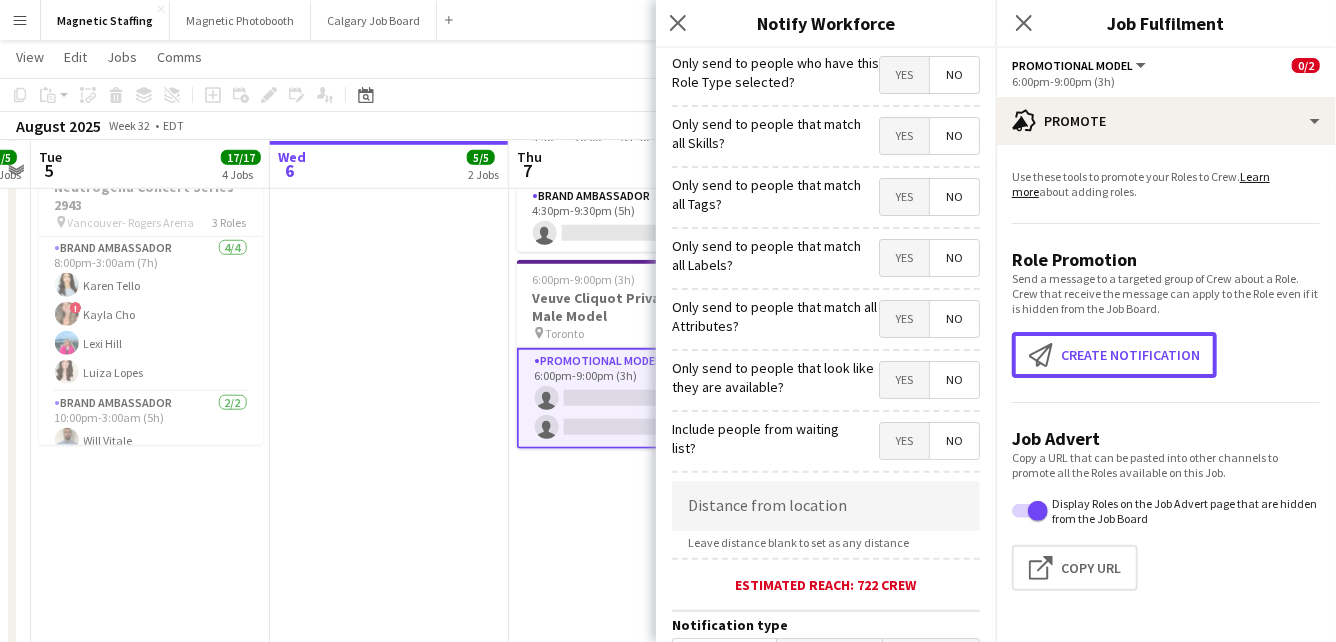 scroll, scrollTop: 262, scrollLeft: 0, axis: vertical 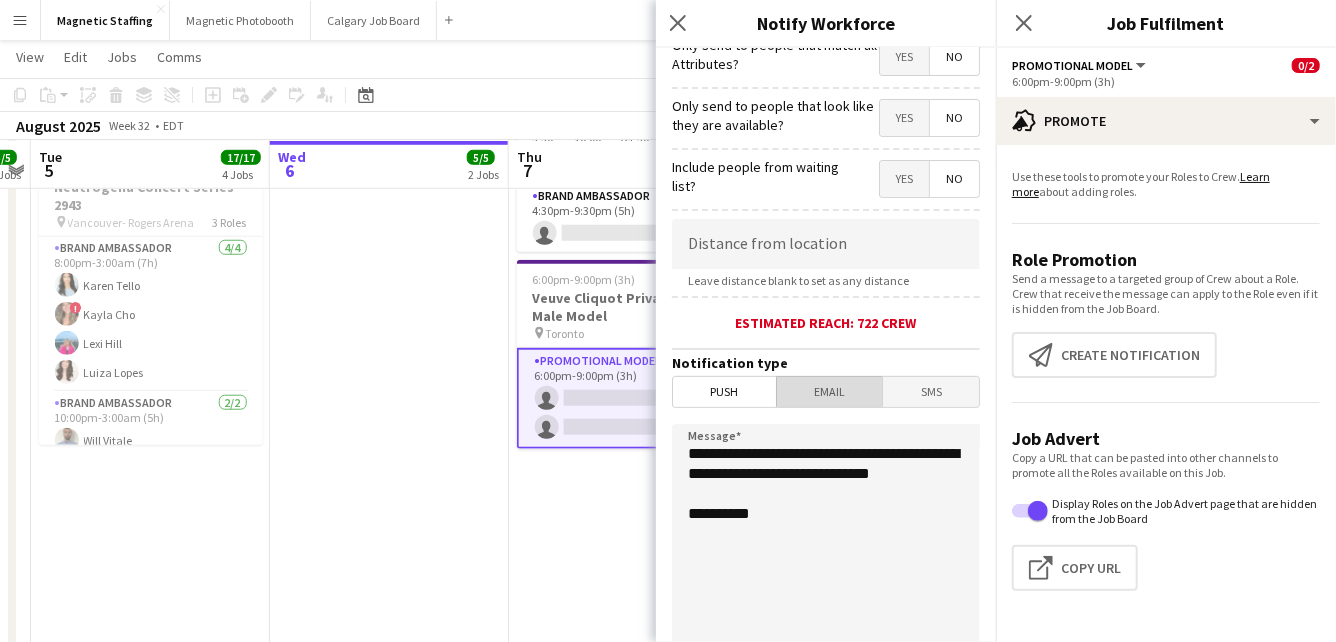 click on "Email" at bounding box center (830, 392) 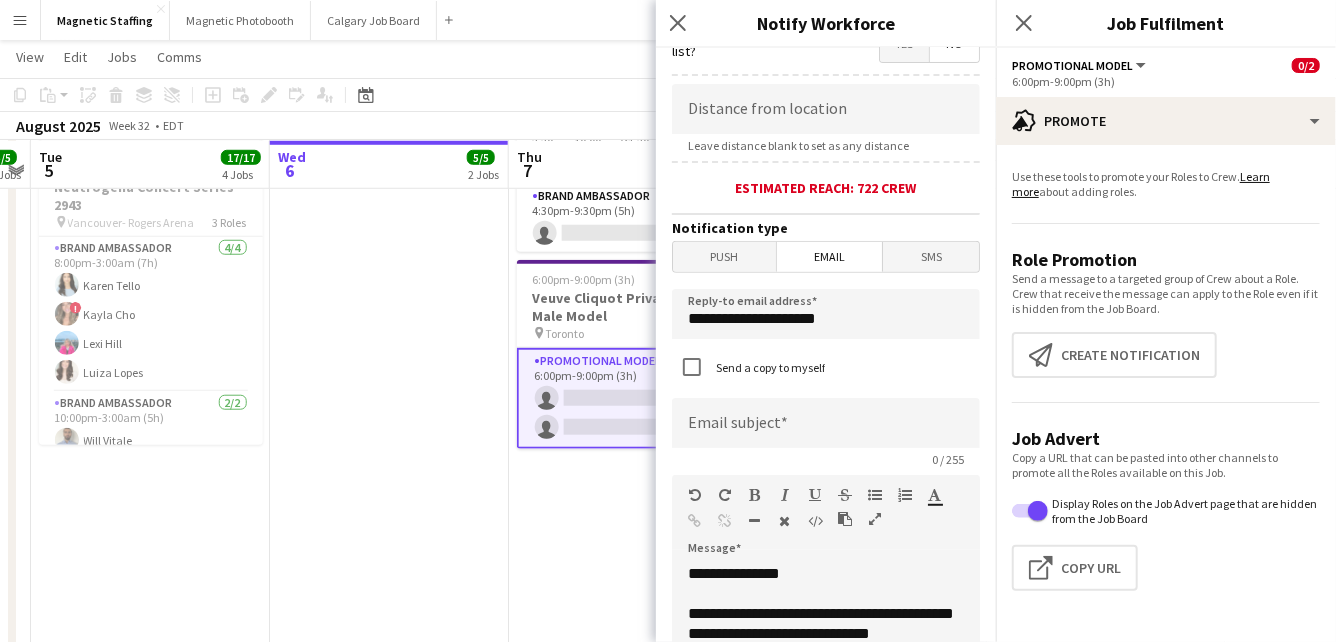 scroll, scrollTop: 420, scrollLeft: 0, axis: vertical 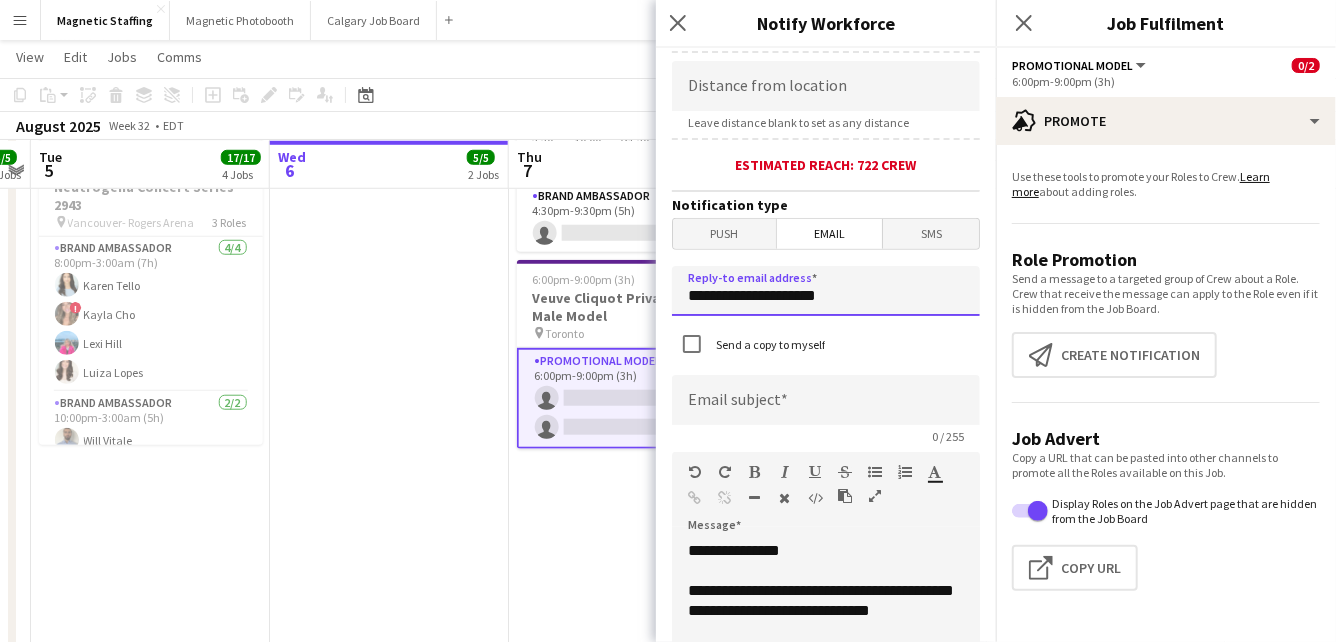 drag, startPoint x: 849, startPoint y: 301, endPoint x: 481, endPoint y: 282, distance: 368.49017 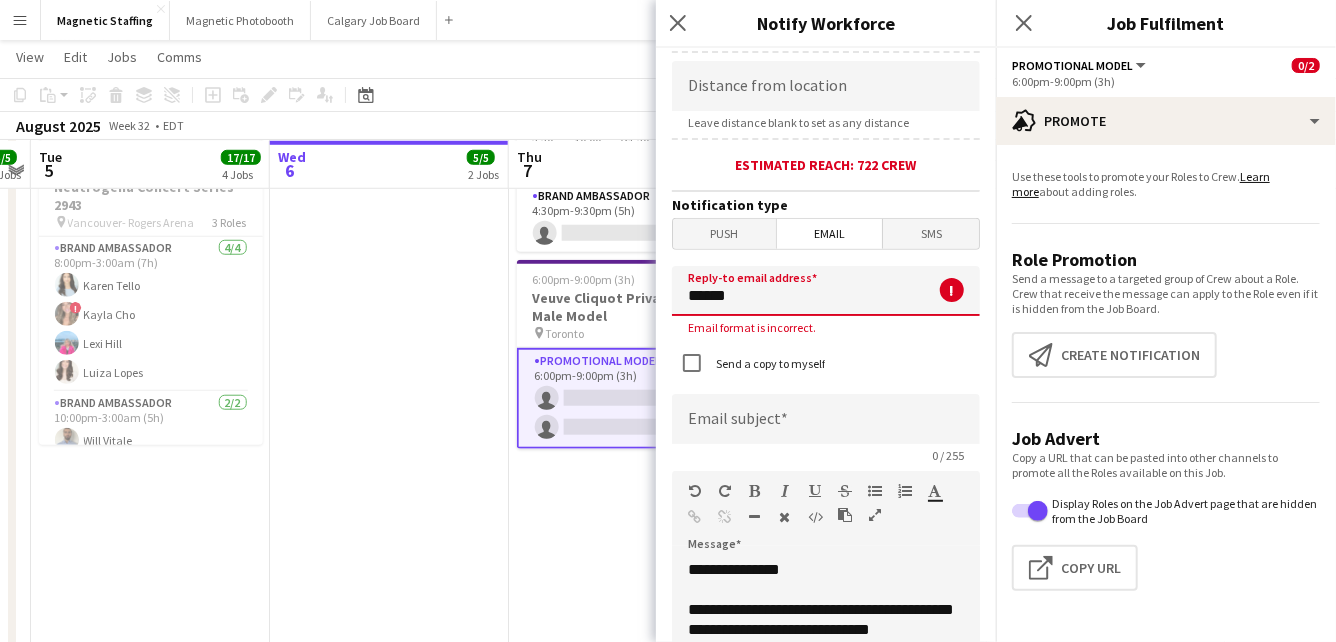 type on "**********" 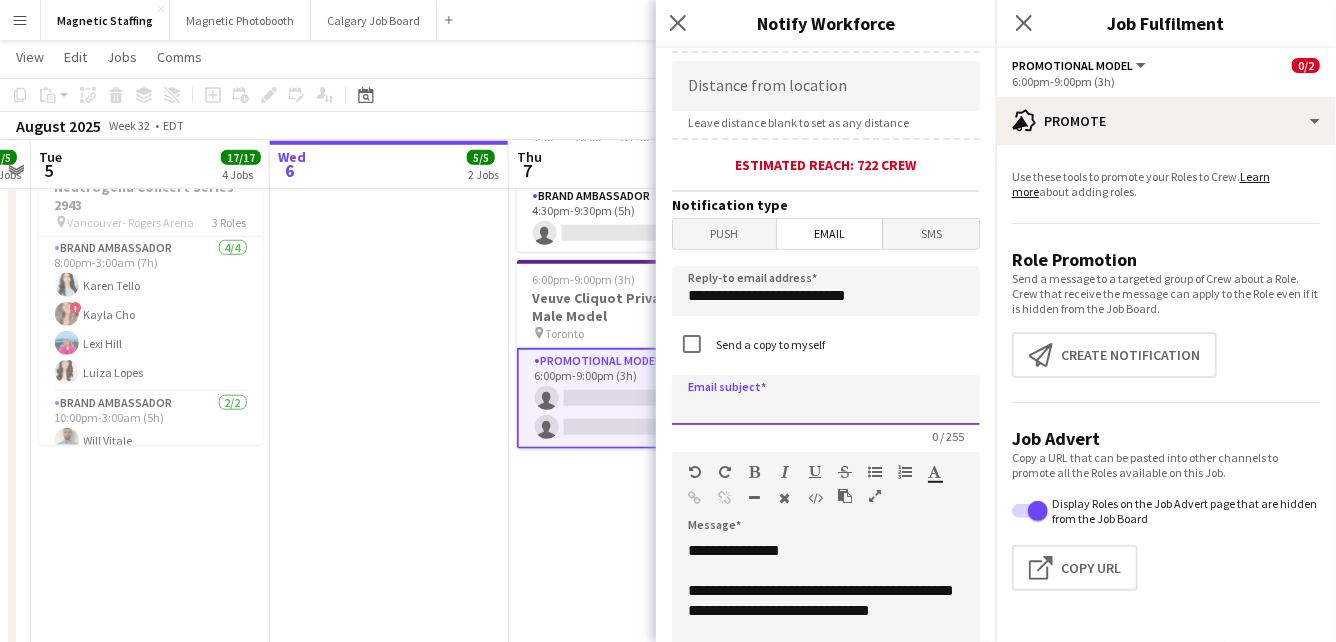 click 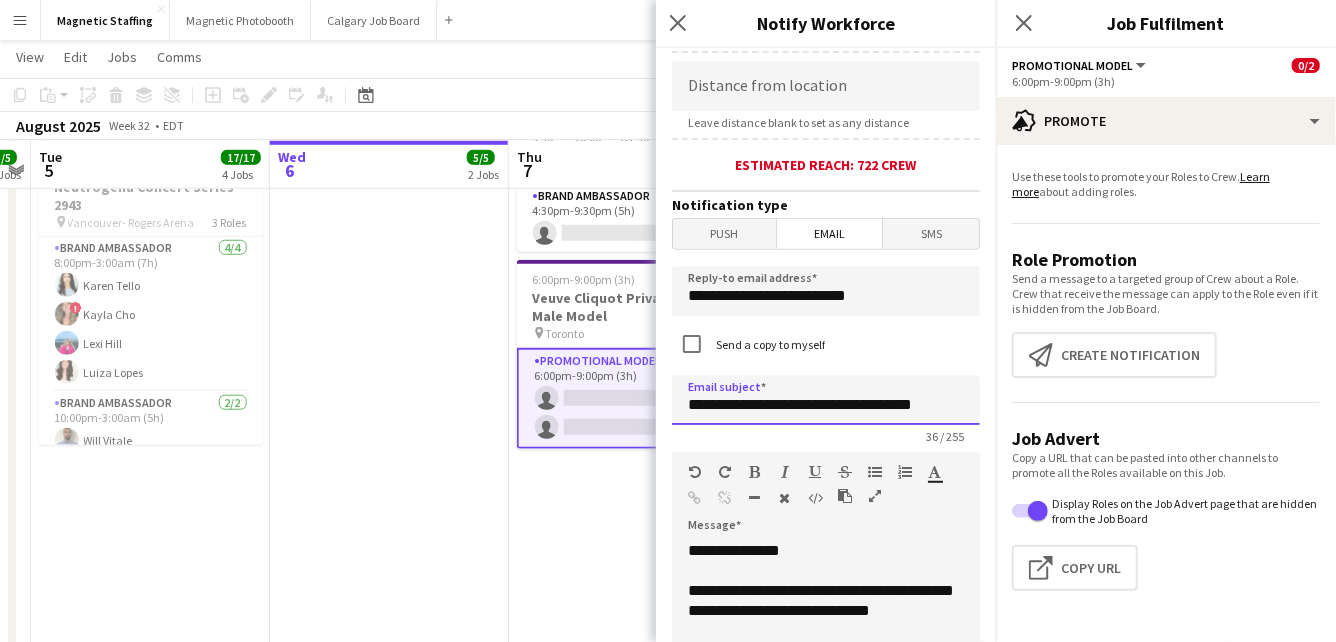 scroll, scrollTop: 0, scrollLeft: 13, axis: horizontal 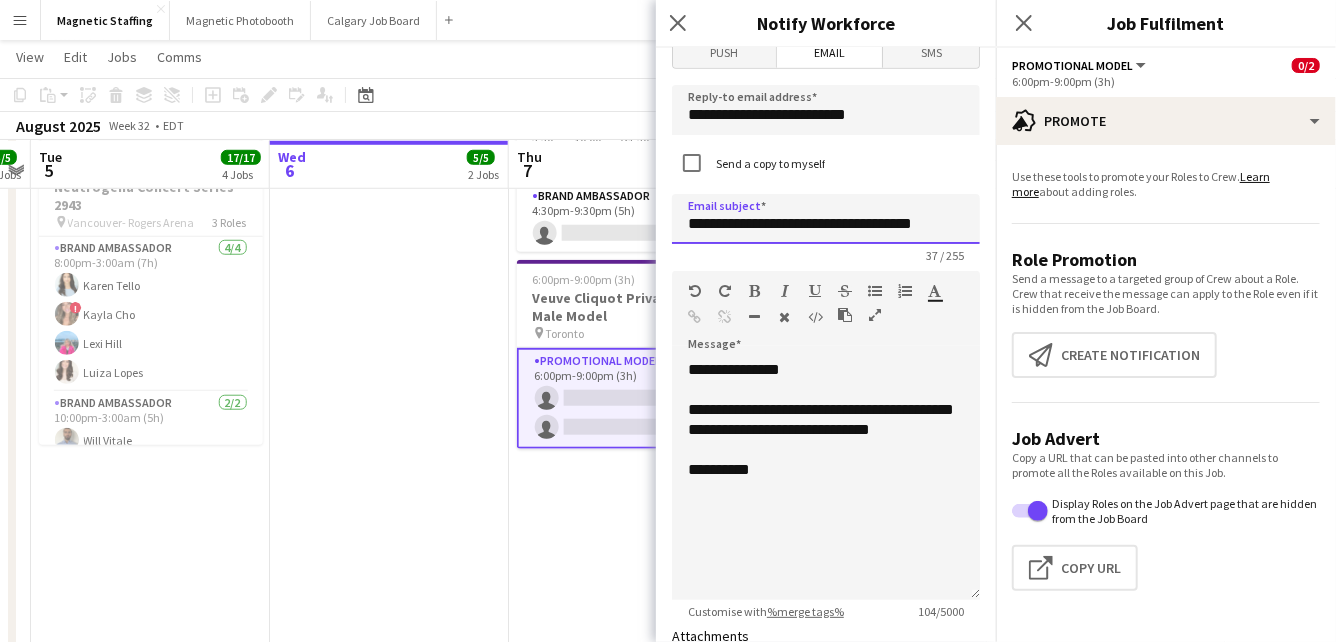 type on "**********" 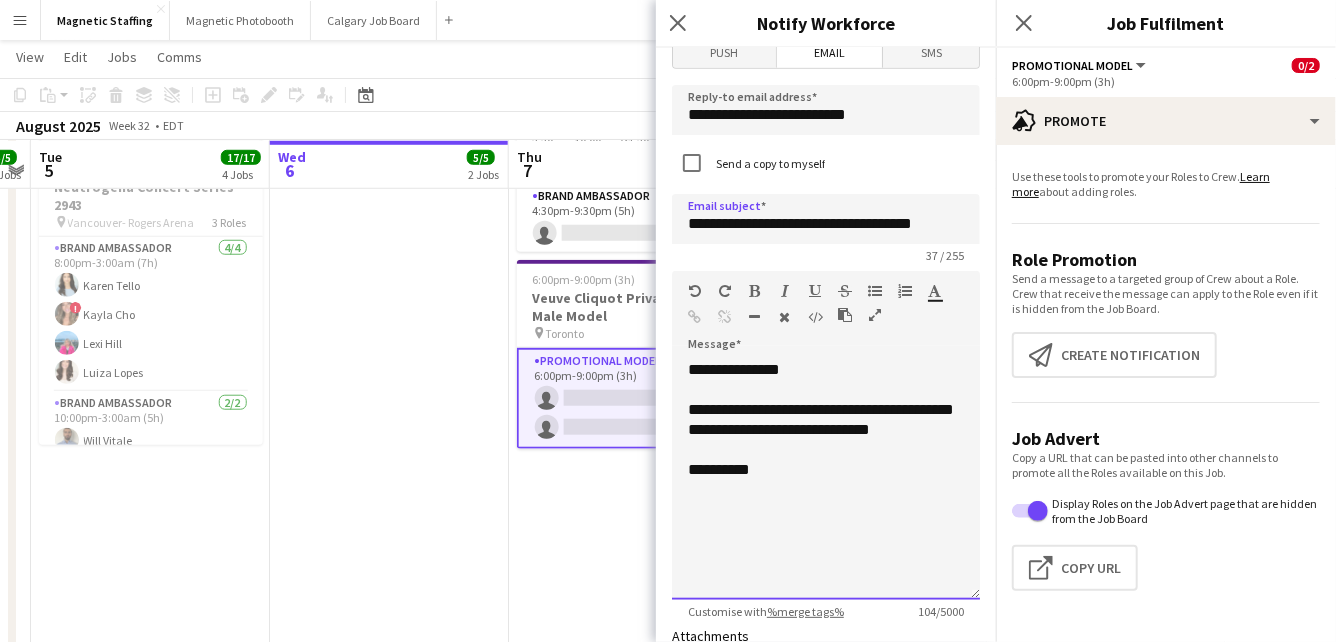 scroll, scrollTop: 0, scrollLeft: 0, axis: both 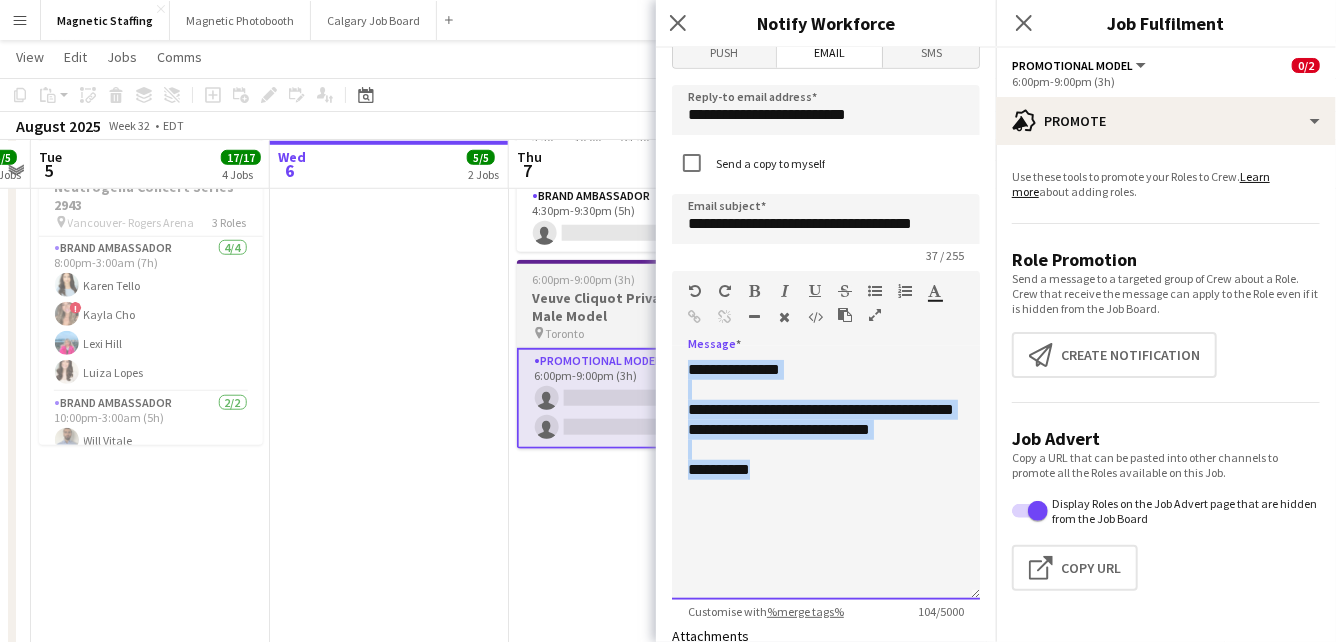 drag, startPoint x: 721, startPoint y: 493, endPoint x: 551, endPoint y: 342, distance: 227.37854 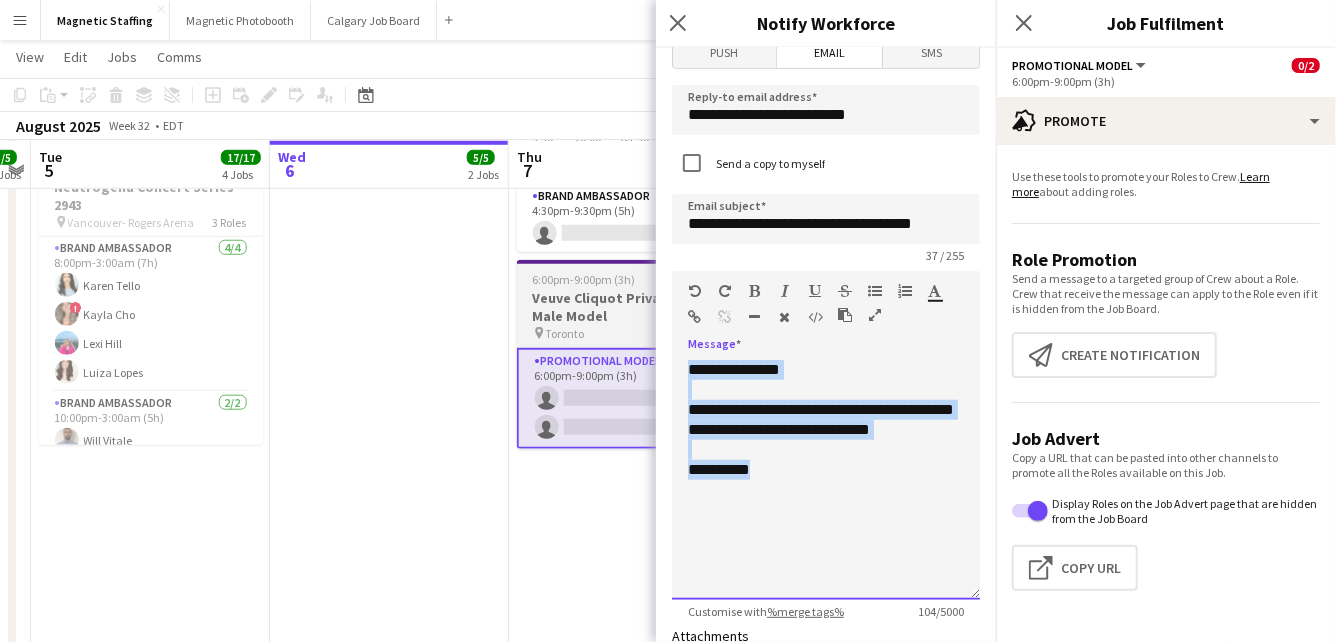 type 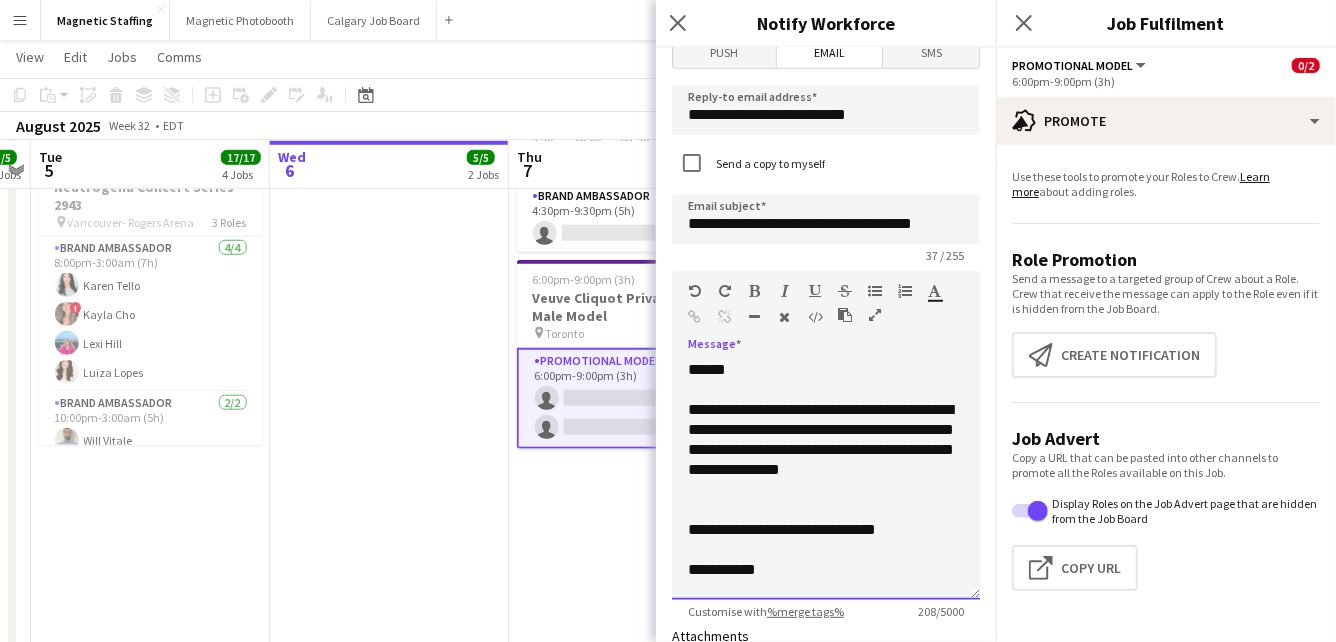 click on "**********" 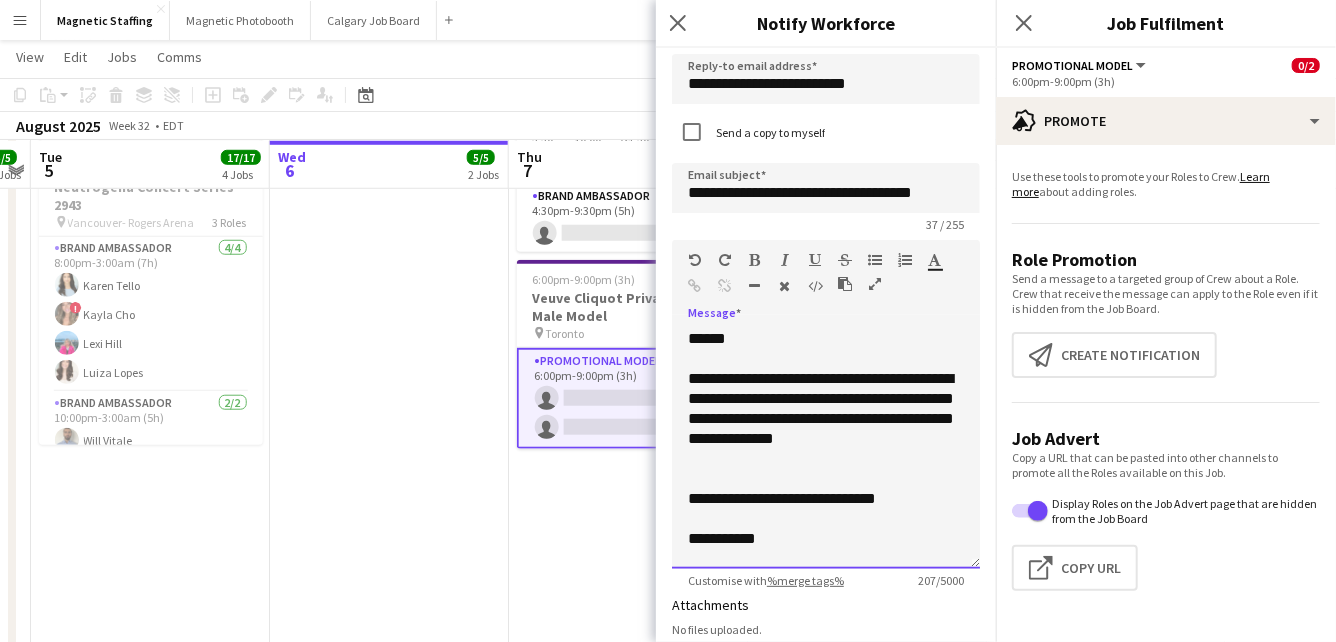 scroll, scrollTop: 637, scrollLeft: 0, axis: vertical 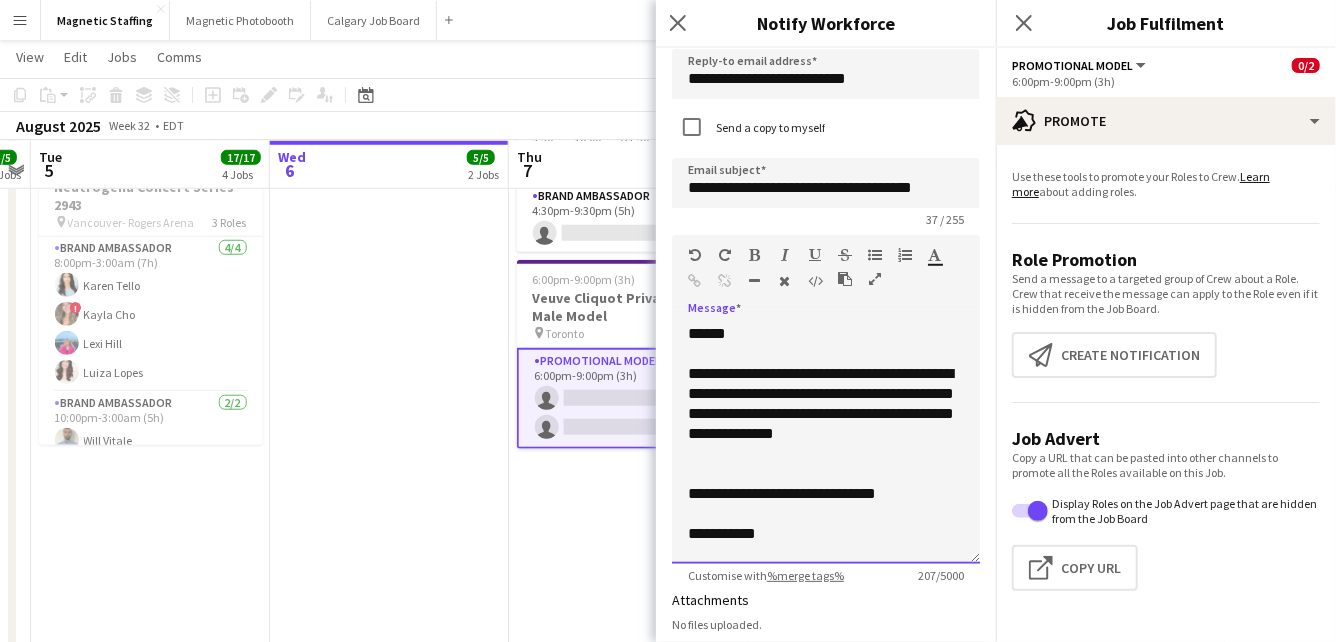 click on "**********" 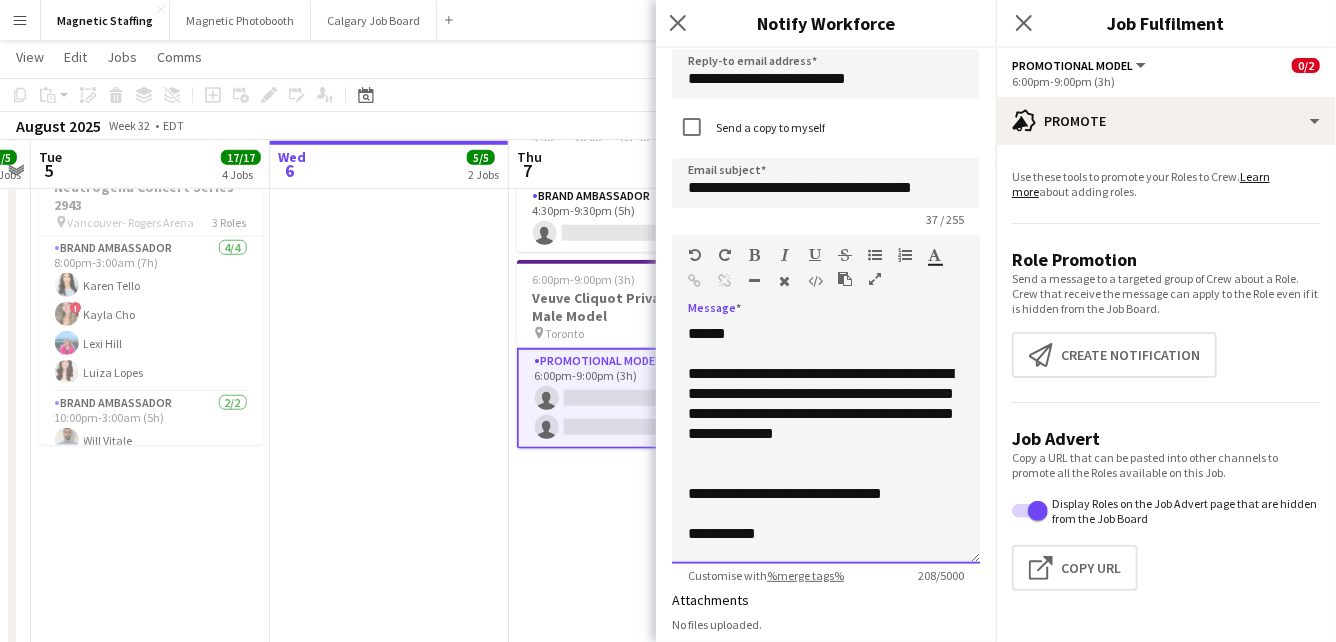 click on "**********" 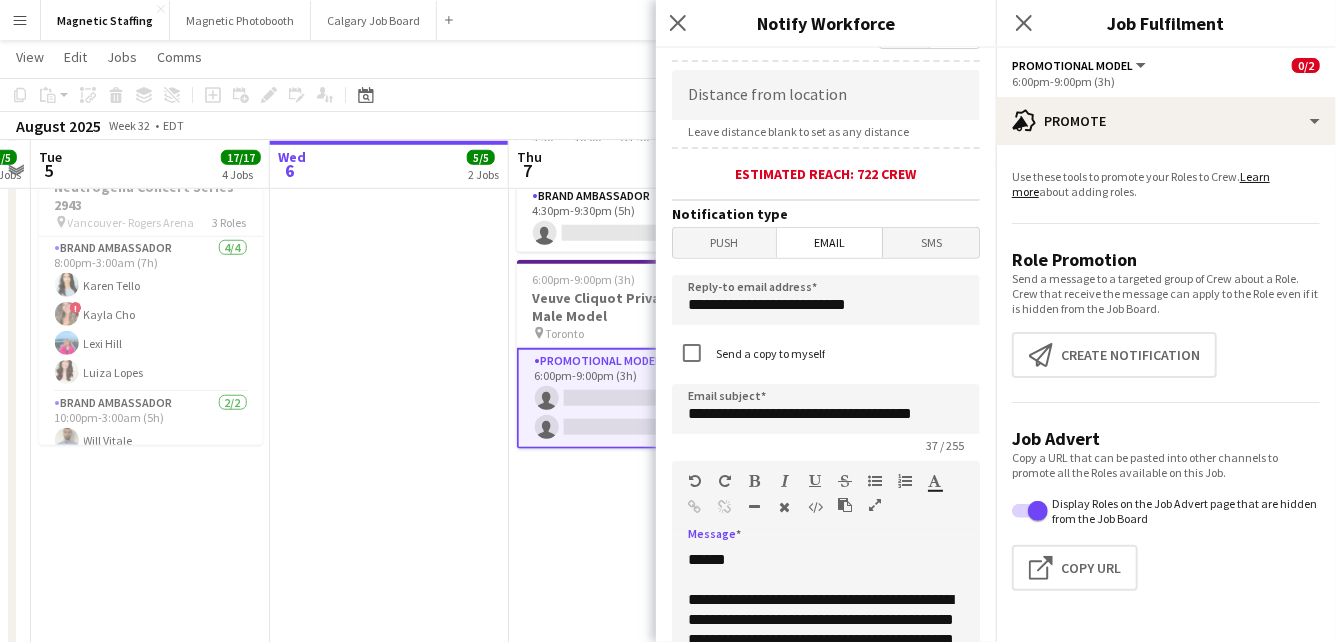 scroll, scrollTop: 436, scrollLeft: 0, axis: vertical 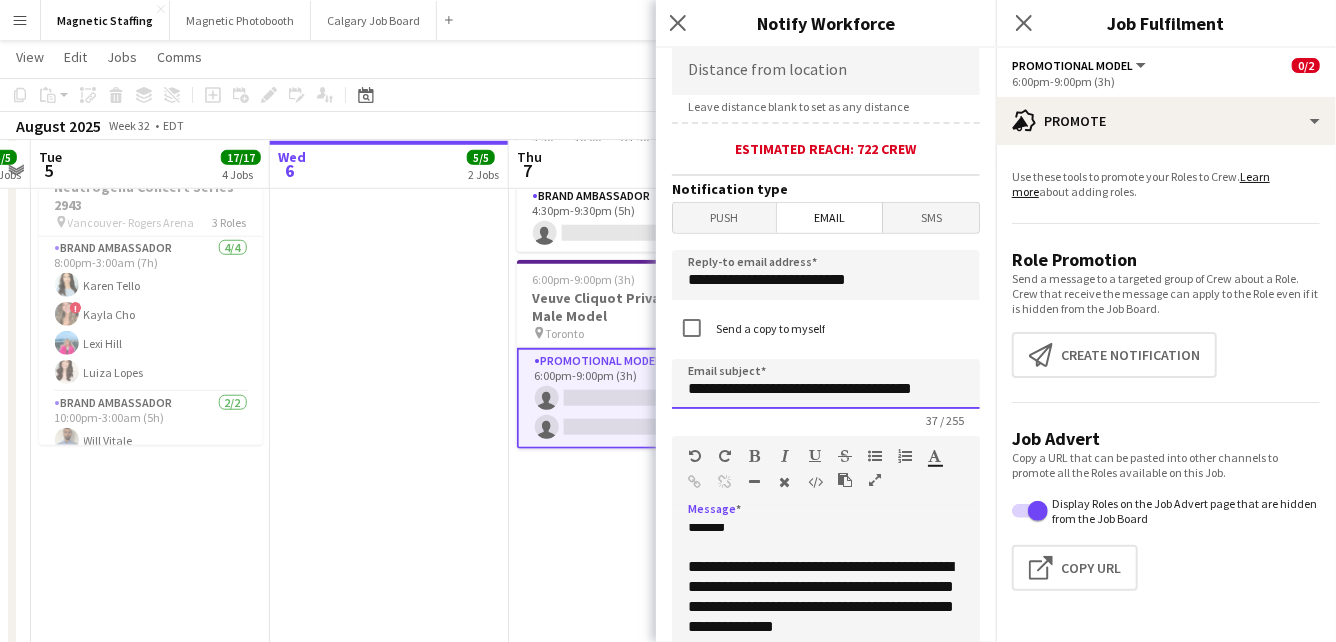 click on "**********" 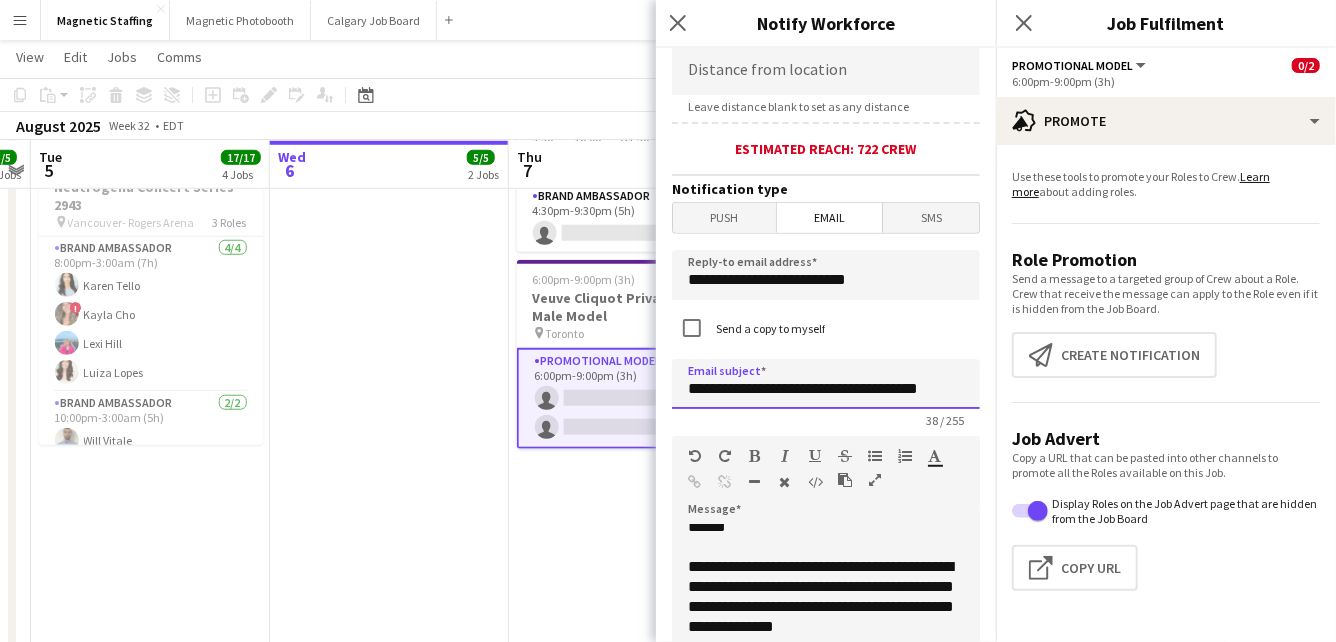 scroll, scrollTop: 55, scrollLeft: 0, axis: vertical 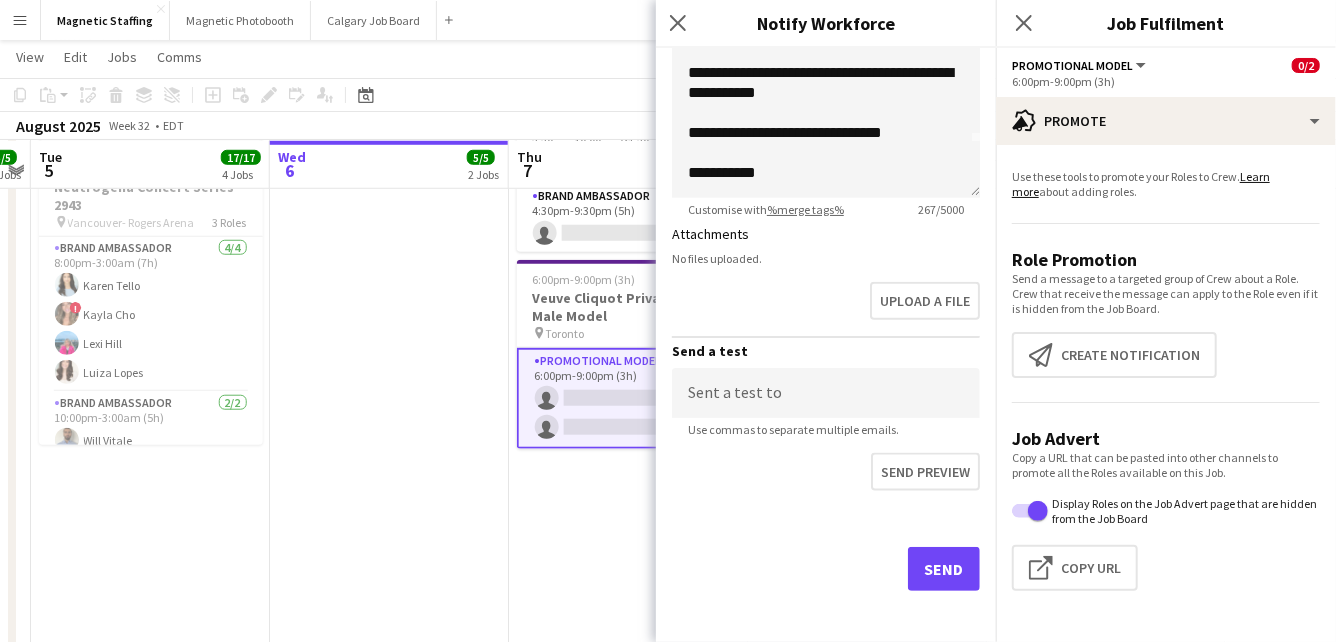 type on "**********" 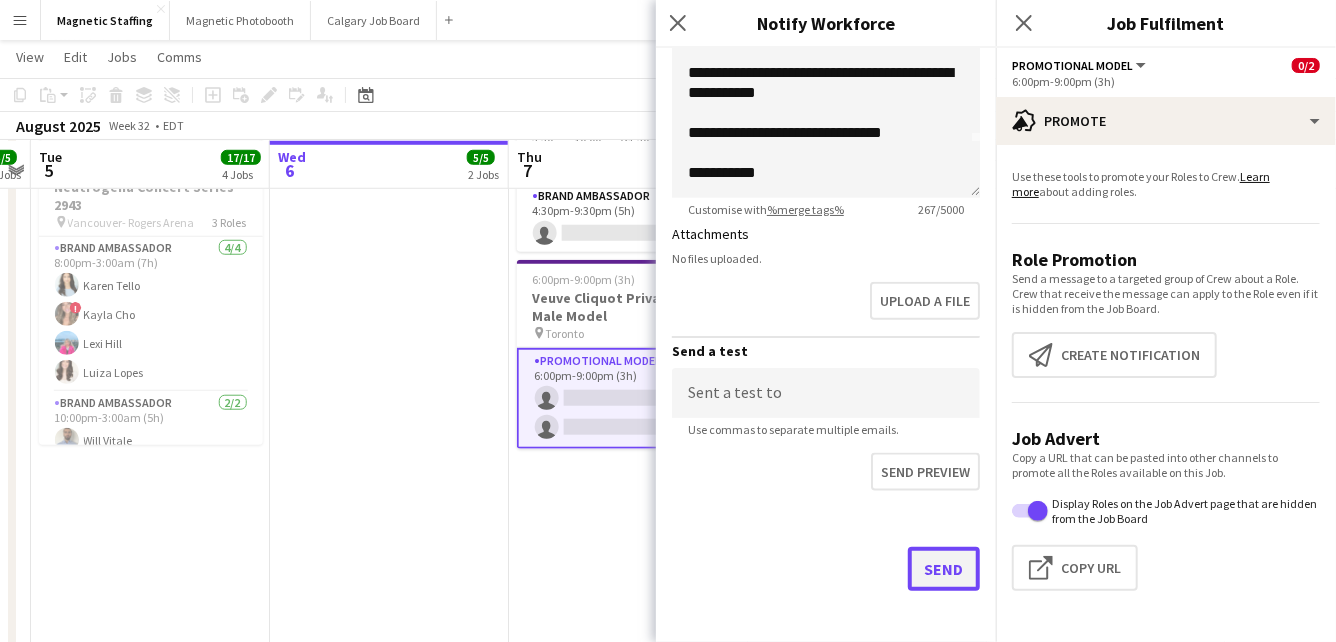 click on "Send" 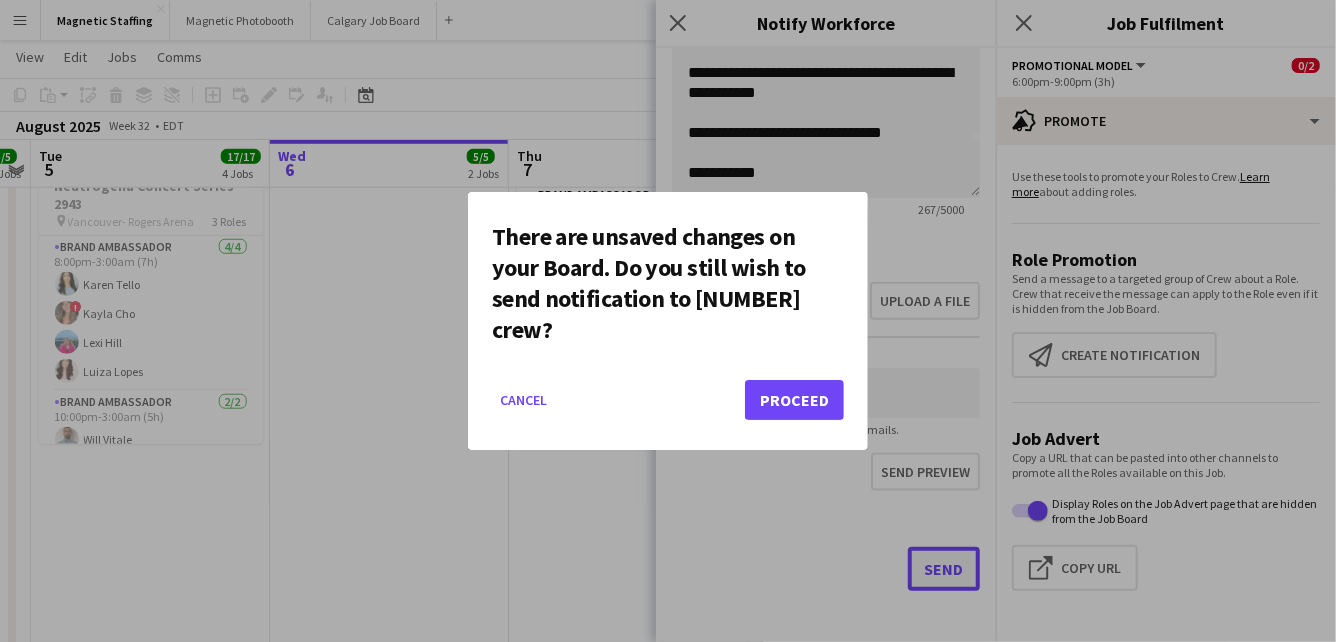 scroll, scrollTop: 0, scrollLeft: 0, axis: both 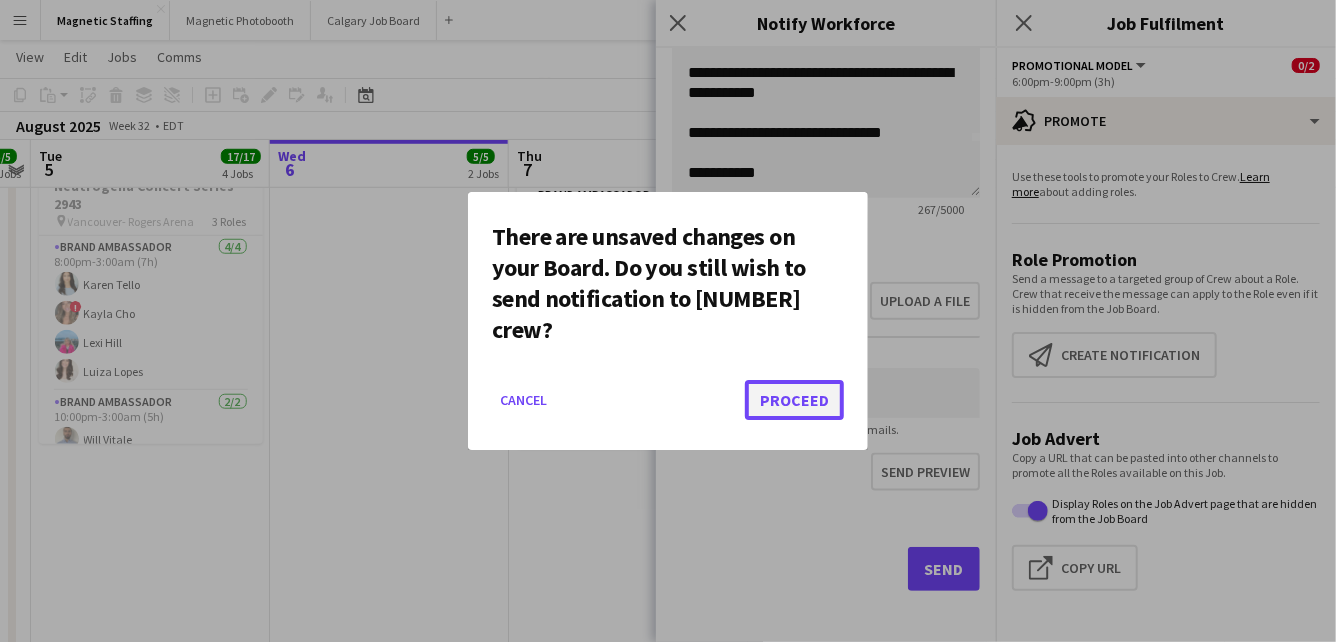 click on "Proceed" 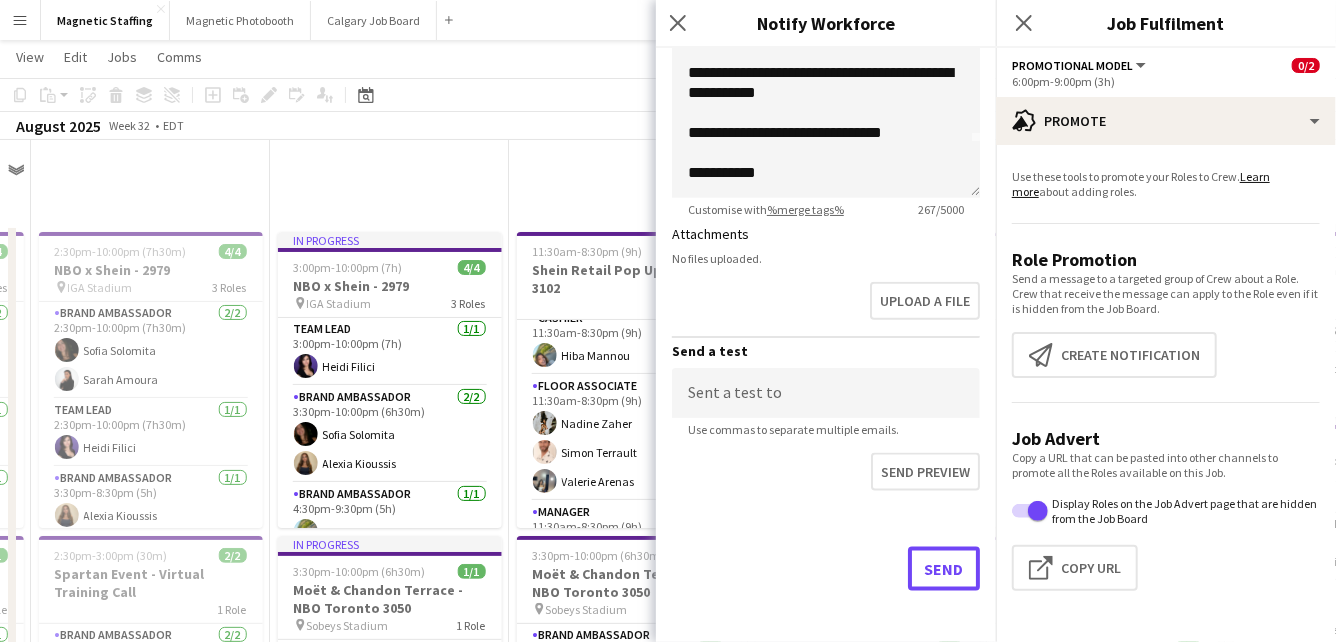 scroll, scrollTop: 744, scrollLeft: 0, axis: vertical 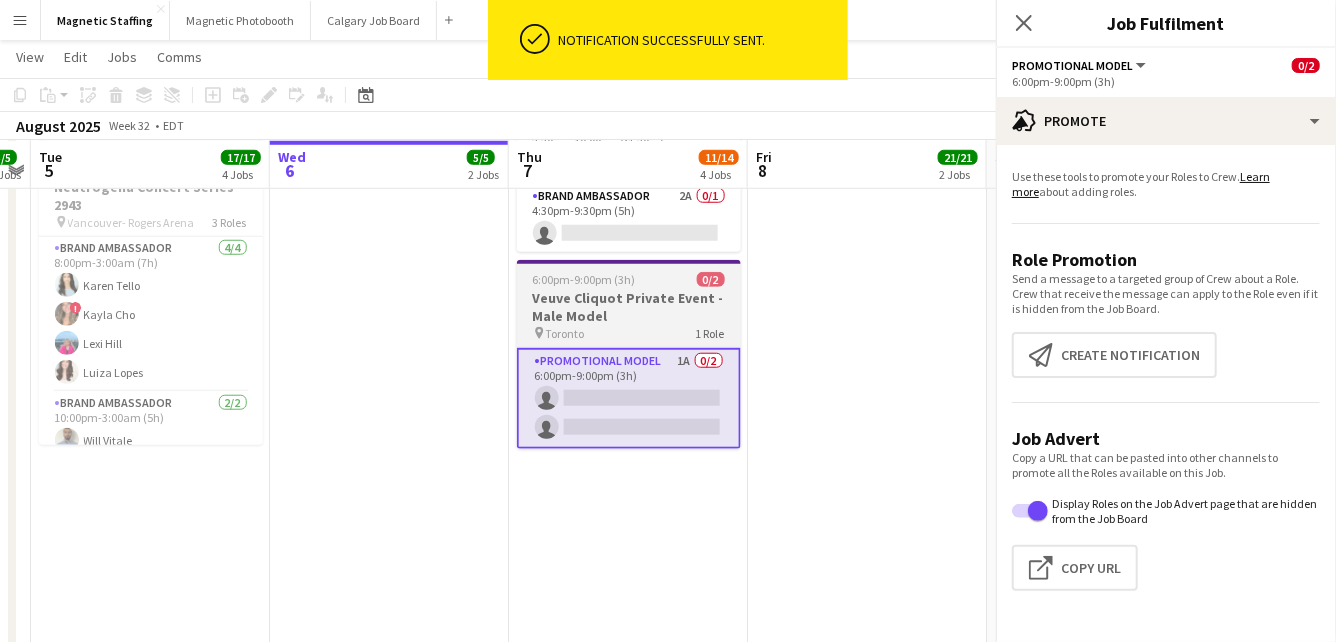click on "Veuve Cliquot Private Event - Male Model" at bounding box center [629, 307] 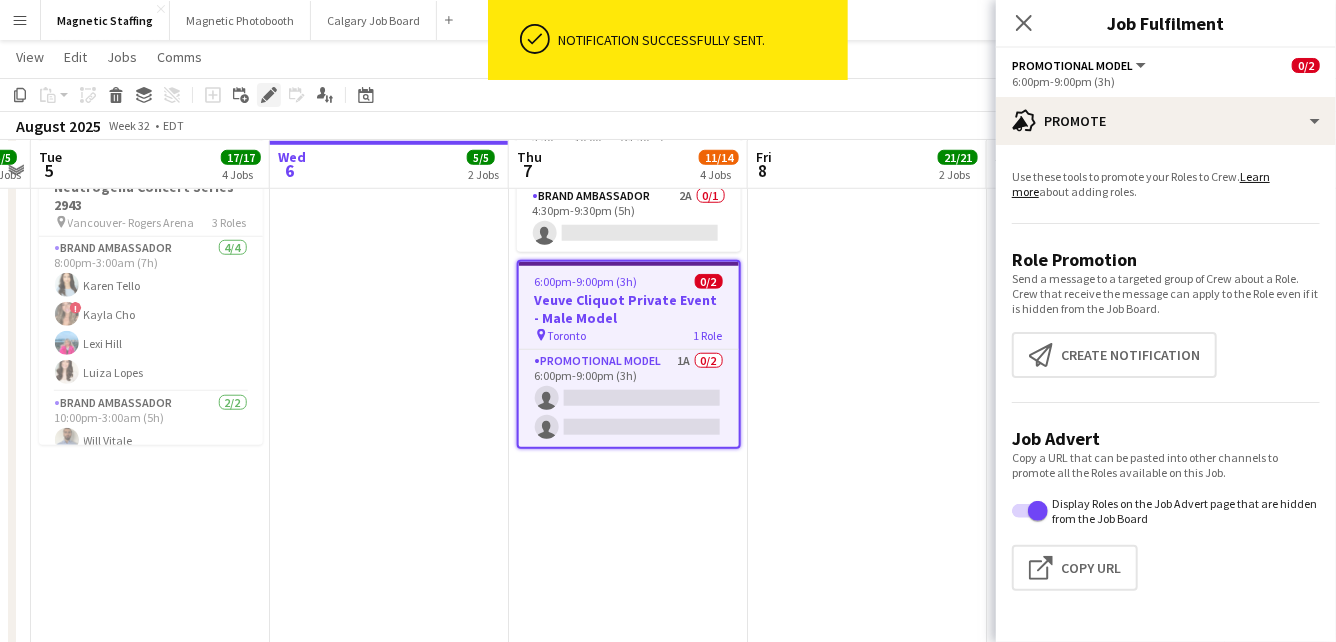 click 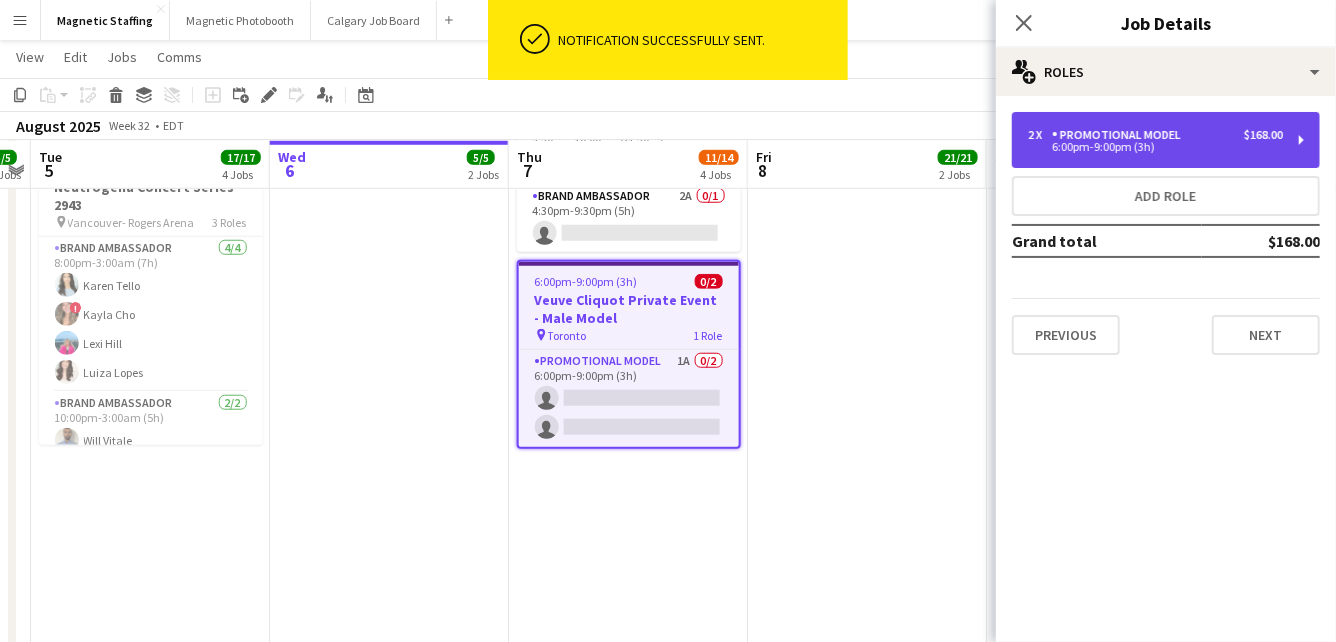 click on "2 x   Promotional Model   $168.00   6:00pm-9:00pm (3h)" at bounding box center (1166, 140) 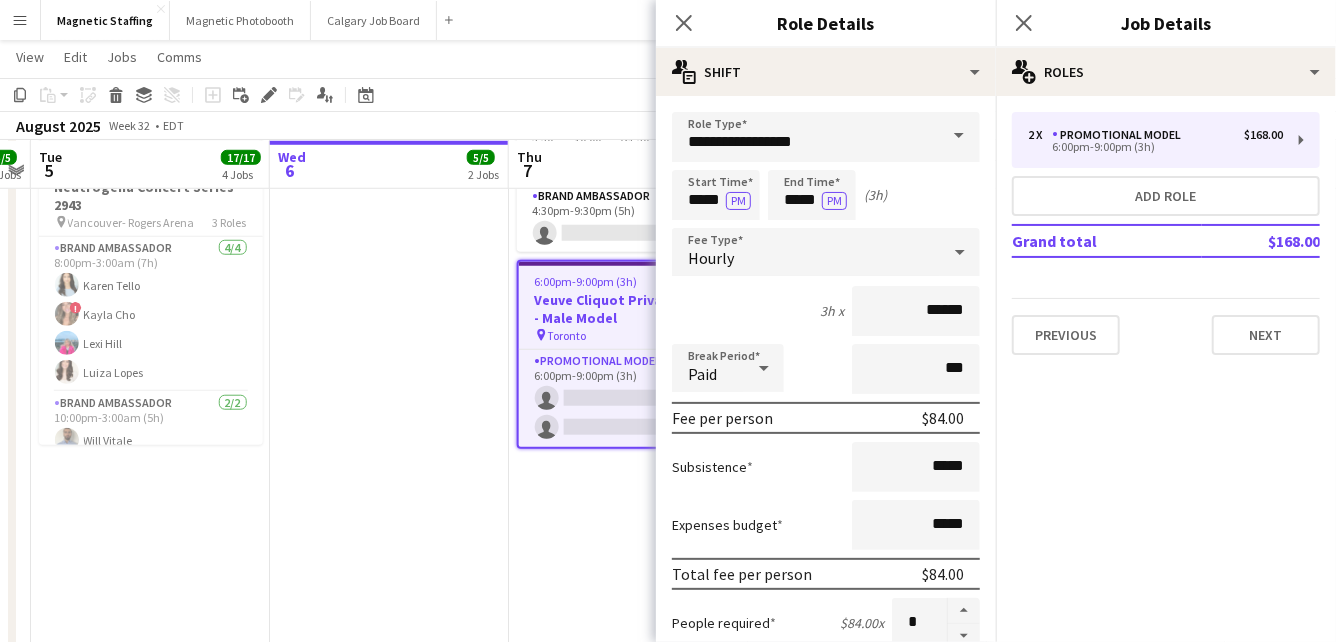 click on "Hourly" at bounding box center (806, 252) 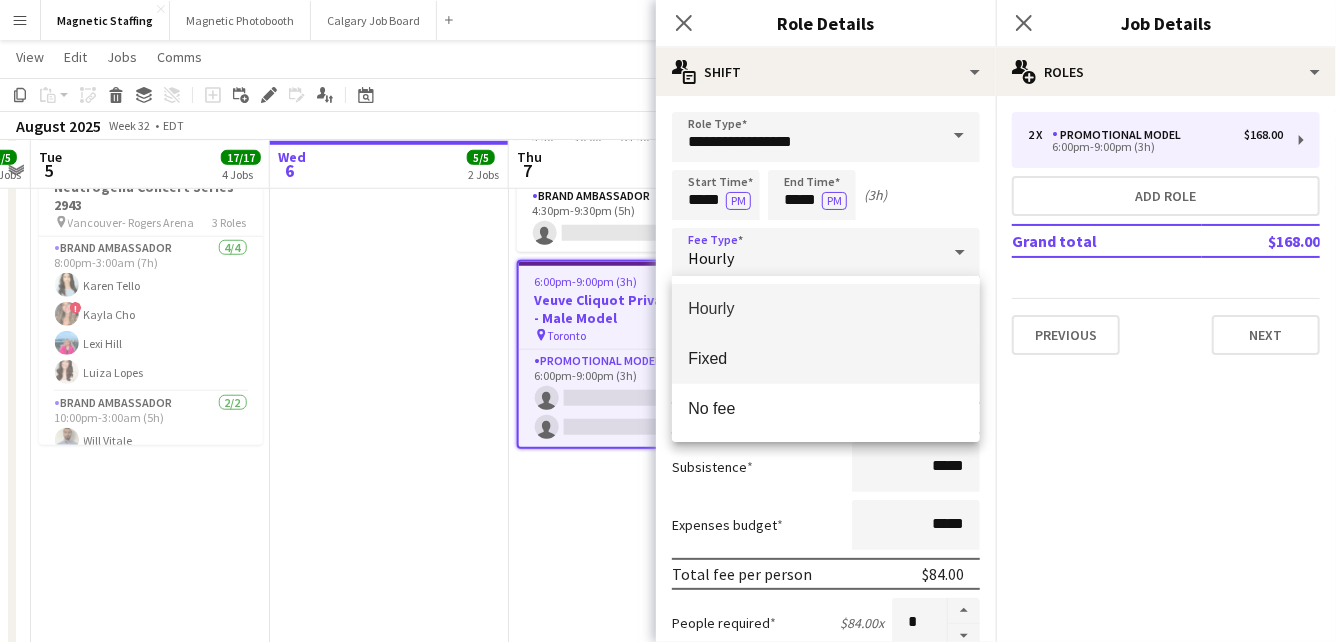 click on "Fixed" at bounding box center [826, 359] 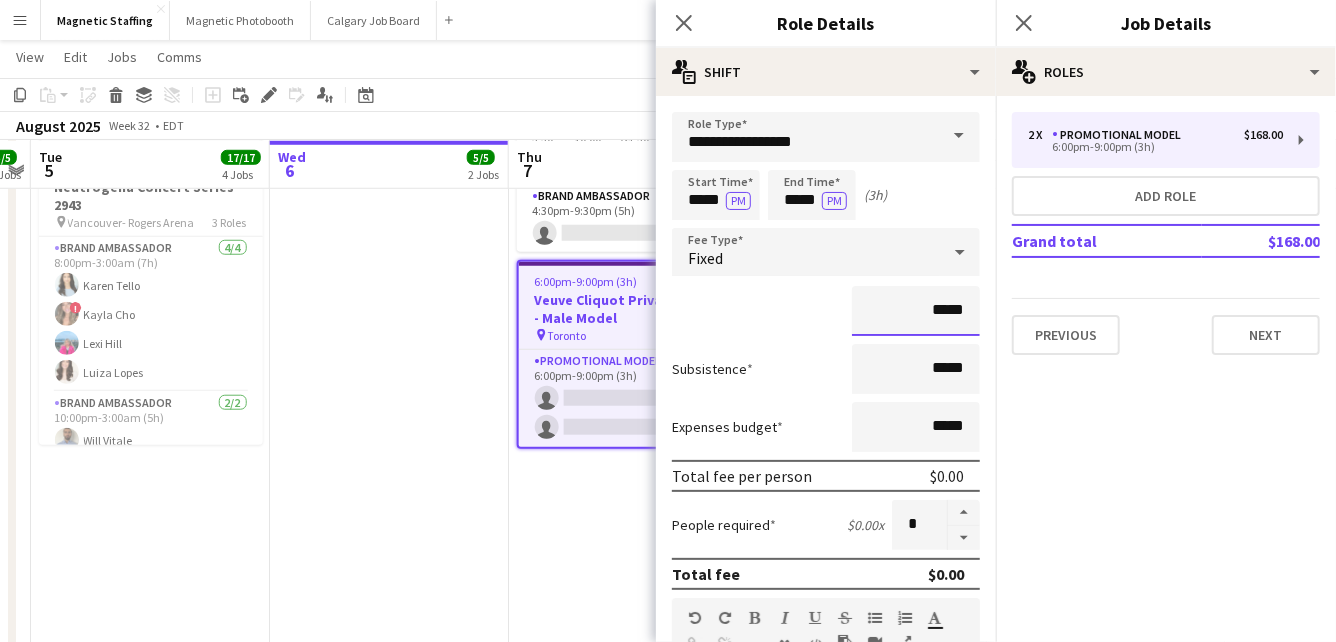 click on "*****" at bounding box center (916, 311) 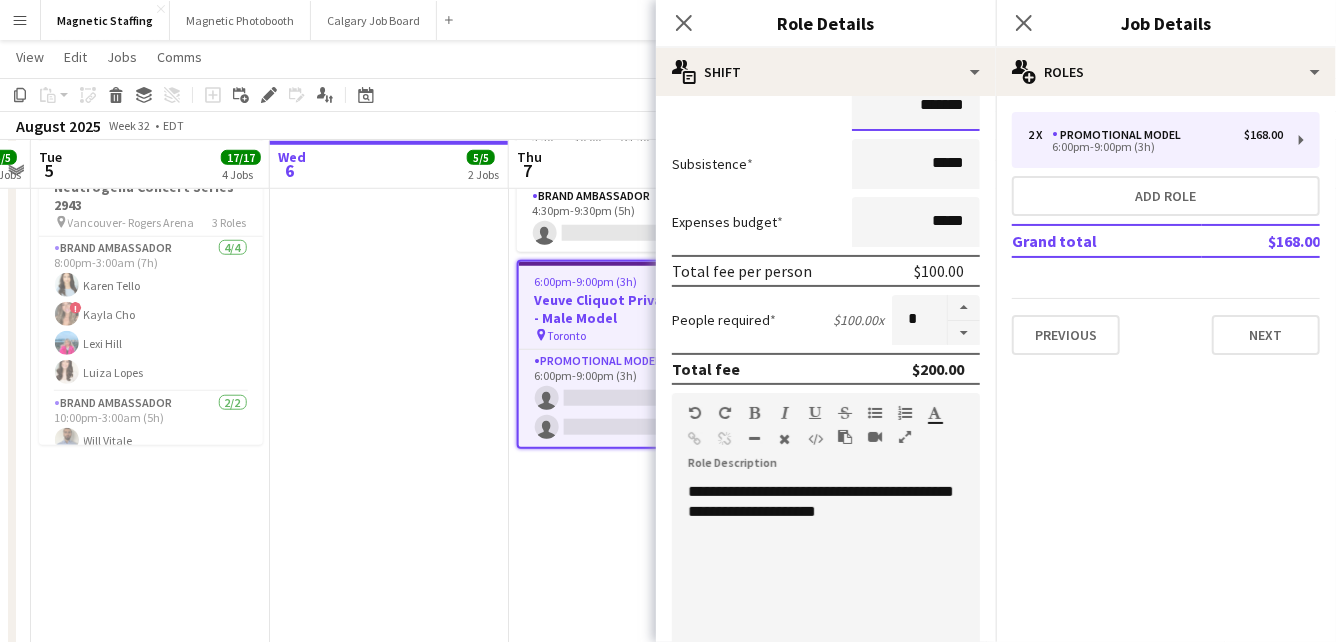 scroll, scrollTop: 611, scrollLeft: 0, axis: vertical 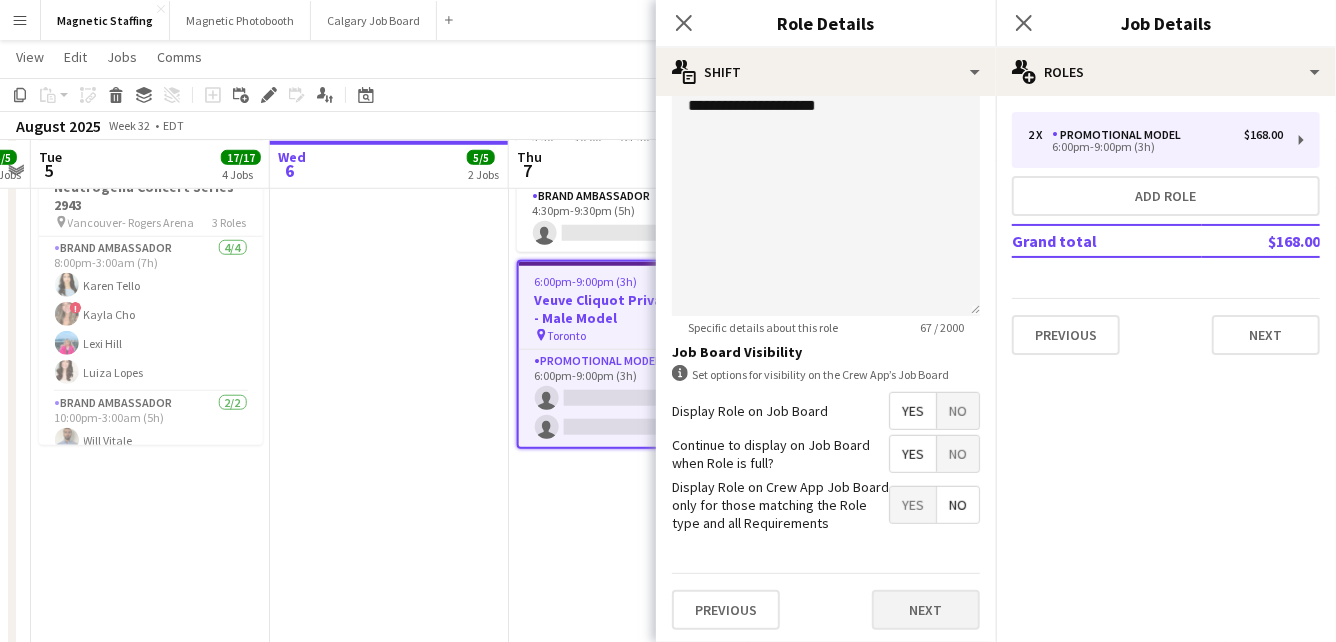 type on "*******" 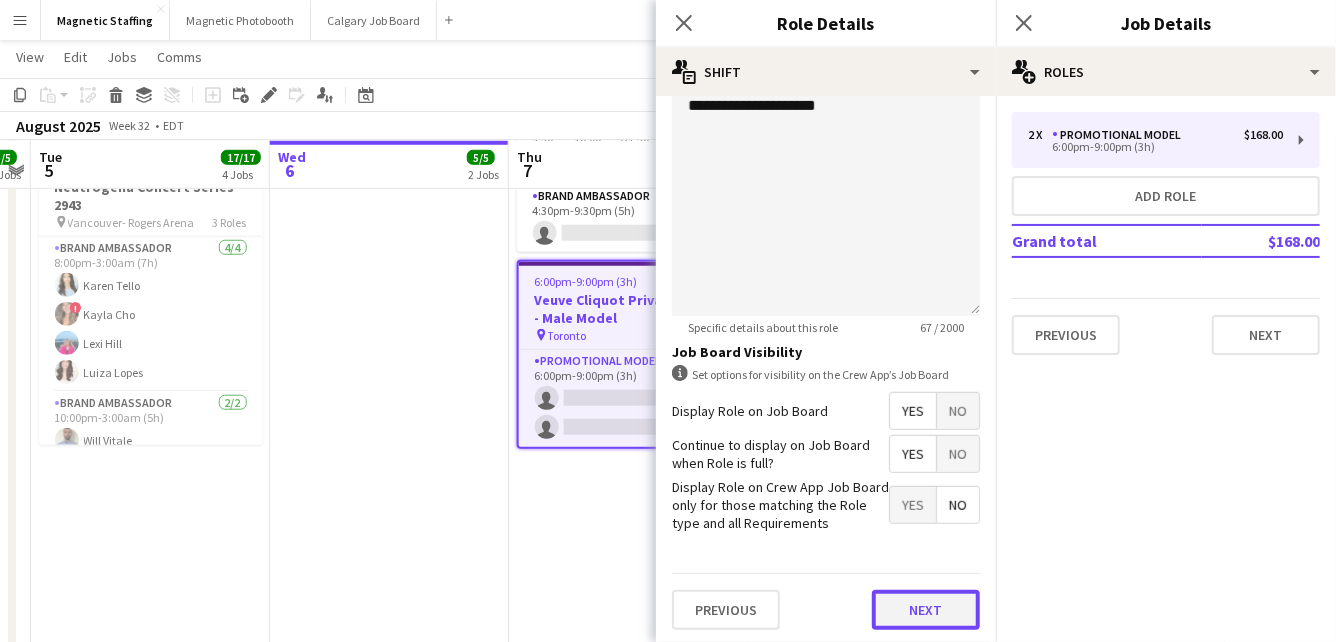 click on "Next" at bounding box center (926, 610) 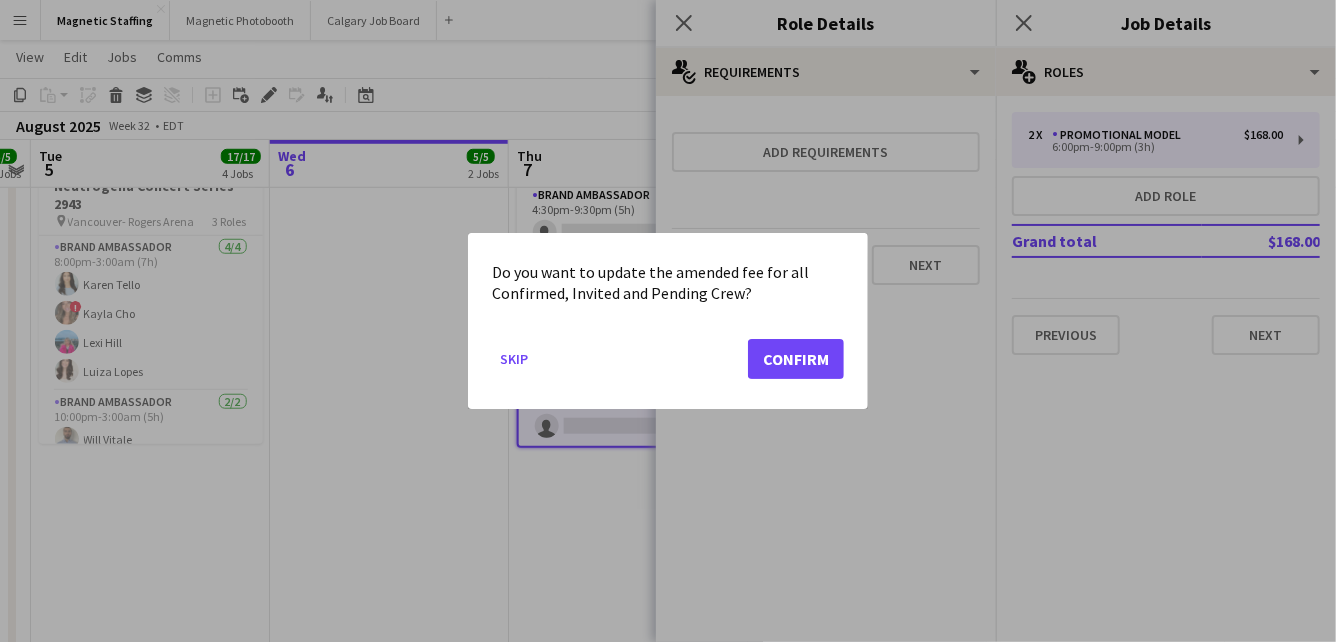 scroll, scrollTop: 0, scrollLeft: 0, axis: both 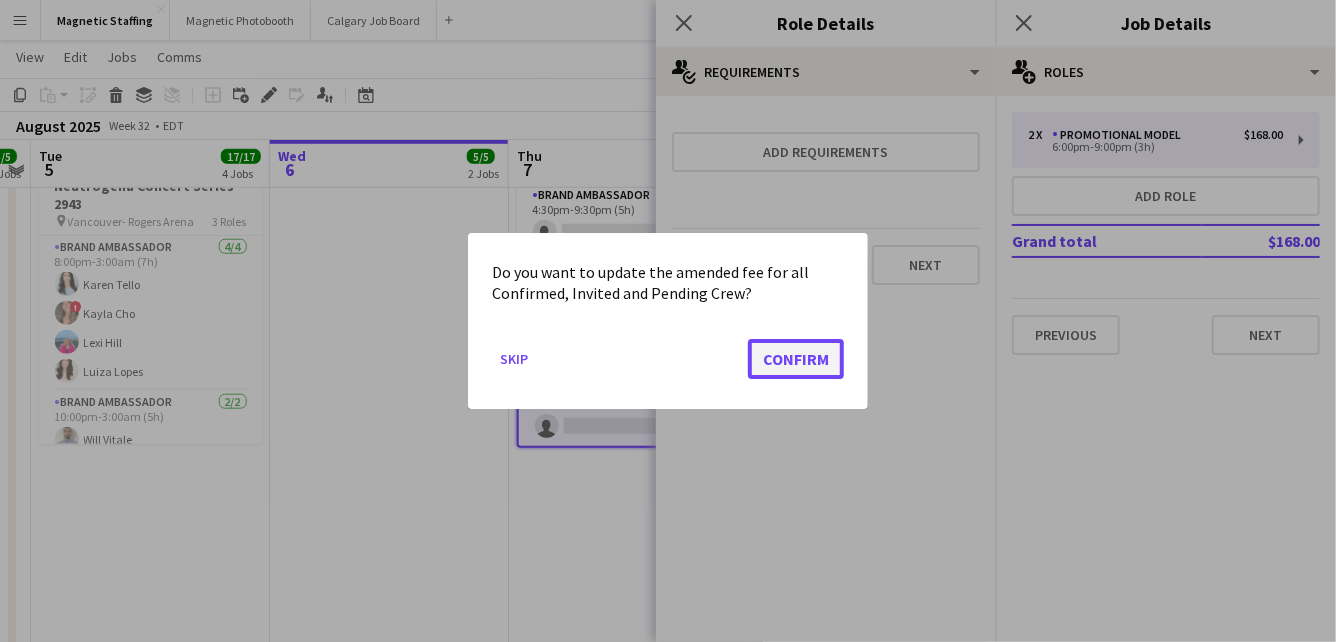click on "Confirm" 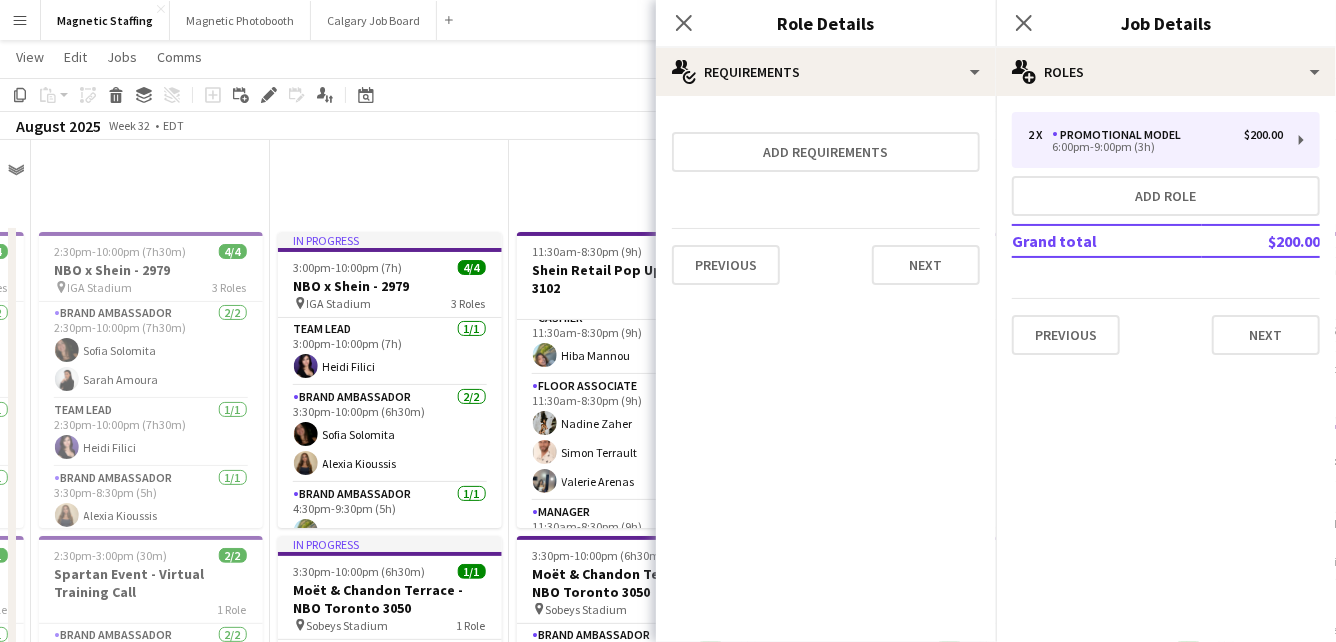 scroll, scrollTop: 744, scrollLeft: 0, axis: vertical 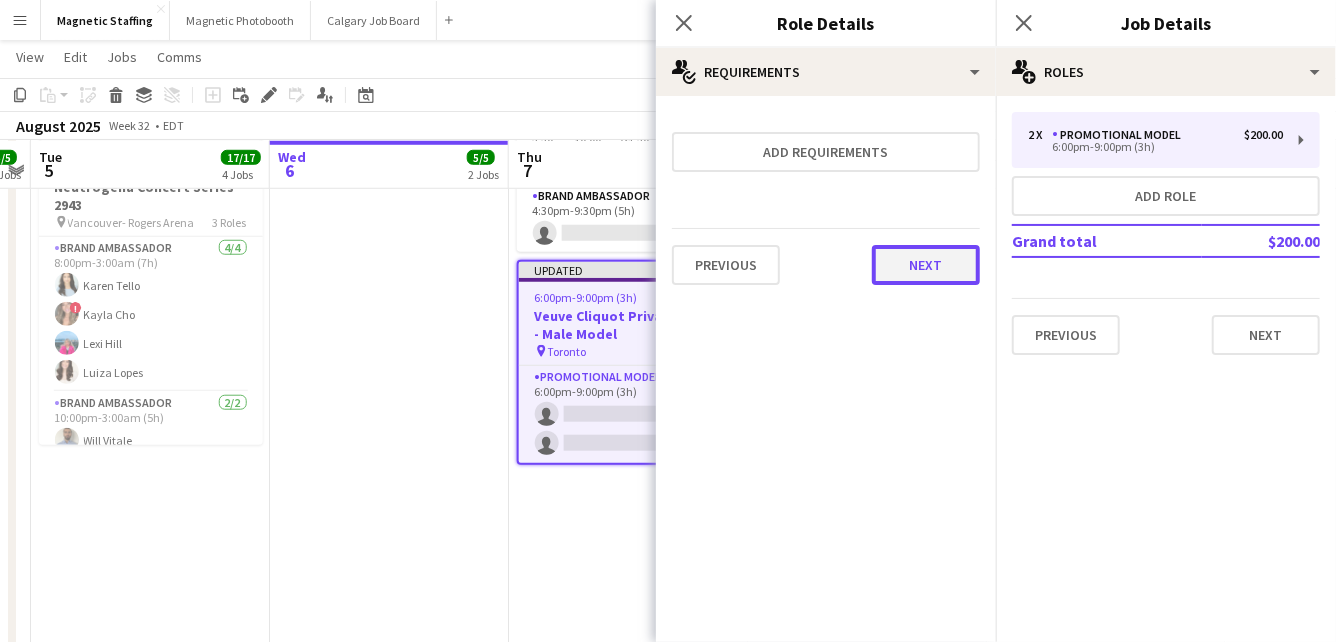 click on "Next" at bounding box center (926, 265) 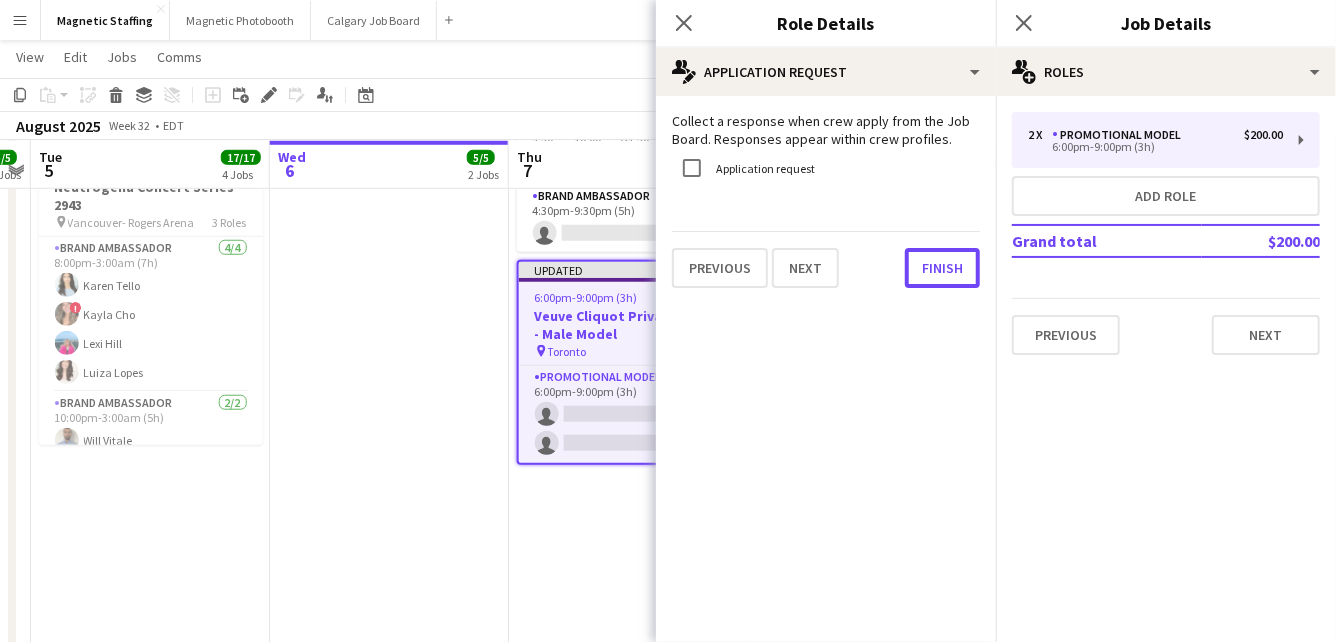click on "Finish" at bounding box center [942, 268] 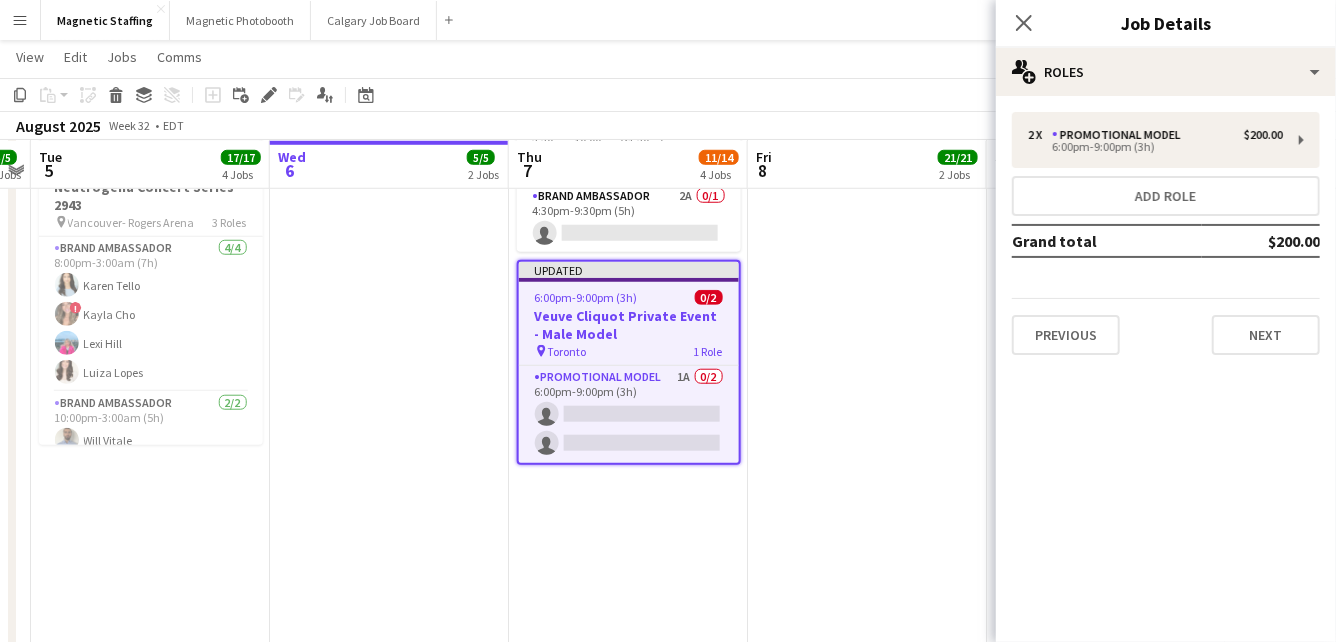 click on "[TIME]    7/7   Shein Retail Pop Up MTL  - 3102   5 Roles   Brand Ambassador   1/1   [TIME]
[FIRST] [LAST]  Cashier   1/1   [TIME]
[FIRST] [LAST]  Floor Associate   3/3   [TIME]
[FIRST] [LAST] [FIRST] [LAST] [FIRST] [LAST]  Manager   1/1   [TIME]
[FIRST] [LAST]  Floater   1/1   [TIME]    1/1   Moët & Chandon Terrace - NBO Toronto 3050
pin
Sobeys Stadium    1 Role   Brand Ambassador   1/1   [TIME]
[FIRST] [LAST]     [TIME]    3/4   NBO x Shein - 2979
pin
IGA Stadium   3 Roles   Brand Ambassador   2/2   [TIME]
[FIRST] [LAST] [FIRST] [LAST]  Team Lead   1/1   [TIME]
[FIRST] [LAST]  Brand Ambassador   2A   0/1   [TIME]
single-neutral-actions
Updated   [TIME]    0/2
pin" at bounding box center (628, 302) 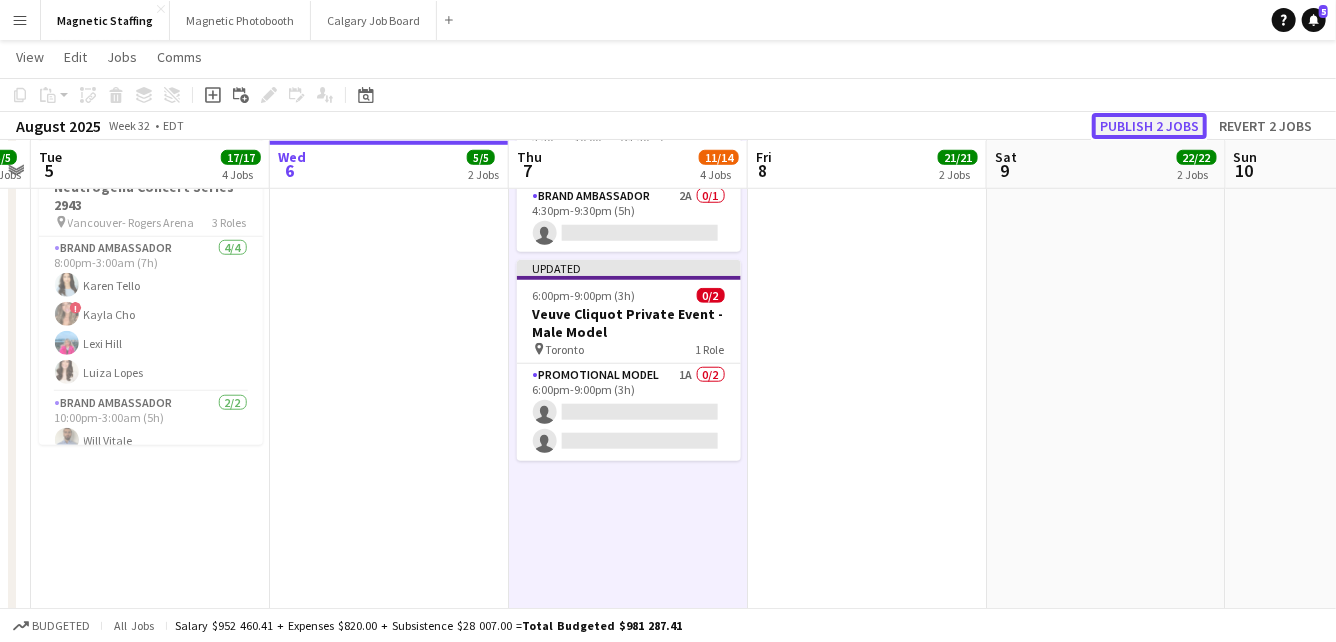 click on "Publish 2 jobs" 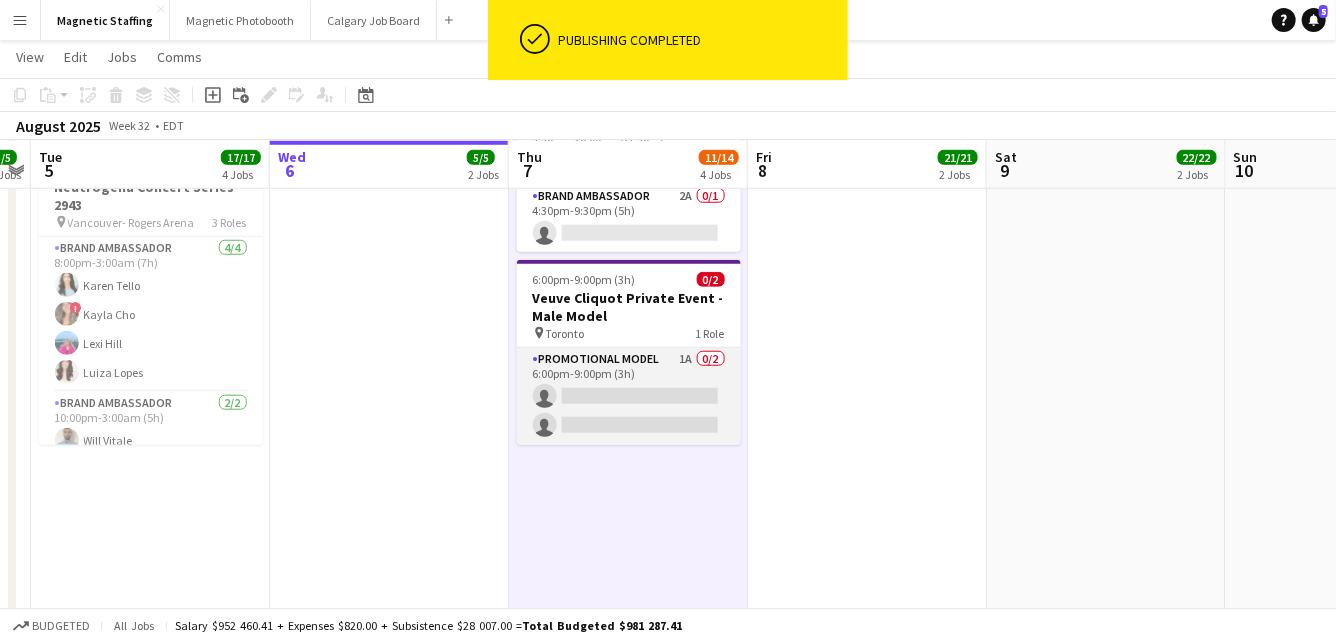 click on "Promotional Model   1A   0/2   6:00pm-9:00pm (3h)
single-neutral-actions
single-neutral-actions" at bounding box center (629, 396) 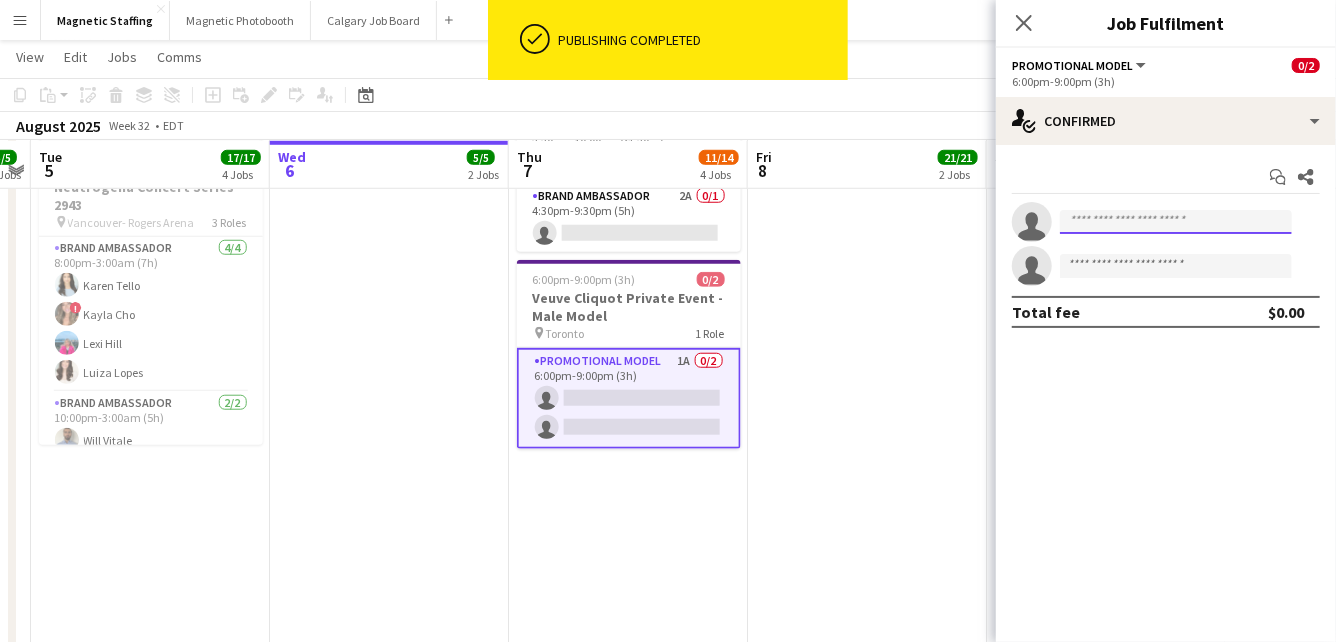 click at bounding box center [1176, 222] 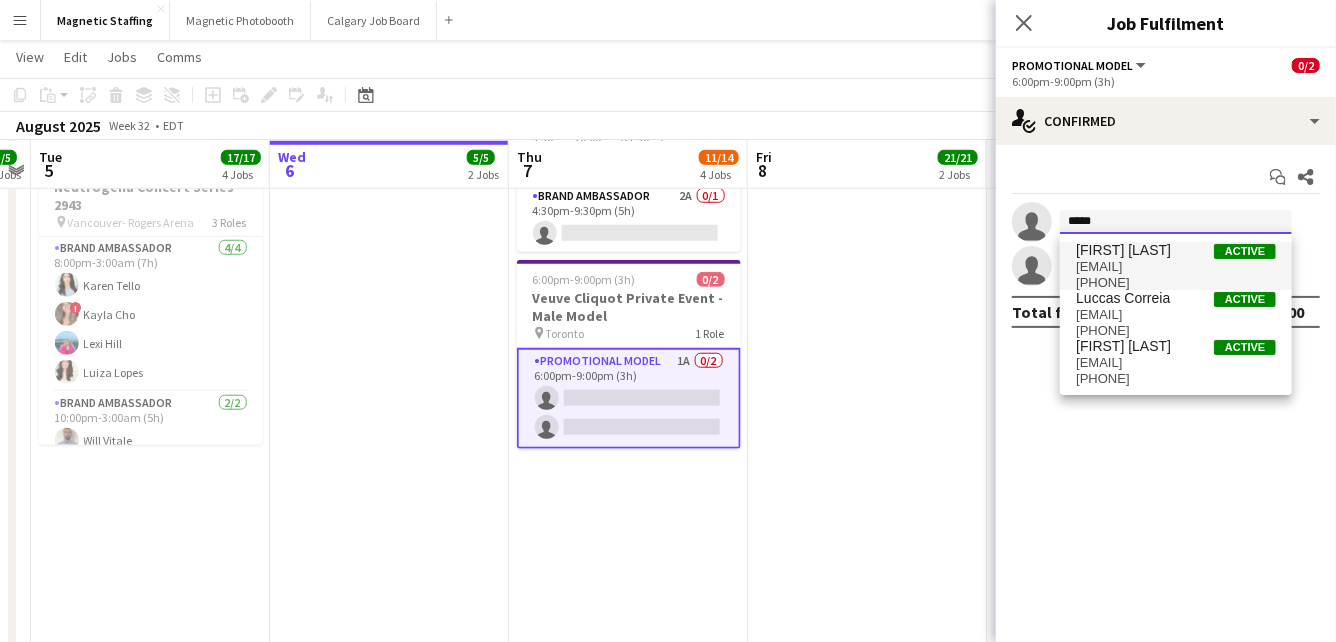 type on "*****" 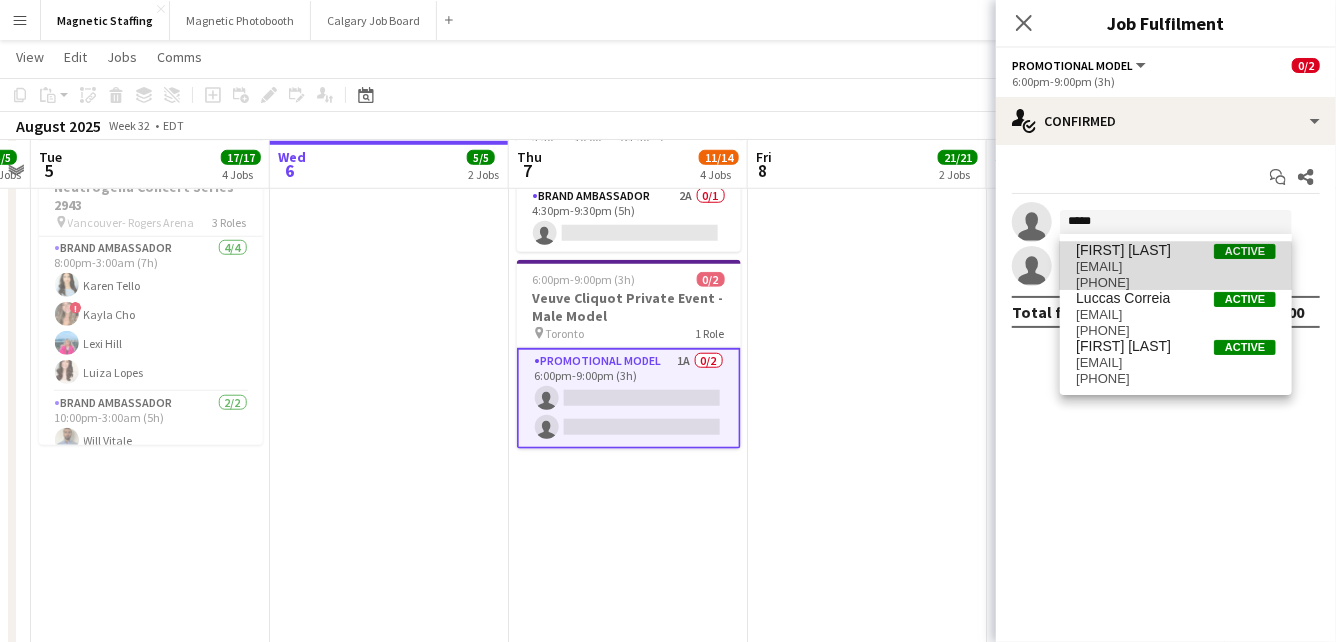 click on "[EMAIL]" at bounding box center [1176, 267] 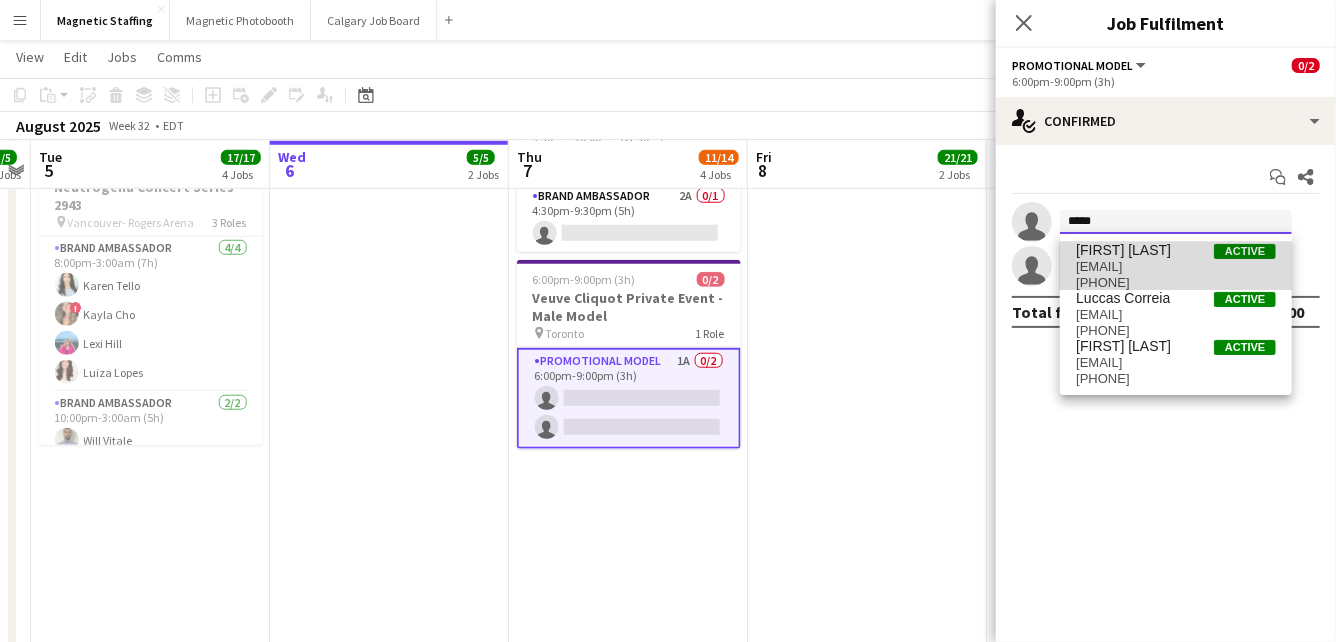 type 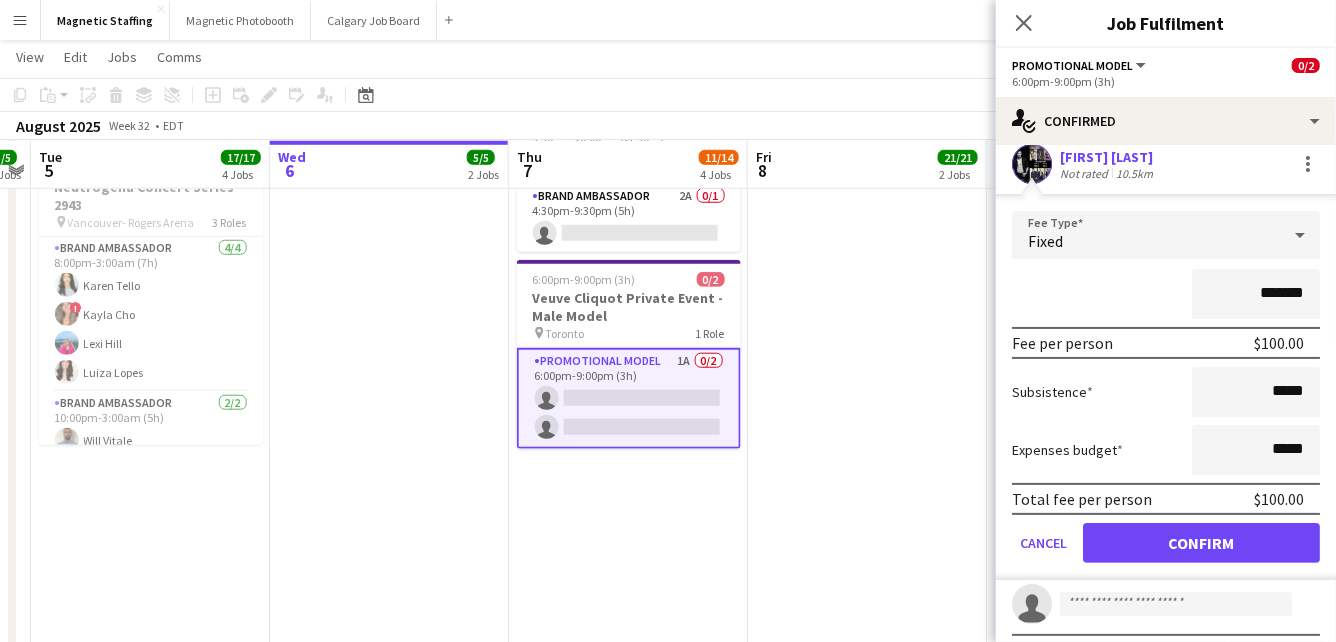 scroll, scrollTop: 95, scrollLeft: 0, axis: vertical 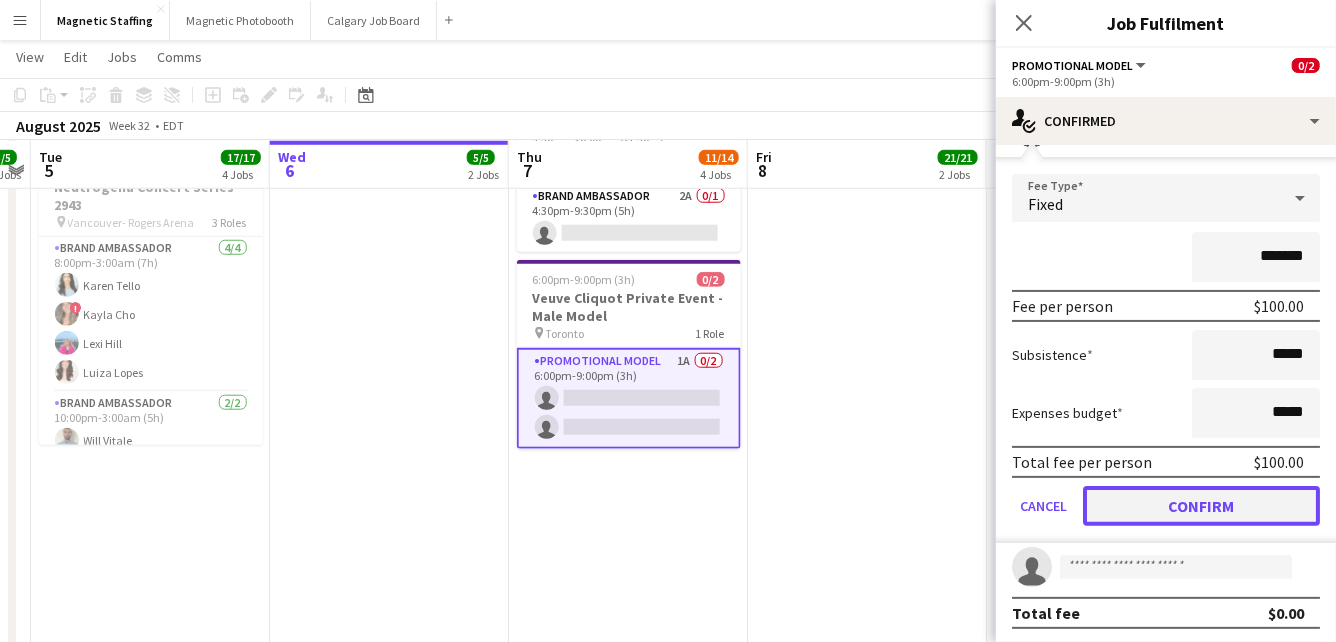 click on "Confirm" at bounding box center [1201, 506] 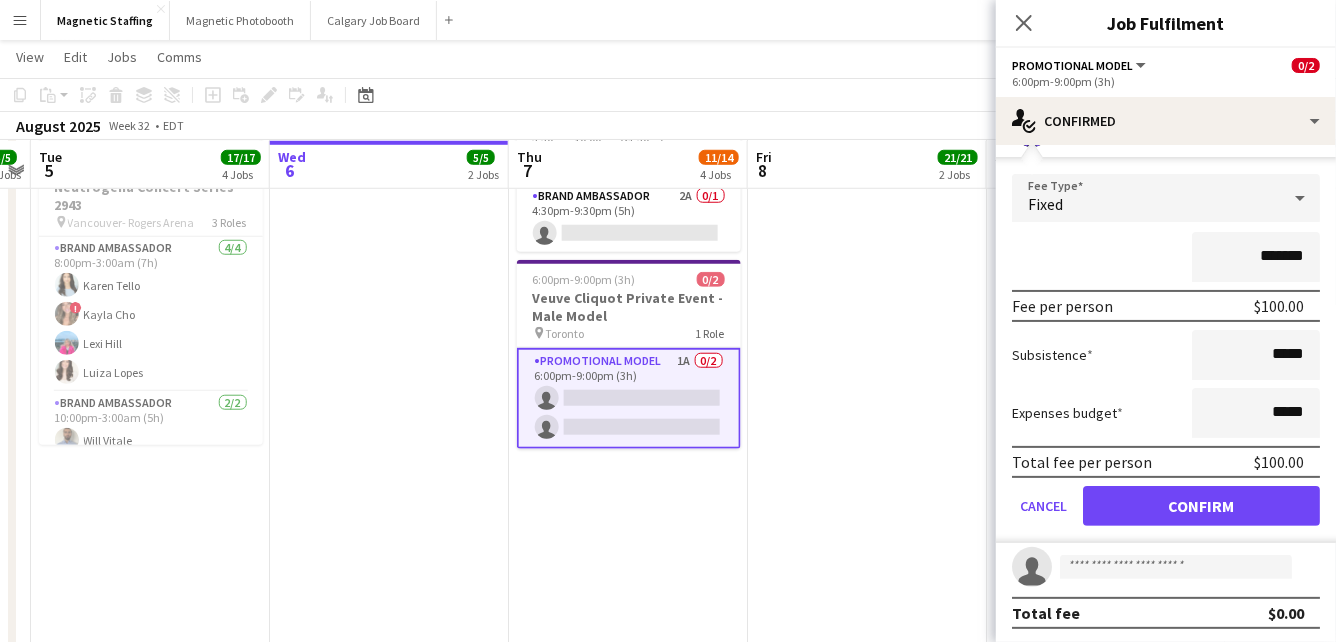 scroll, scrollTop: 0, scrollLeft: 0, axis: both 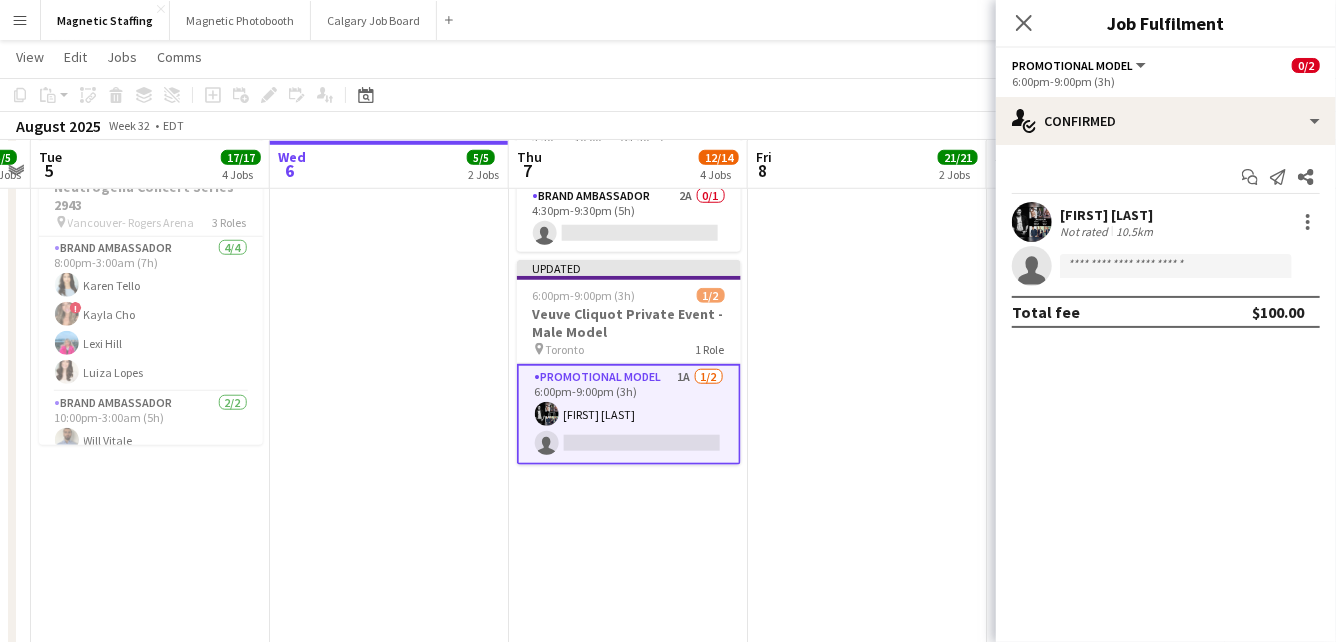 click on "[TIME]-[TIME] ([DURATION])    [COUNT]/[COUNT]   [BRAND] Retail Pop Up - [CITY] [NUMBER]
pin
[ADDRESS], [CITY], [PROVINCE]   [COUNT] Roles   [ROLE]   [COUNT]/[COUNT]   [TIME]-[TIME] ([DURATION])
[FIRST] [LAST]  [ROLE]   [COUNT]/[COUNT]   [TIME]-[TIME] ([DURATION])
[FIRST] [LAST]  [ROLE]    [COUNT]/[COUNT]   [TIME]-[TIME] ([DURATION])
[FIRST] [LAST]  [ROLE]   [COUNT]/[COUNT]   [TIME]-[TIME] ([DURATION])
[FIRST] [LAST]  [ROLE]   [COUNT]/[DURATION]
[FIRST] [LAST]  [ROLE]   [COUNT]/[DURATION]
[FIRST] [LAST]  [ROLE]   [COUNT]/[DURATION]
[FIRST] [LAST]  [ROLE]   [COUNT]/[DURATION]
[FIRST] [LAST]  [ROLE]   [COUNT]/[DURATION]
[FIRST] [LAST]  [ROLE]   [COUNT]/[DURATION]
[FIRST] [LAST]  [ROLE]   [COUNT]/[DURATION]
[FIRST] [LAST]  [ROLE]   [COUNT]/[DURATION]
[FIRST] [LAST]  [ROLE]   [COUNT]/[DURATION]
[FIRST] [LAST]  [ROLE]   [COUNT]/[DURATION]
[FIRST] [LAST]  [ROLE]   [COUNT]/[DURATION]" at bounding box center [867, 302] 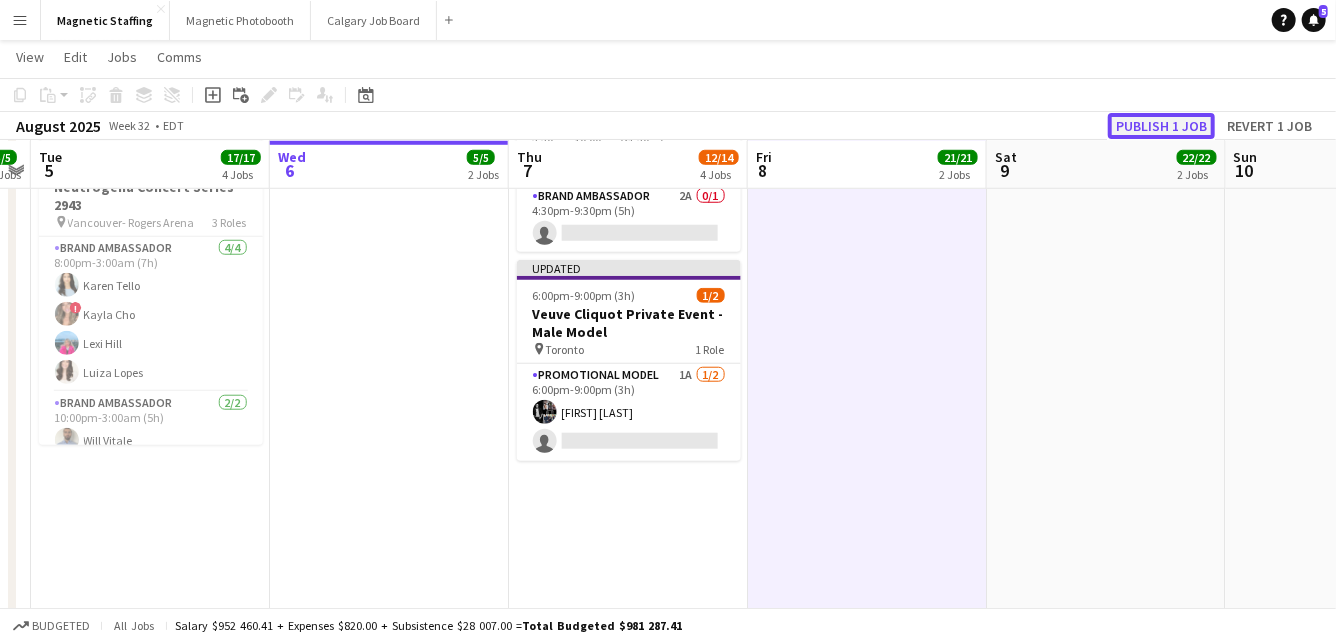 click on "Publish 1 job" 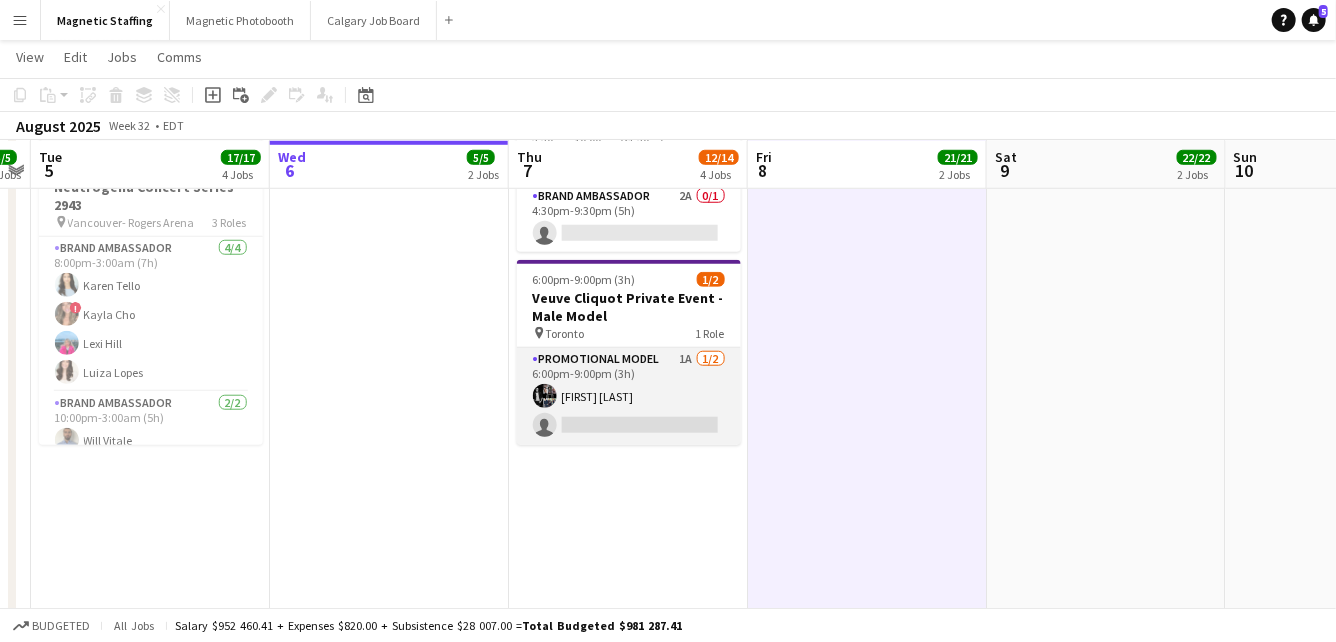 click on "[FIRST] [LAST]" at bounding box center [629, 396] 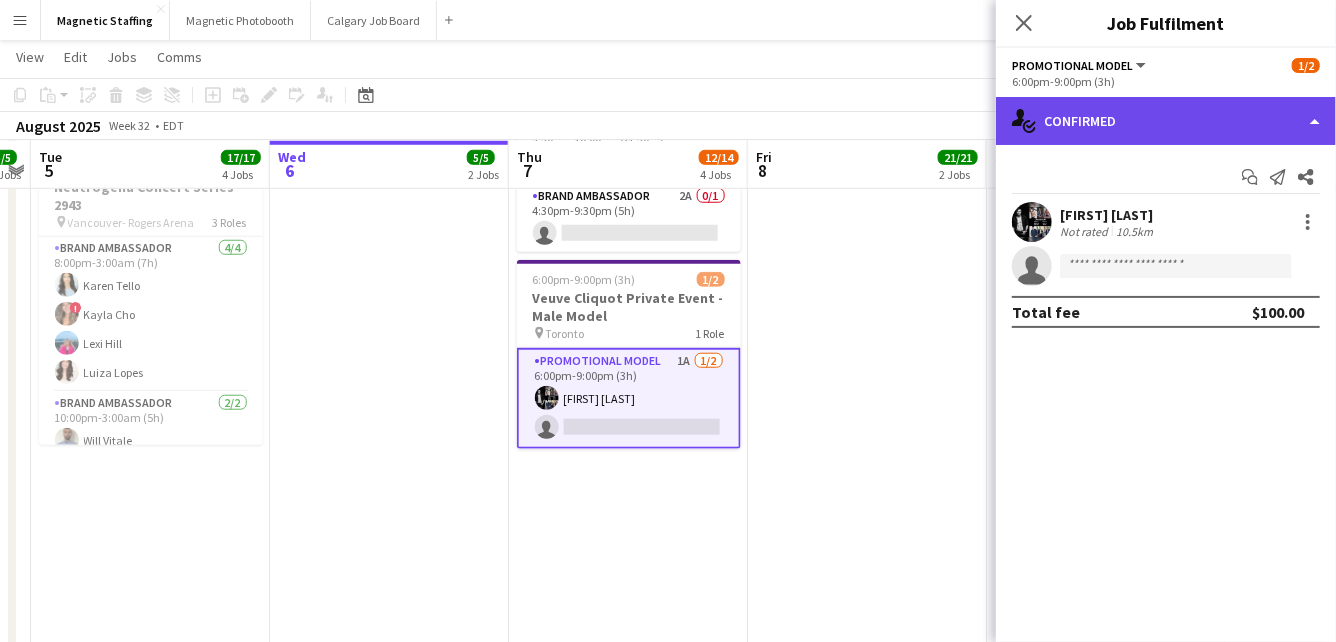 click on "single-neutral-actions-check-2
Confirmed" 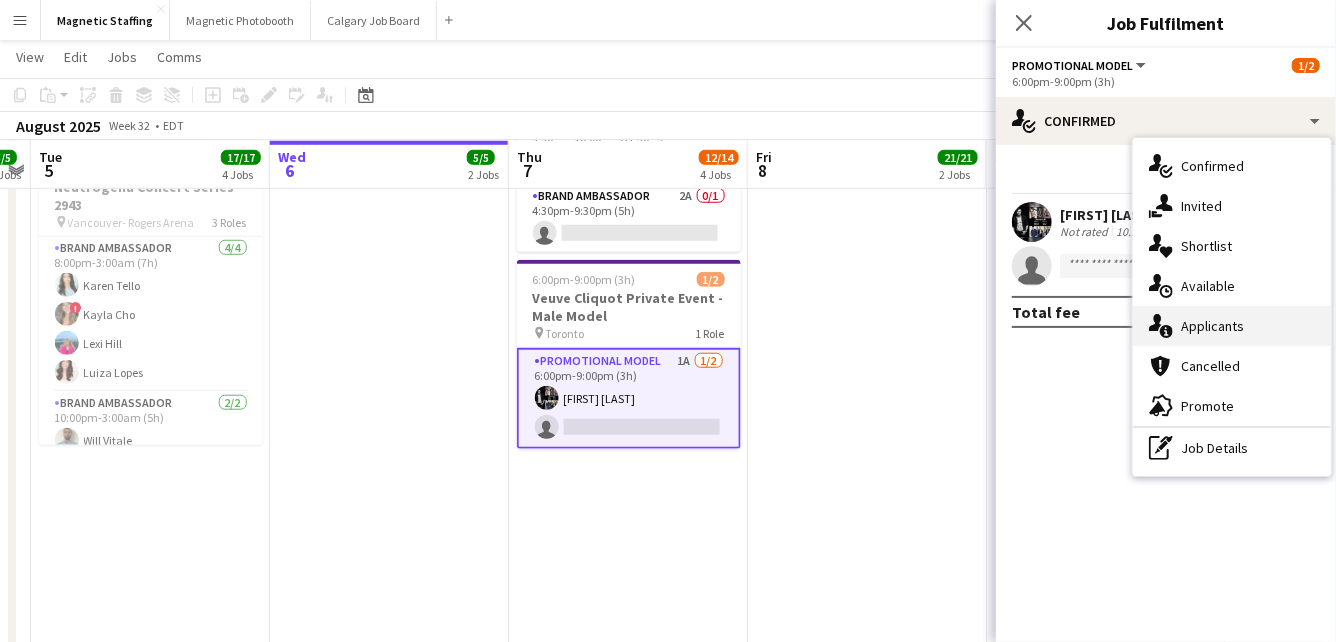 click on "single-neutral-actions-information" 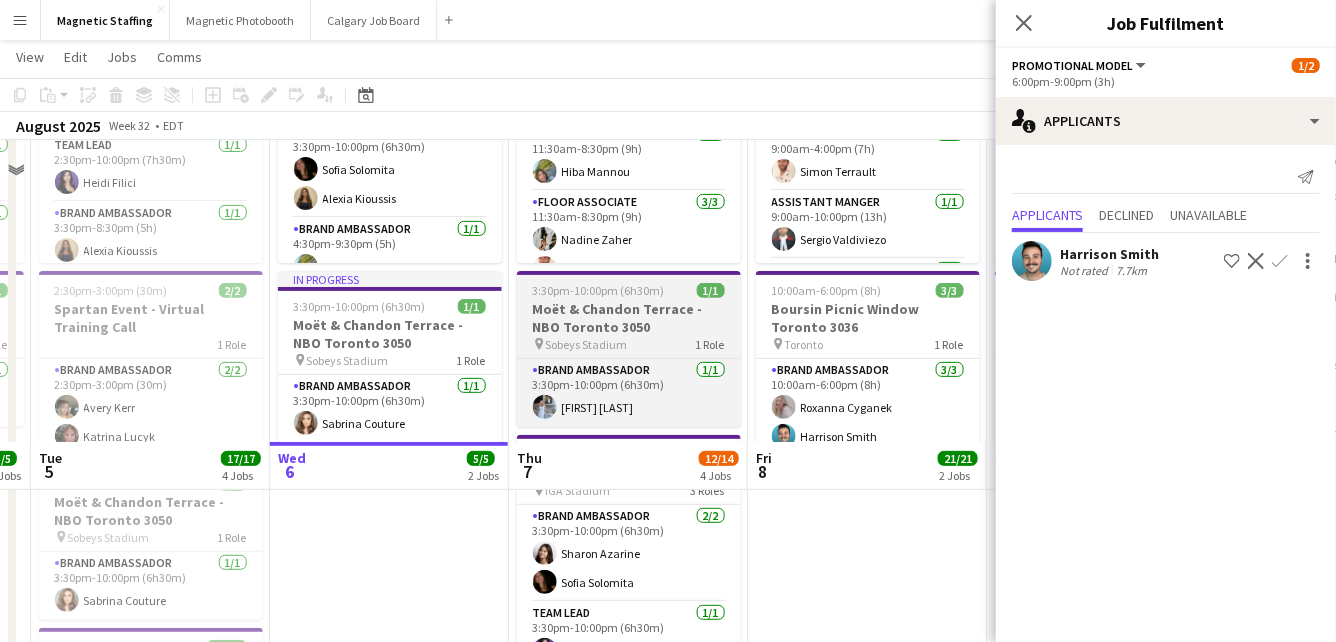 scroll, scrollTop: 620, scrollLeft: 0, axis: vertical 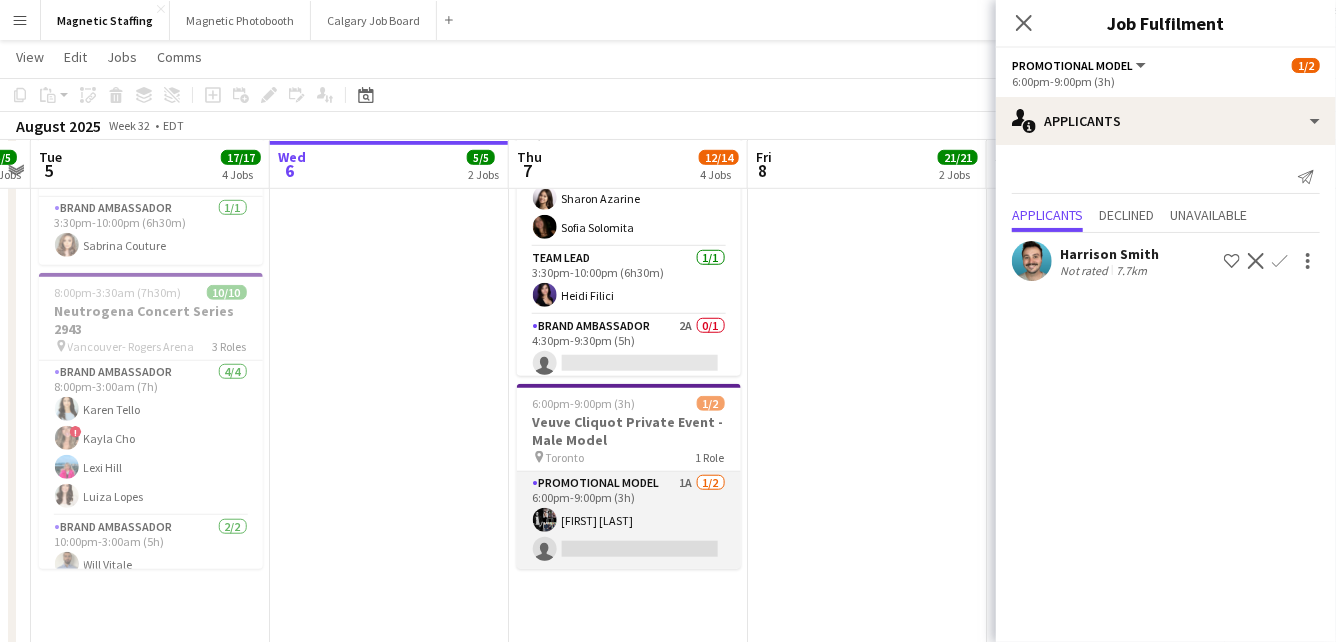 click on "[FIRST] [LAST]" at bounding box center [629, 520] 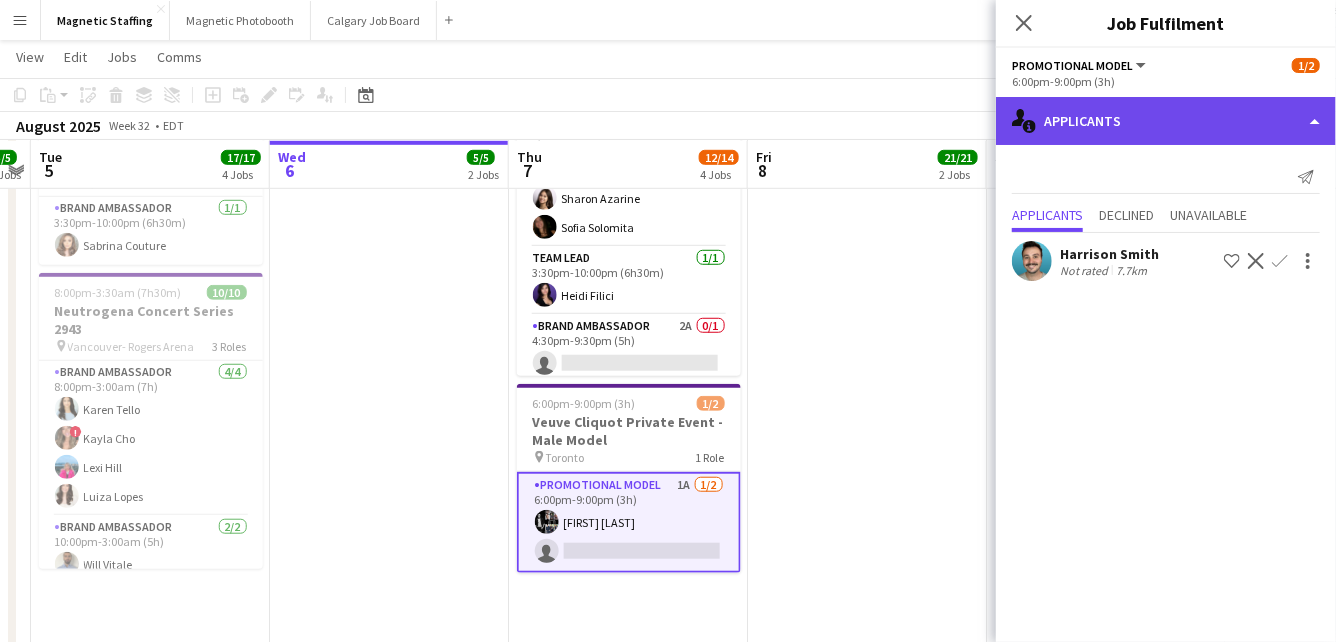click on "single-neutral-actions-information
Applicants" 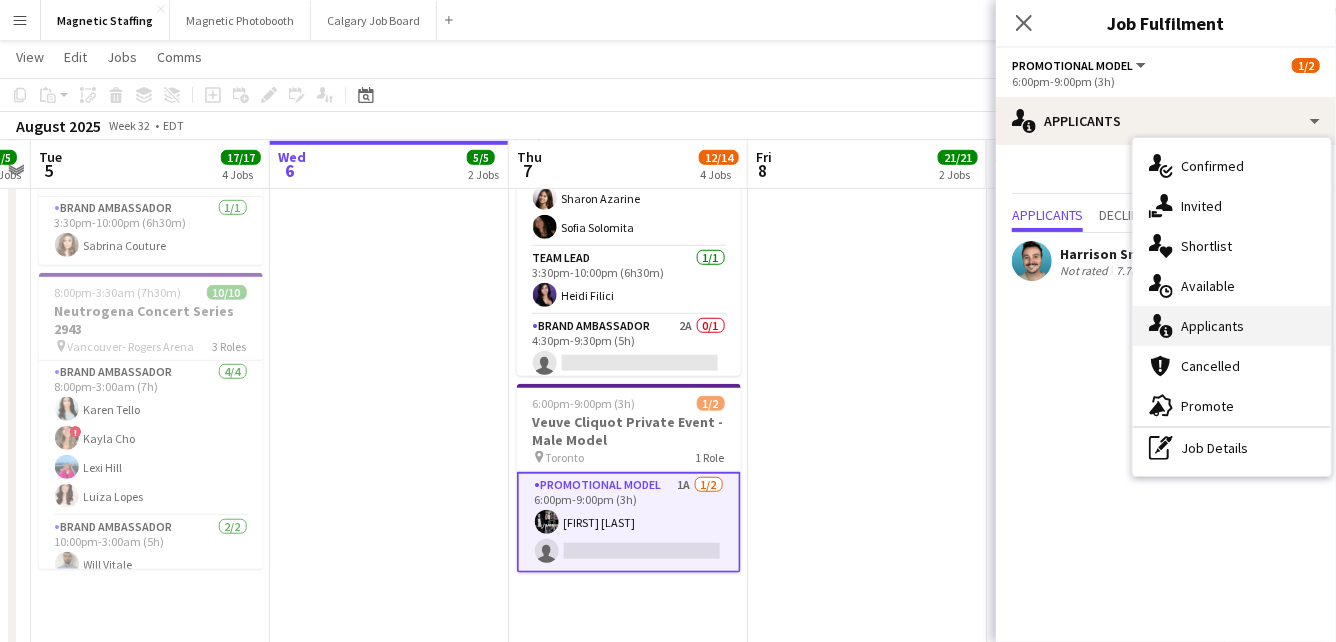 click on "single-neutral-actions-information
Applicants" at bounding box center (1232, 326) 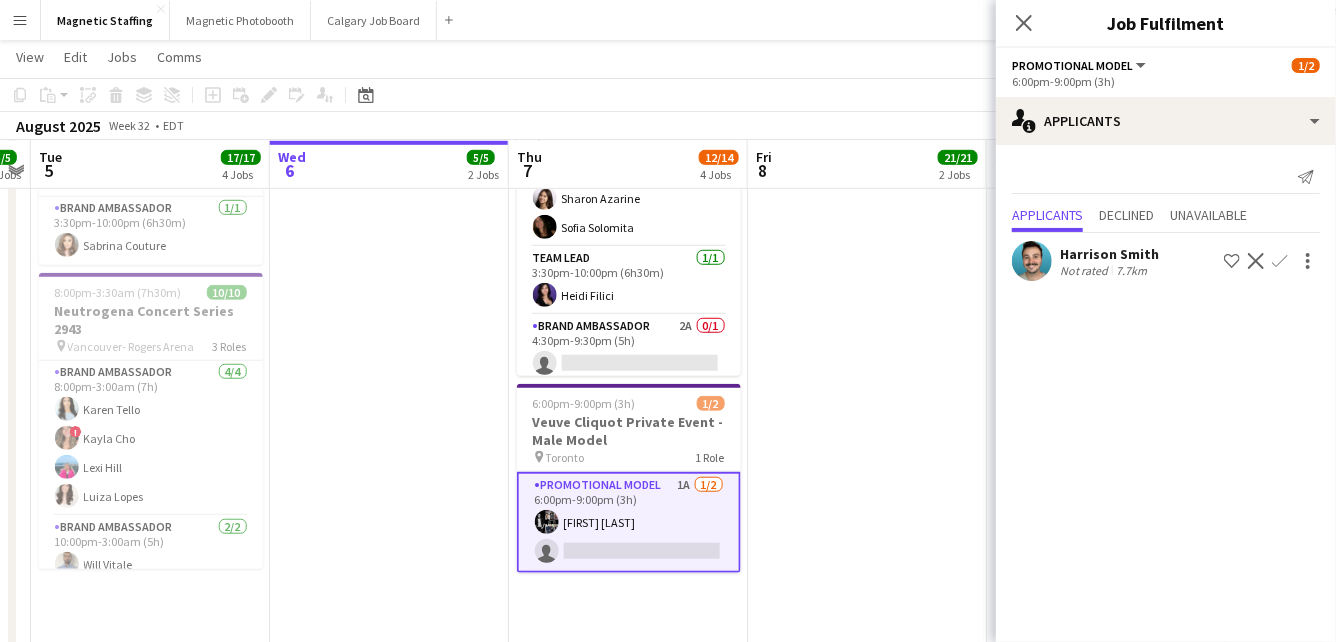 click on "[TIME]-[TIME] ([DURATION])    [COUNT]/[COUNT]   [BRAND] Retail Pop Up - [CITY] [NUMBER]
pin
[ADDRESS], [CITY], [PROVINCE]   [COUNT] Roles   [ROLE]   [COUNT]/[COUNT]   [TIME]-[TIME] ([DURATION])
[FIRST] [LAST]  [ROLE]   [COUNT]/[COUNT]   [TIME]-[TIME] ([DURATION])
[FIRST] [LAST]  [ROLE]    [COUNT]/[COUNT]   [TIME]-[TIME] ([DURATION])
[FIRST] [LAST]  [ROLE]   [COUNT]/[COUNT]   [TIME]-[TIME] ([DURATION])
[FIRST] [LAST]  [ROLE]   [COUNT]/[DURATION]
[FIRST] [LAST]  [ROLE]   [COUNT]/[DURATION]
[FIRST] [LAST]  [ROLE]   [COUNT]/[DURATION]
[FIRST] [LAST]  [ROLE]   [COUNT]/[DURATION]
[FIRST] [LAST]  [ROLE]   [COUNT]/[DURATION]
[FIRST] [LAST]  [ROLE]   [COUNT]/[DURATION]
[FIRST] [LAST]  [ROLE]   [COUNT]/[DURATION]
[FIRST] [LAST]  [ROLE]   [COUNT]/[DURATION]
[FIRST] [LAST]  [ROLE]   [COUNT]/[DURATION]
[FIRST] [LAST]  [ROLE]   [COUNT]/[DURATION]
[FIRST] [LAST]  [ROLE]   [COUNT]/[DURATION]" at bounding box center [867, 426] 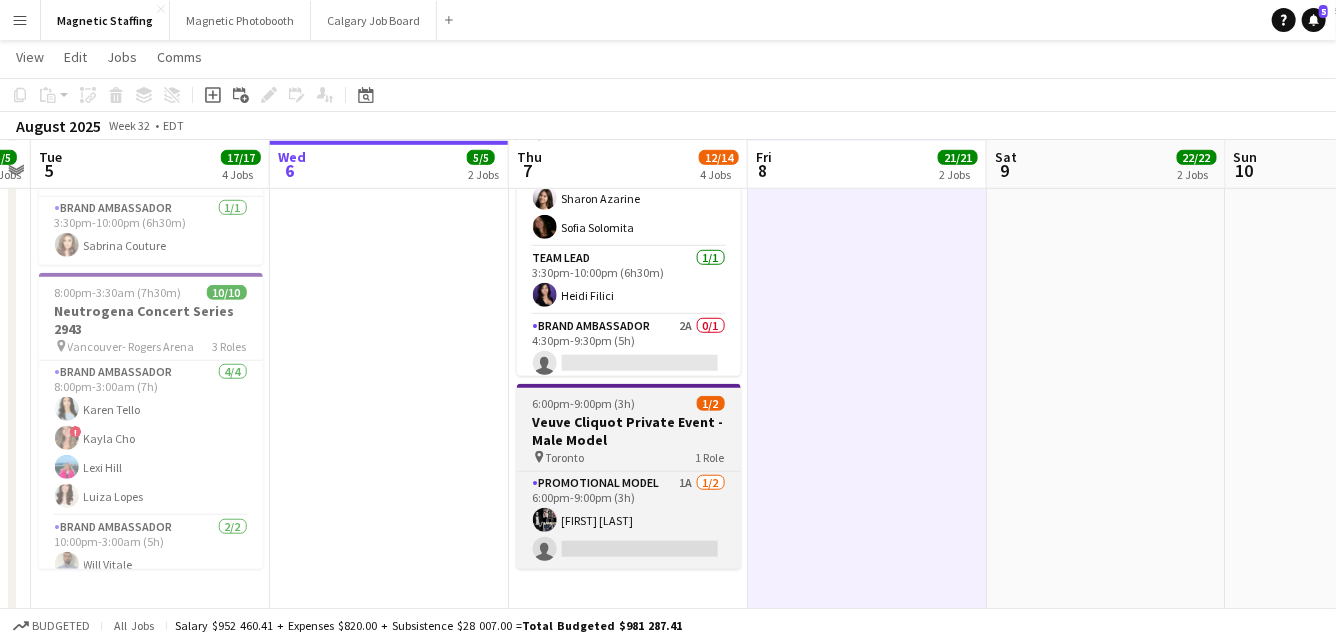 click on "Veuve Cliquot Private Event - Male Model" at bounding box center [629, 431] 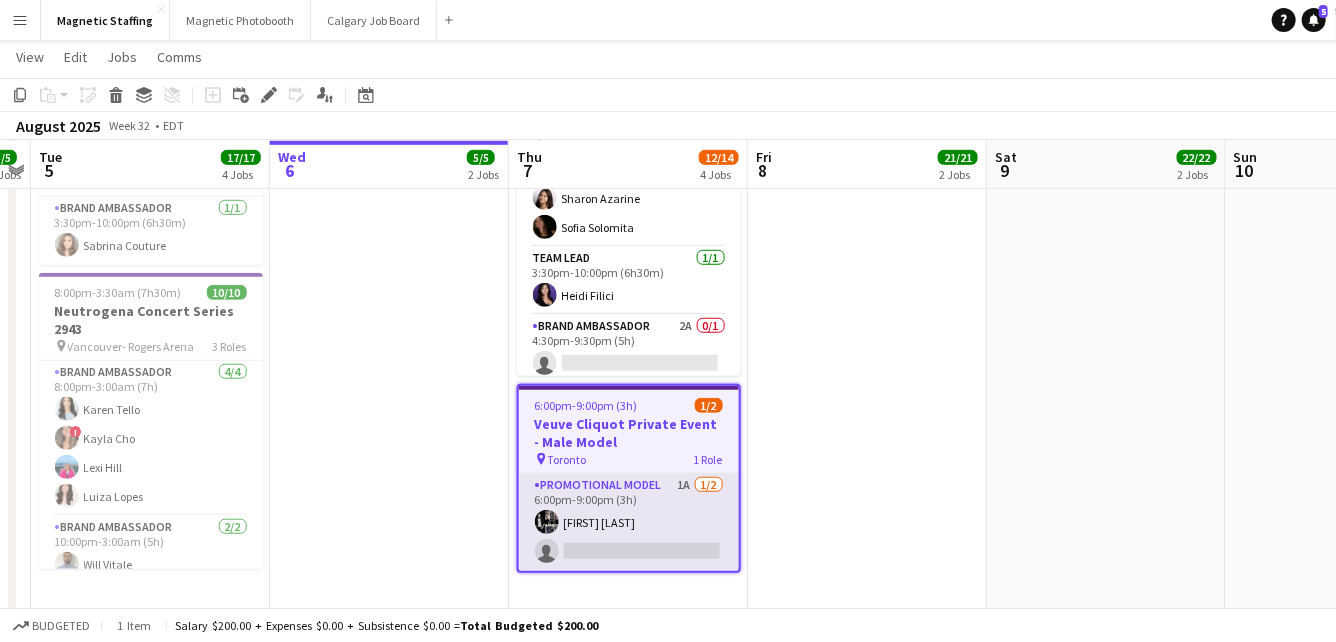 click on "[FIRST] [LAST]" at bounding box center (629, 522) 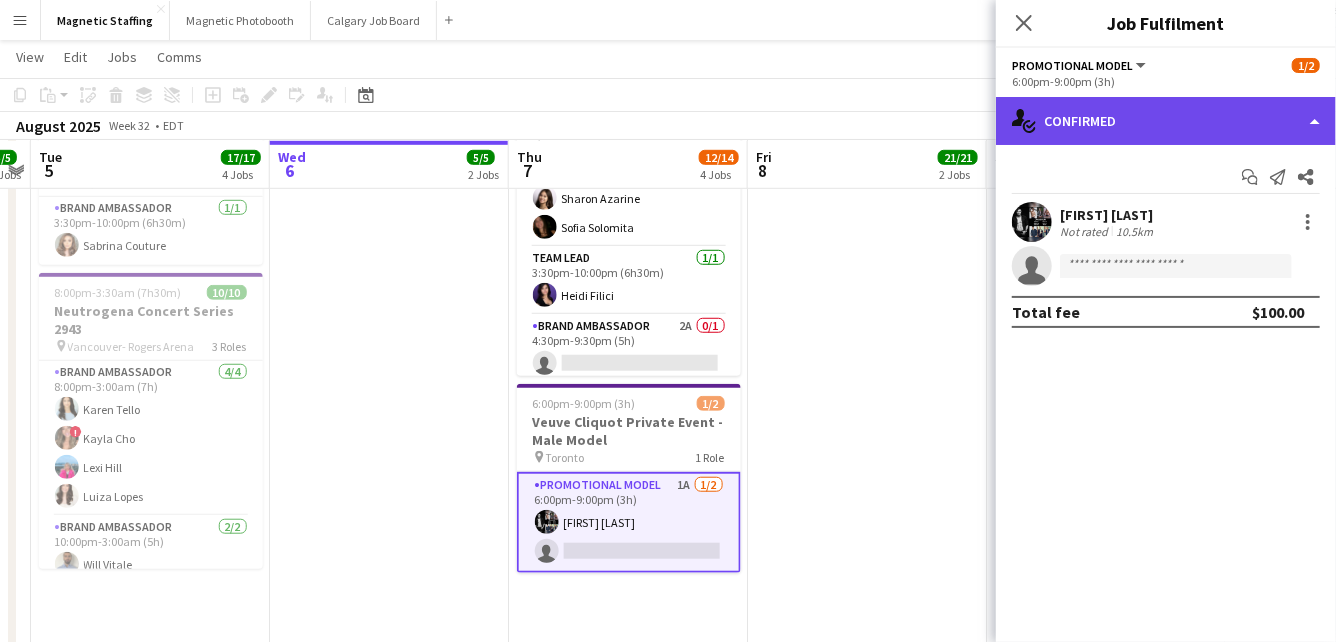 click on "single-neutral-actions-check-2
Confirmed" 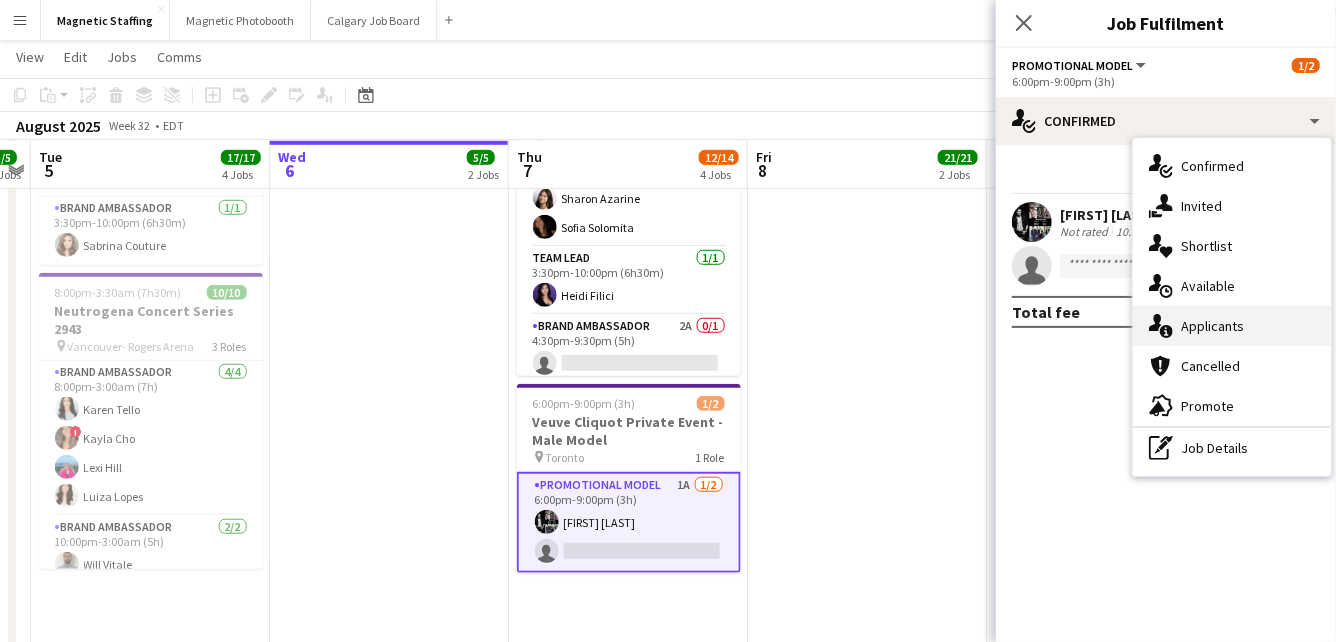 click on "single-neutral-actions-information
Applicants" at bounding box center (1232, 326) 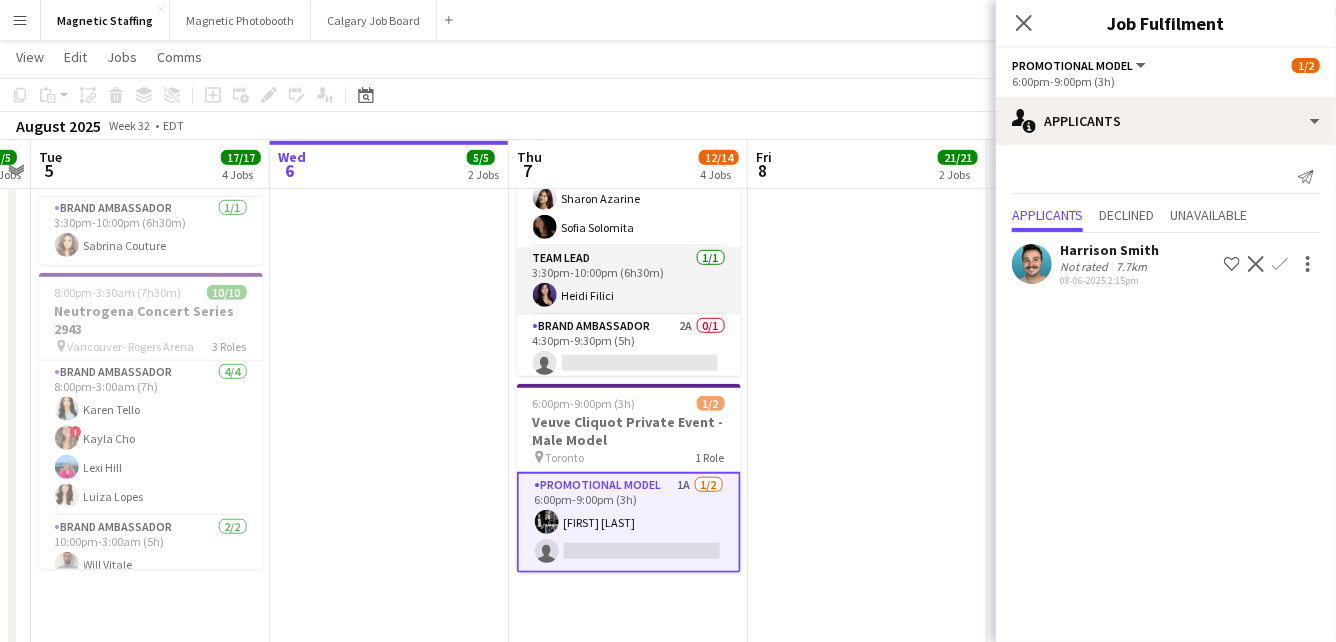 click on "Team Lead   1/1   [TIME]
[FIRST] [LAST]" at bounding box center [629, 281] 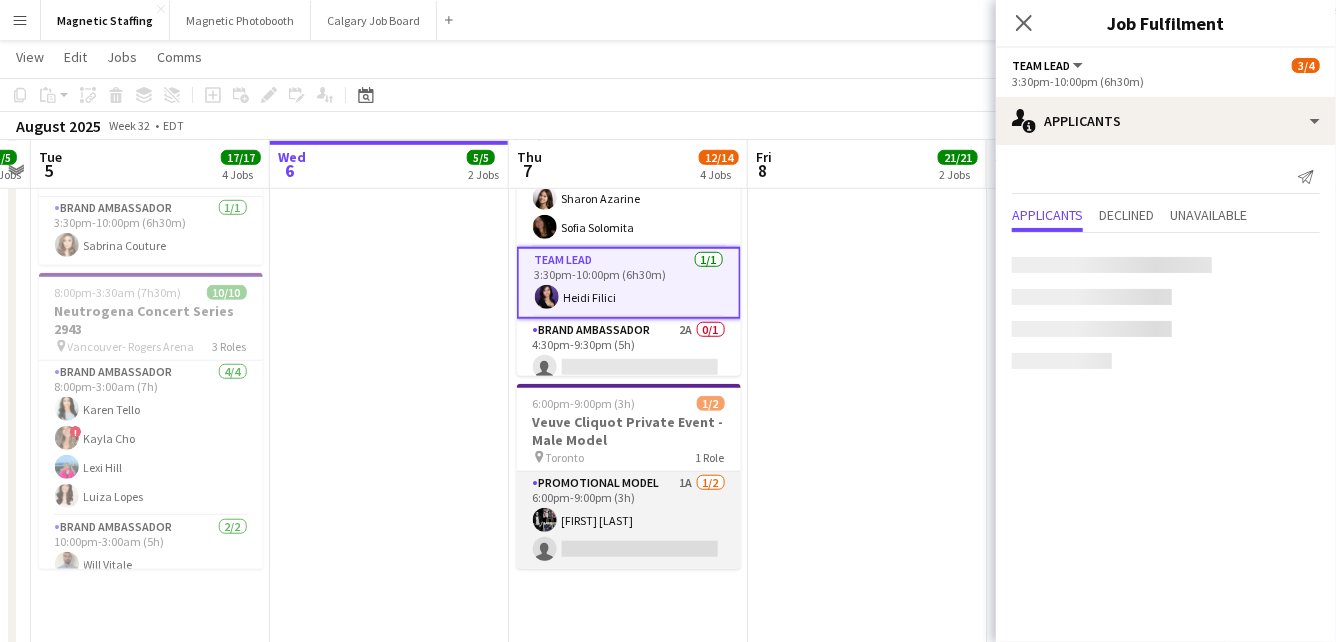 click on "[FIRST] [LAST]" at bounding box center (629, 520) 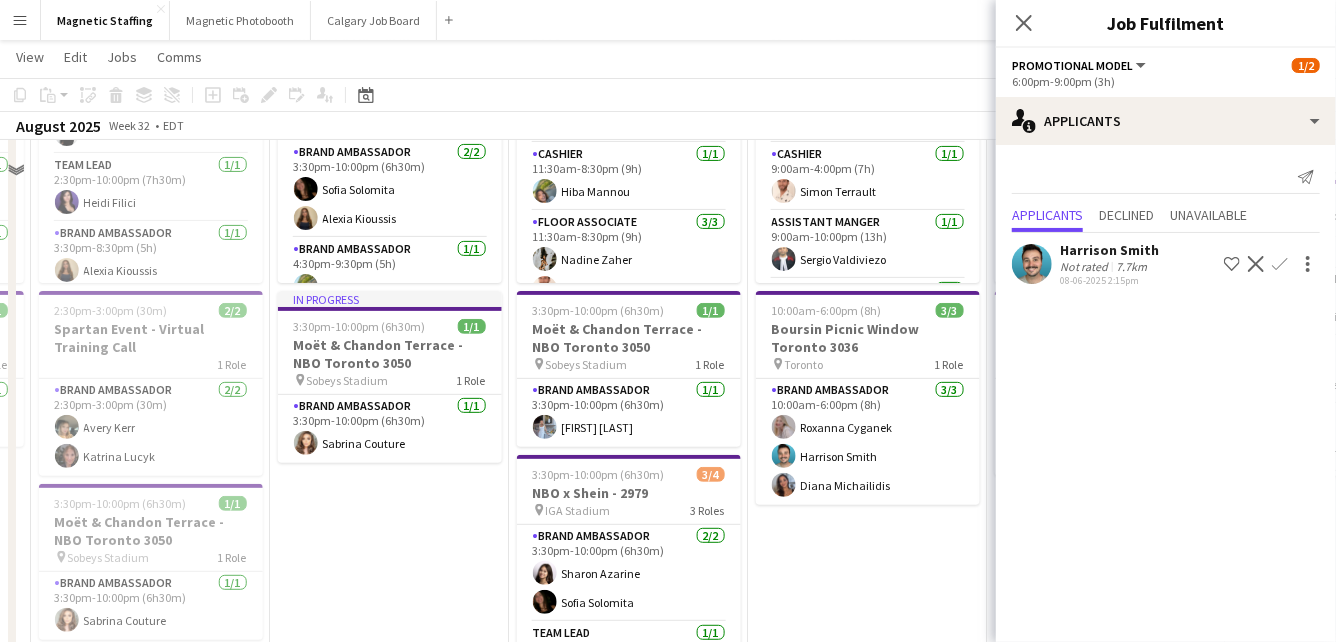 scroll, scrollTop: 0, scrollLeft: 0, axis: both 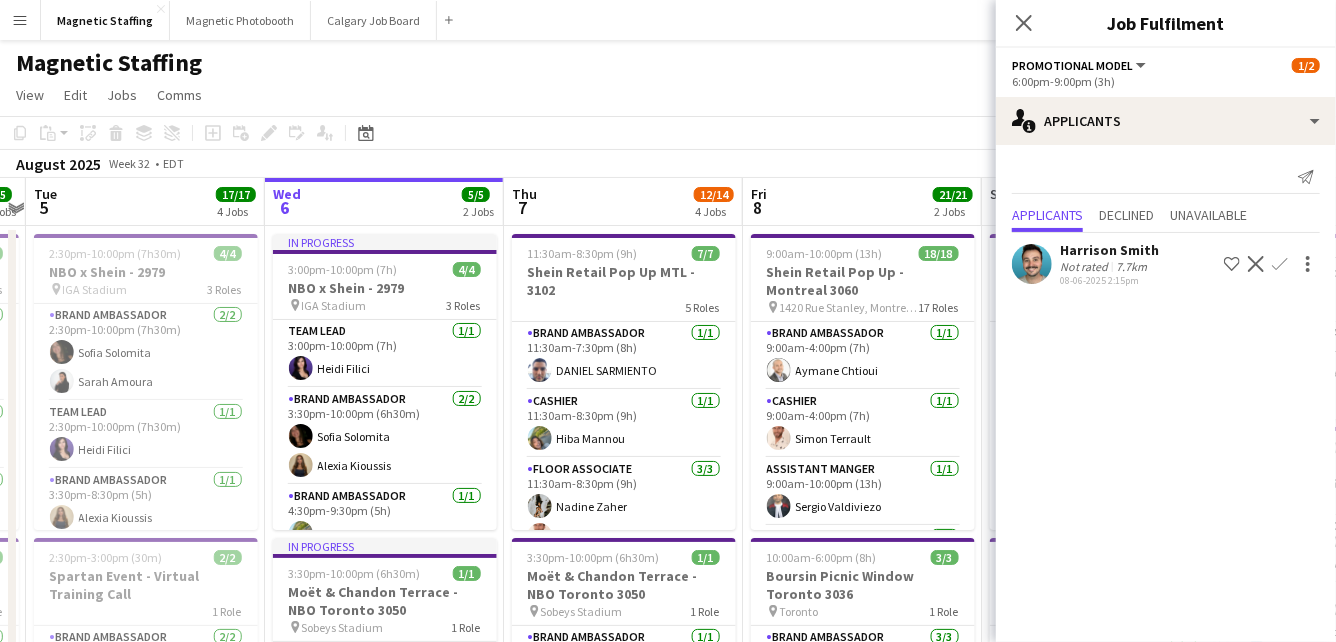 drag, startPoint x: 856, startPoint y: 440, endPoint x: 353, endPoint y: 478, distance: 504.43335 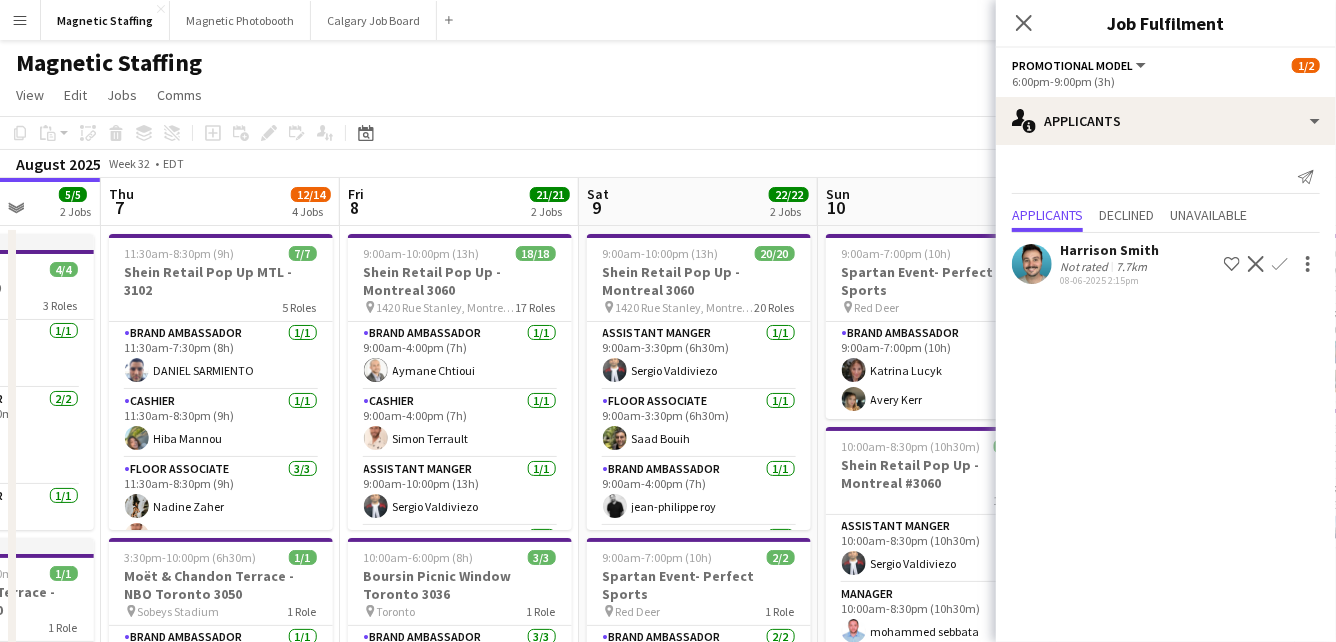 drag, startPoint x: 754, startPoint y: 506, endPoint x: 362, endPoint y: 528, distance: 392.61685 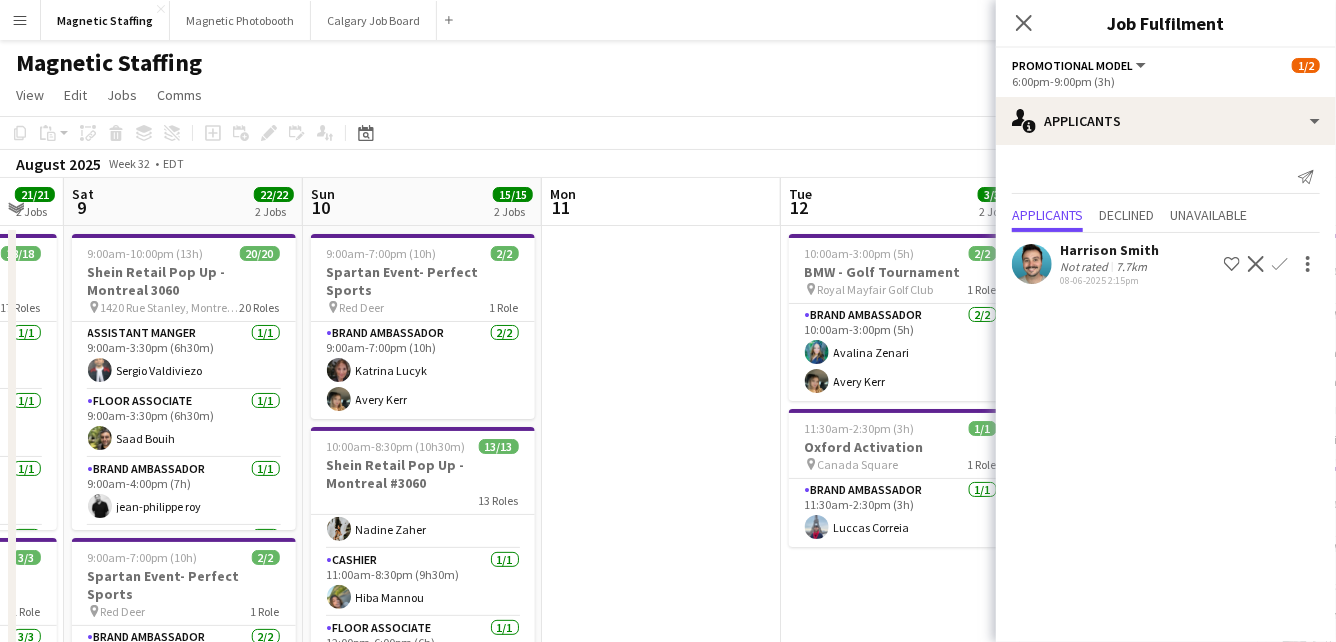 scroll, scrollTop: 675, scrollLeft: 0, axis: vertical 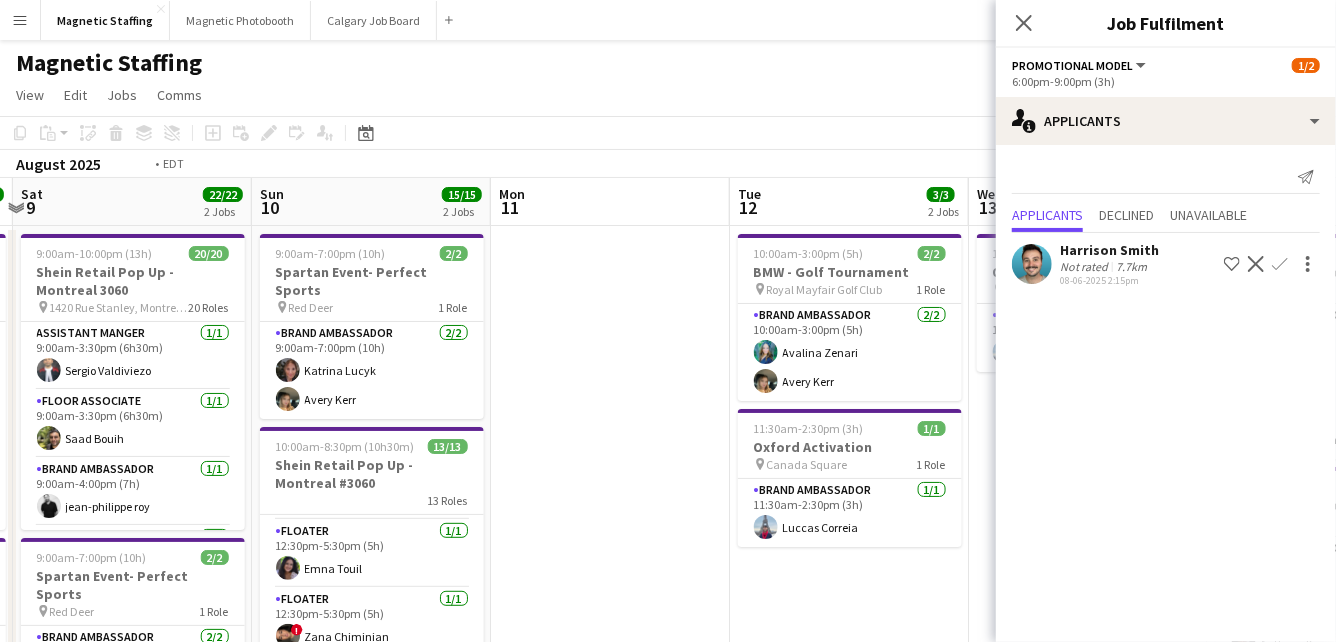 drag, startPoint x: 739, startPoint y: 449, endPoint x: 0, endPoint y: 449, distance: 739 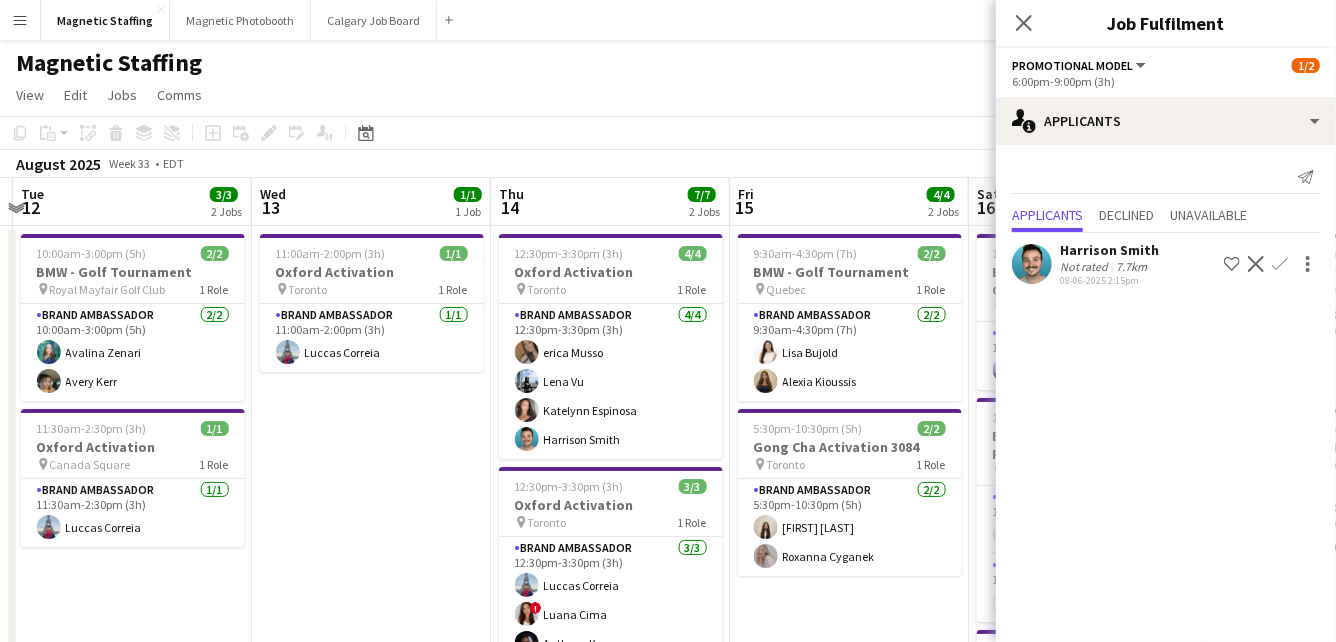 scroll, scrollTop: 0, scrollLeft: 675, axis: horizontal 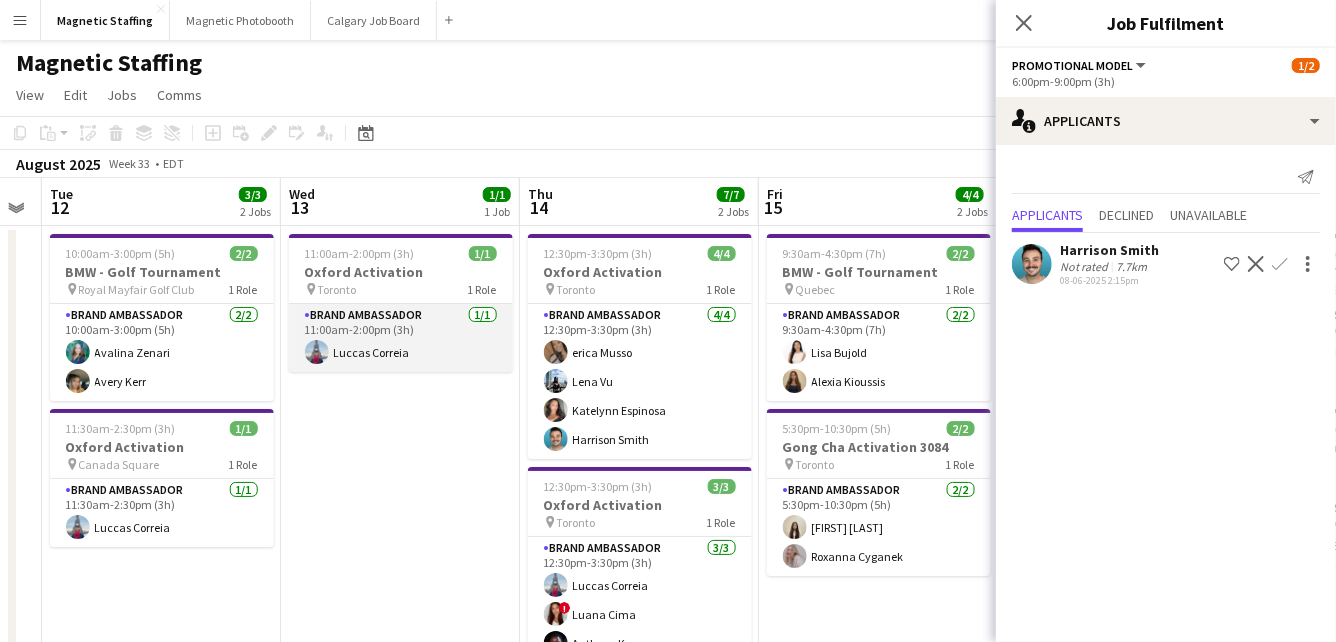 click on "Brand Ambassador   1/1   [TIME]
[FIRST] [LAST]" at bounding box center [401, 338] 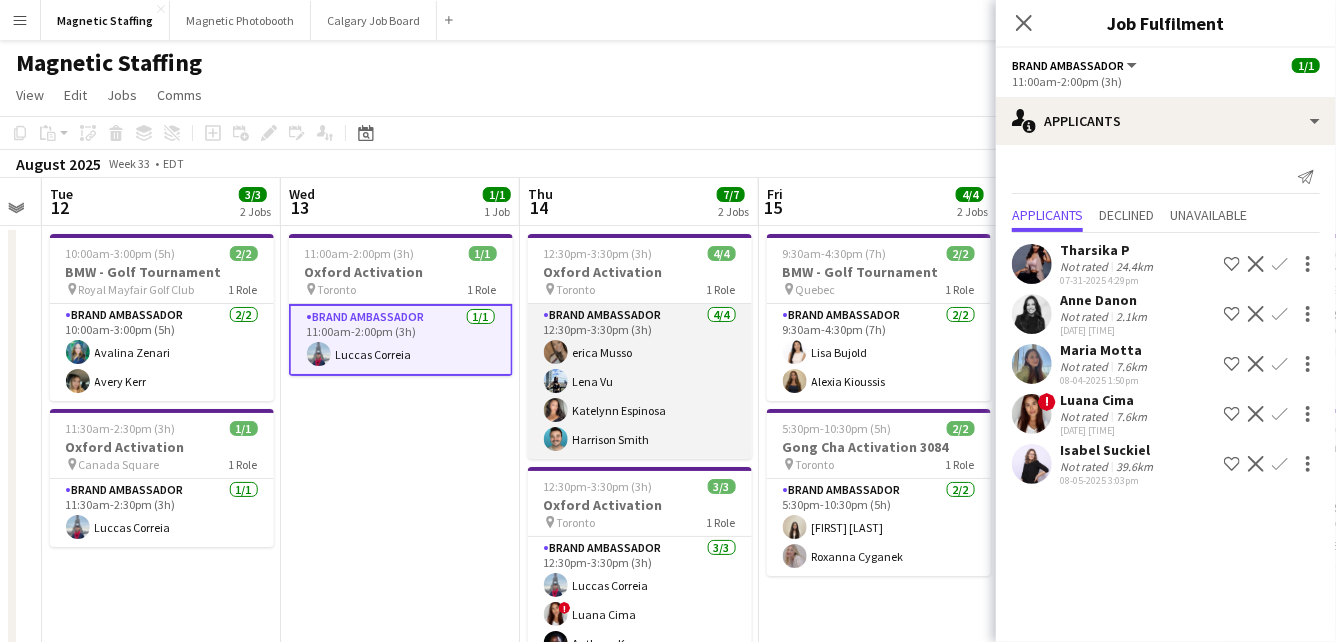 click on "Brand Ambassador   4/4   12:30pm-3:30pm (3h)
[FIRST] [LAST] [FIRST] [LAST] [FIRST] [LAST] [FIRST] [LAST]" at bounding box center [640, 381] 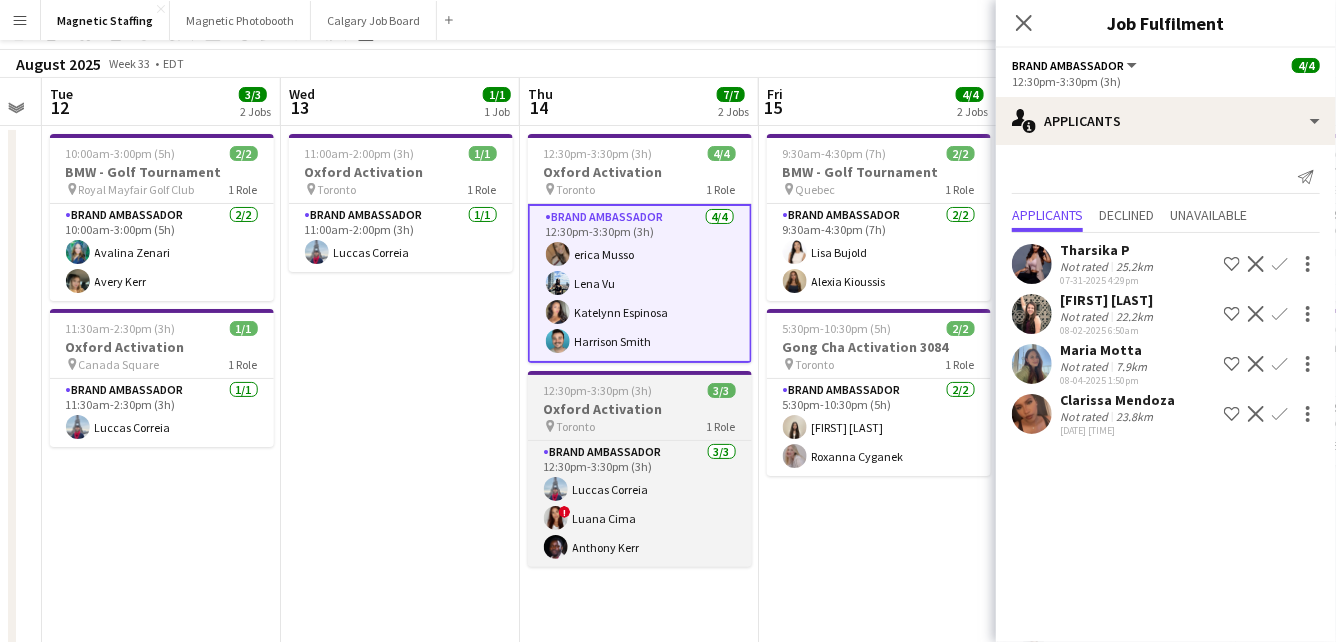 scroll, scrollTop: 119, scrollLeft: 0, axis: vertical 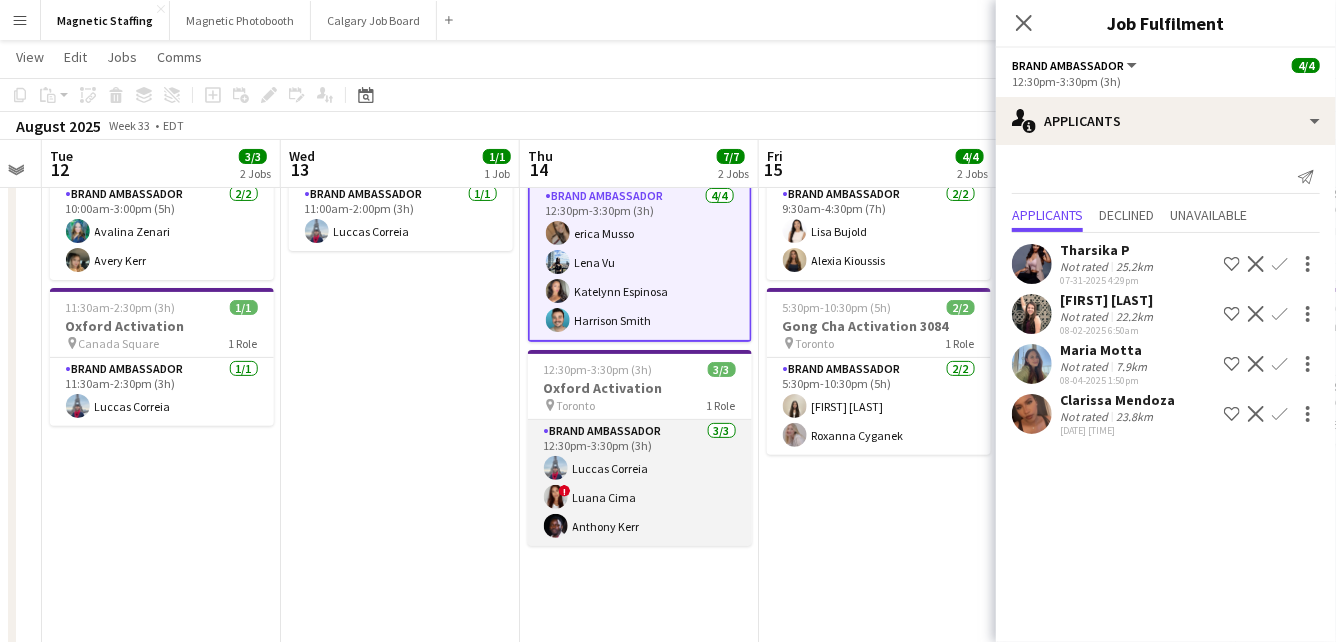 click on "Brand Ambassador   3/3   12:30pm-3:30pm (3h)
[FIRST] [LAST] ! [FIRST] [LAST]" at bounding box center (640, 483) 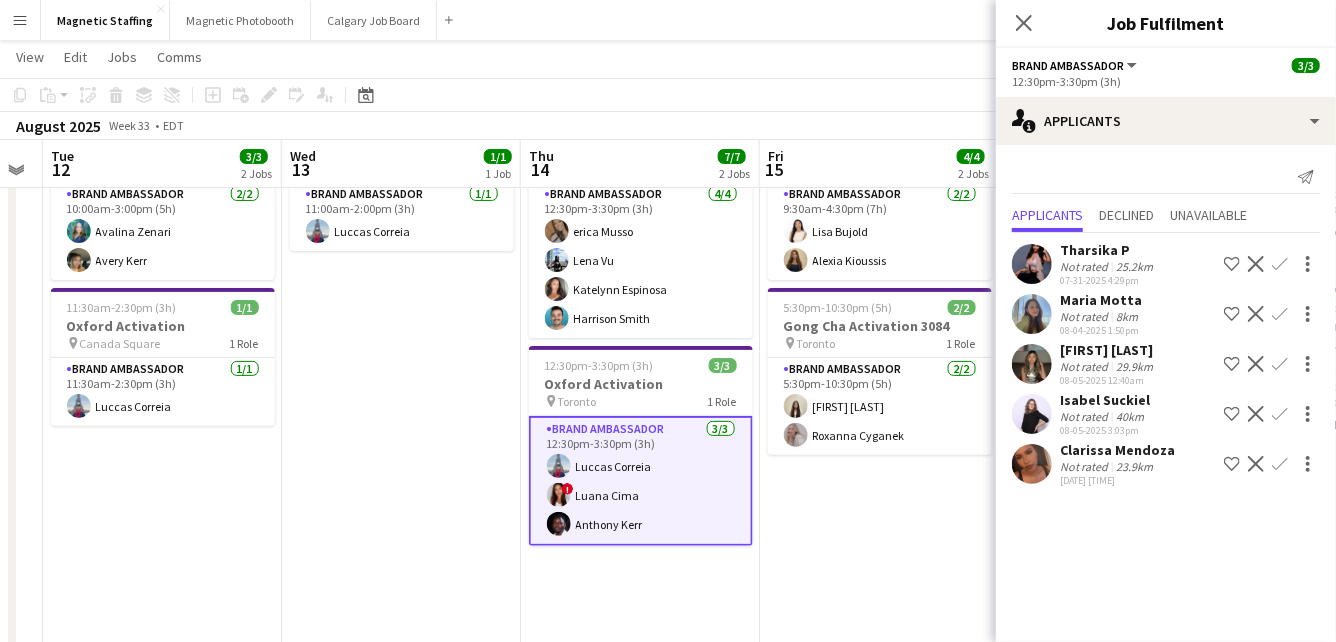 scroll, scrollTop: 0, scrollLeft: 710, axis: horizontal 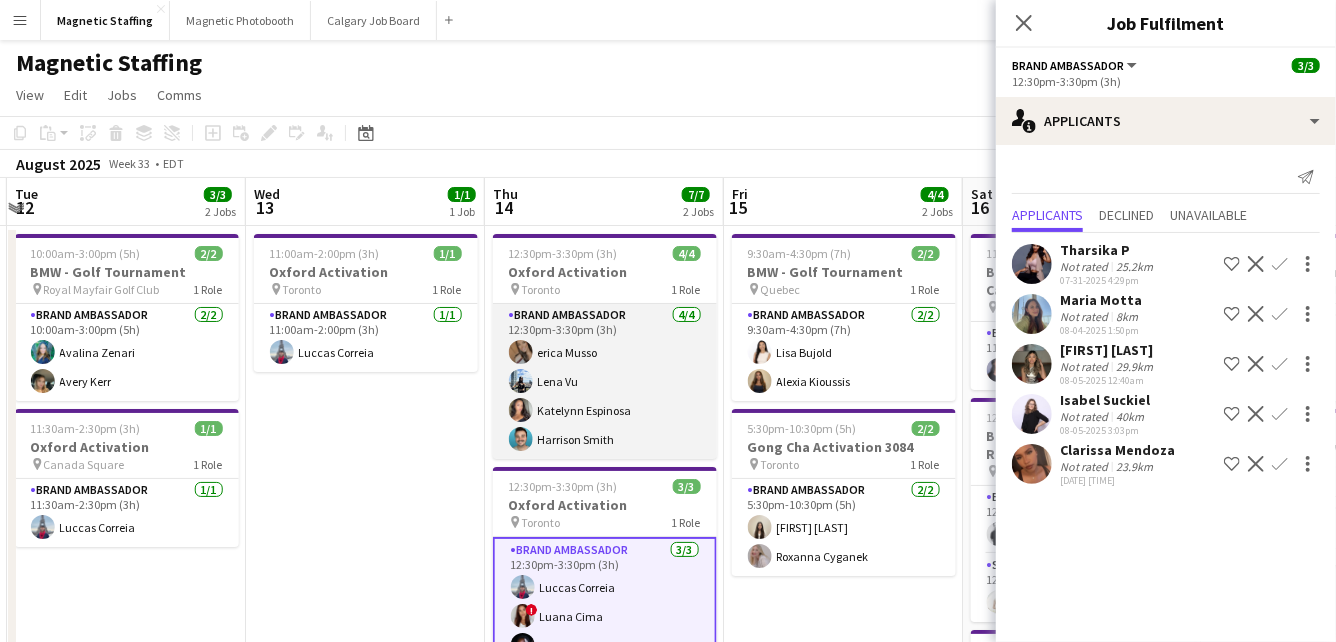 click on "Brand Ambassador   4/4   12:30pm-3:30pm (3h)
[FIRST] [LAST] [FIRST] [LAST] [FIRST] [LAST] [FIRST] [LAST]" at bounding box center [605, 381] 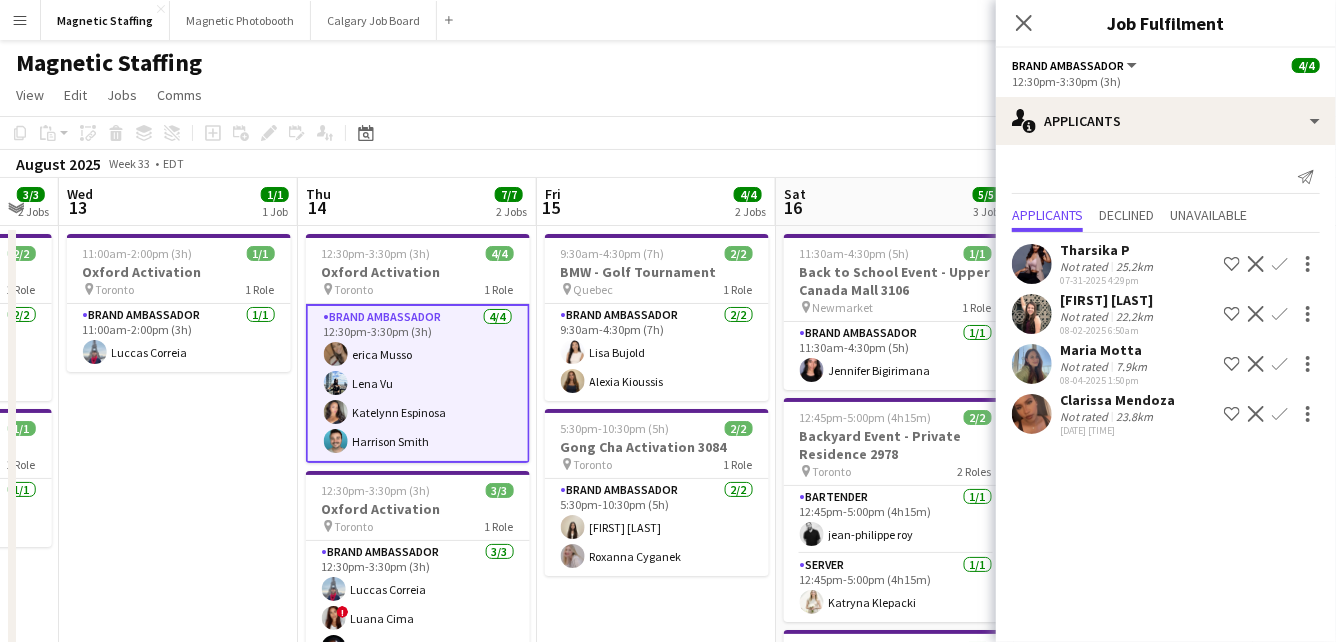 drag, startPoint x: 730, startPoint y: 508, endPoint x: 393, endPoint y: 524, distance: 337.3796 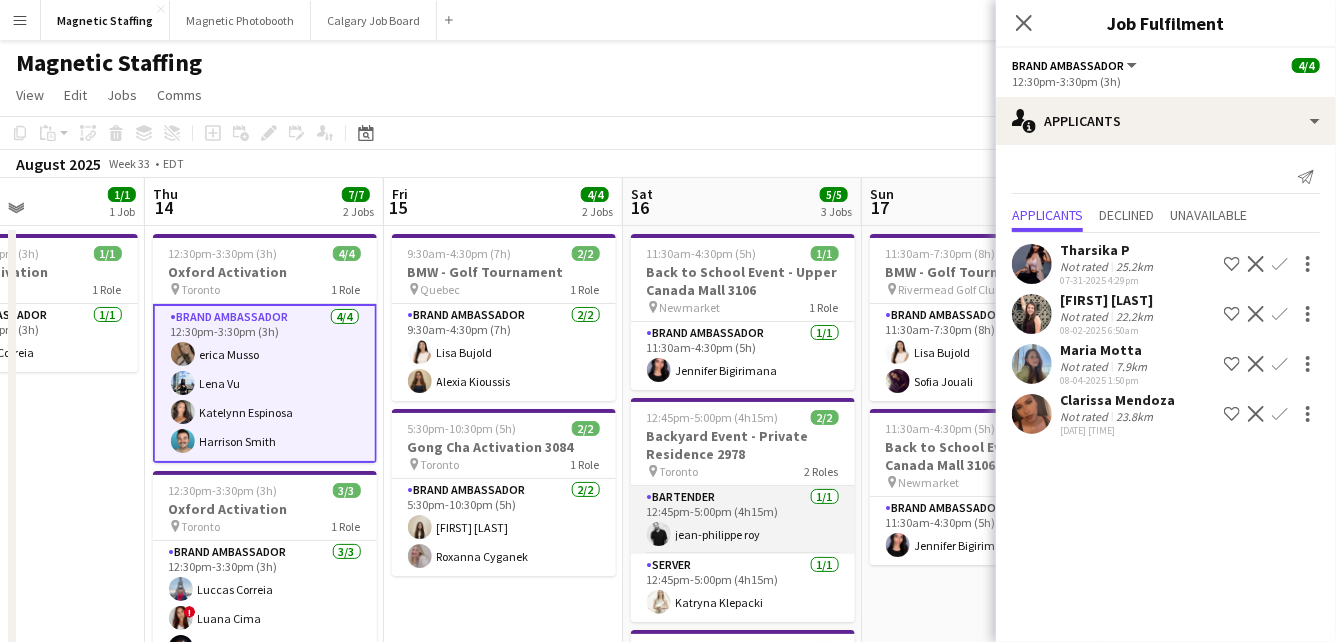 click on "Bartender   1/1   12:45pm-5:00pm (4h15m)
[FIRST] [LAST]" at bounding box center (743, 520) 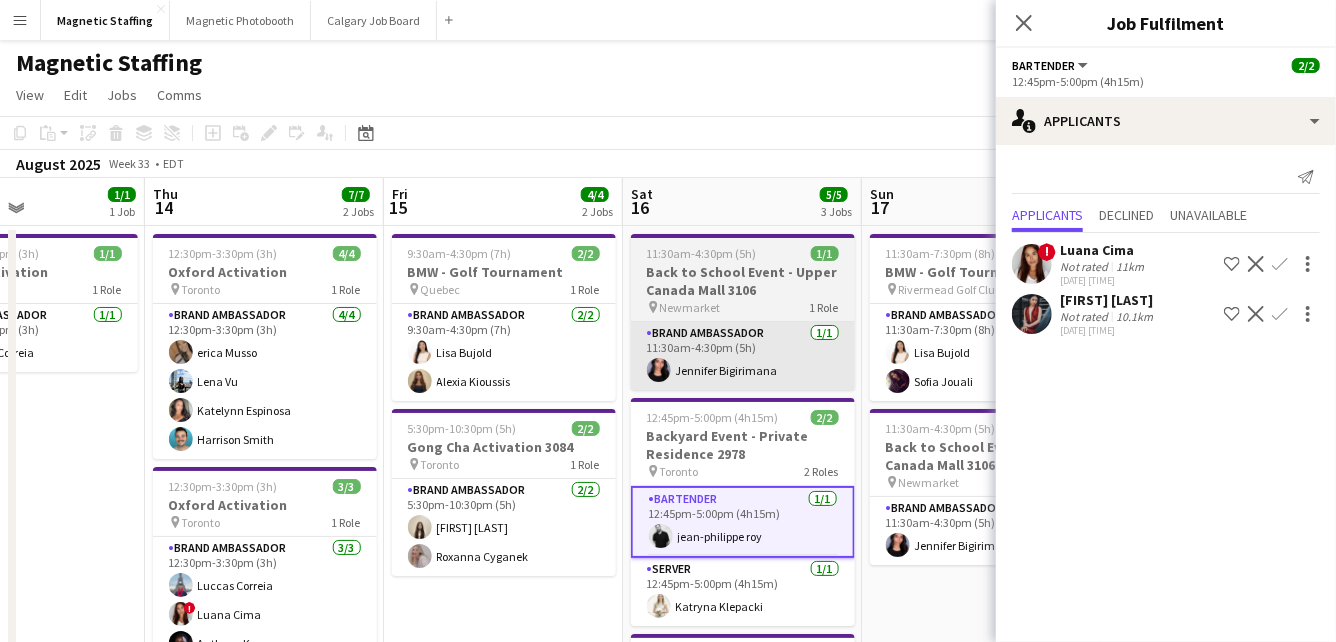 click on "Brand Ambassador   1/1   11:30am-4:30pm (5h)
[FIRST] [LAST]" at bounding box center [743, 356] 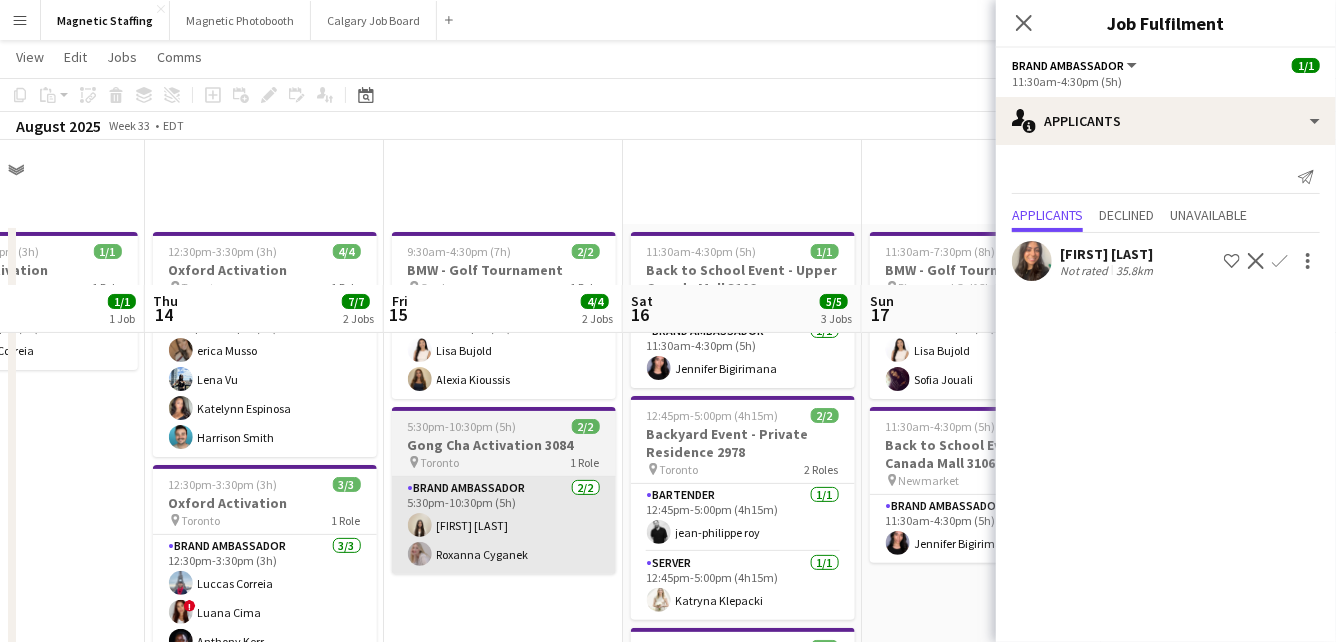 scroll, scrollTop: 269, scrollLeft: 0, axis: vertical 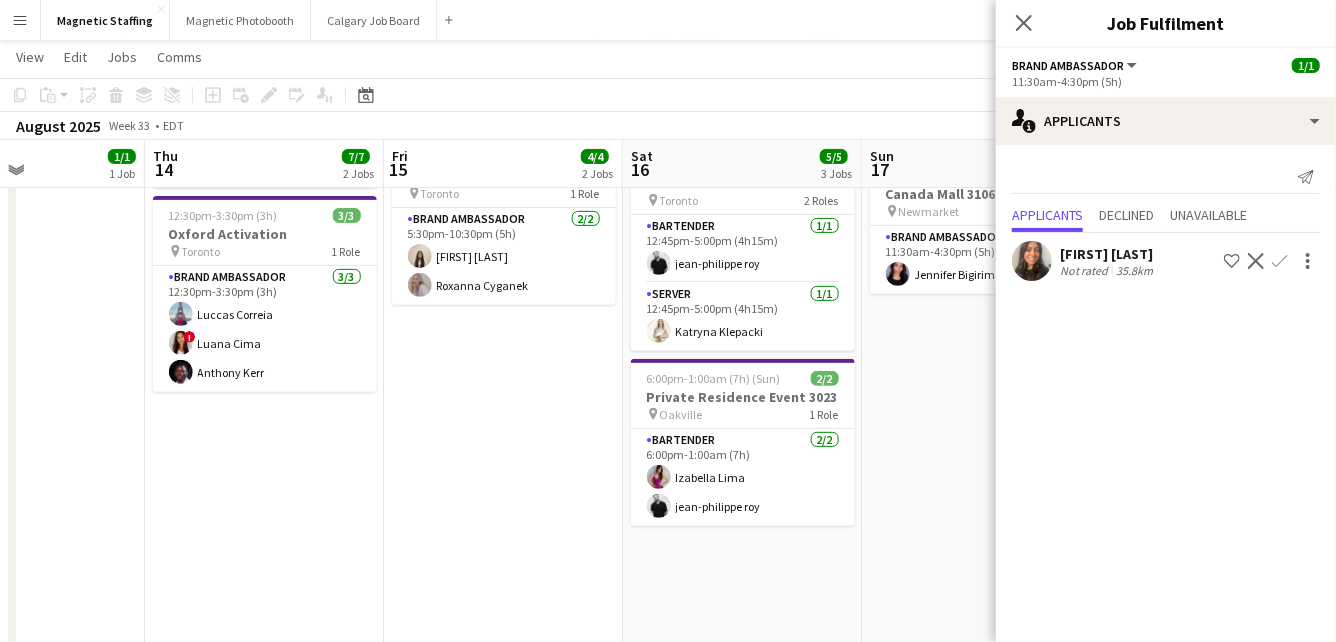 click on "Menu" at bounding box center (20, 20) 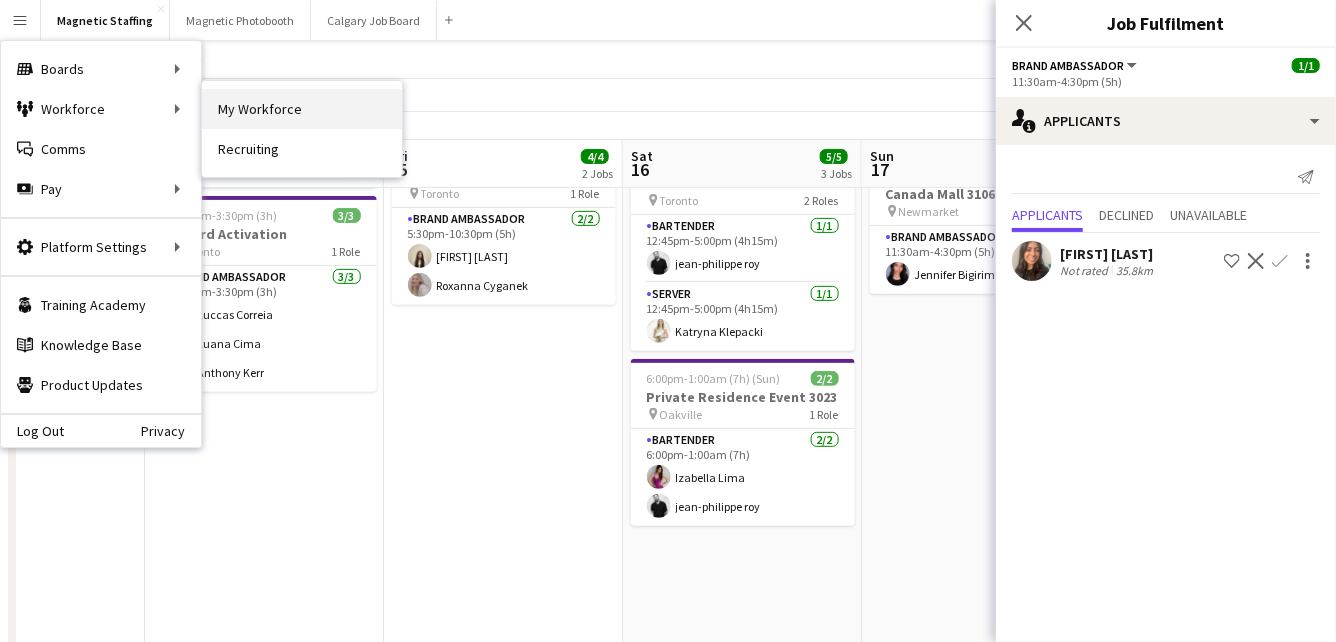 click on "My Workforce" at bounding box center [302, 109] 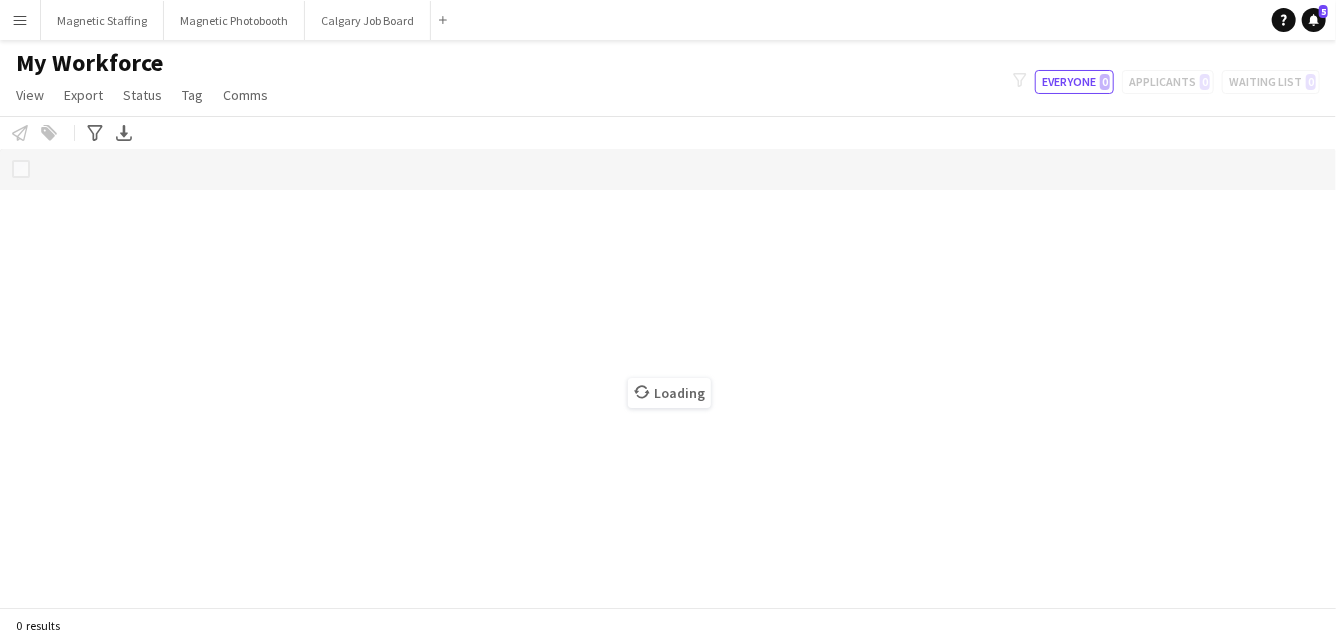 scroll, scrollTop: 0, scrollLeft: 0, axis: both 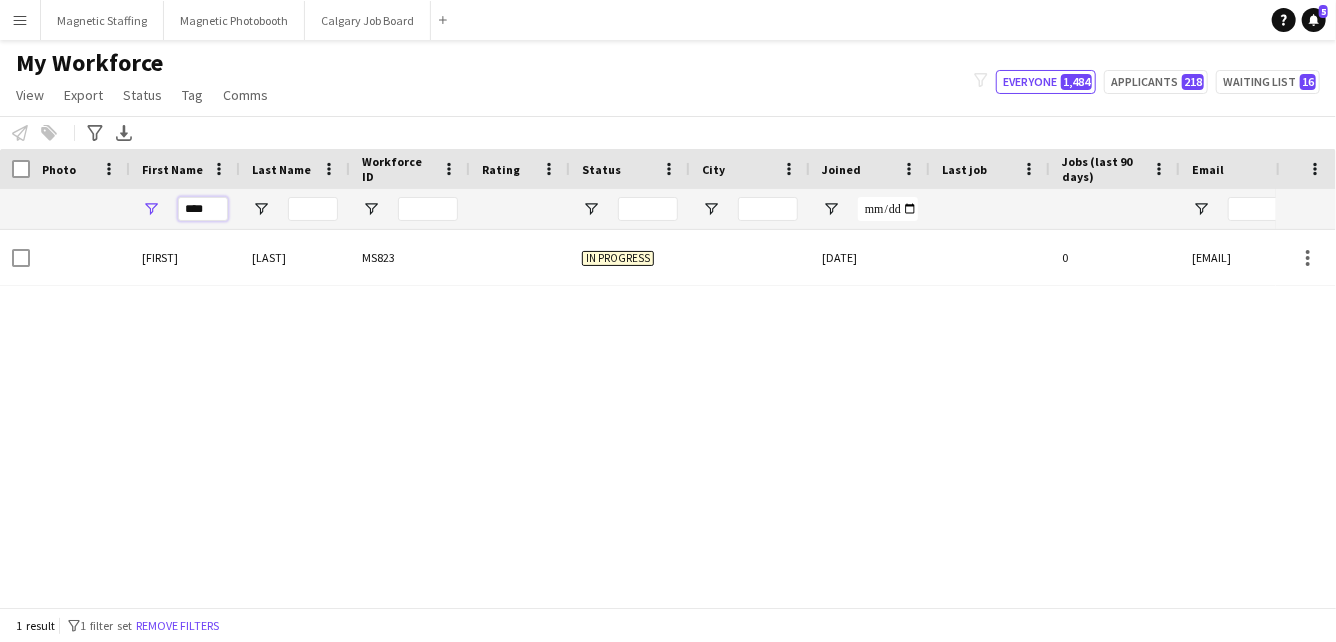 drag, startPoint x: 216, startPoint y: 207, endPoint x: 141, endPoint y: 197, distance: 75.66373 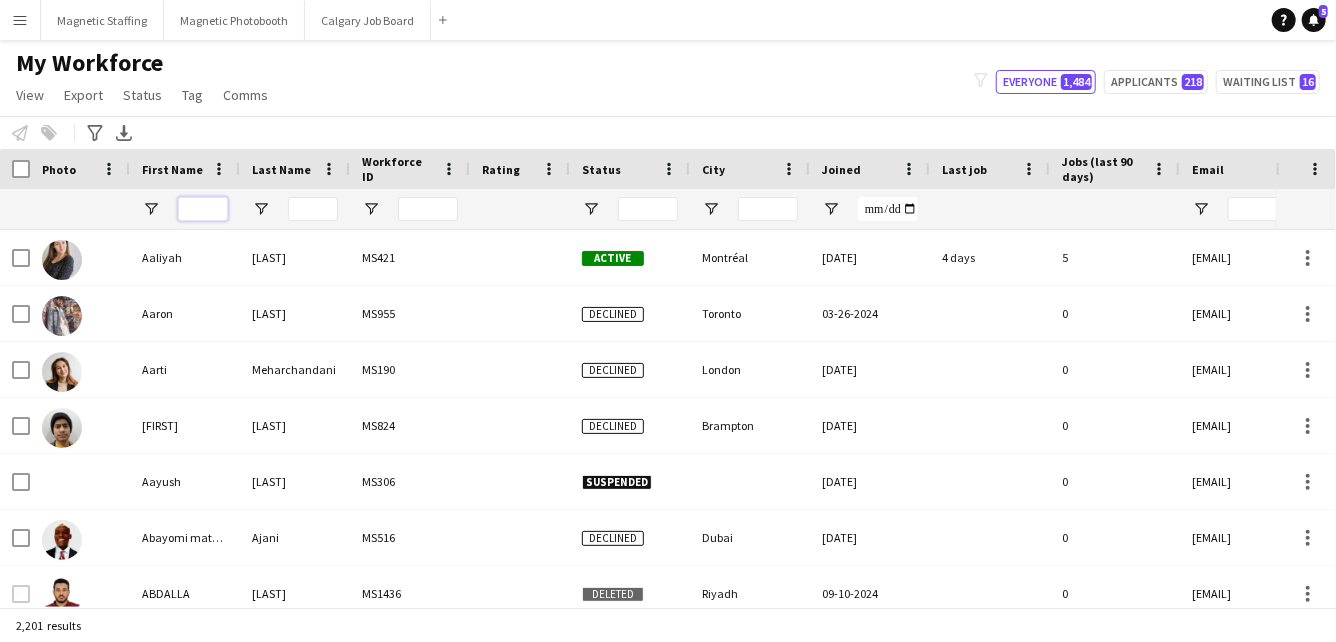 type 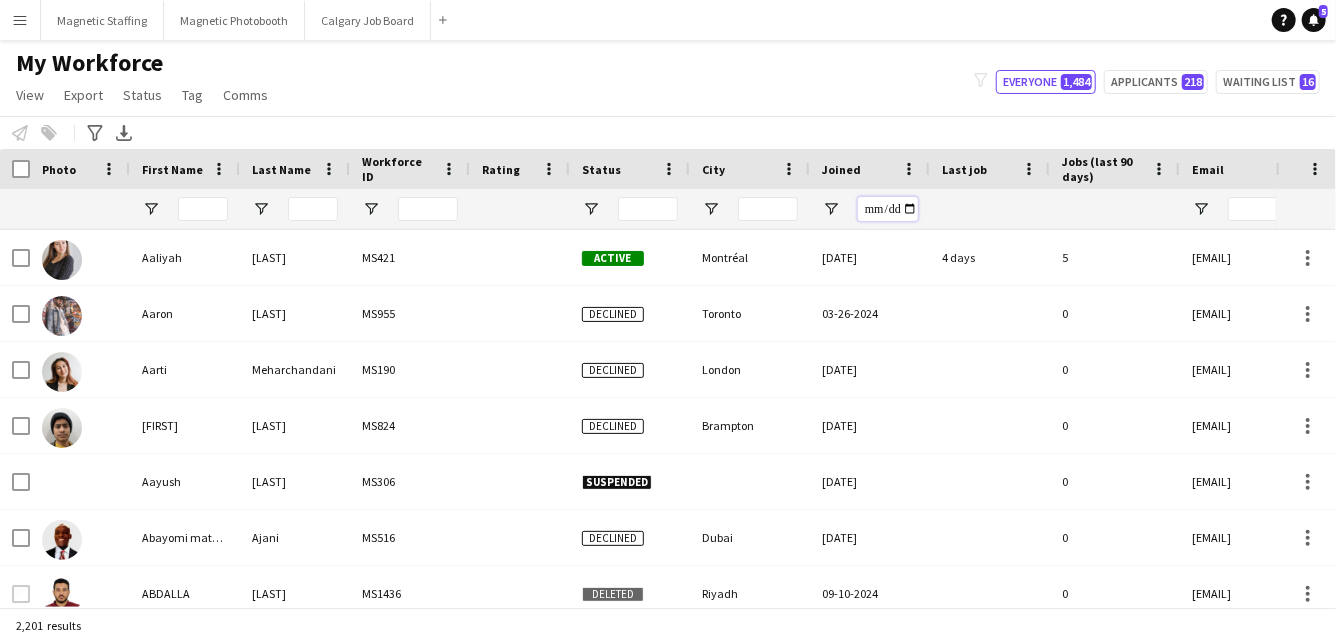 click at bounding box center [888, 209] 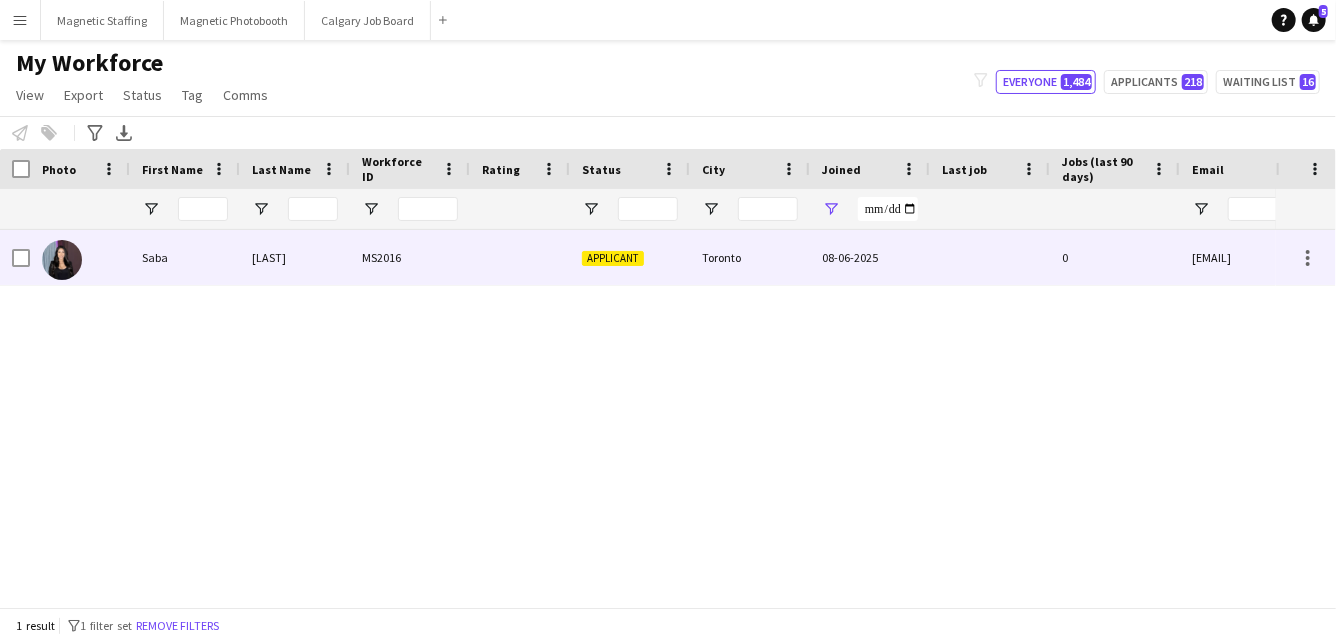 click at bounding box center (990, 257) 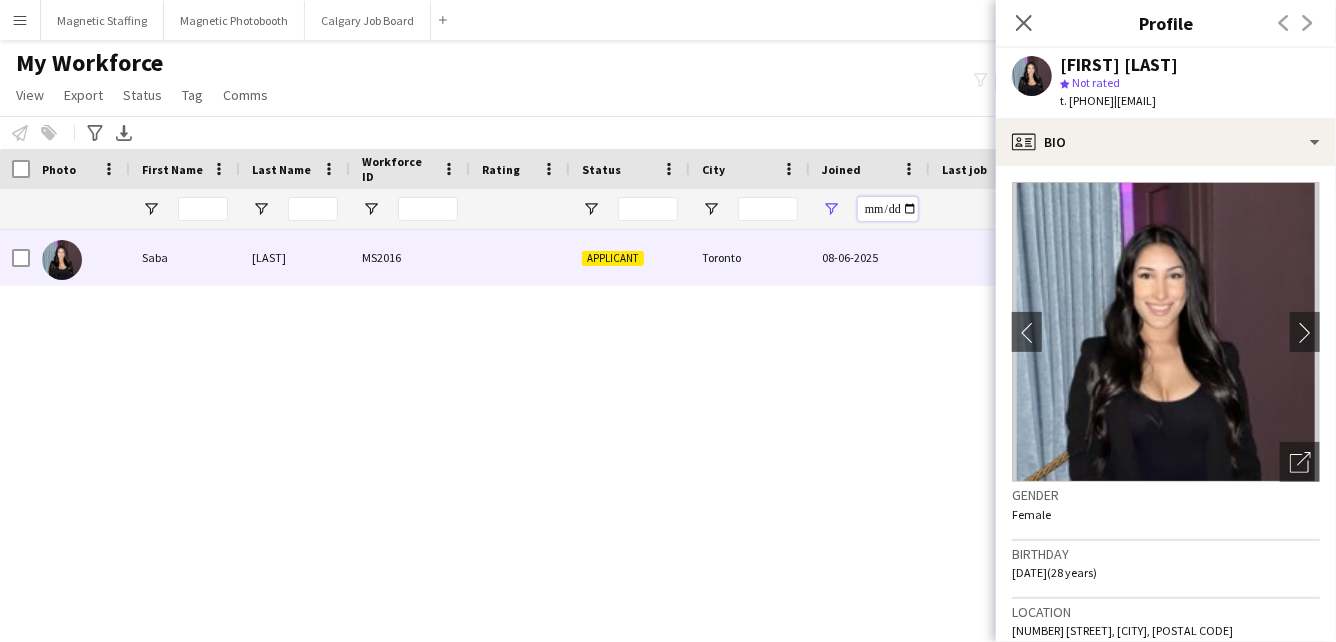 click on "**********" at bounding box center [888, 209] 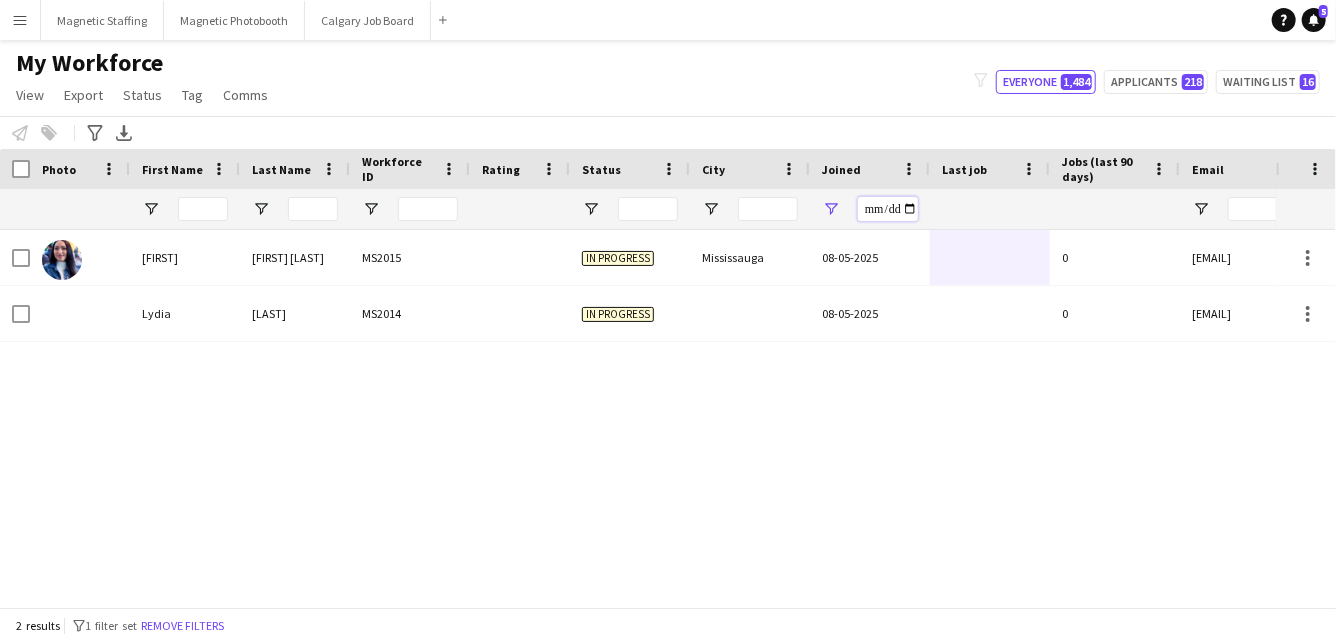 click on "**********" at bounding box center [888, 209] 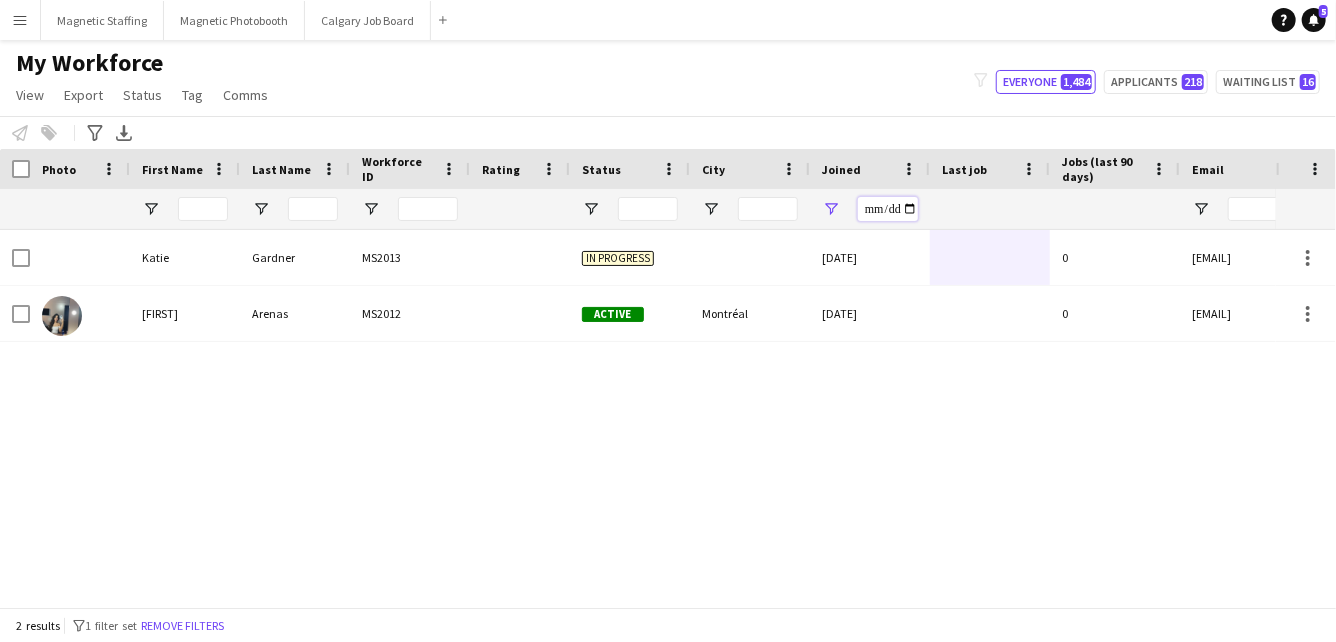 click on "**********" at bounding box center (888, 209) 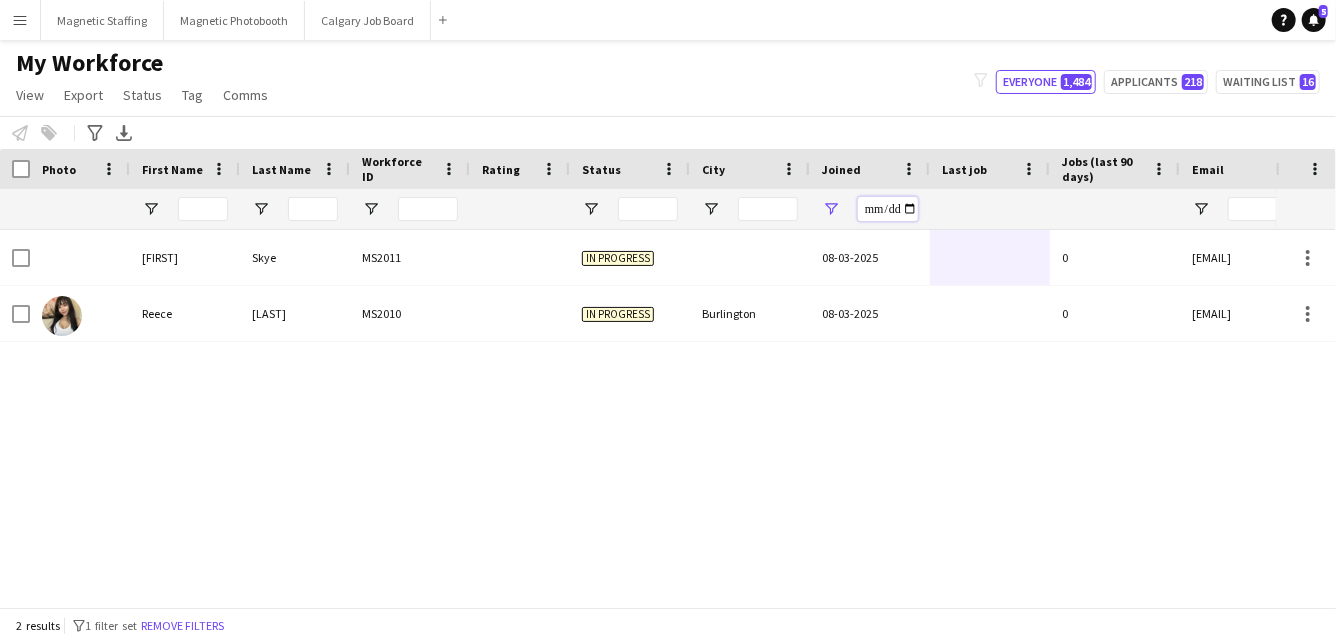 click on "**********" at bounding box center (888, 209) 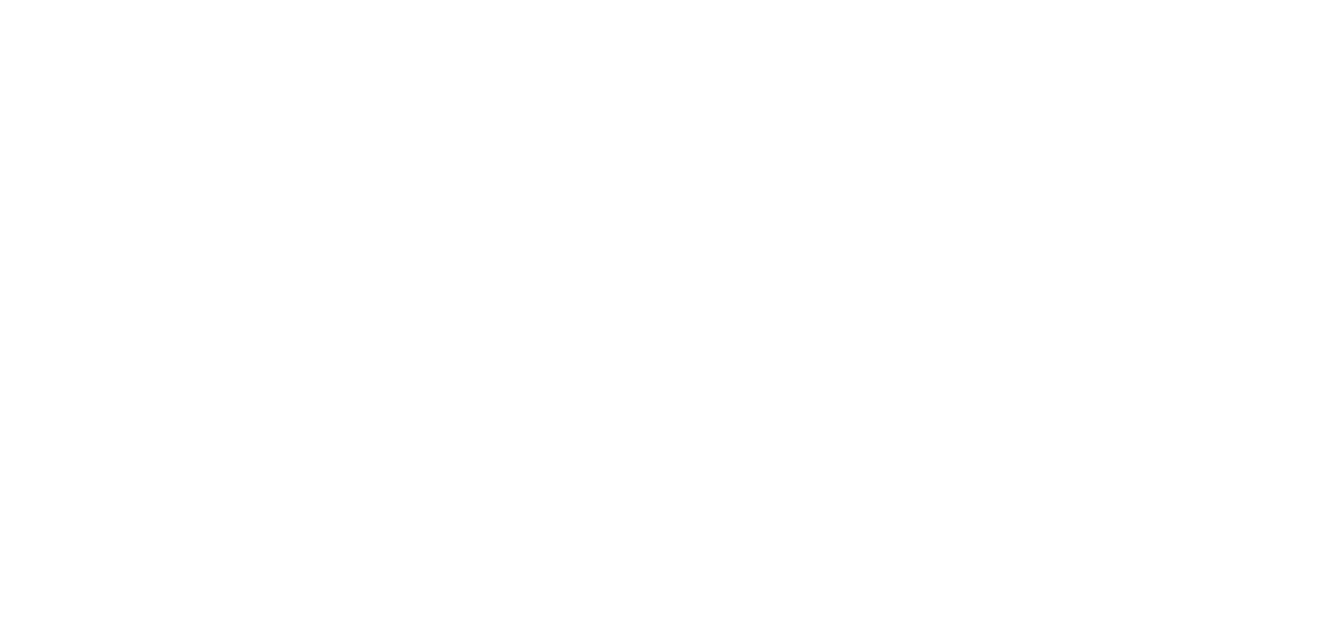 scroll, scrollTop: 0, scrollLeft: 0, axis: both 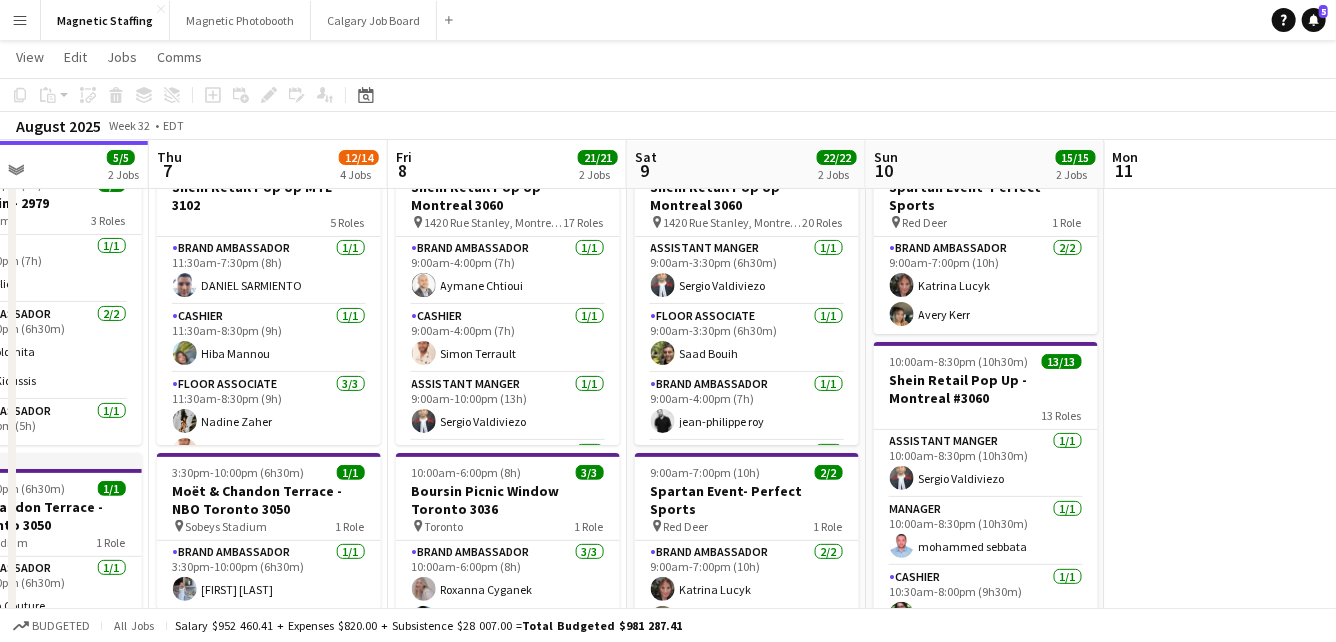 drag, startPoint x: 423, startPoint y: 375, endPoint x: 294, endPoint y: 373, distance: 129.0155 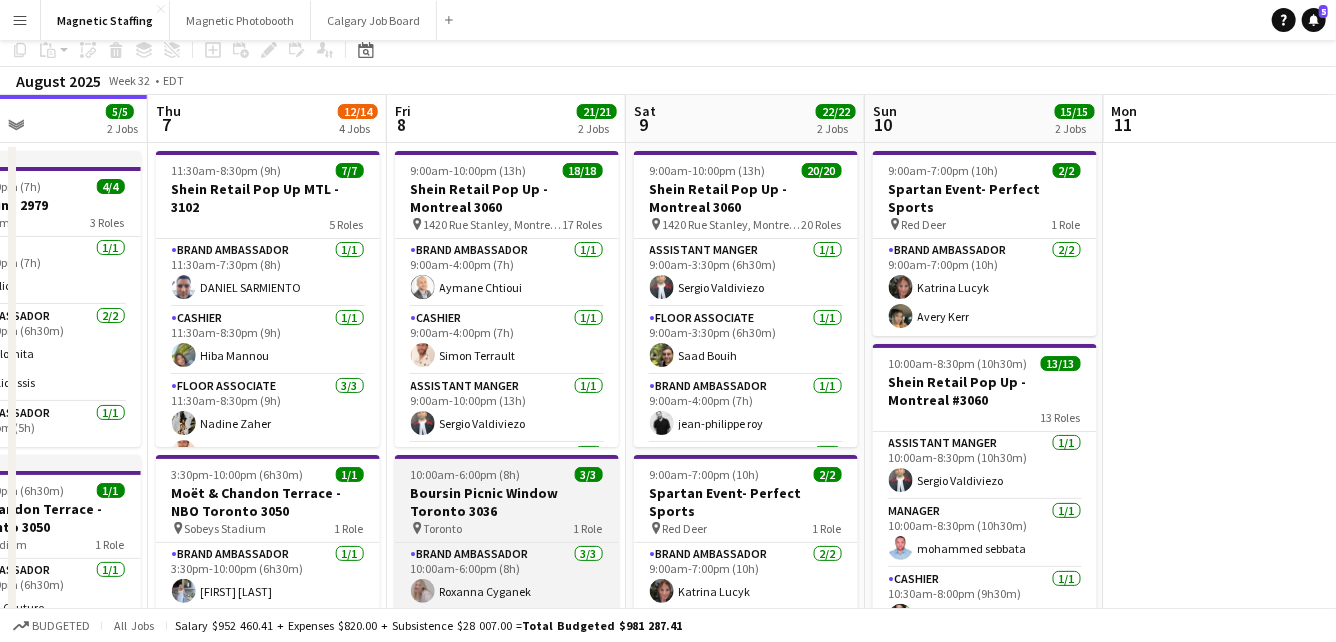 scroll, scrollTop: 0, scrollLeft: 0, axis: both 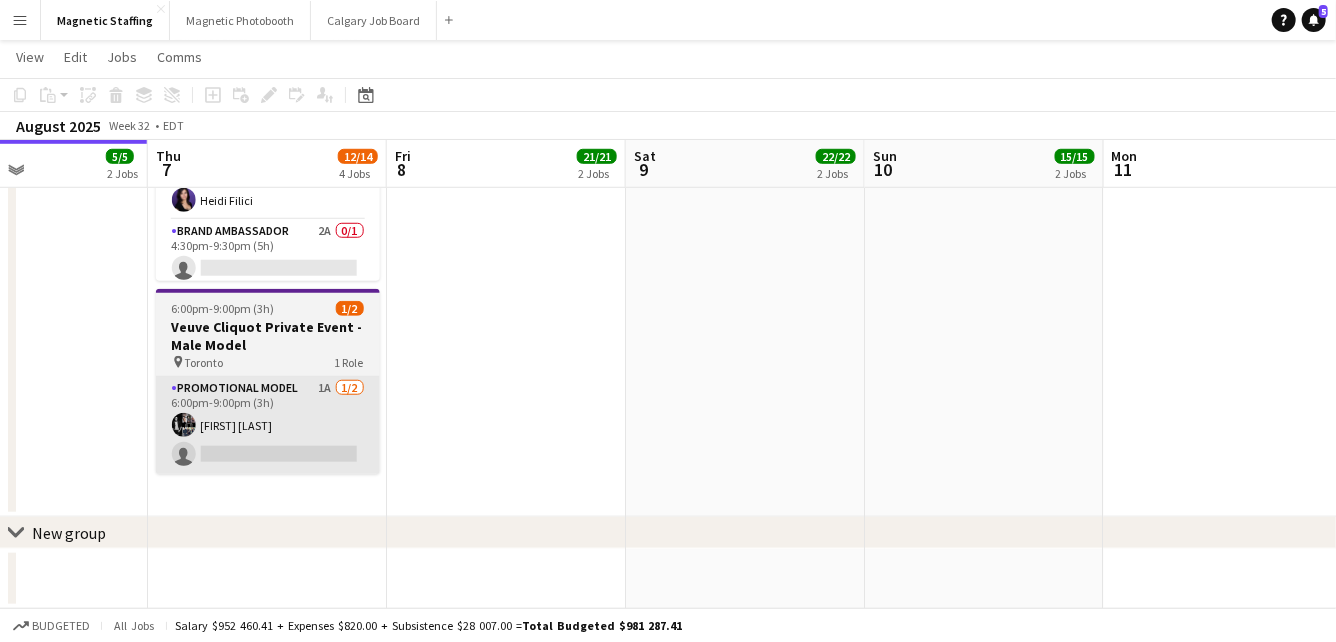 click on "[FIRST] [LAST]" at bounding box center [268, 425] 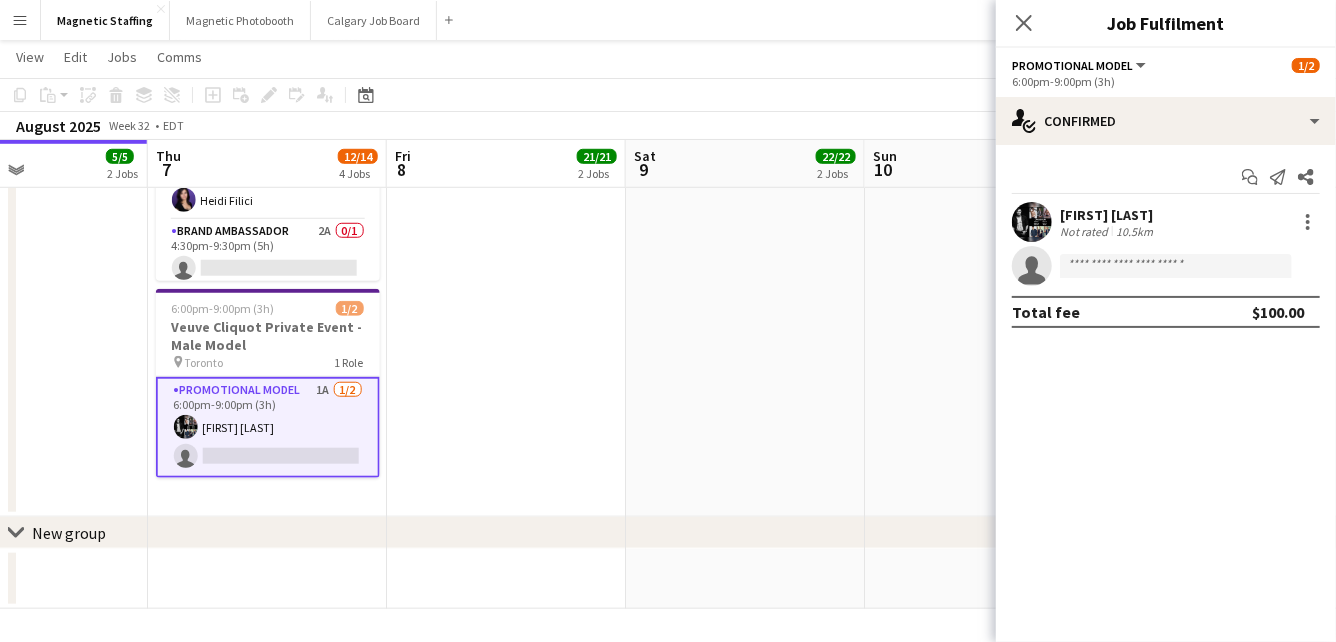 click at bounding box center [1032, 222] 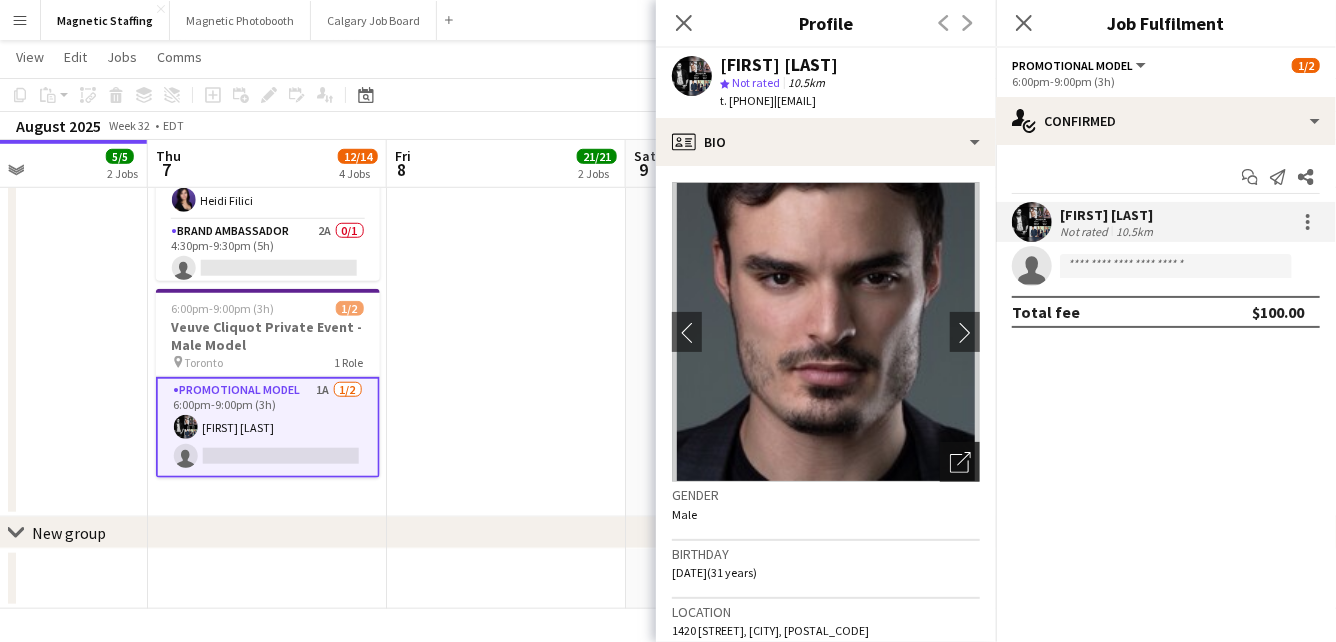 click on "Open photos pop-in" 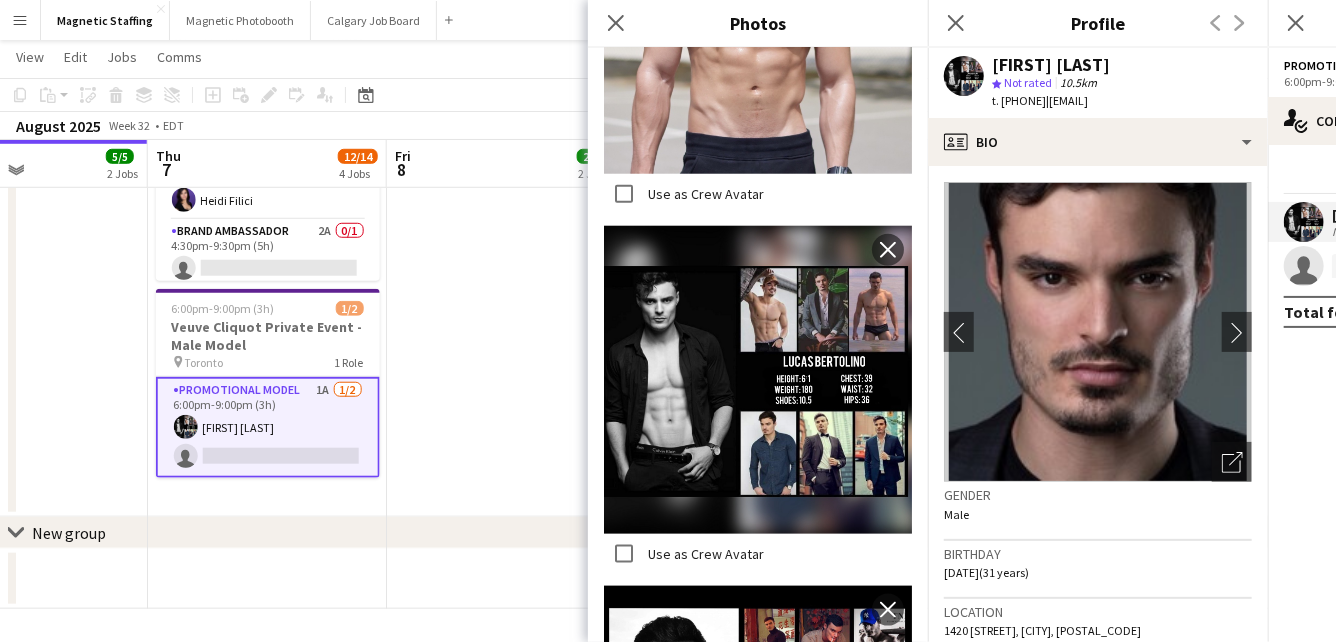 scroll, scrollTop: 912, scrollLeft: 0, axis: vertical 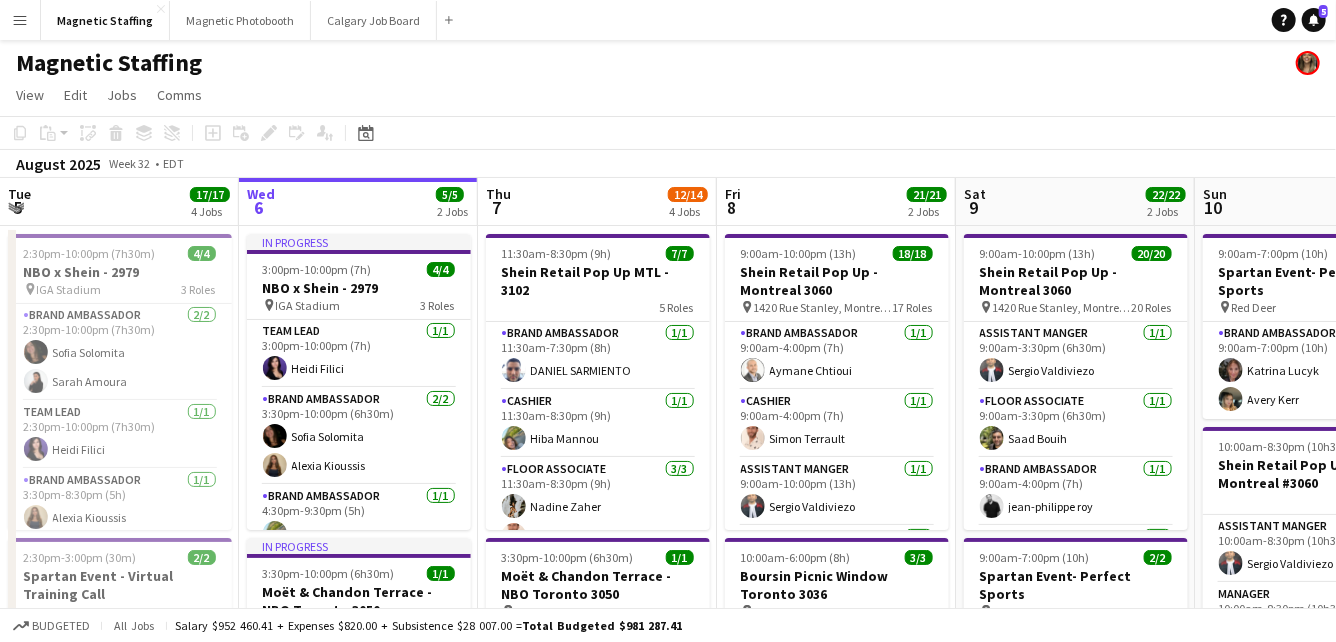 click on "Menu" at bounding box center [20, 20] 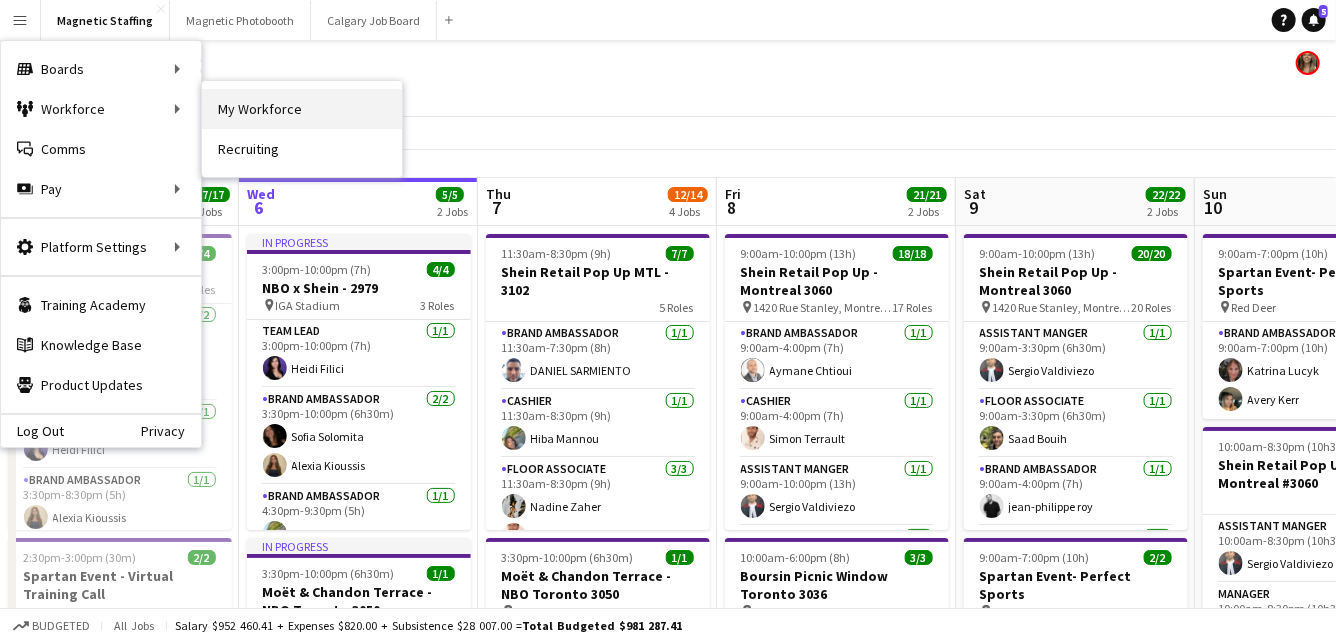 click on "My Workforce" at bounding box center (302, 109) 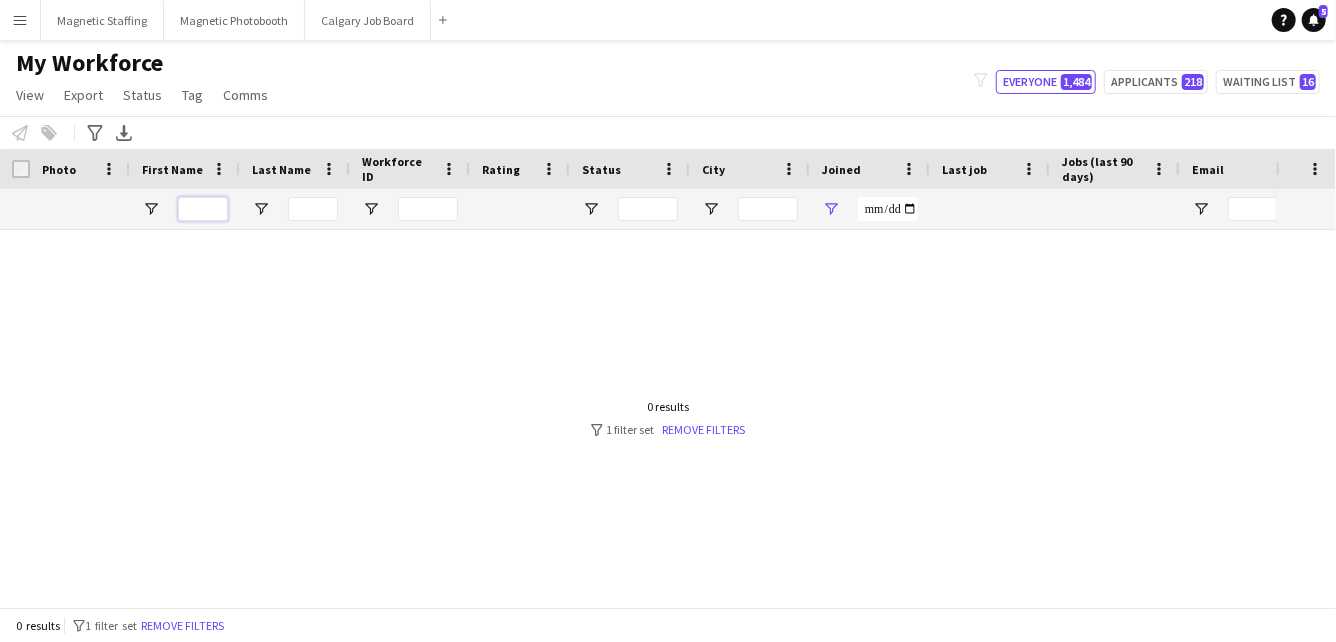 click at bounding box center [203, 209] 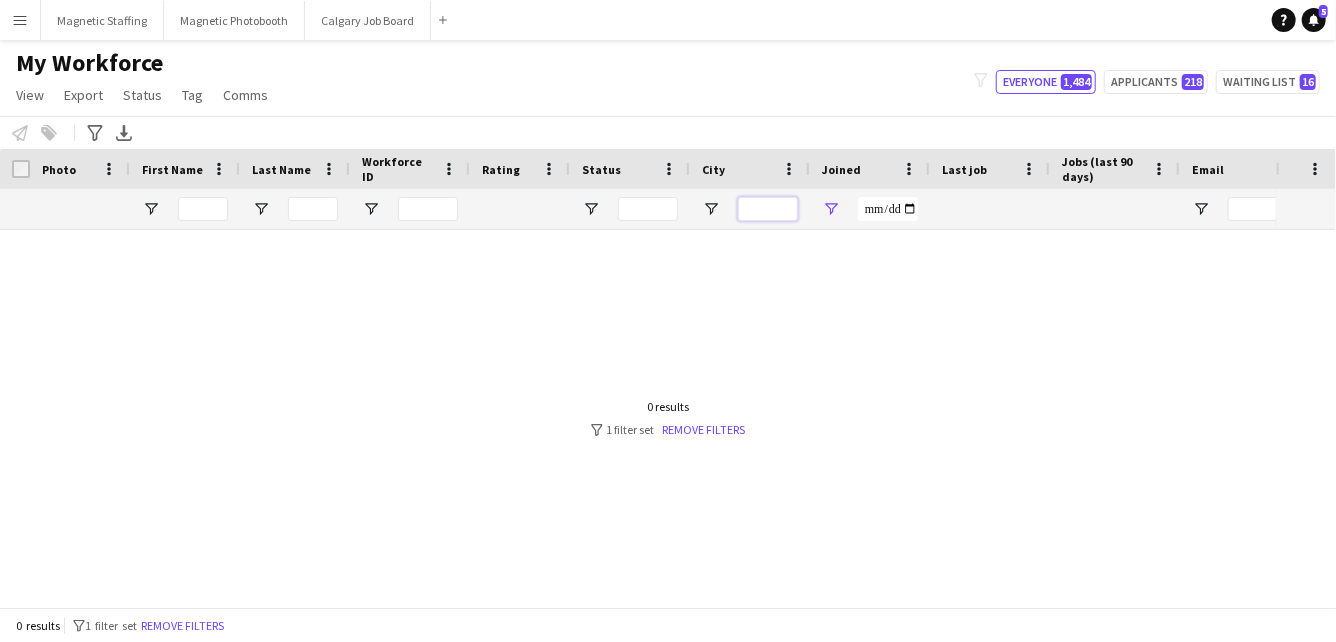 click at bounding box center [768, 209] 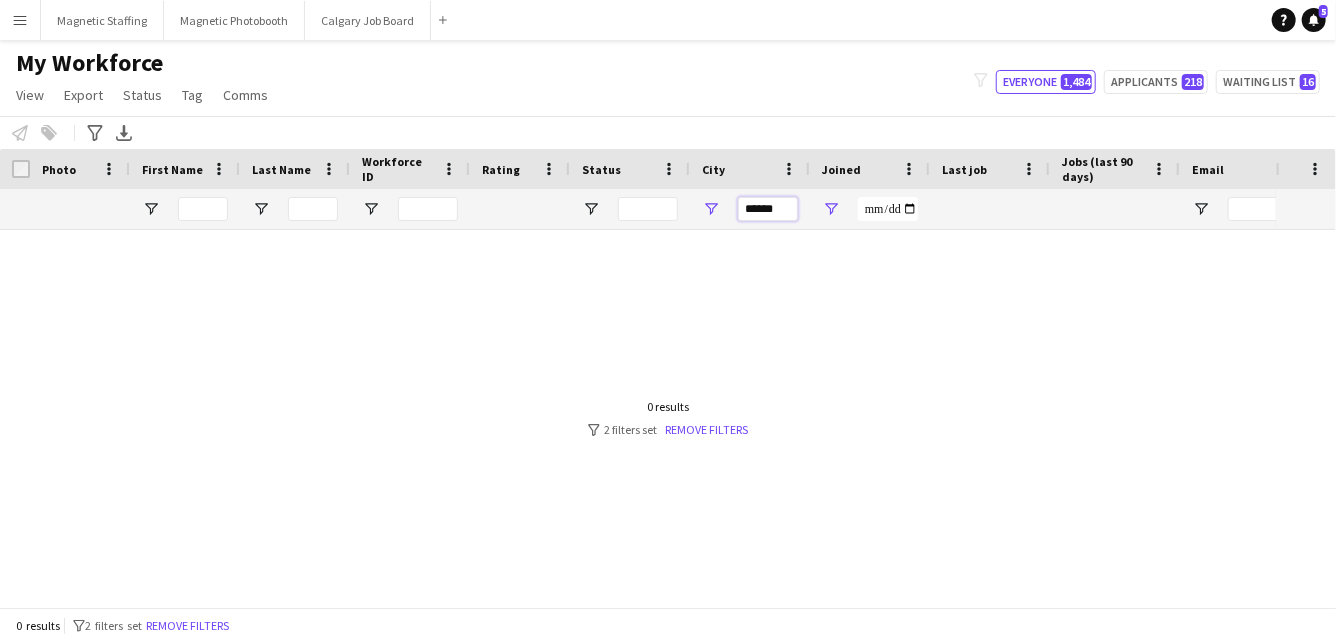 type on "******" 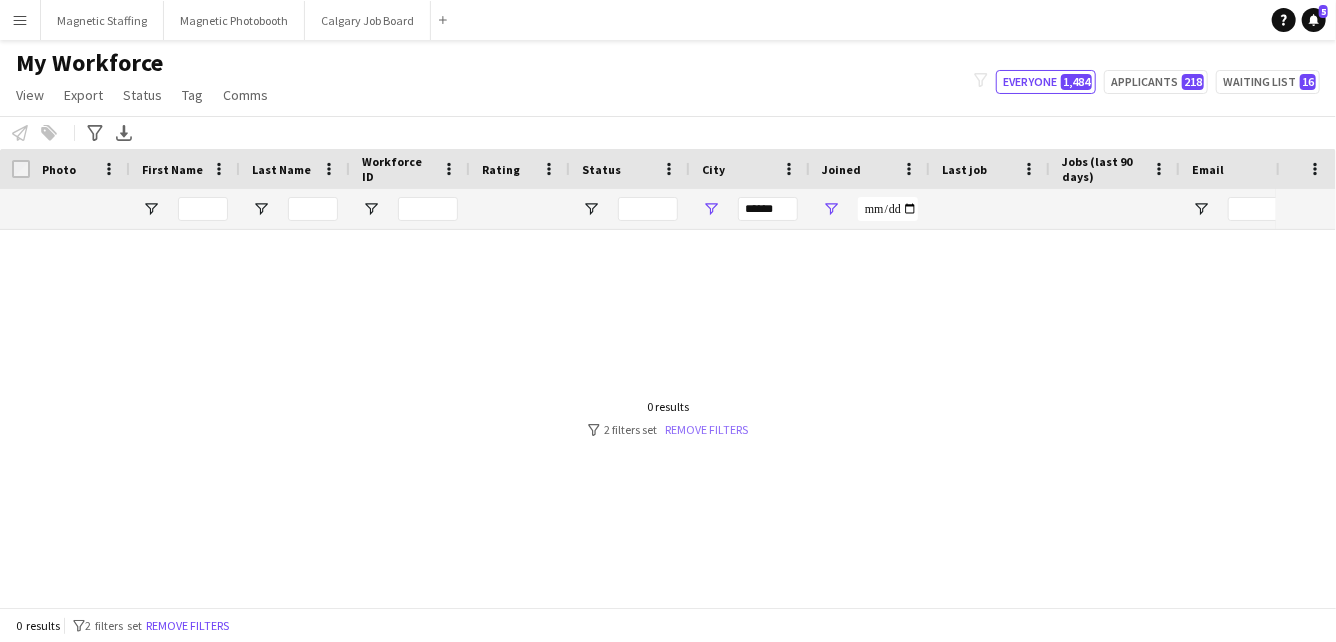 click on "Remove filters" at bounding box center (706, 429) 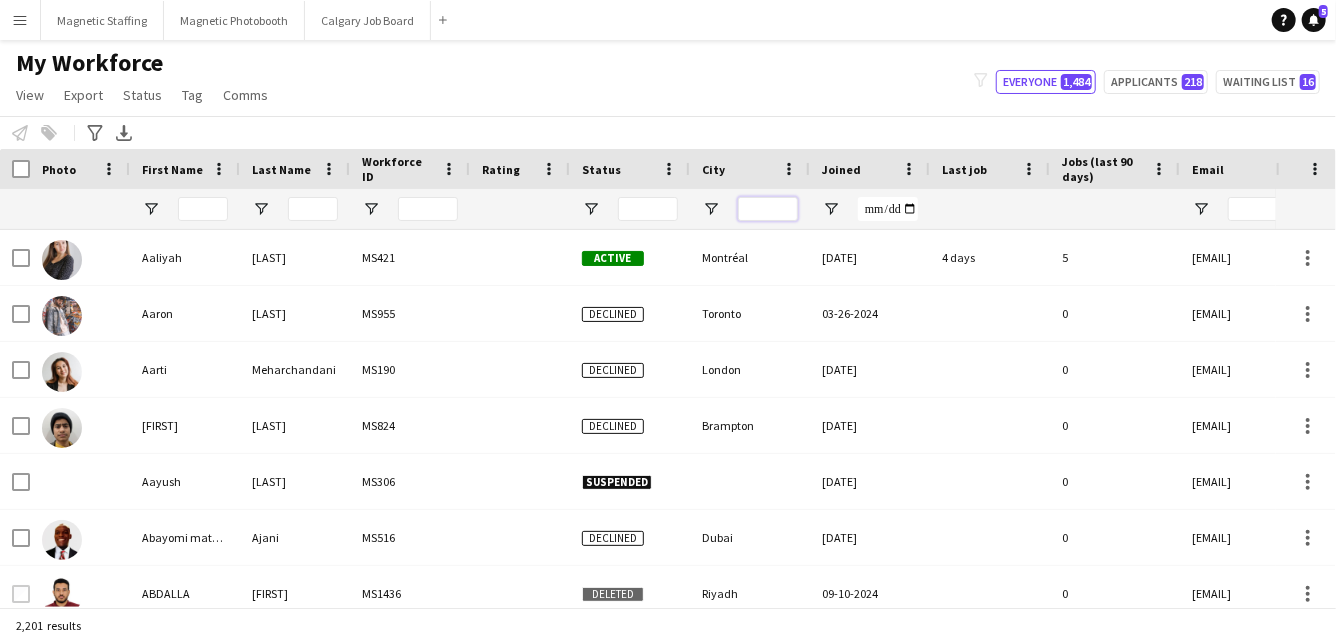 click at bounding box center [768, 209] 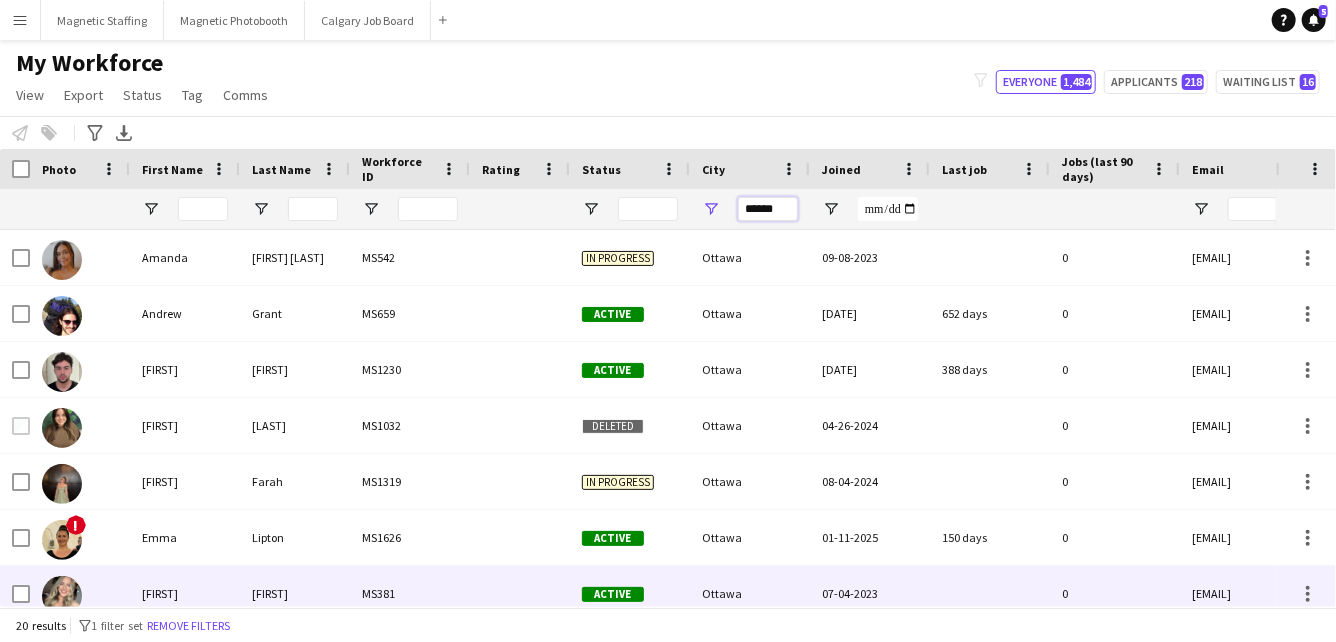 scroll, scrollTop: 29, scrollLeft: 0, axis: vertical 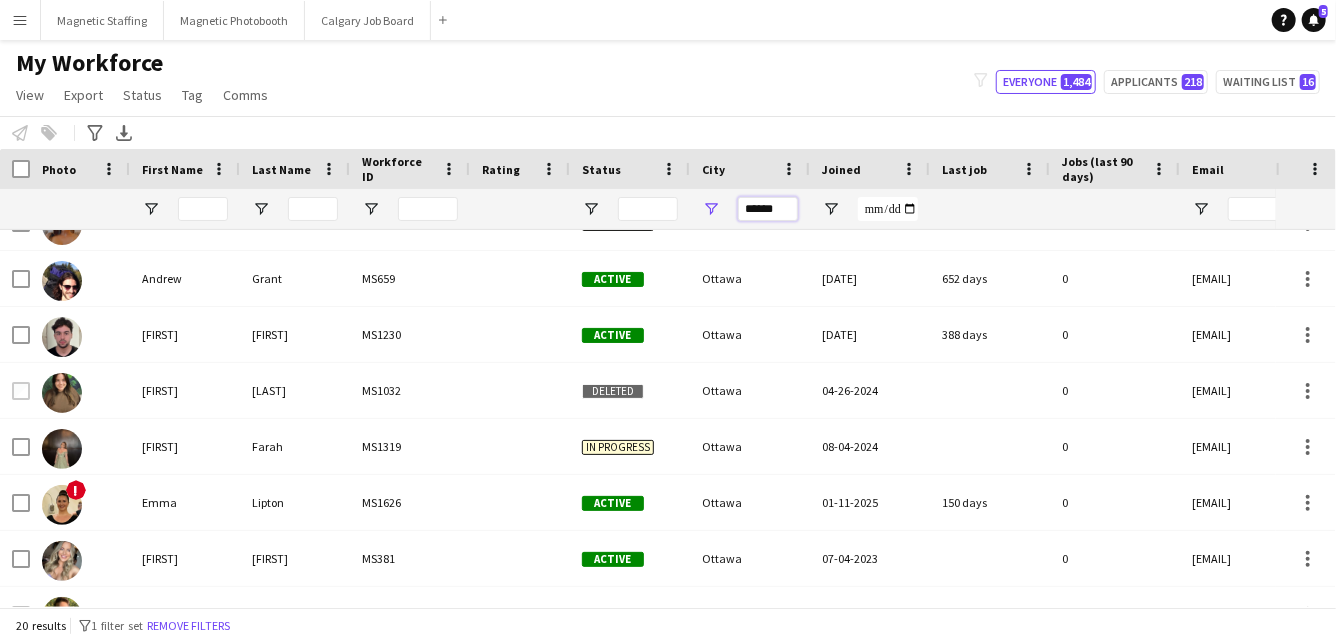 drag, startPoint x: 789, startPoint y: 207, endPoint x: 612, endPoint y: 206, distance: 177.00282 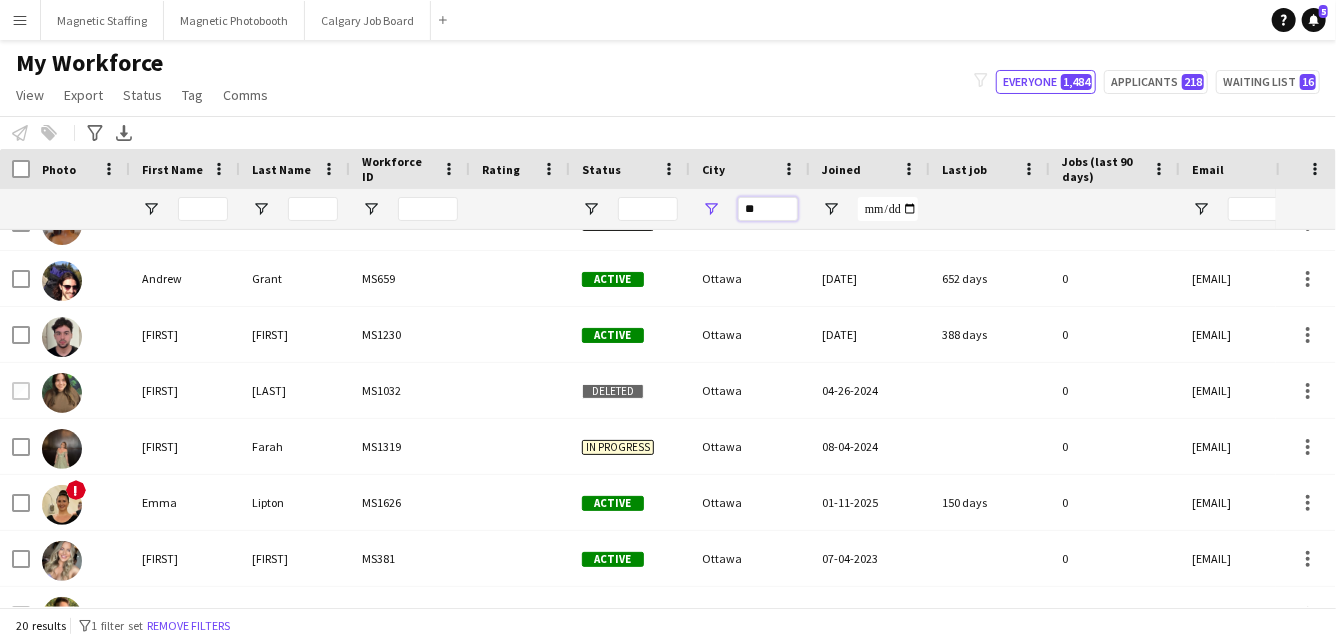 type on "*" 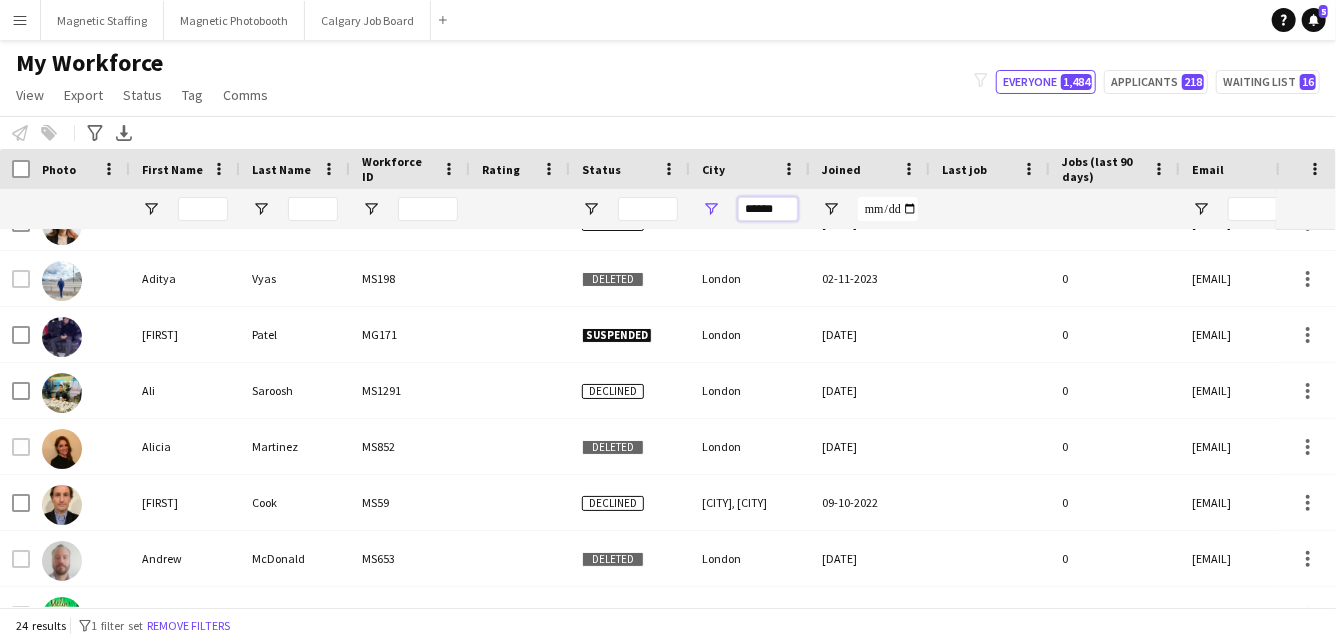 type on "******" 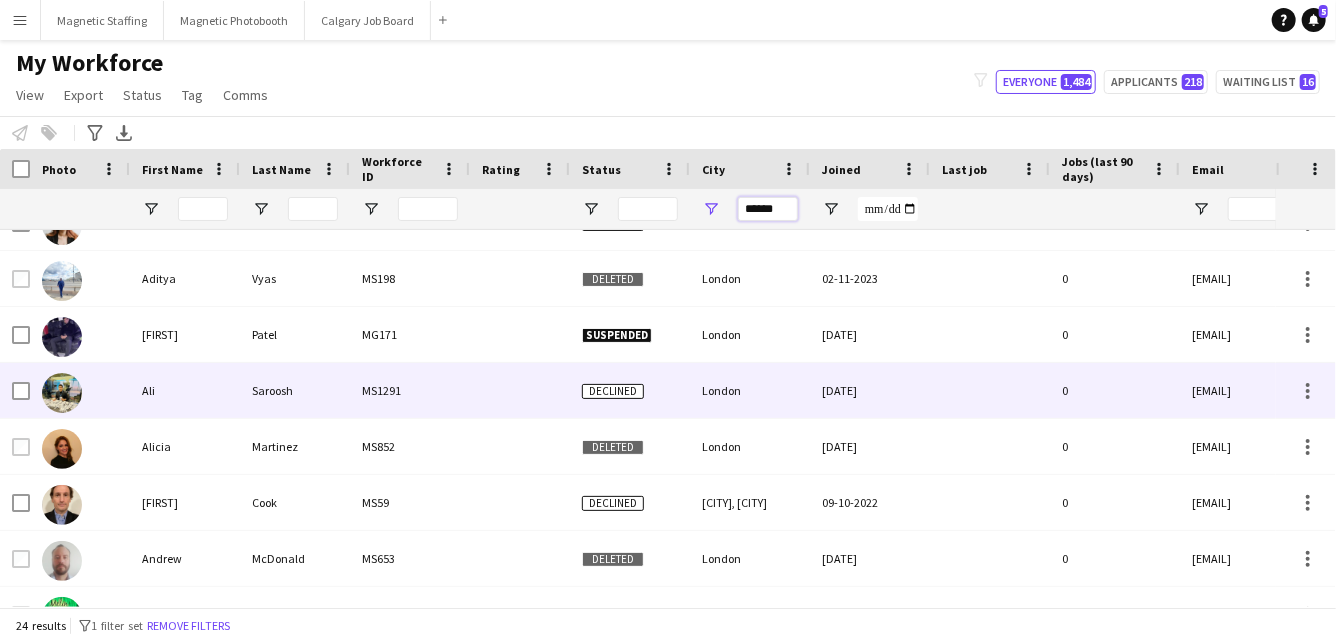 scroll, scrollTop: 345, scrollLeft: 0, axis: vertical 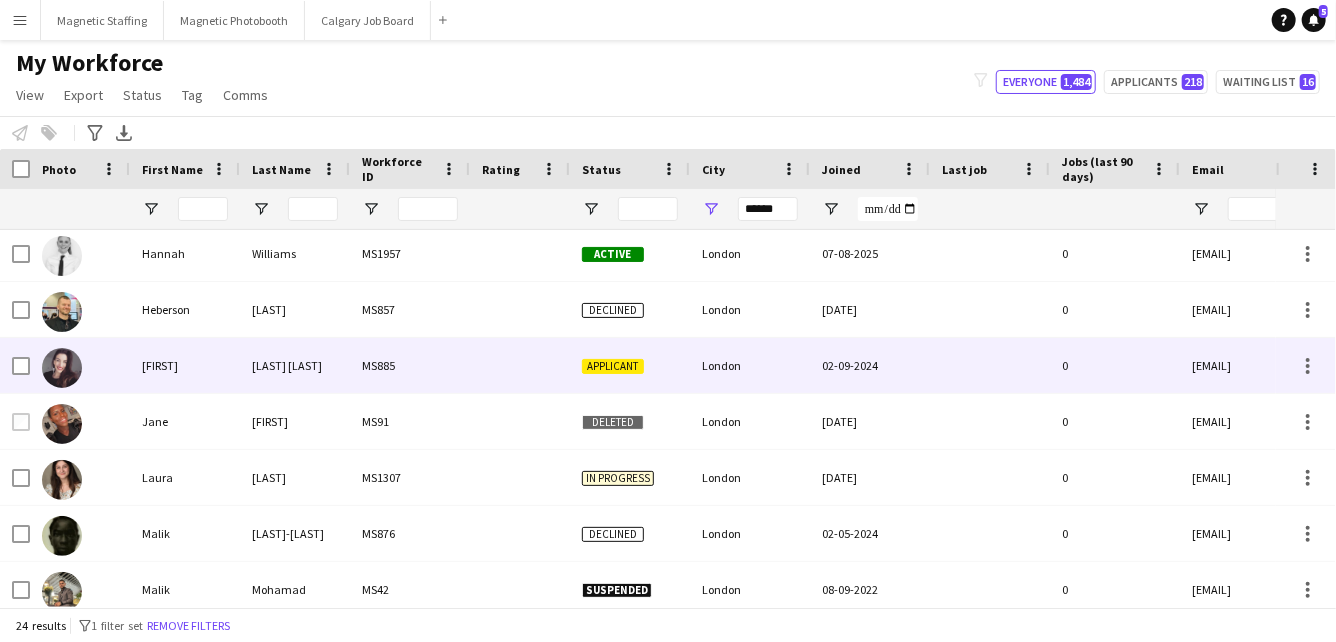 click on "London" at bounding box center [750, 365] 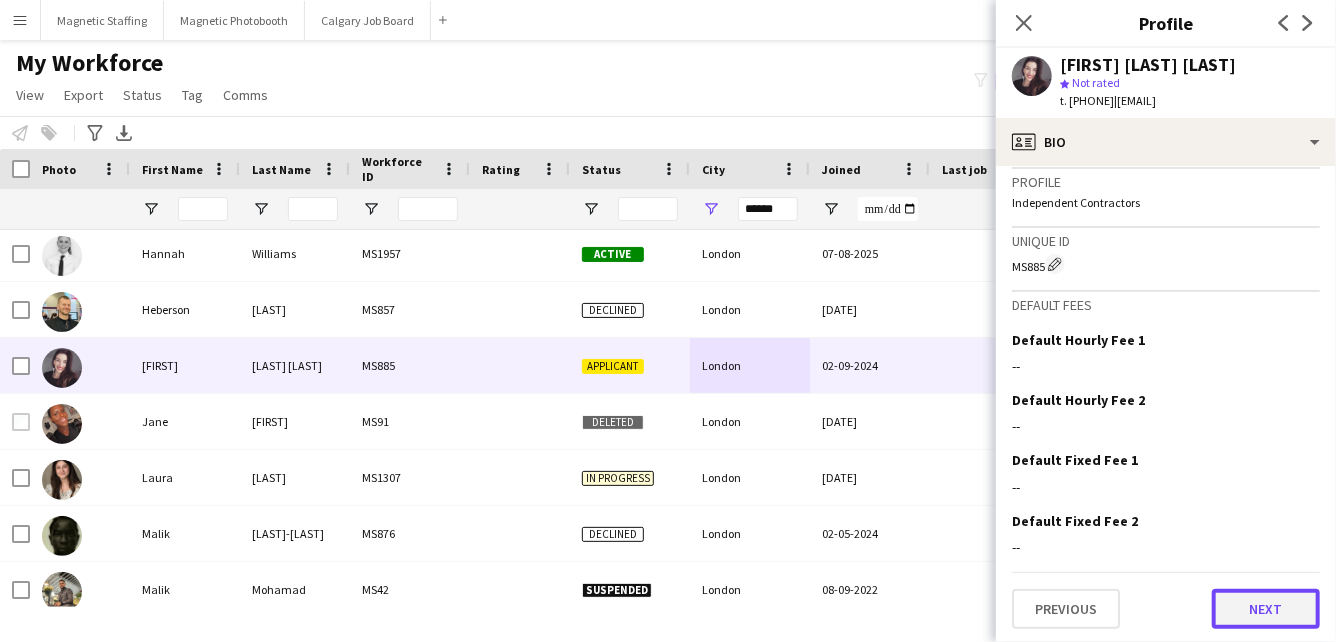 click on "Next" 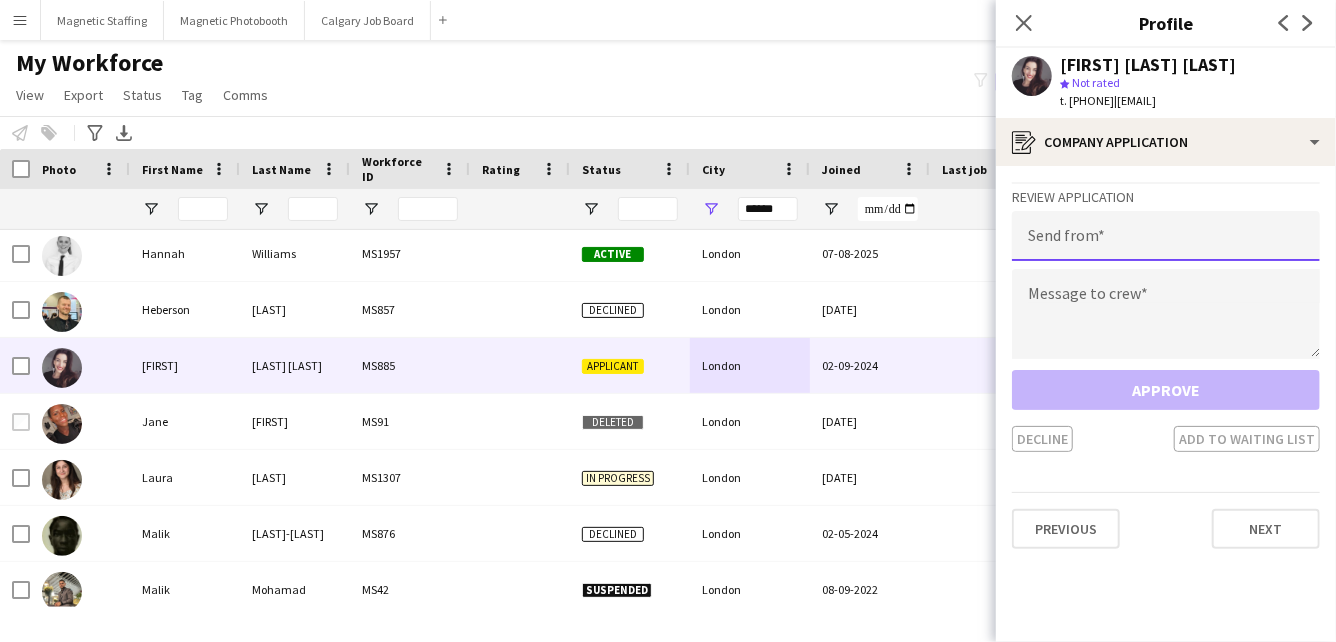 click 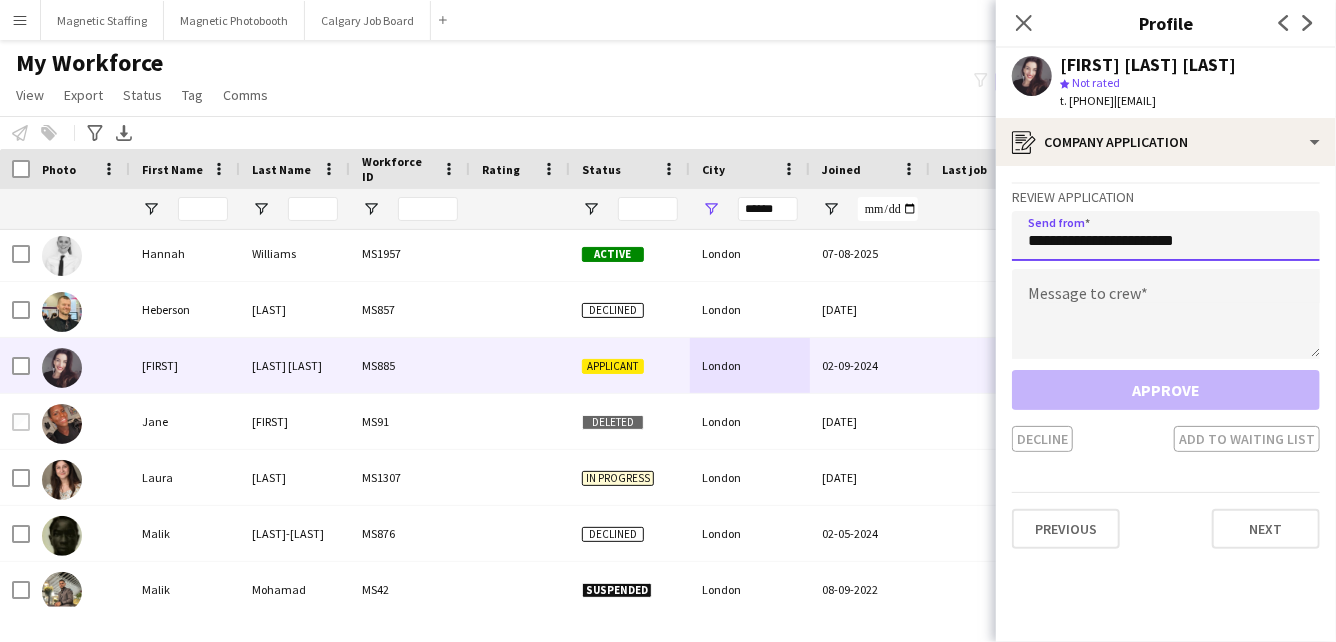 type on "**********" 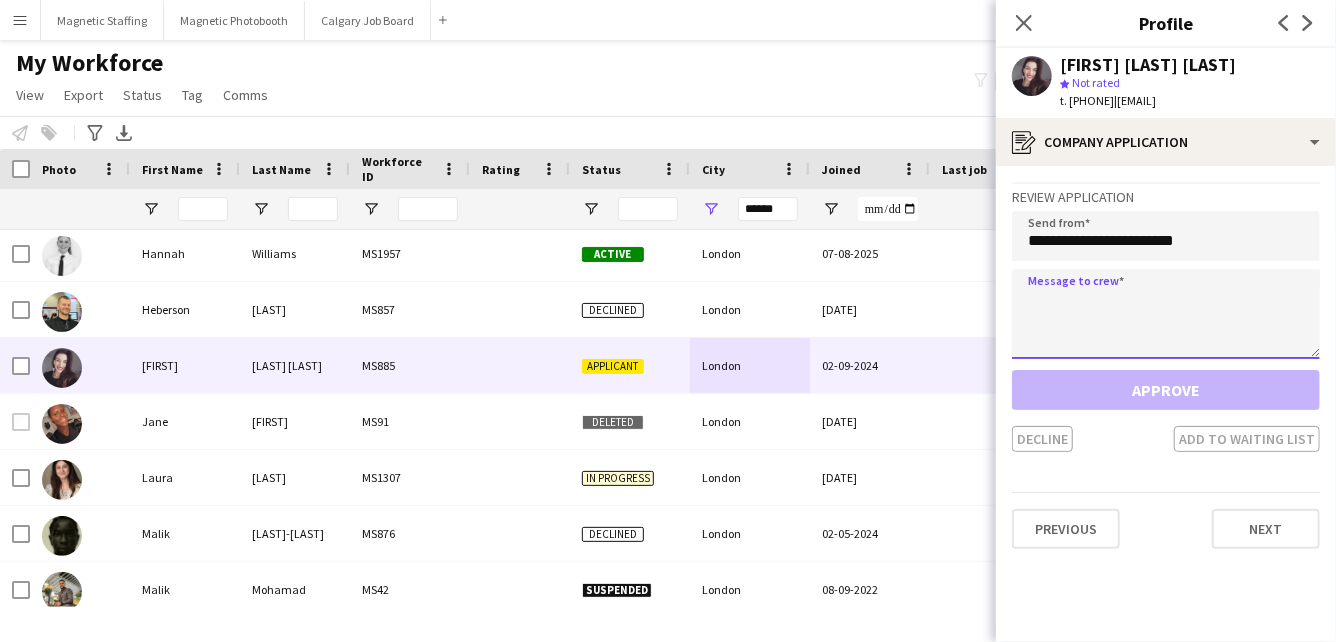 click 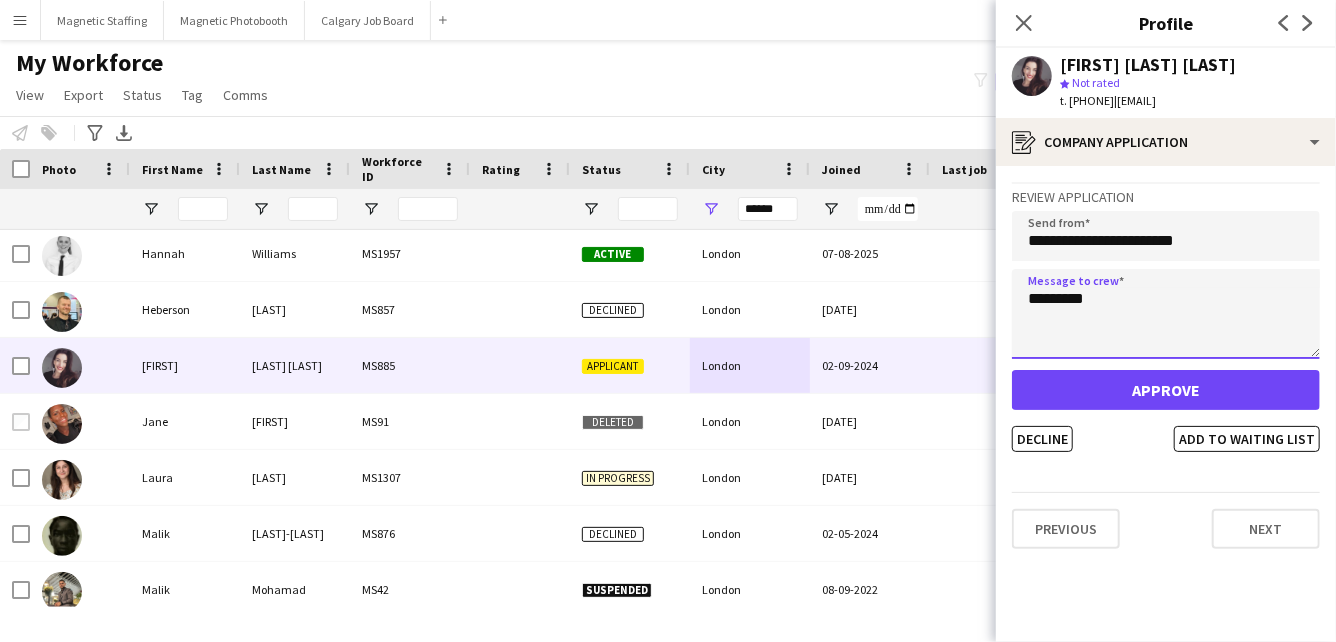type on "********" 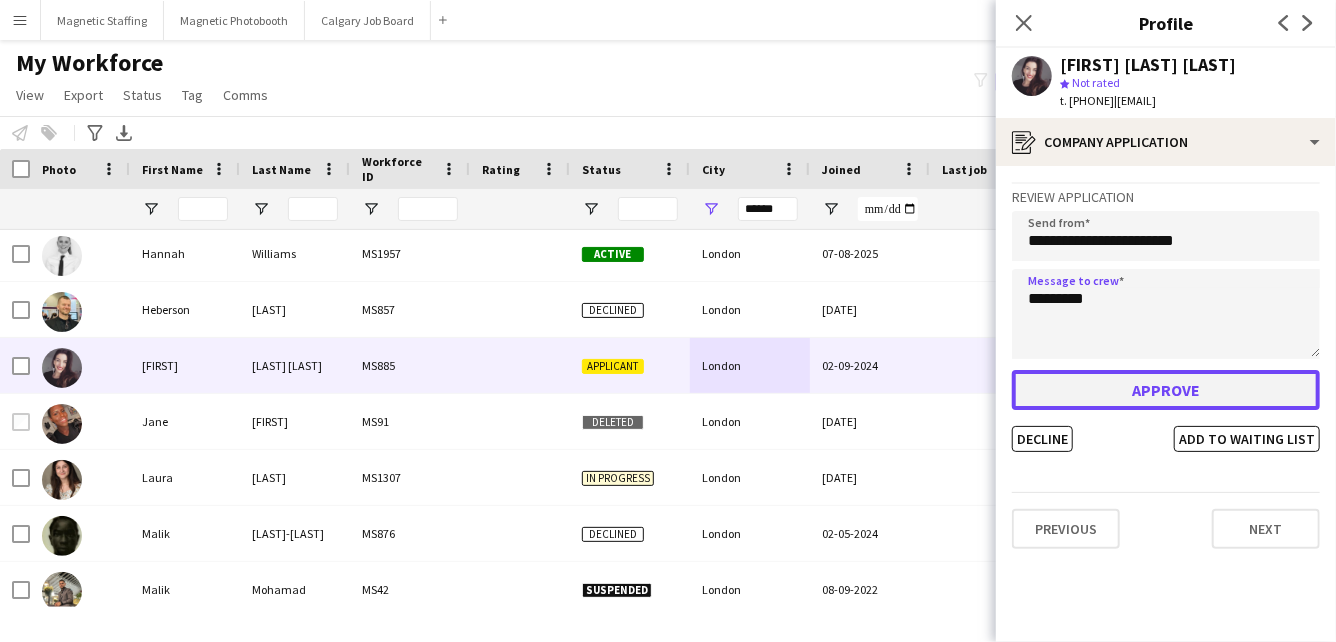 click on "Approve" 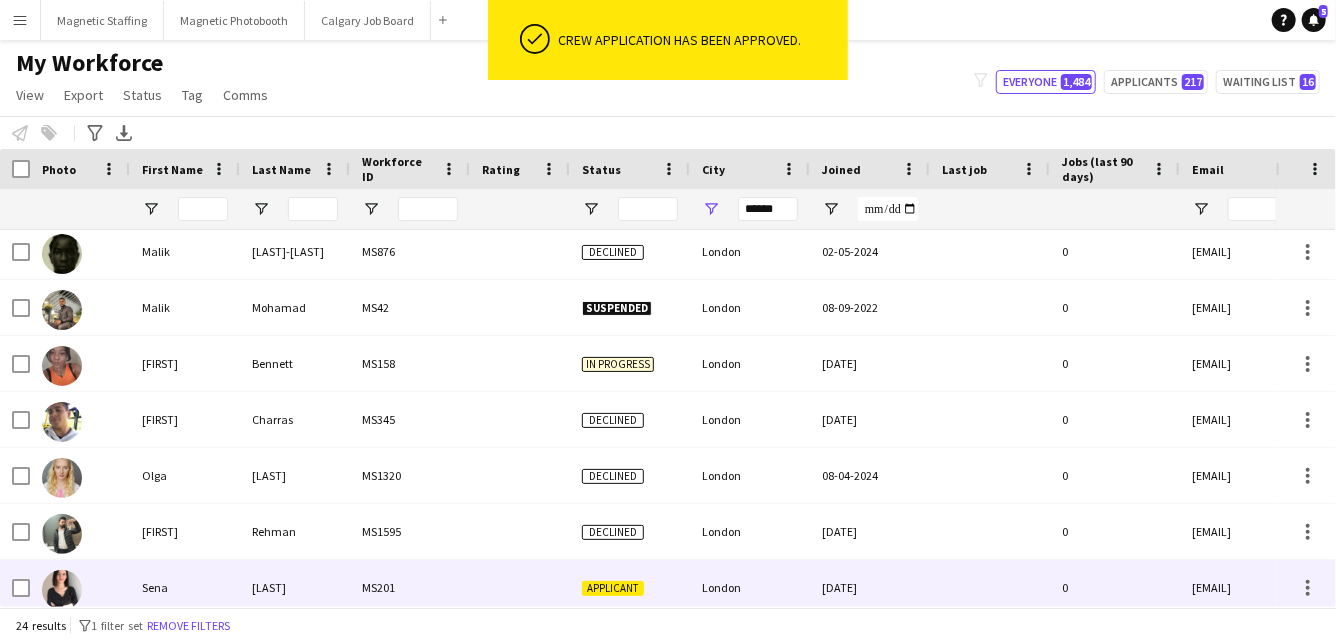 click on "London" at bounding box center [750, 587] 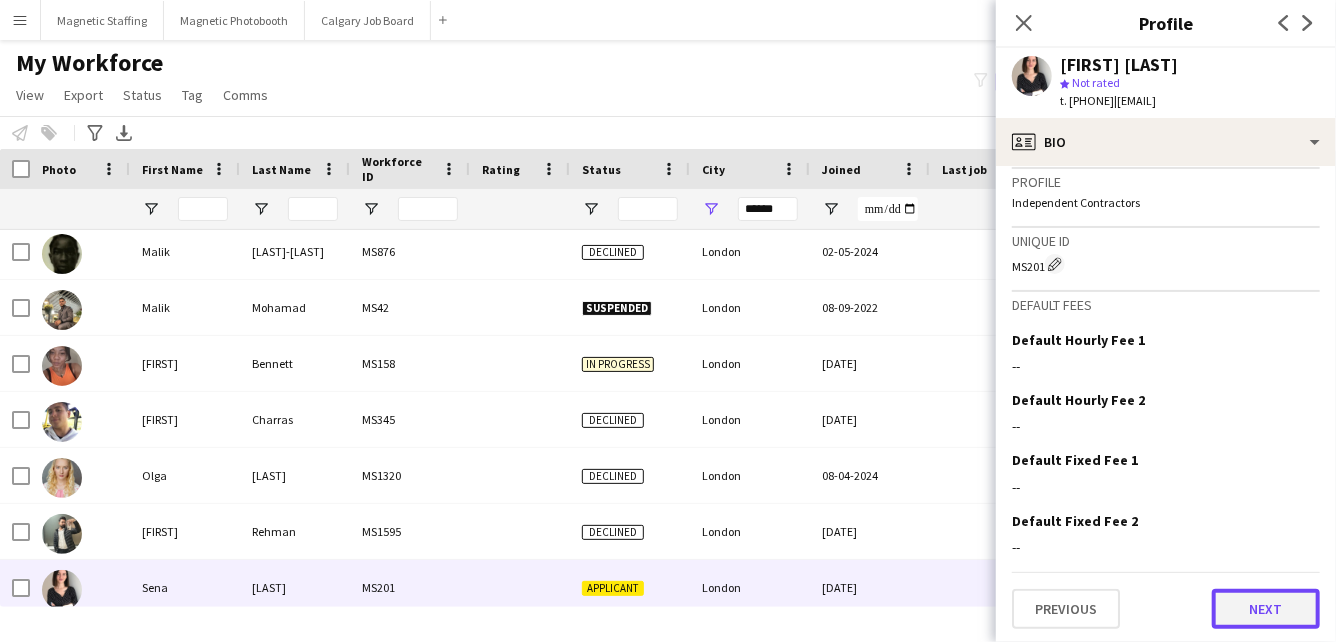 click on "Next" 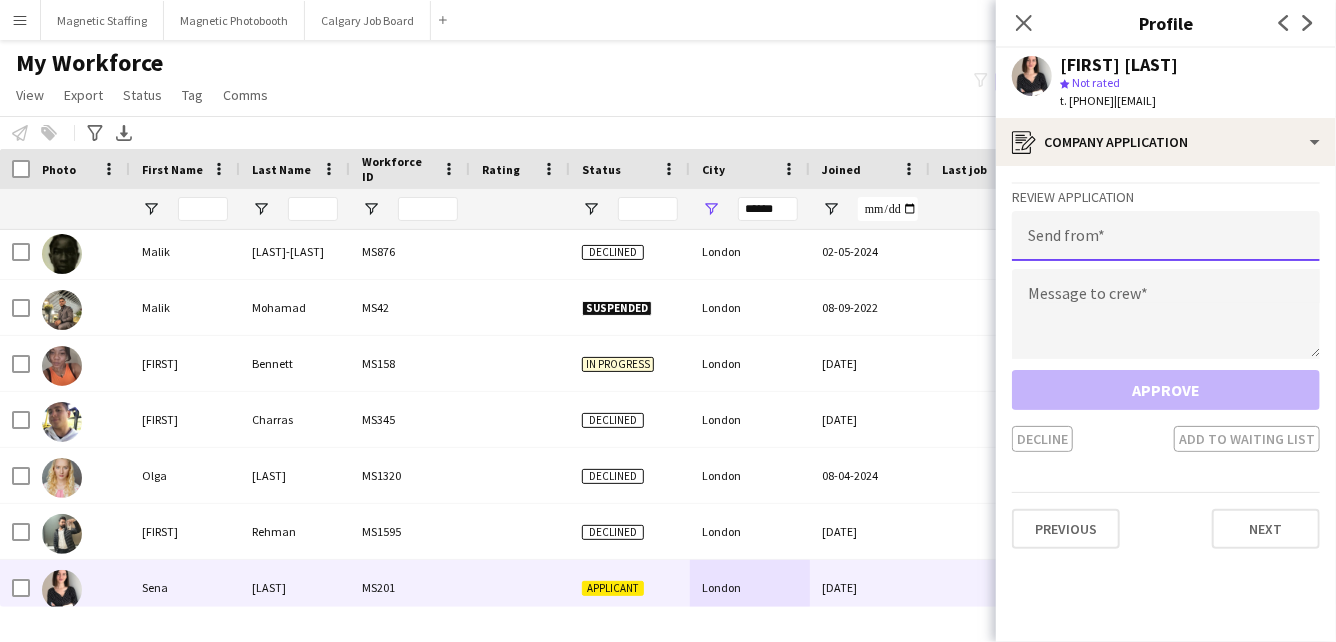 click 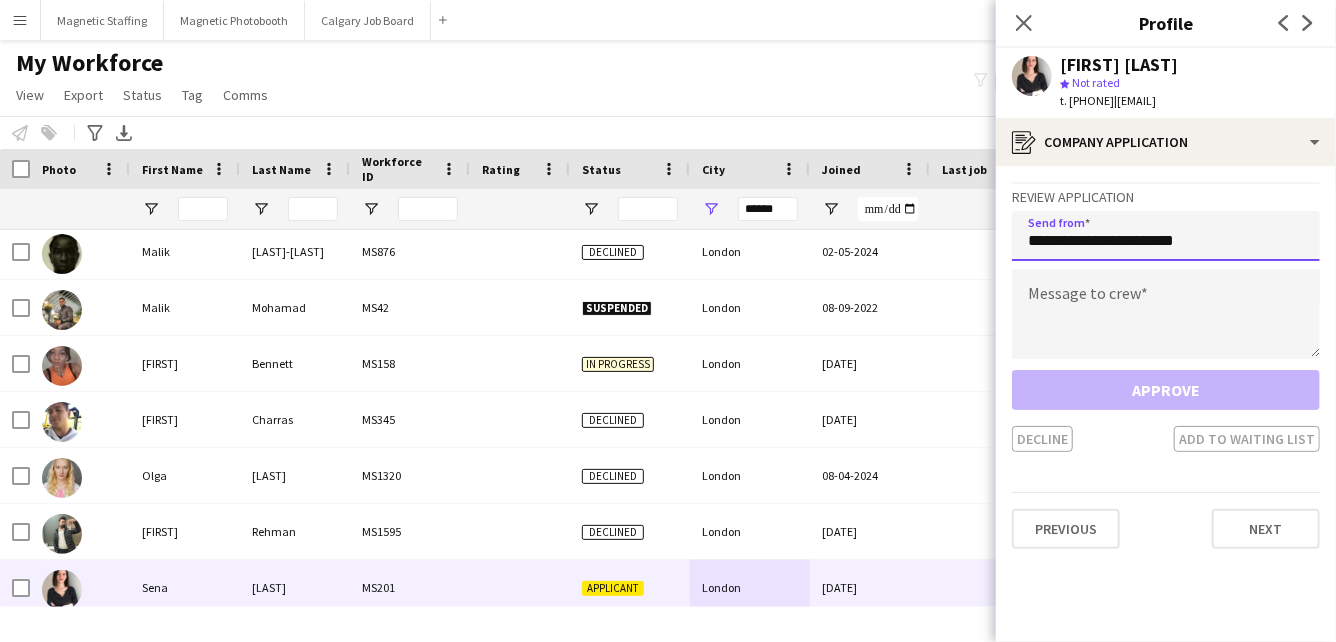 type on "**********" 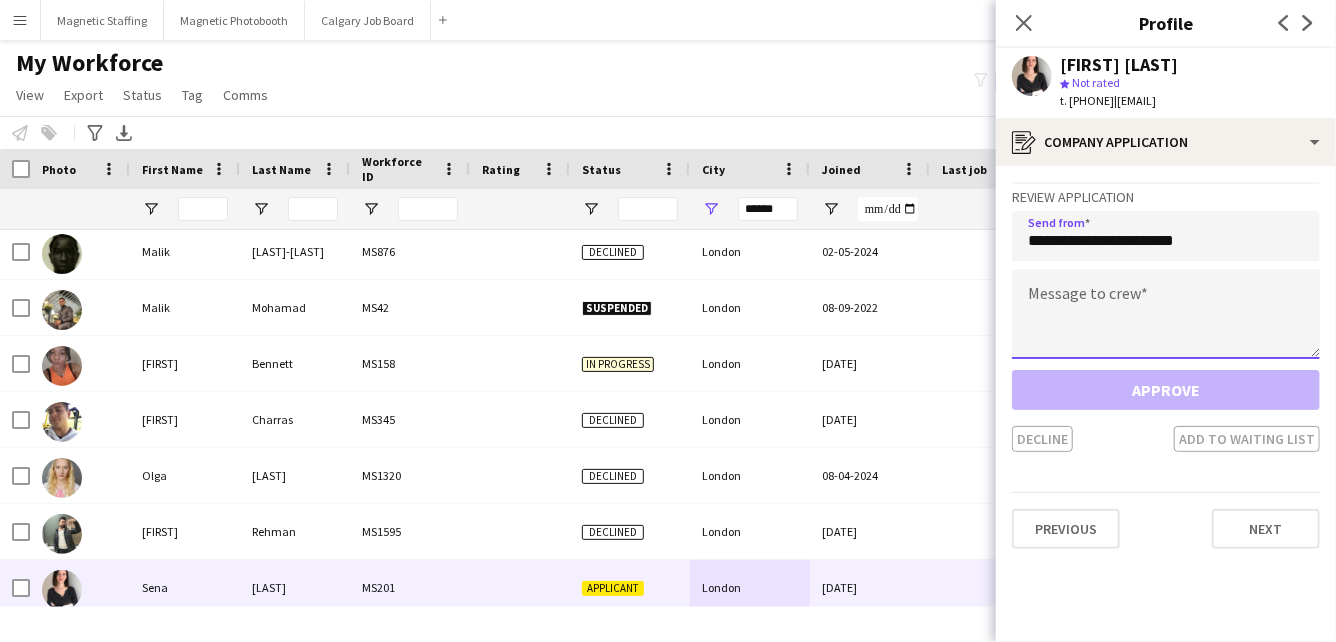 click 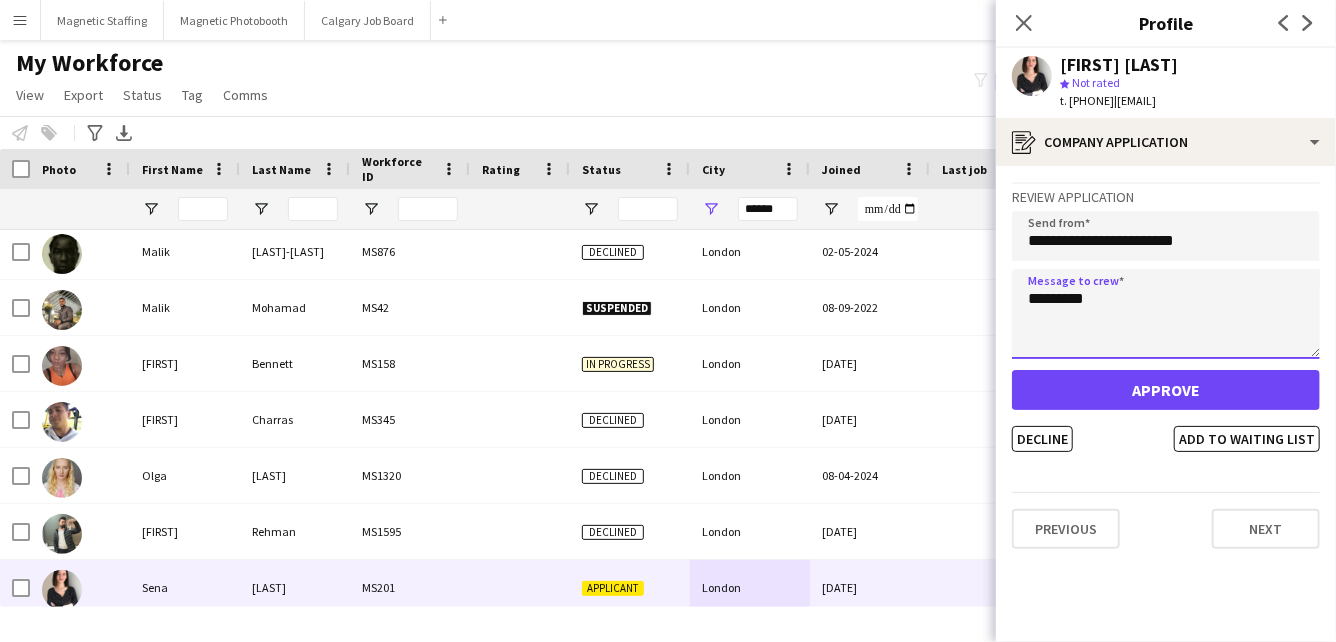 type on "********" 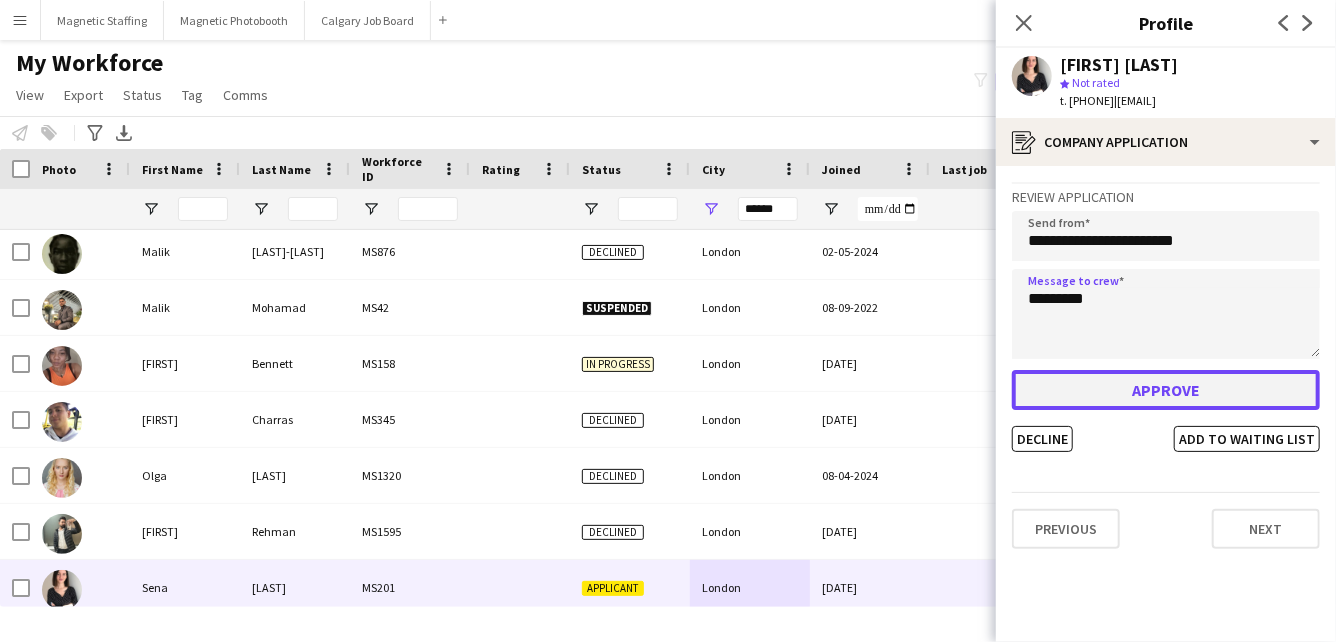 click on "Approve" 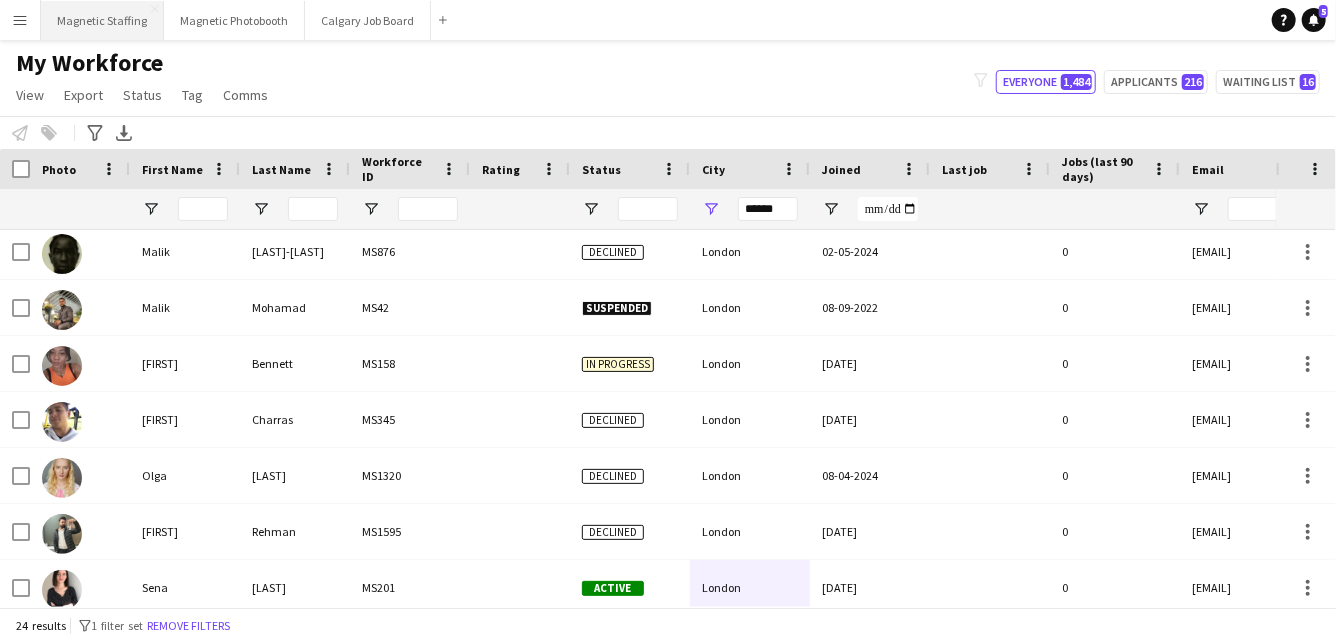 click on "Magnetic Staffing
Close" at bounding box center [102, 20] 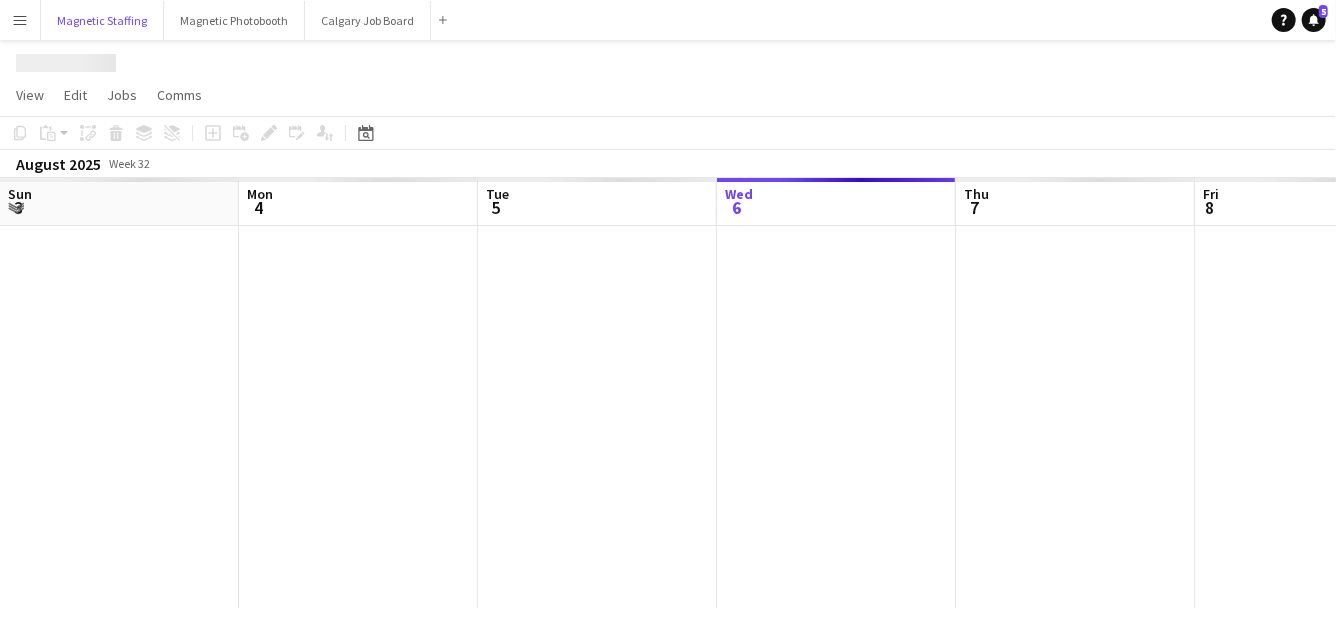 scroll, scrollTop: 0, scrollLeft: 478, axis: horizontal 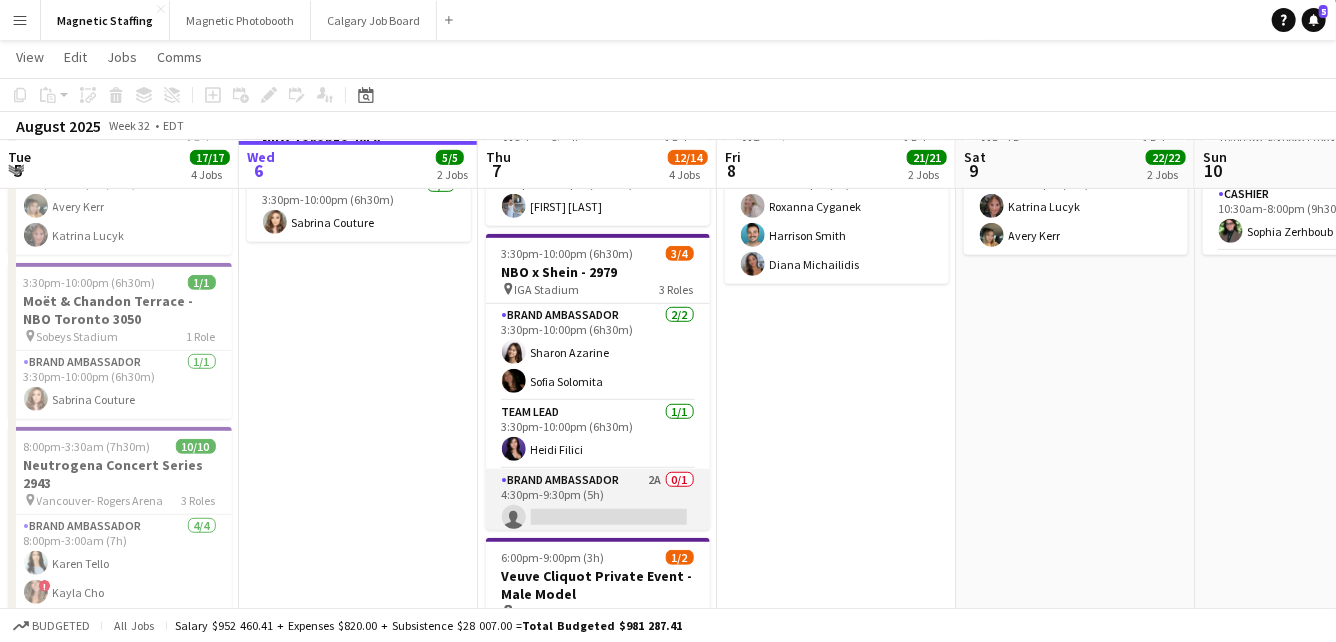 click on "Brand Ambassador   2A   0/1   4:30pm-9:30pm (5h)
single-neutral-actions" at bounding box center [598, 503] 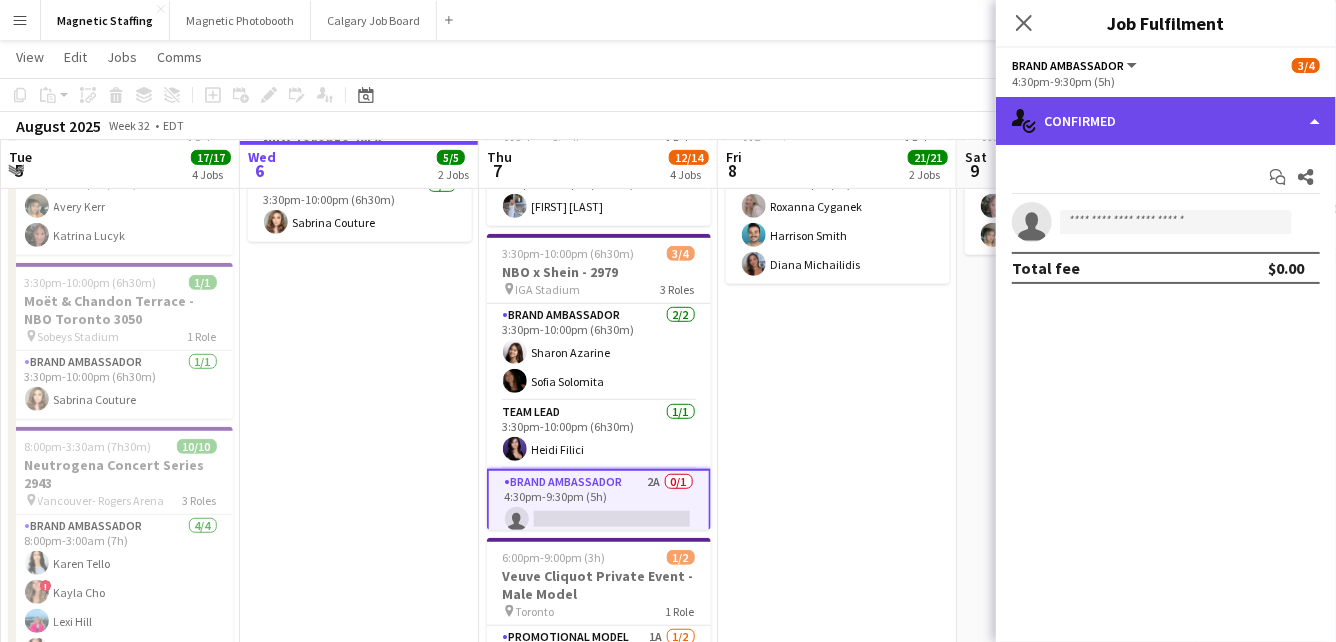 click on "single-neutral-actions-check-2
Confirmed" 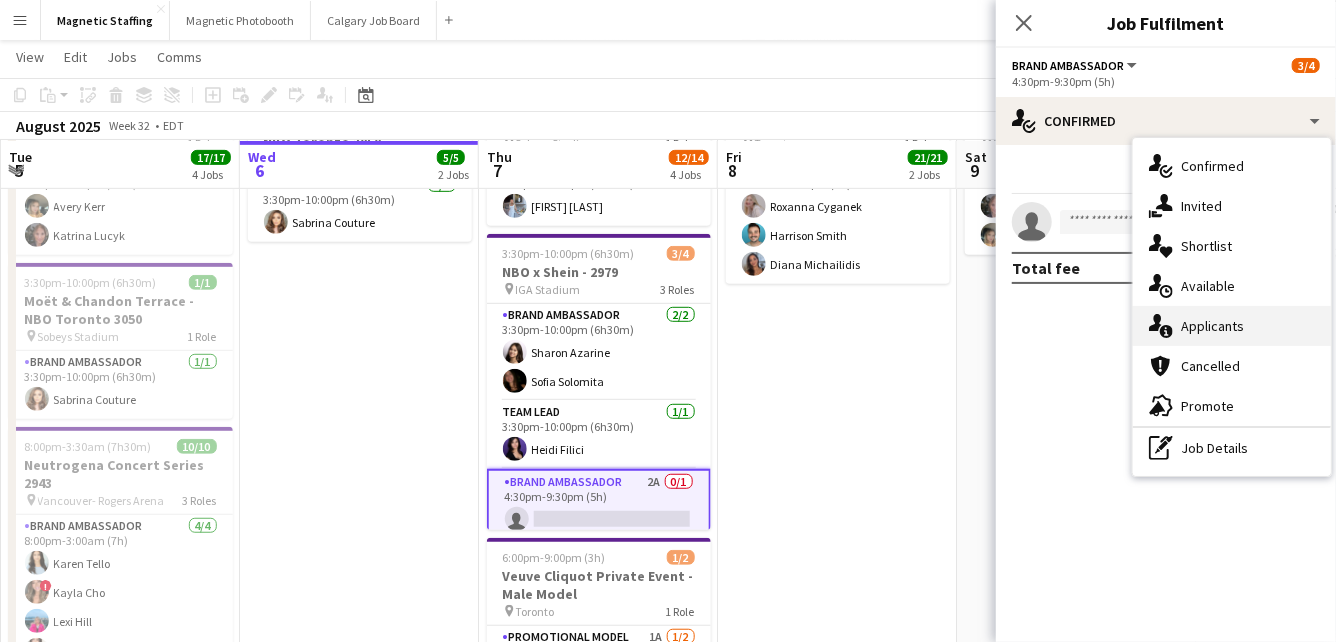 click on "single-neutral-actions-information
Applicants" at bounding box center (1232, 326) 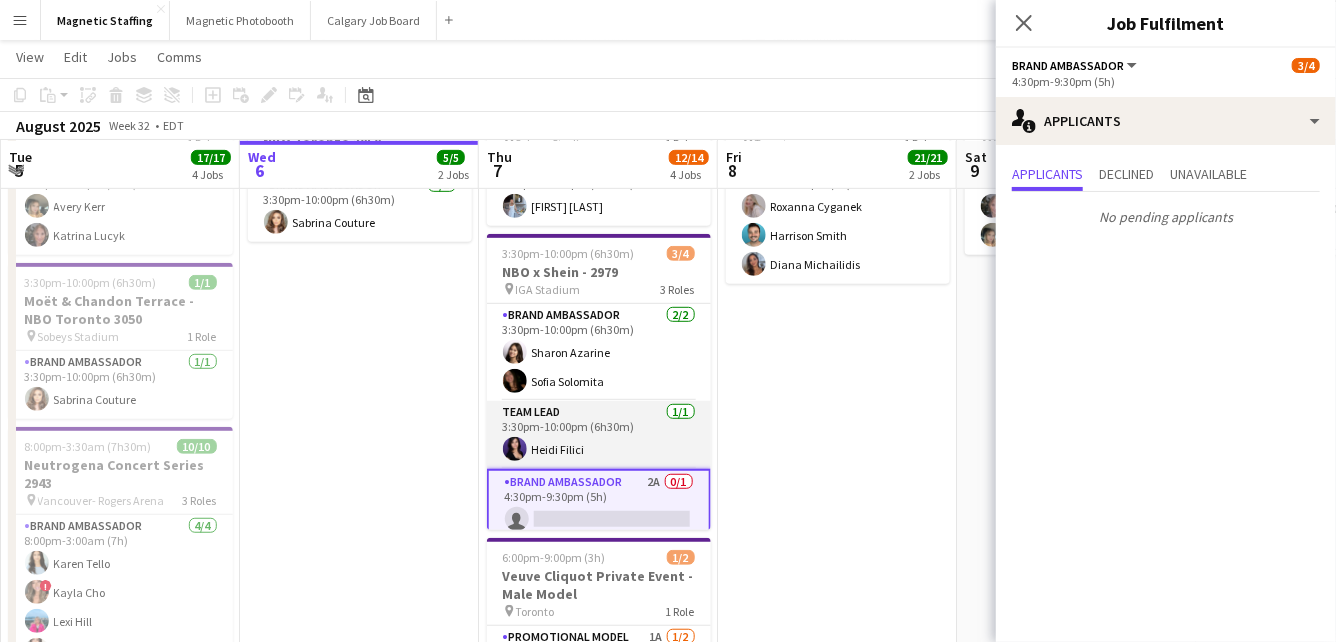 click on "Team Lead   1/1   [TIME]
[FIRST] [LAST]" at bounding box center [599, 435] 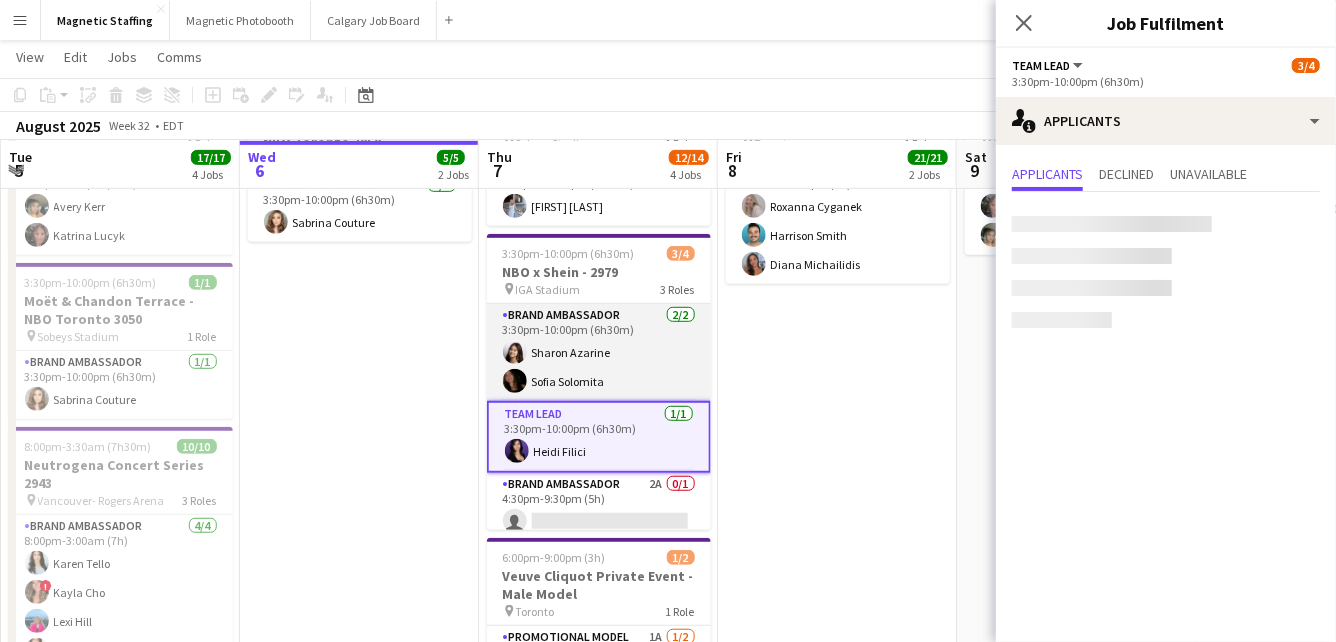 click on "Brand Ambassador   2/2   3:30pm-10:00pm (6h30m)
Sharon Azarine Sofia Solomita" at bounding box center [599, 352] 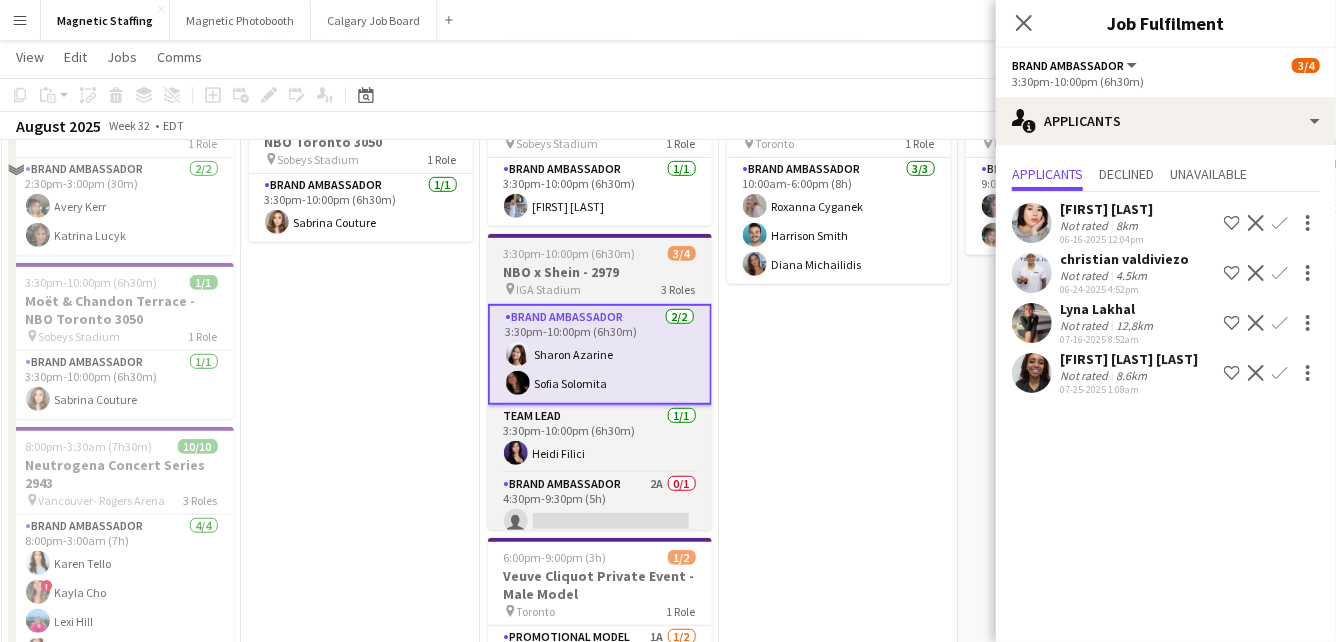 scroll, scrollTop: 0, scrollLeft: 0, axis: both 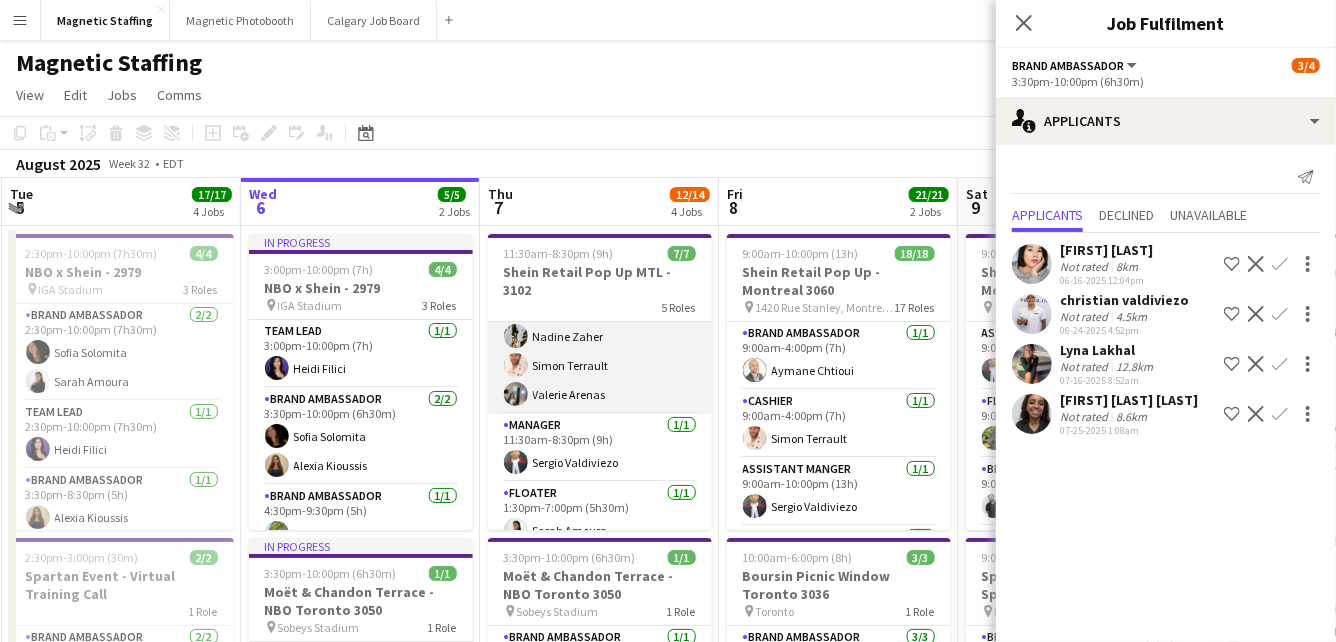 click on "Floor Associate   3/3   11:30am-8:30pm (9h)
[FIRST] [LAST] [FIRST] [LAST] [FIRST] [LAST]" at bounding box center [600, 351] 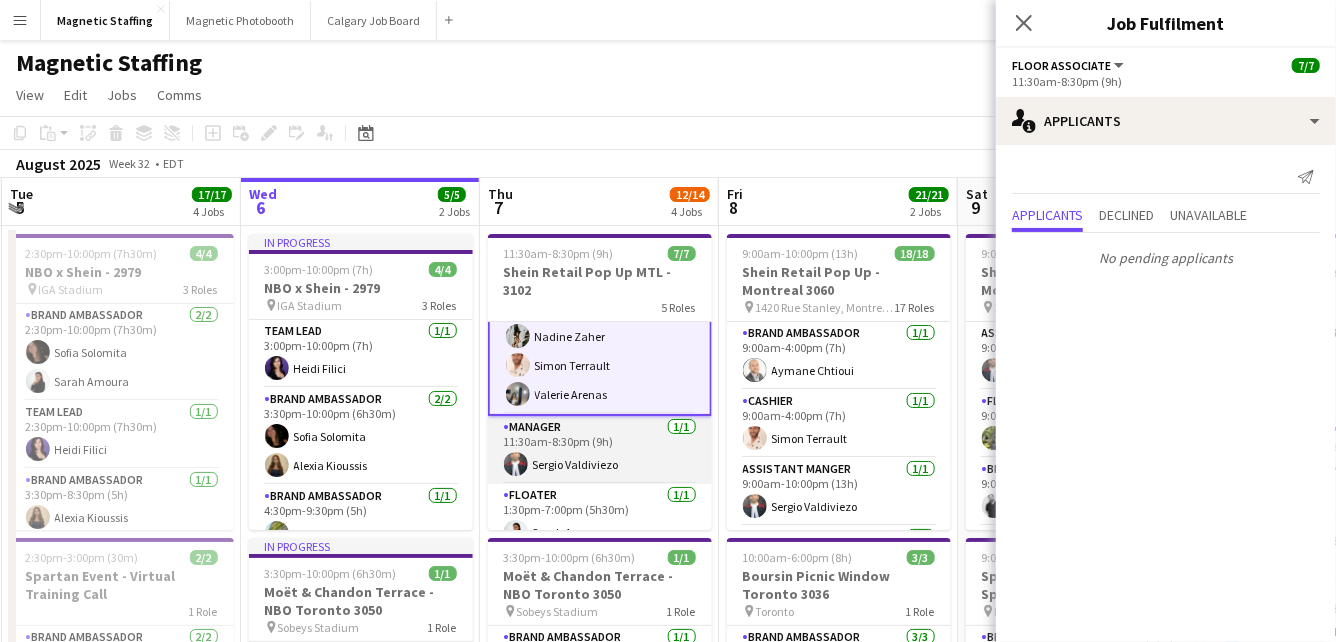 click on "Manager   1/1   11:30am-8:30pm (9h)
Sergio Valdiviezo" at bounding box center (600, 450) 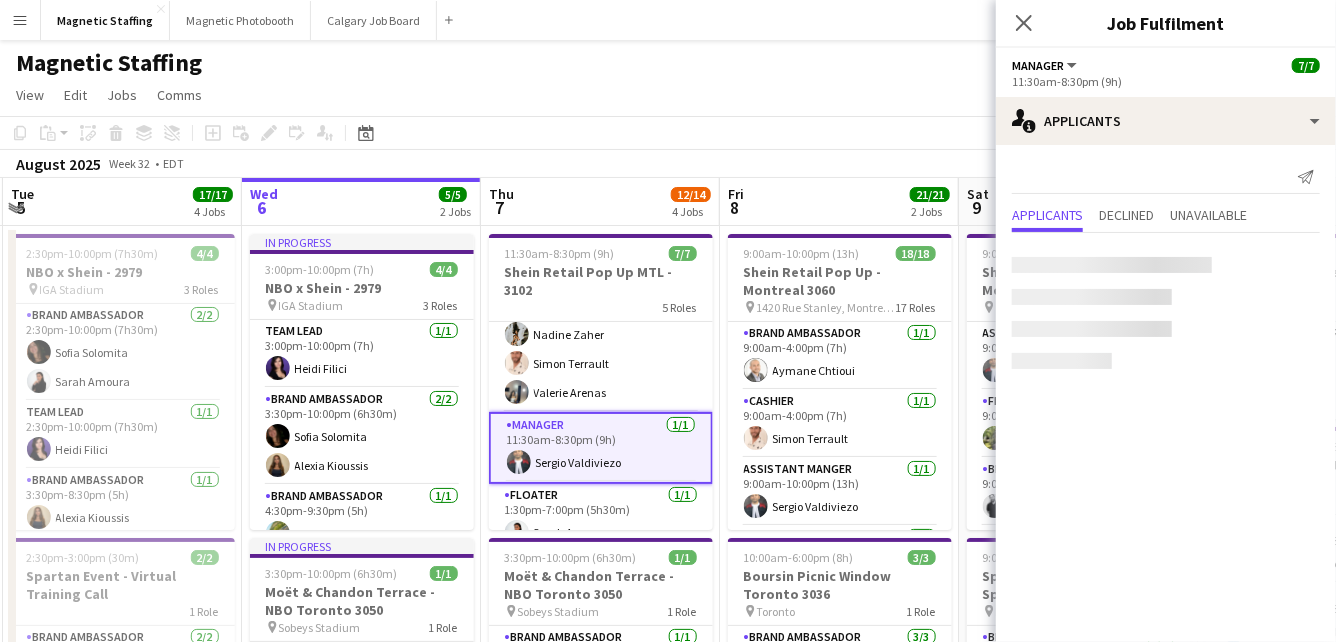 scroll, scrollTop: 170, scrollLeft: 0, axis: vertical 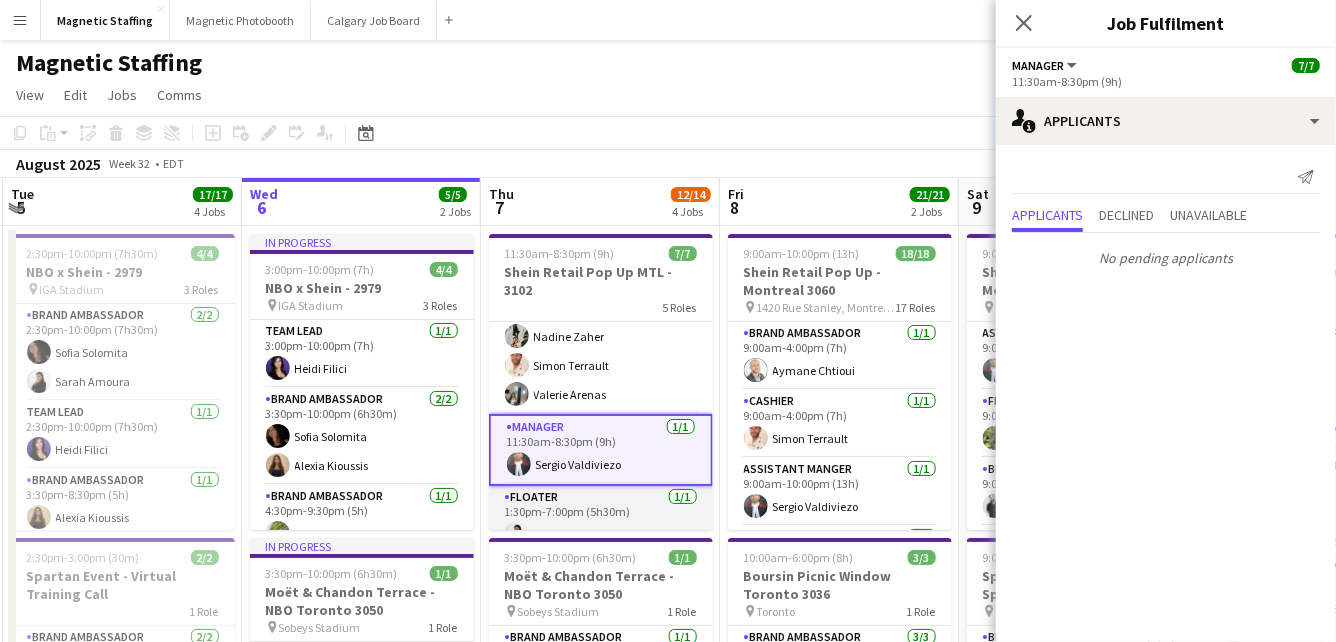 click on "Floater   1/1   [TIME]
[FIRST] [LAST]" at bounding box center [601, 520] 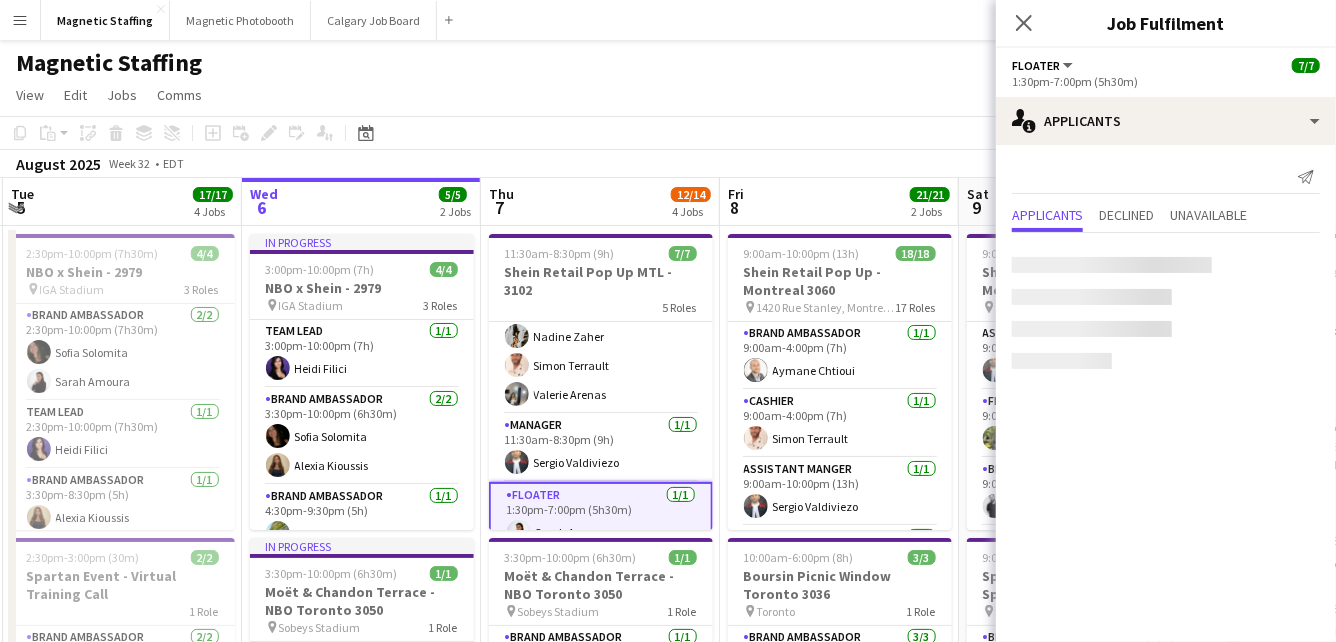 scroll, scrollTop: 0, scrollLeft: 0, axis: both 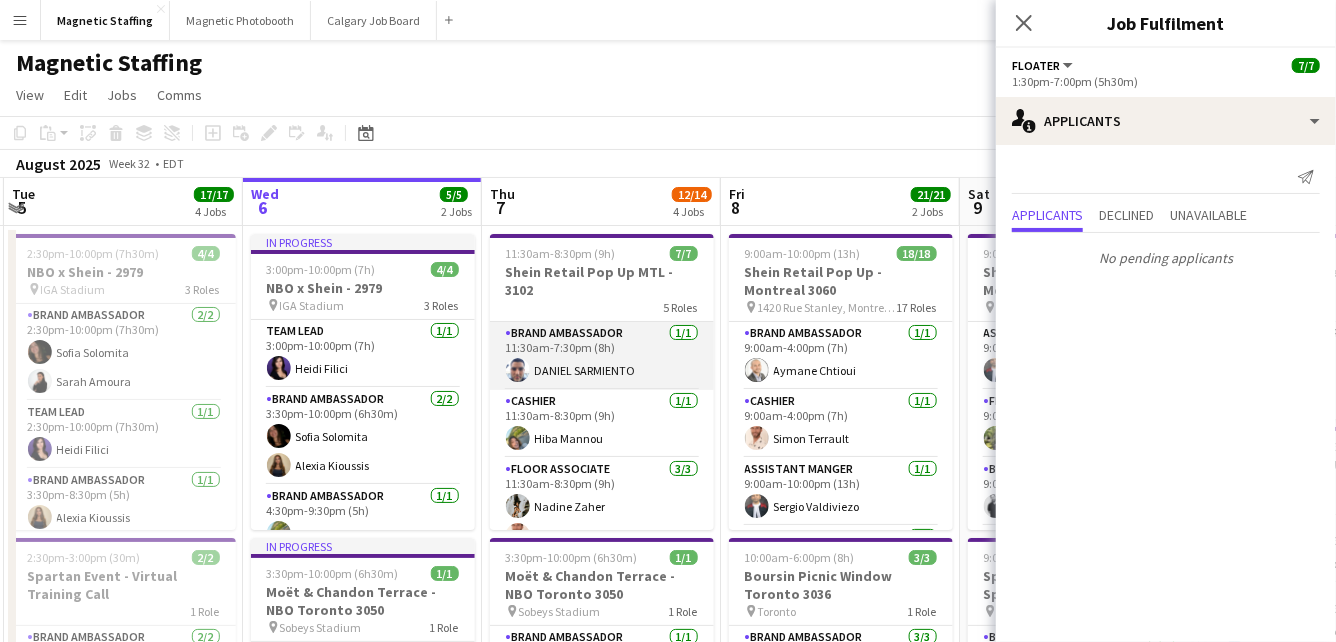 click on "Brand Ambassador   1/1   11:30am-7:30pm (8h)
DANIEL SARMIENTO" at bounding box center [602, 356] 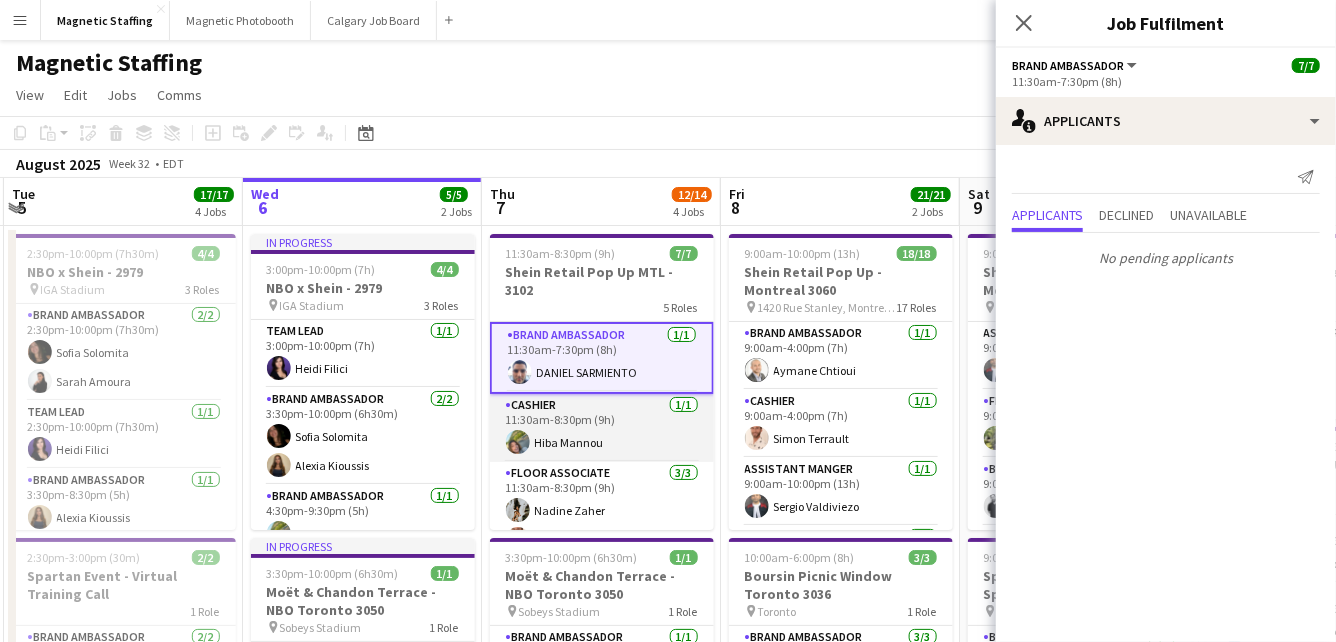 click on "Cashier   1/1   11:30am-8:30pm (9h)
Hiba Mannou" at bounding box center [602, 428] 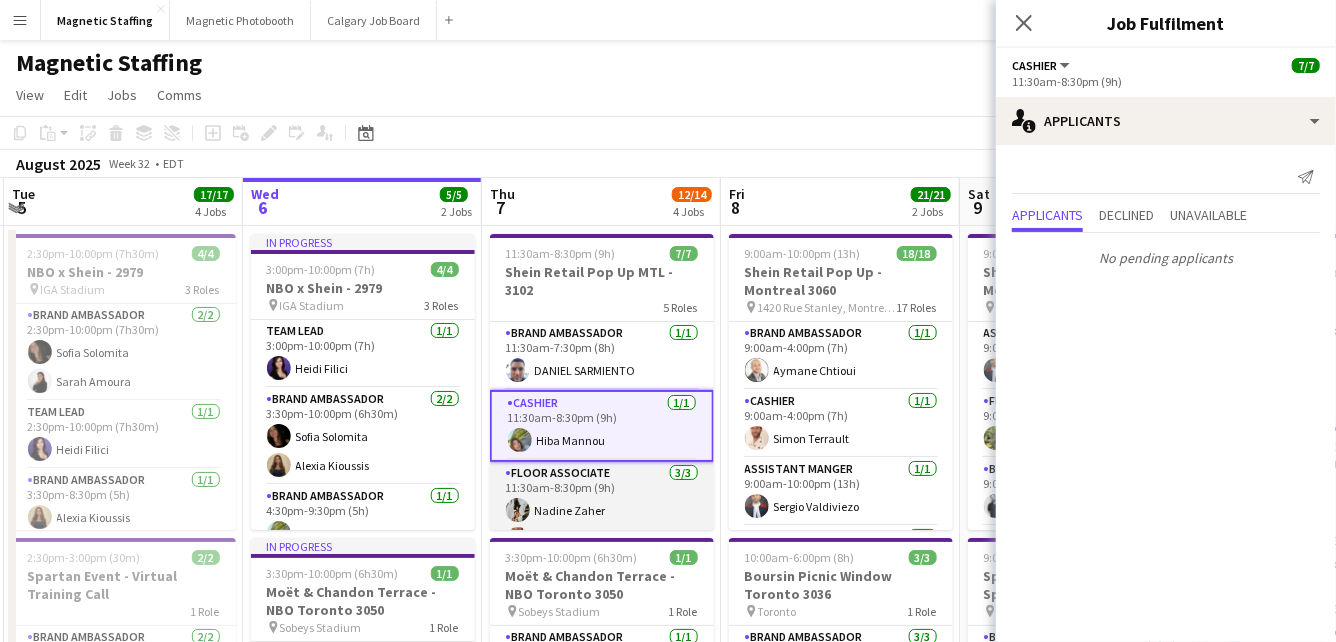 click on "Floor Associate   3/3   11:30am-8:30pm (9h)
[FIRST] [LAST] [FIRST] [LAST] [FIRST] [LAST]" at bounding box center [602, 525] 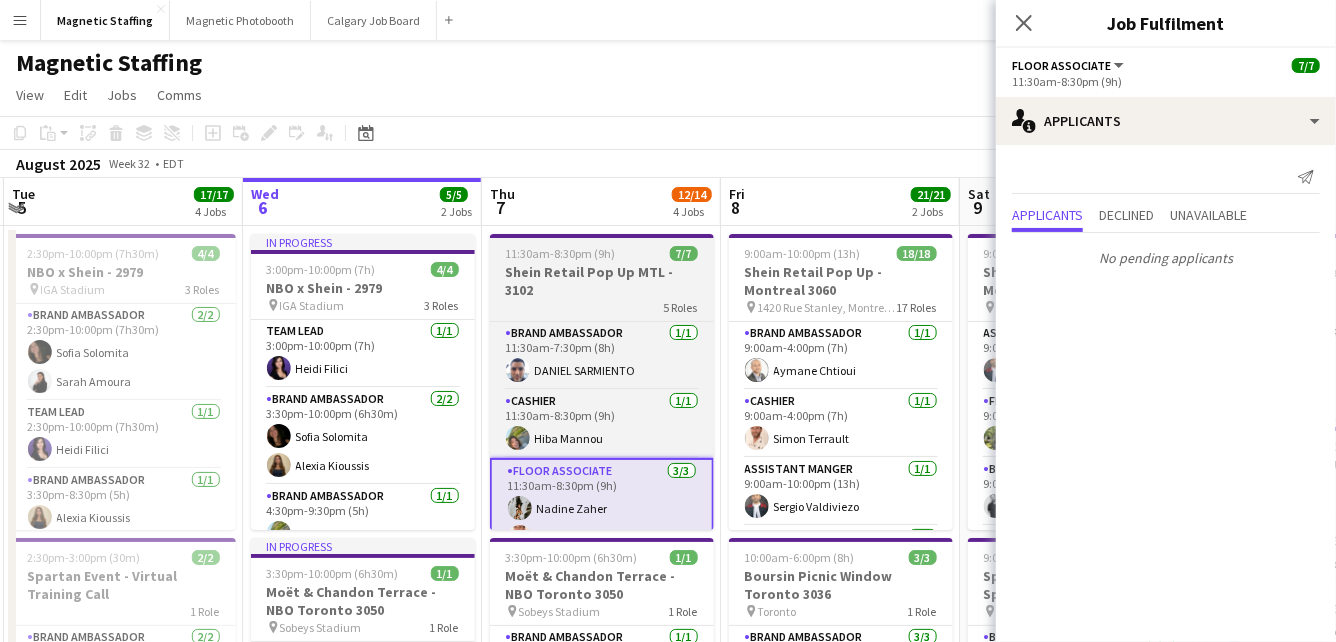 click on "11:30am-8:30pm (9h)" at bounding box center (561, 253) 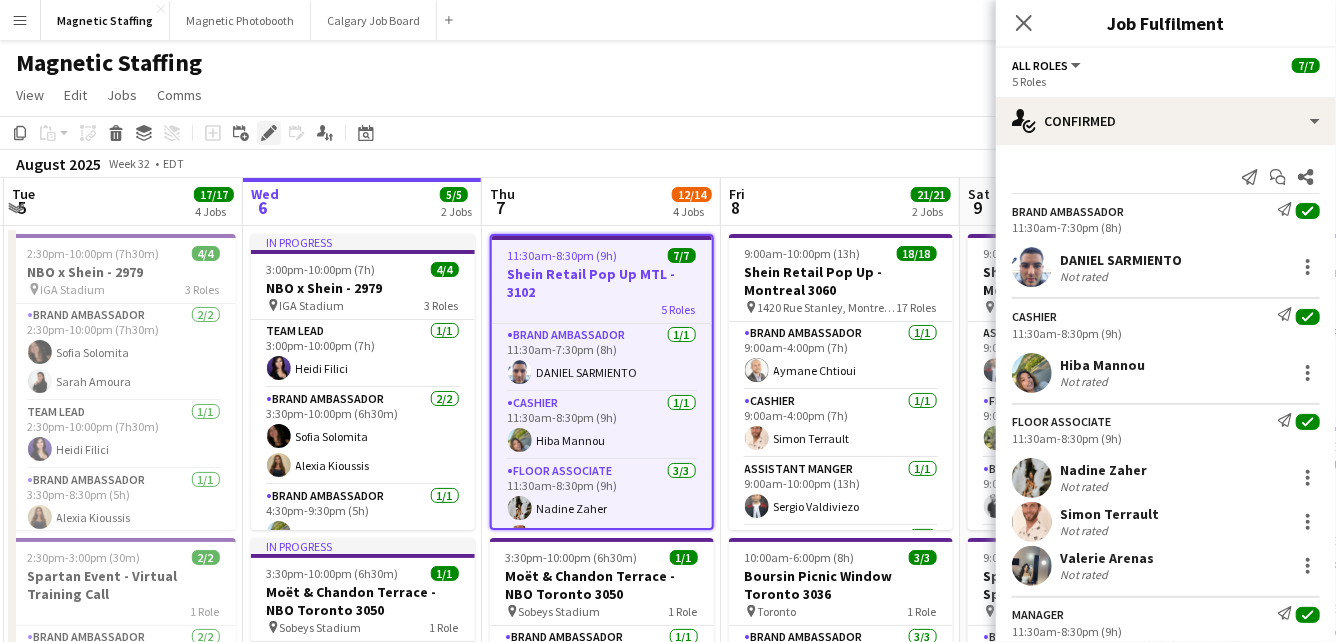 click on "Edit" 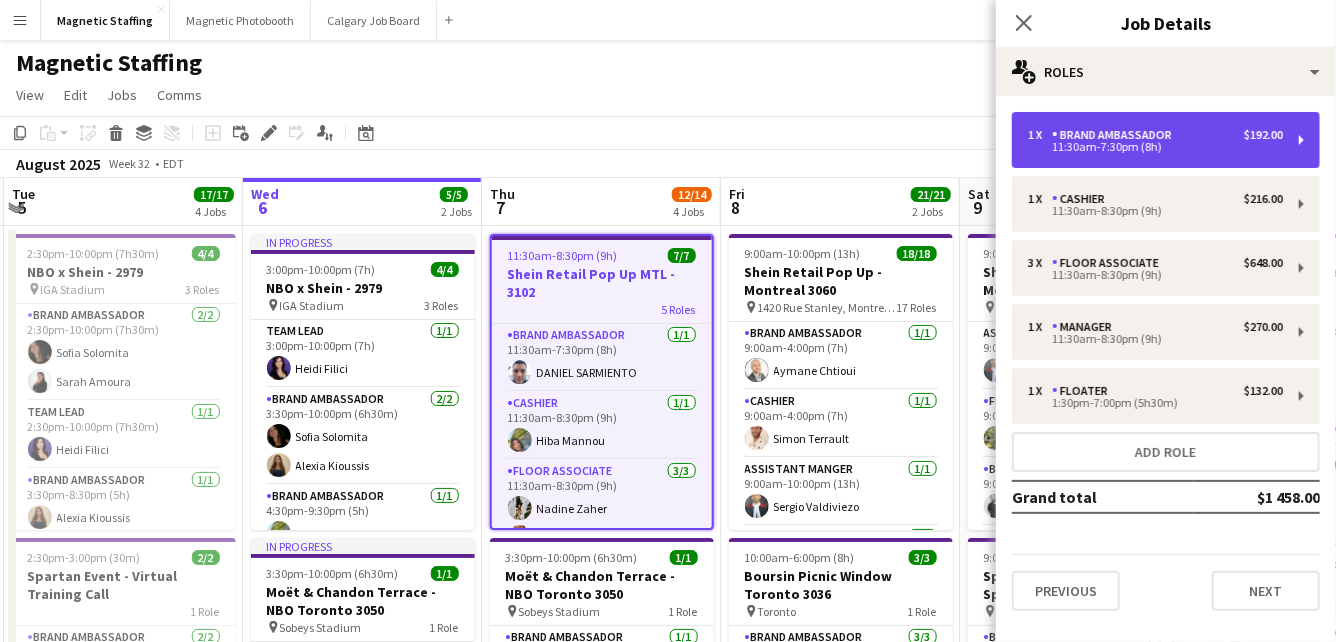 click on "1 x   Brand Ambassador   $192.00   11:30am-7:30pm (8h)" at bounding box center (1166, 140) 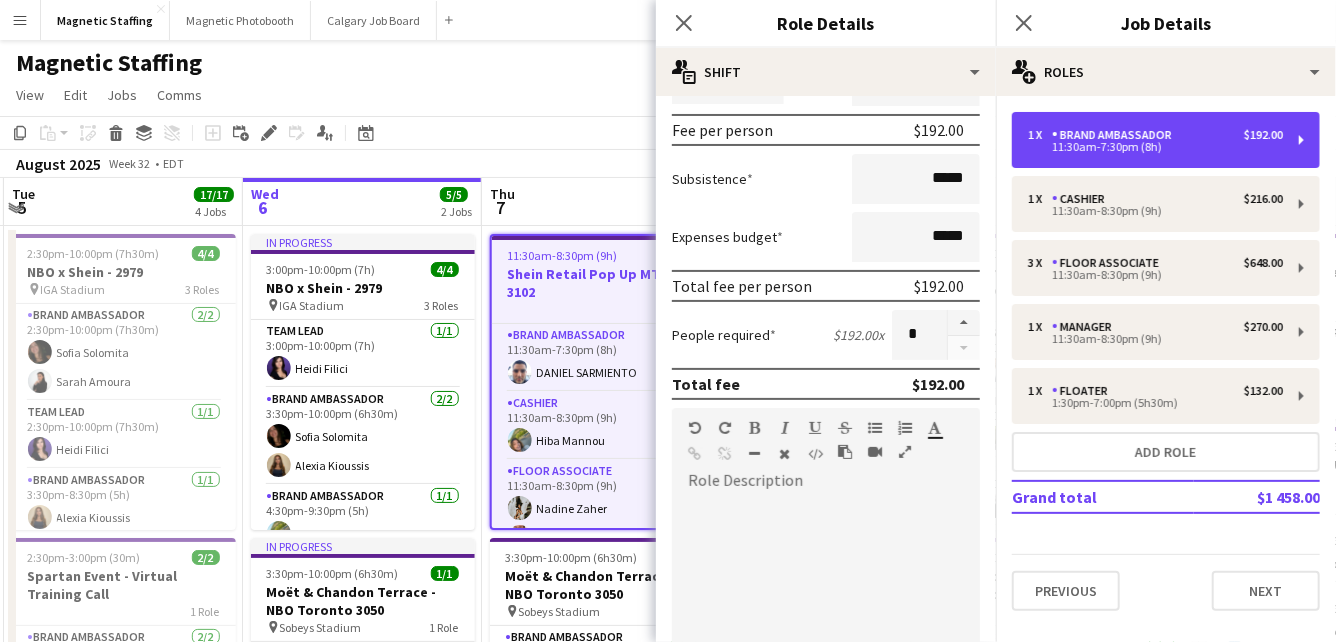 scroll, scrollTop: 542, scrollLeft: 0, axis: vertical 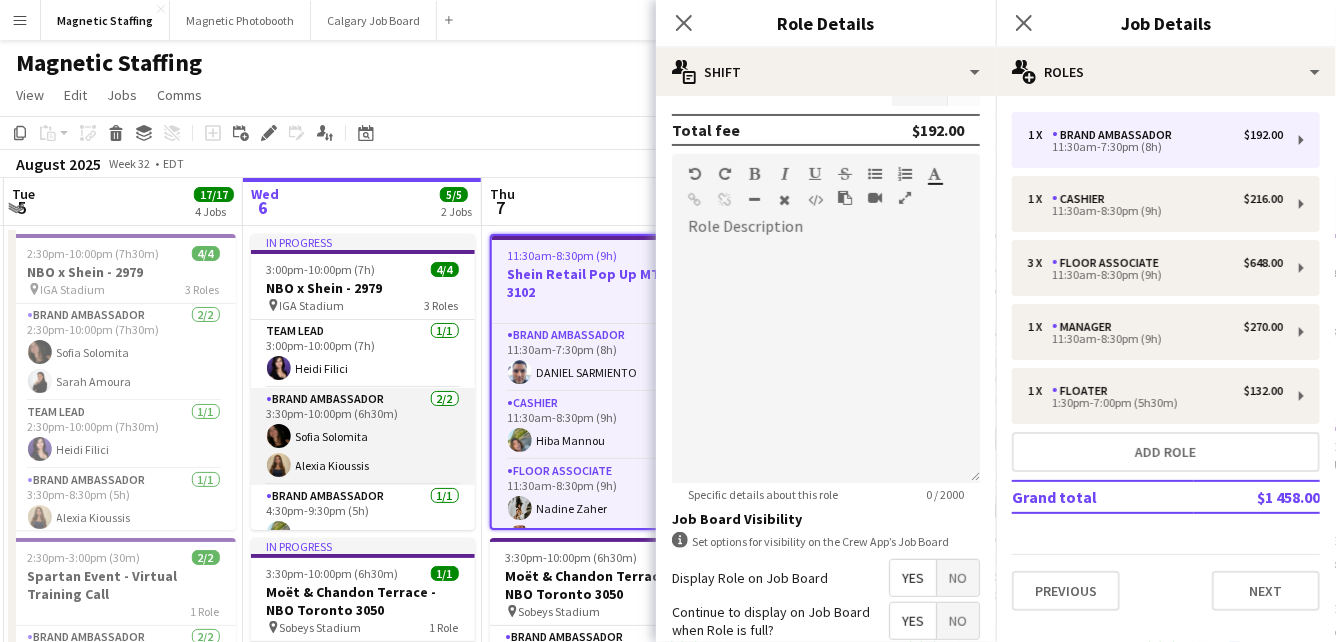 click on "[ROLE]   [COUNT]/[COUNT]   [TIME]-[TIME] ([DURATION])
[FIRST] [LAST]" at bounding box center [363, 436] 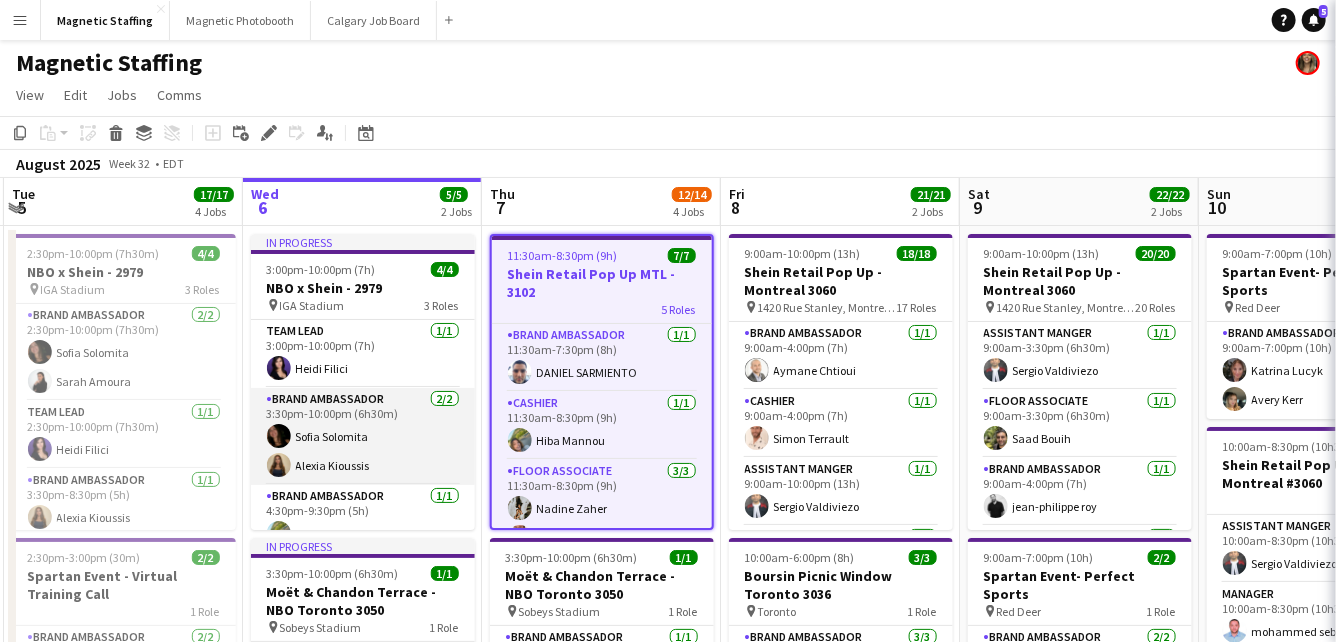 scroll, scrollTop: 0, scrollLeft: 472, axis: horizontal 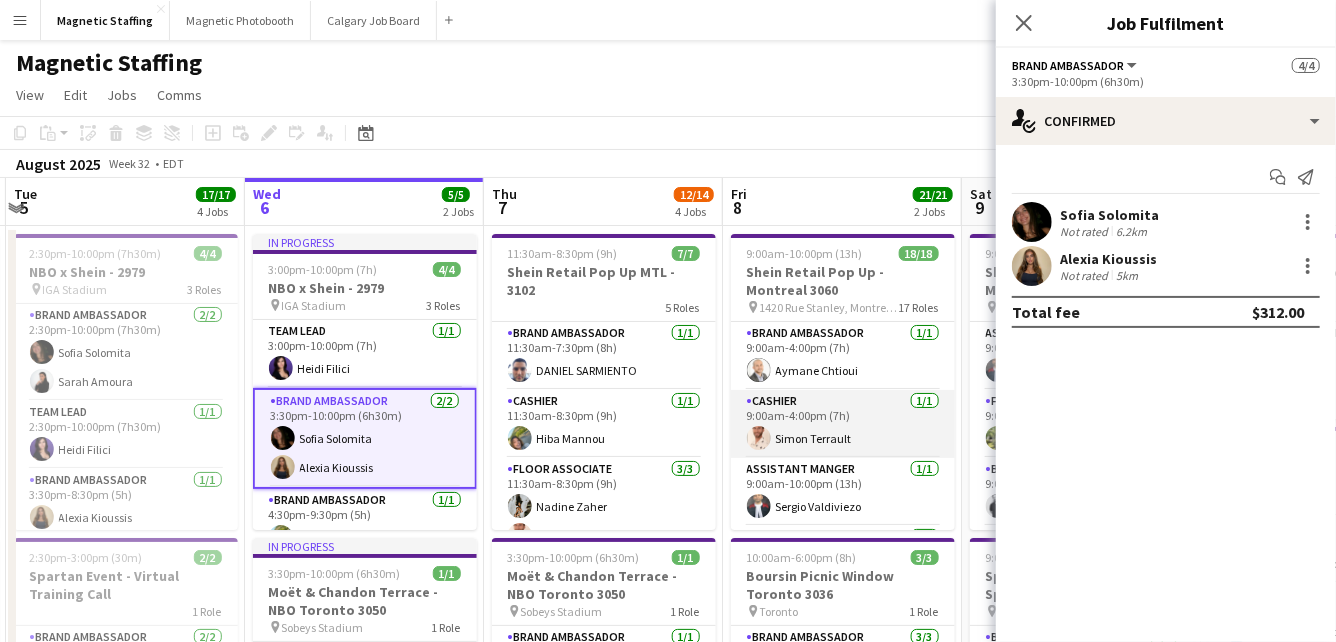 click on "[ROLE]   [COUNT]/[COUNT]   [TIME]-[TIME] ([DURATION])
[FIRST] [LAST]" at bounding box center (843, 424) 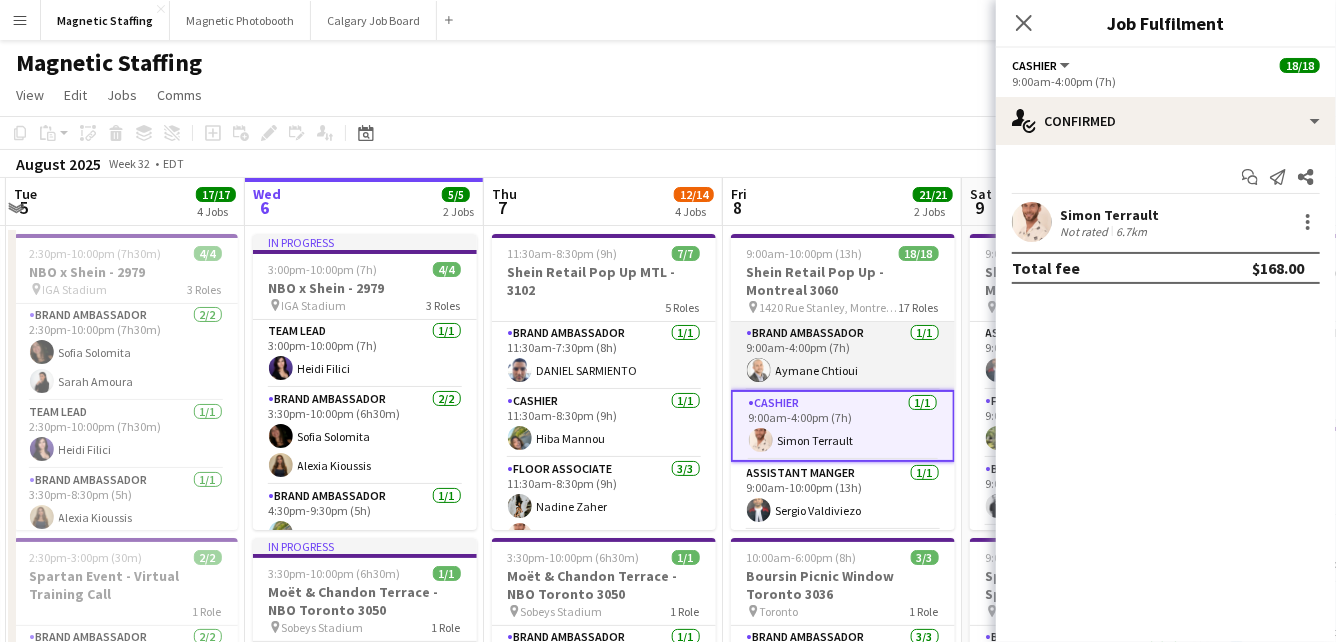 click on "Brand Ambassador   1/1   9:00am-4:00pm (7h)
[FIRST] [LAST]" at bounding box center [843, 356] 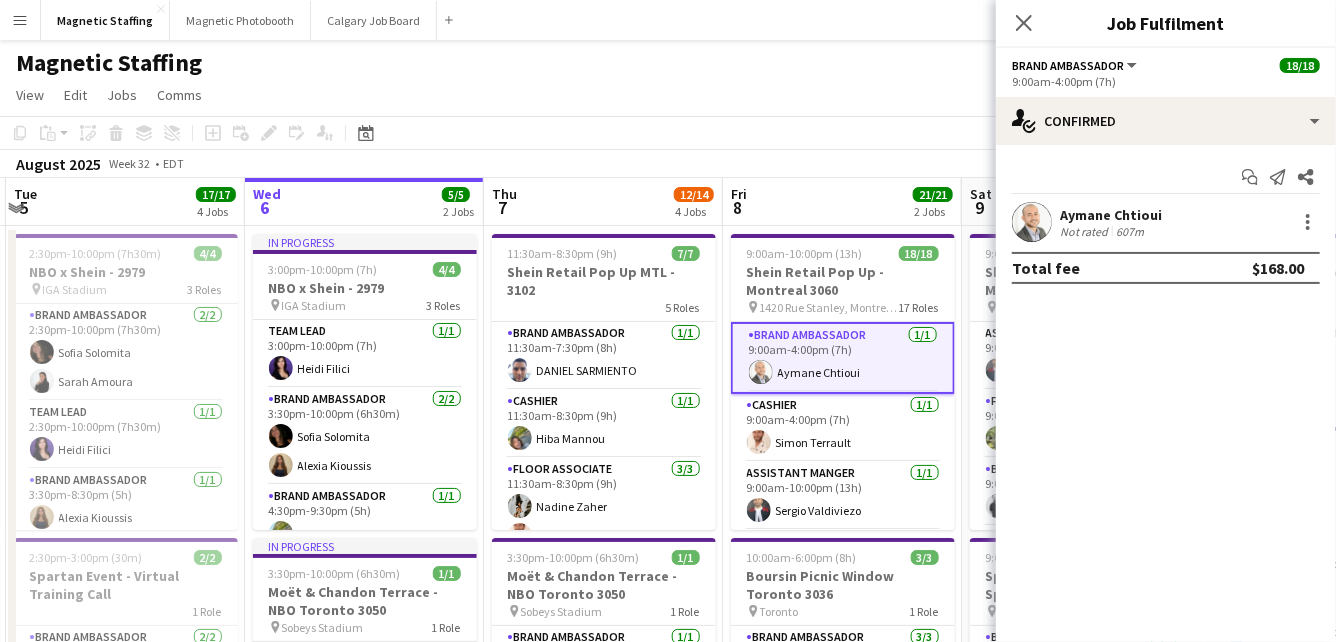 scroll, scrollTop: 5, scrollLeft: 0, axis: vertical 